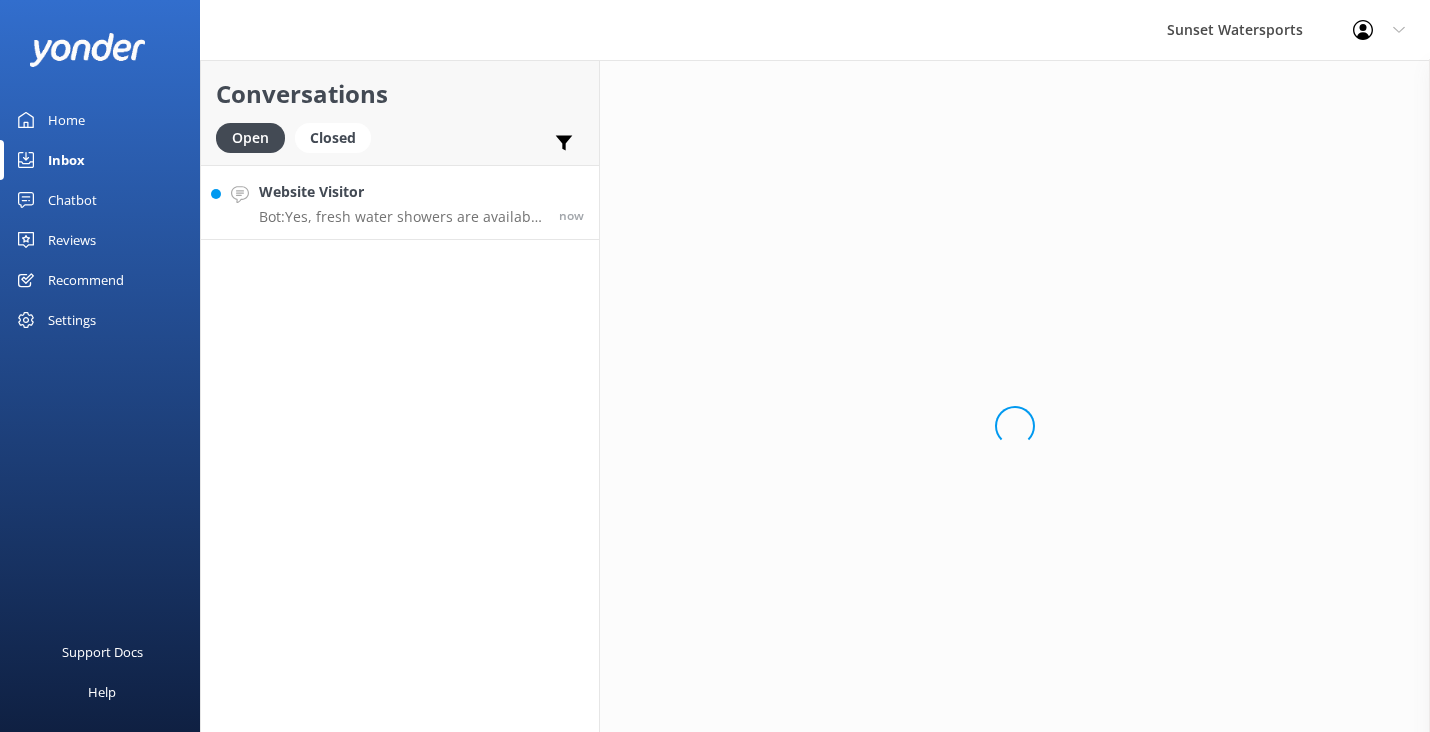 scroll, scrollTop: 0, scrollLeft: 0, axis: both 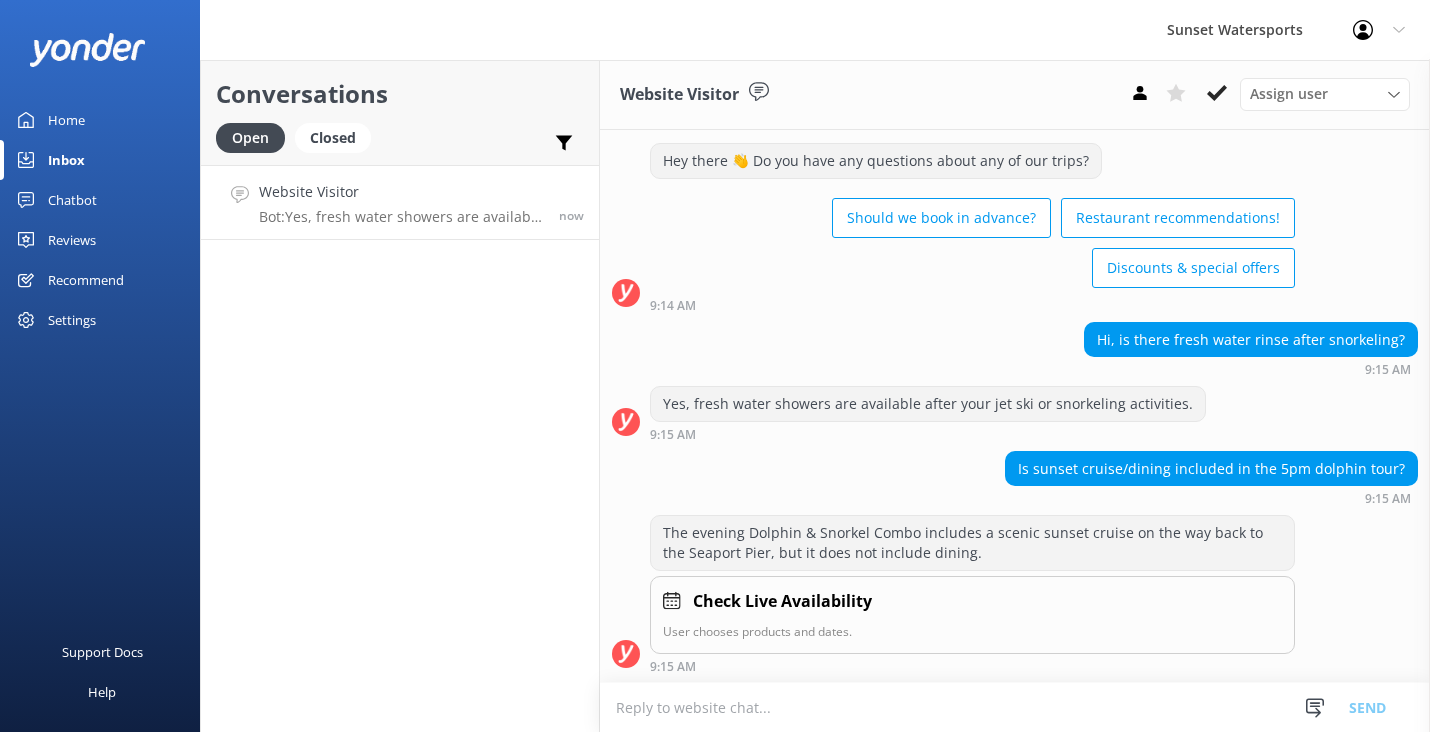 click at bounding box center [1015, 707] 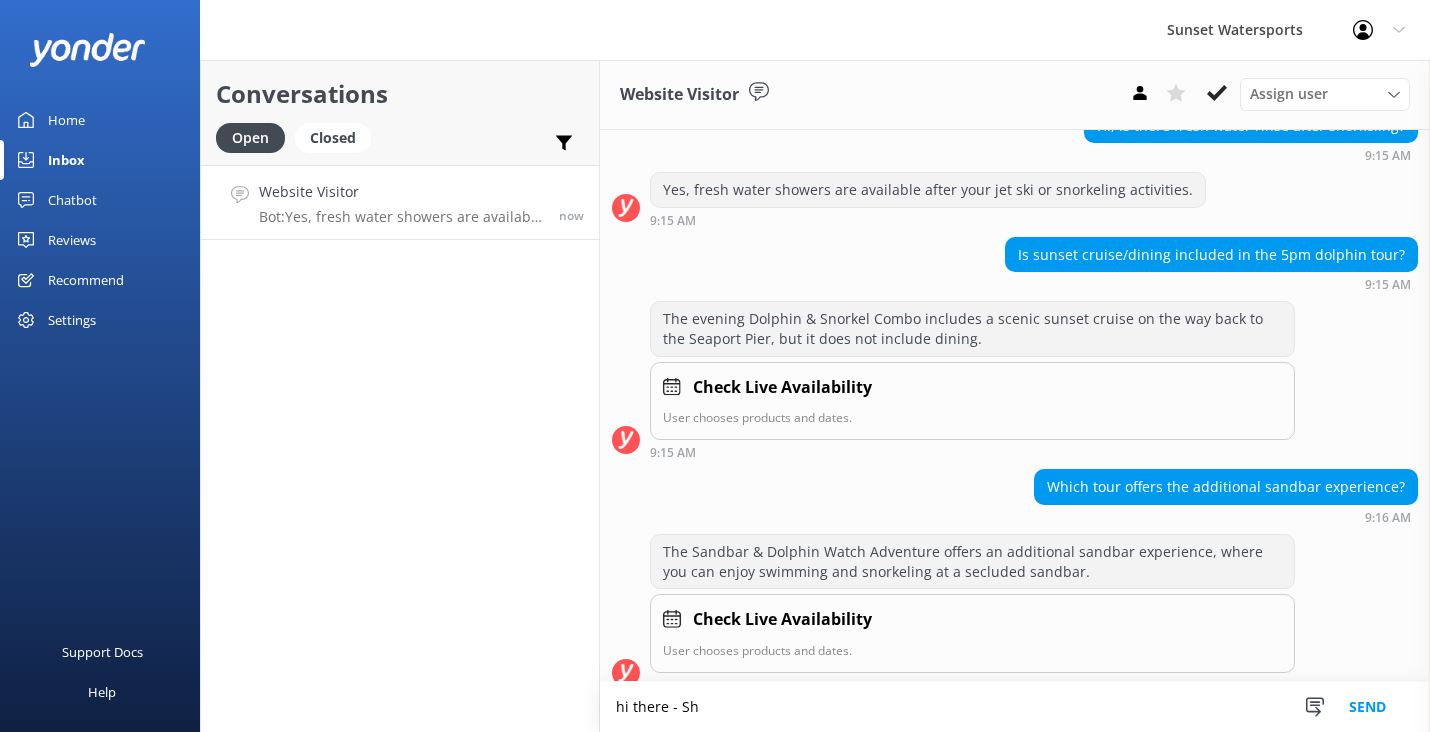 scroll, scrollTop: 273, scrollLeft: 0, axis: vertical 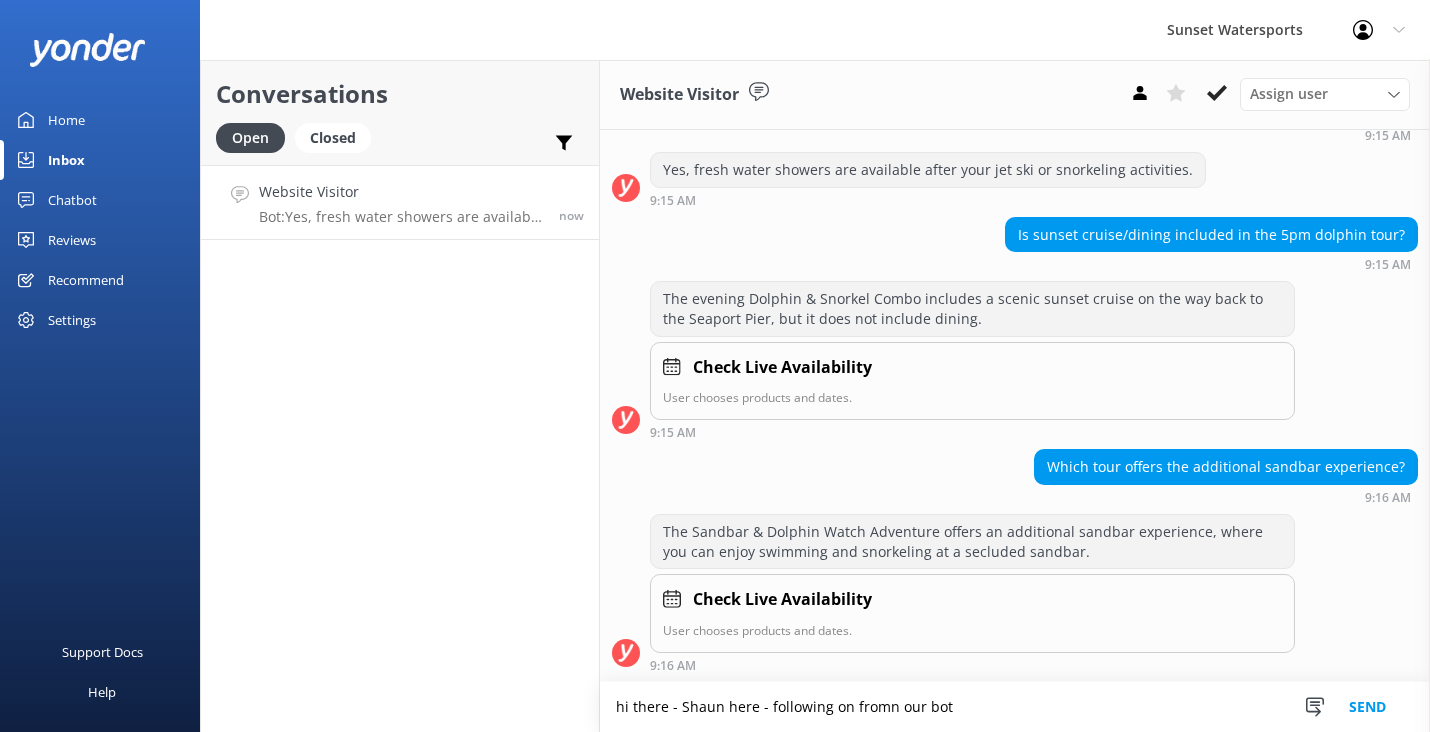 click on "hi there - Shaun here - following on fromn our bot" at bounding box center [1015, 707] 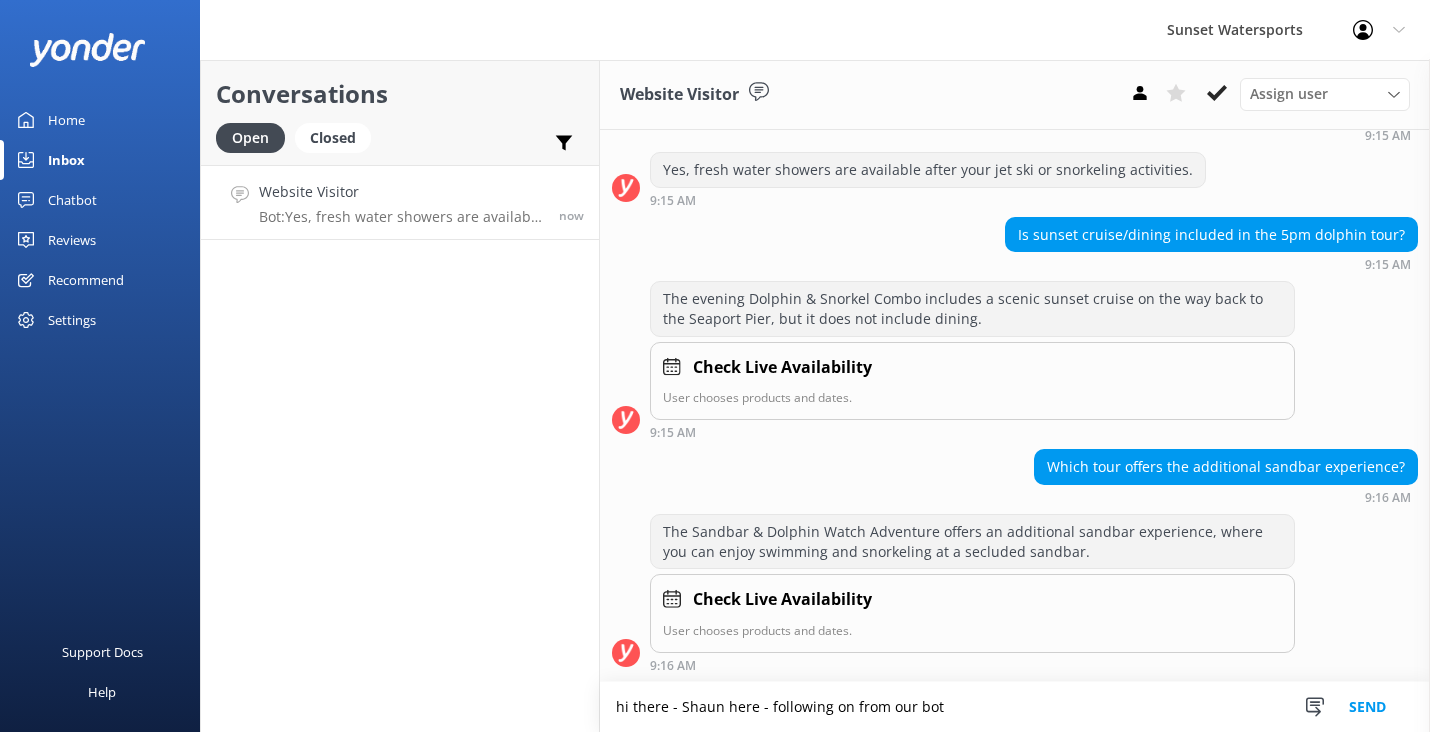 click on "hi there - Shaun here - following on from our bot" at bounding box center [1015, 707] 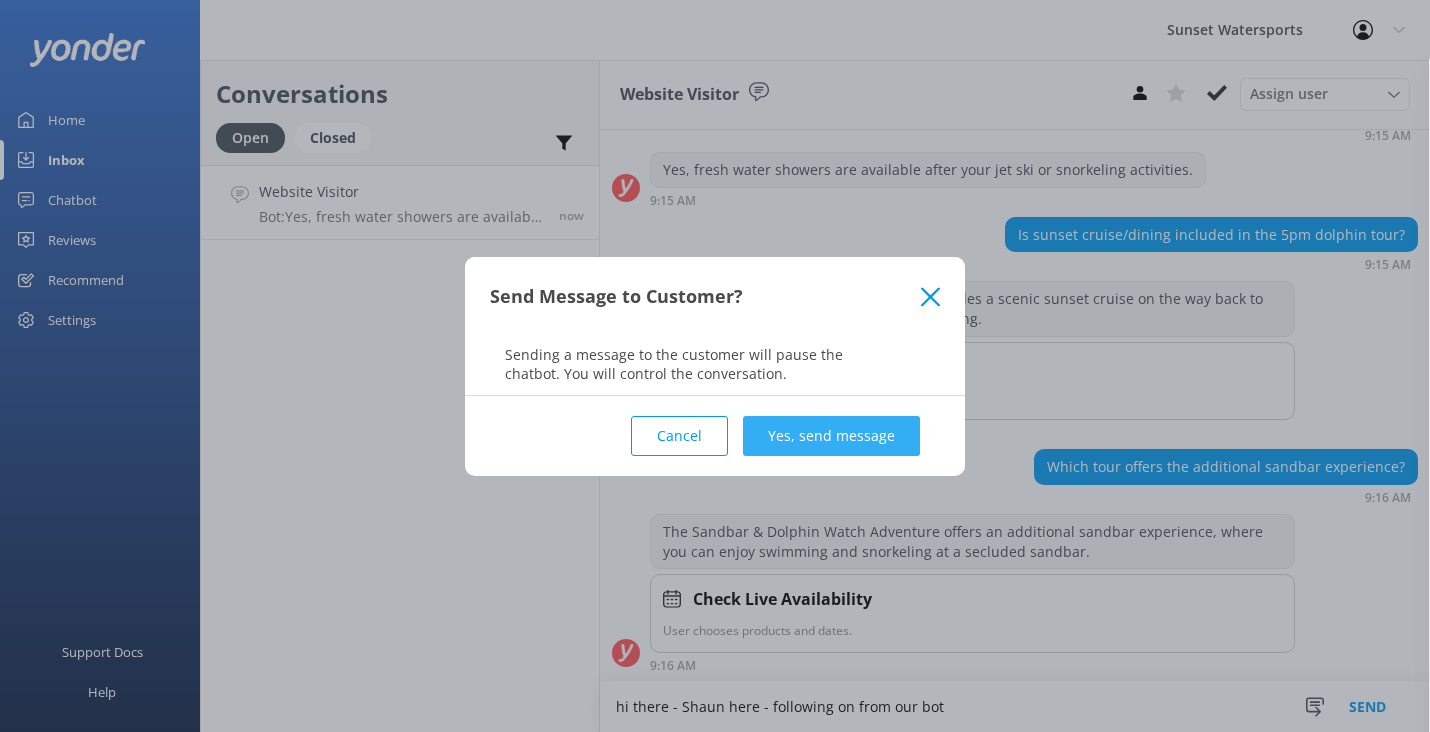 type on "hi there - Shaun here - following on from our bot" 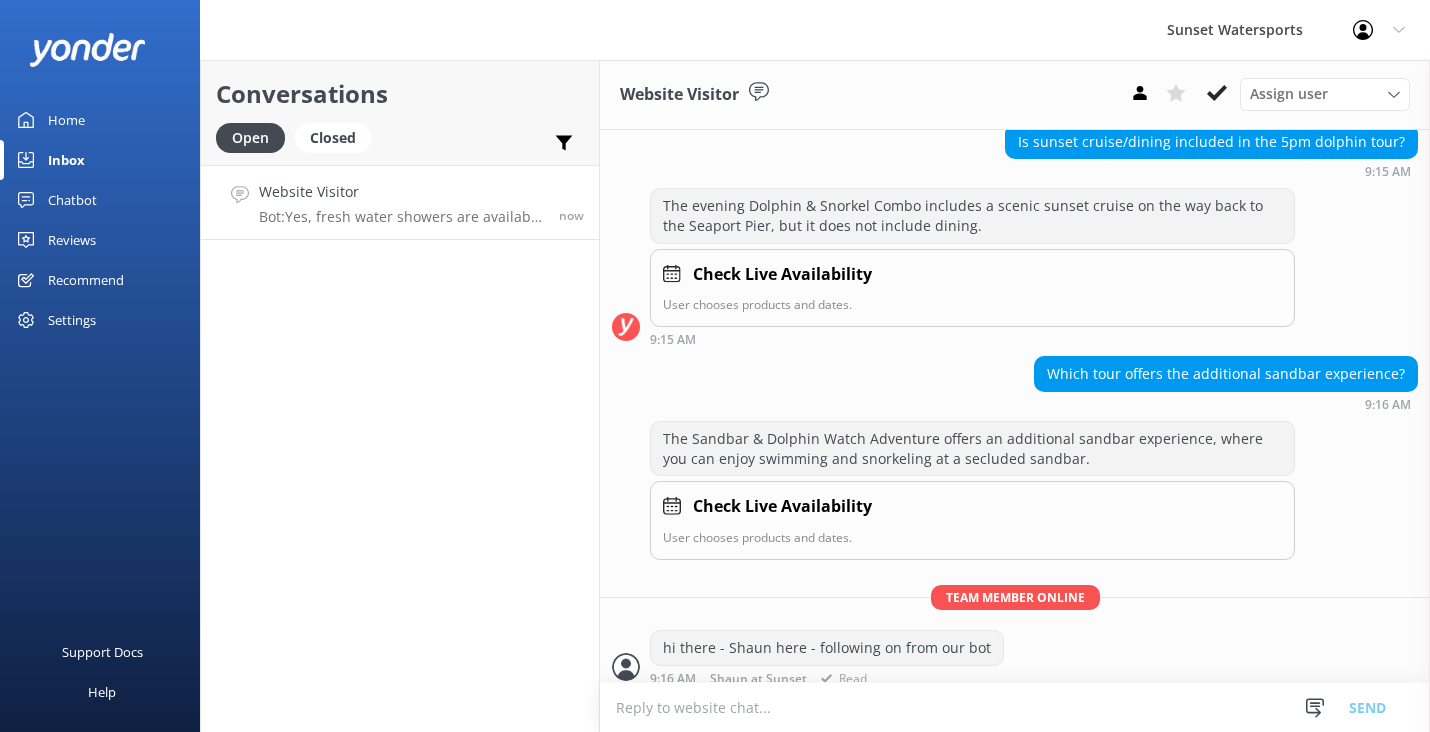 scroll, scrollTop: 378, scrollLeft: 0, axis: vertical 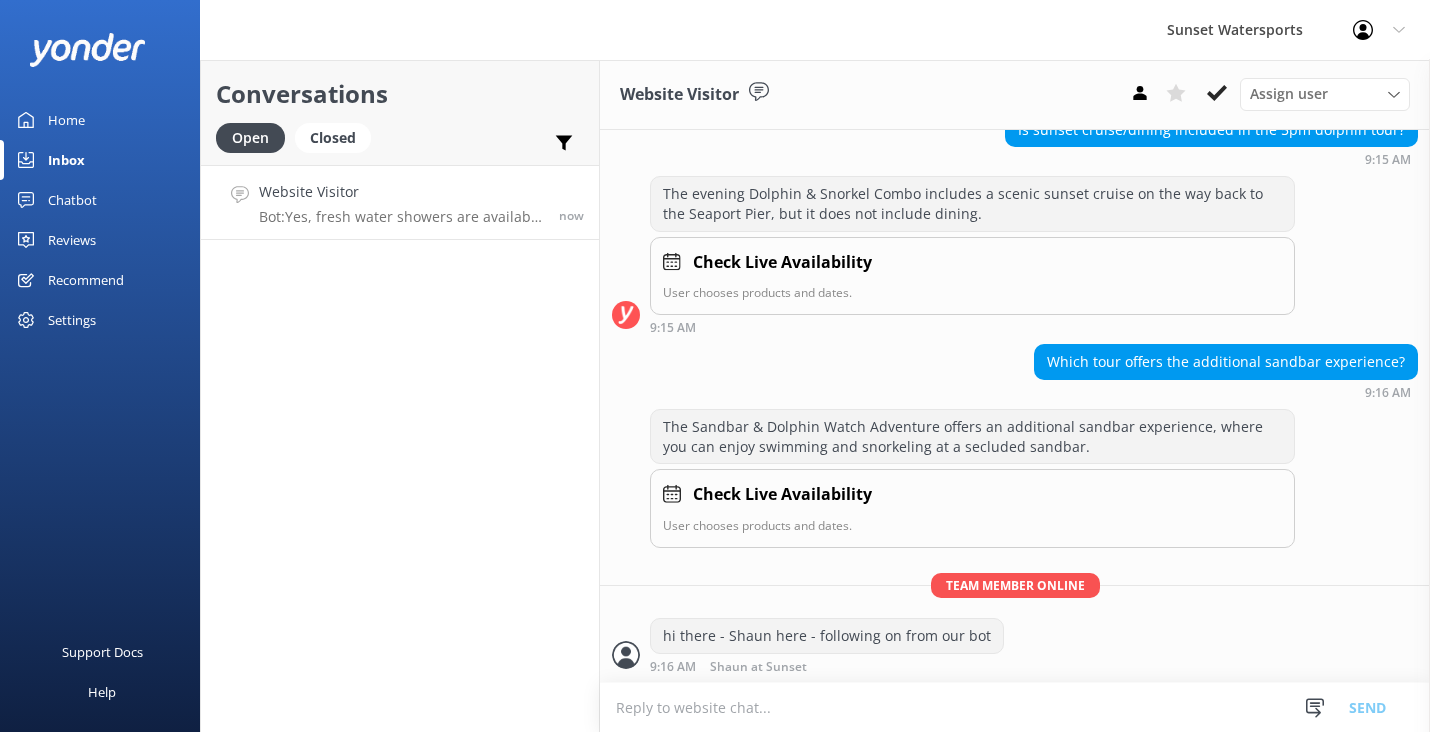 click at bounding box center (1015, 707) 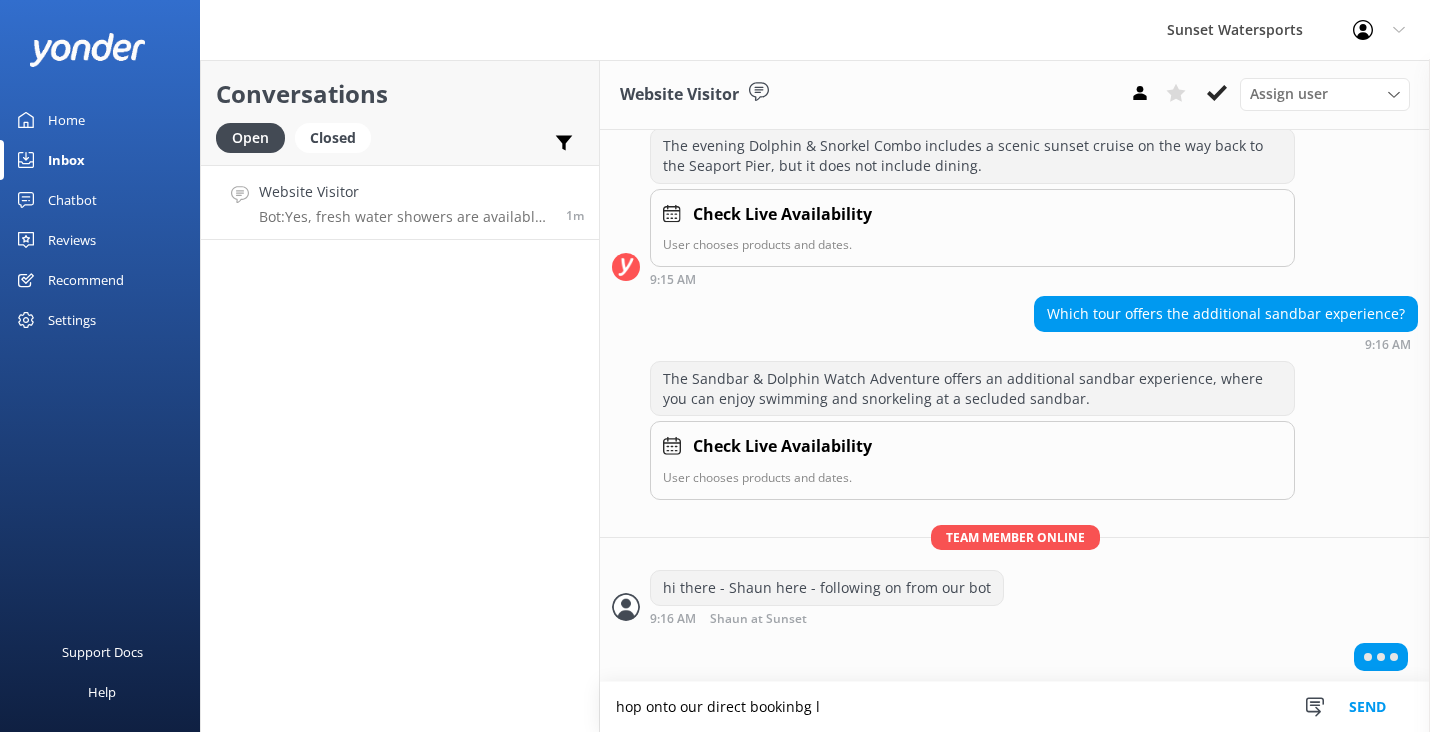 scroll, scrollTop: 379, scrollLeft: 0, axis: vertical 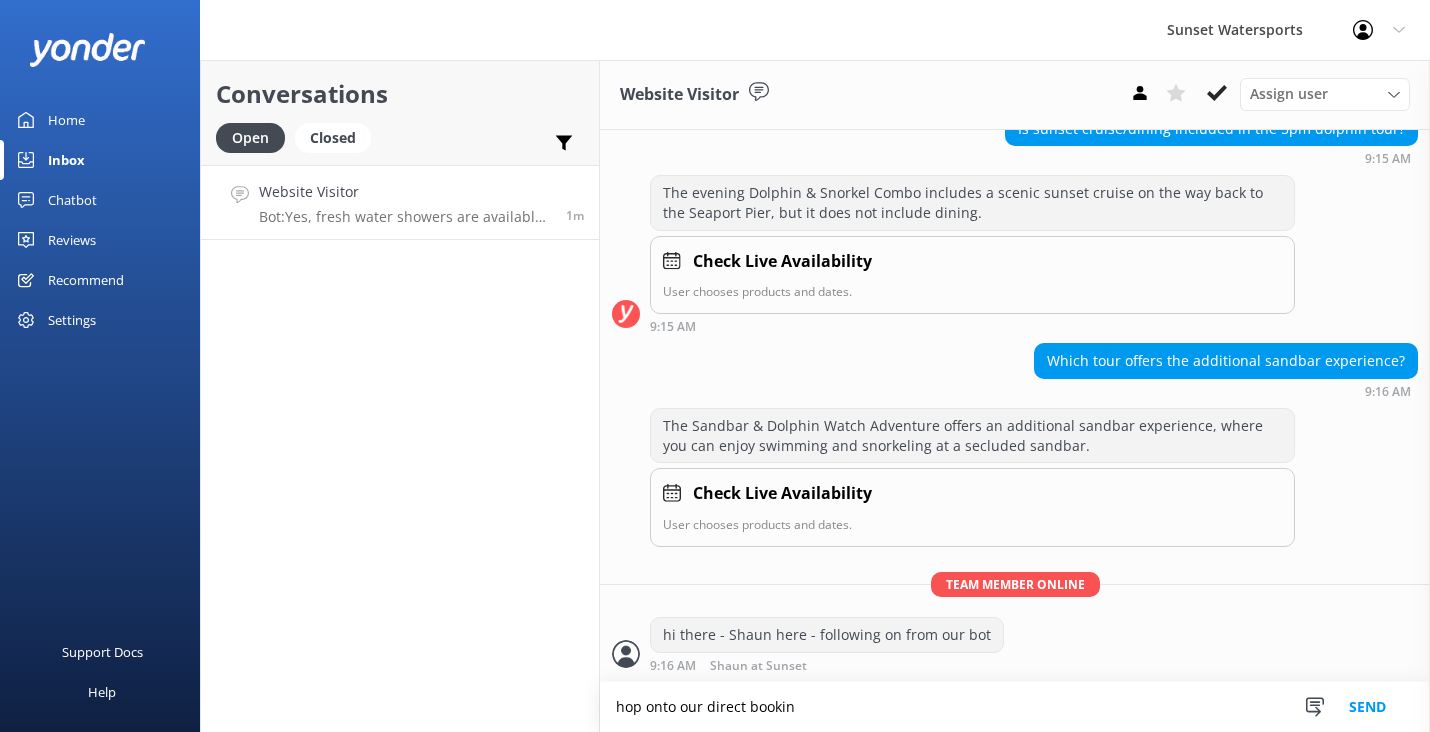 click on "hop onto our direct bookin" at bounding box center [1015, 707] 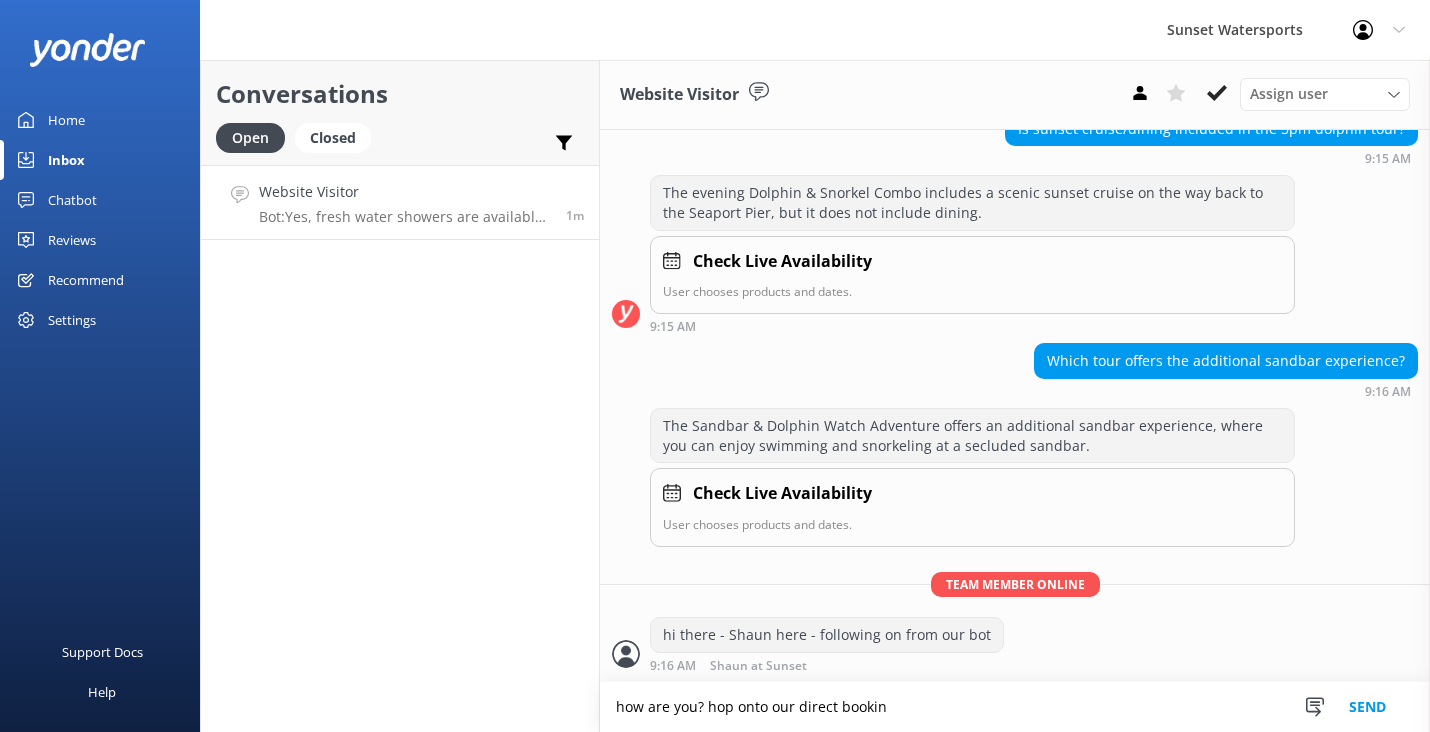 click on "how are you? hop onto our direct bookin" at bounding box center (1015, 707) 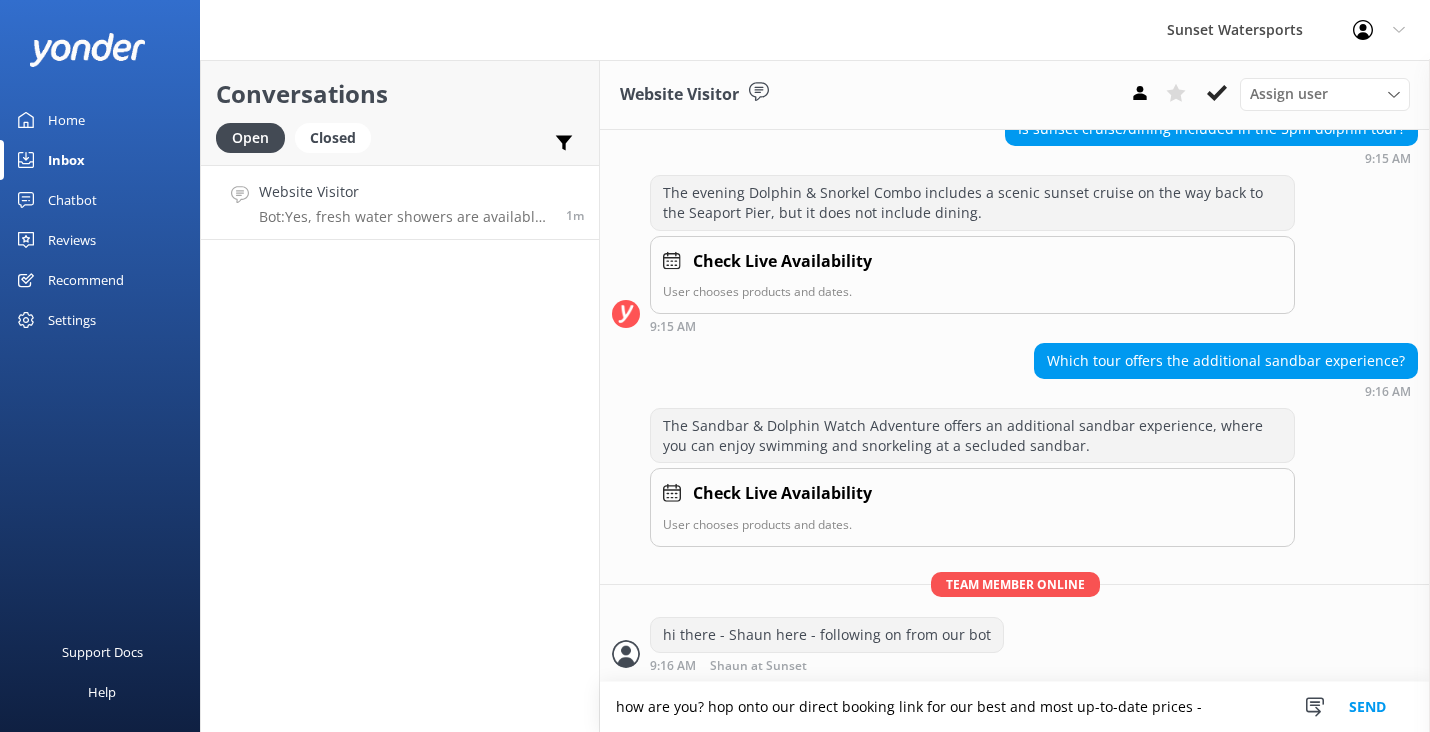 paste on "https://fareharbor.com/embeds/book/sunsetwatersportskeywest/items/?flow=634263&asn=[LASTNAME]&schedule=5548&full-items=yes&ref=QR" 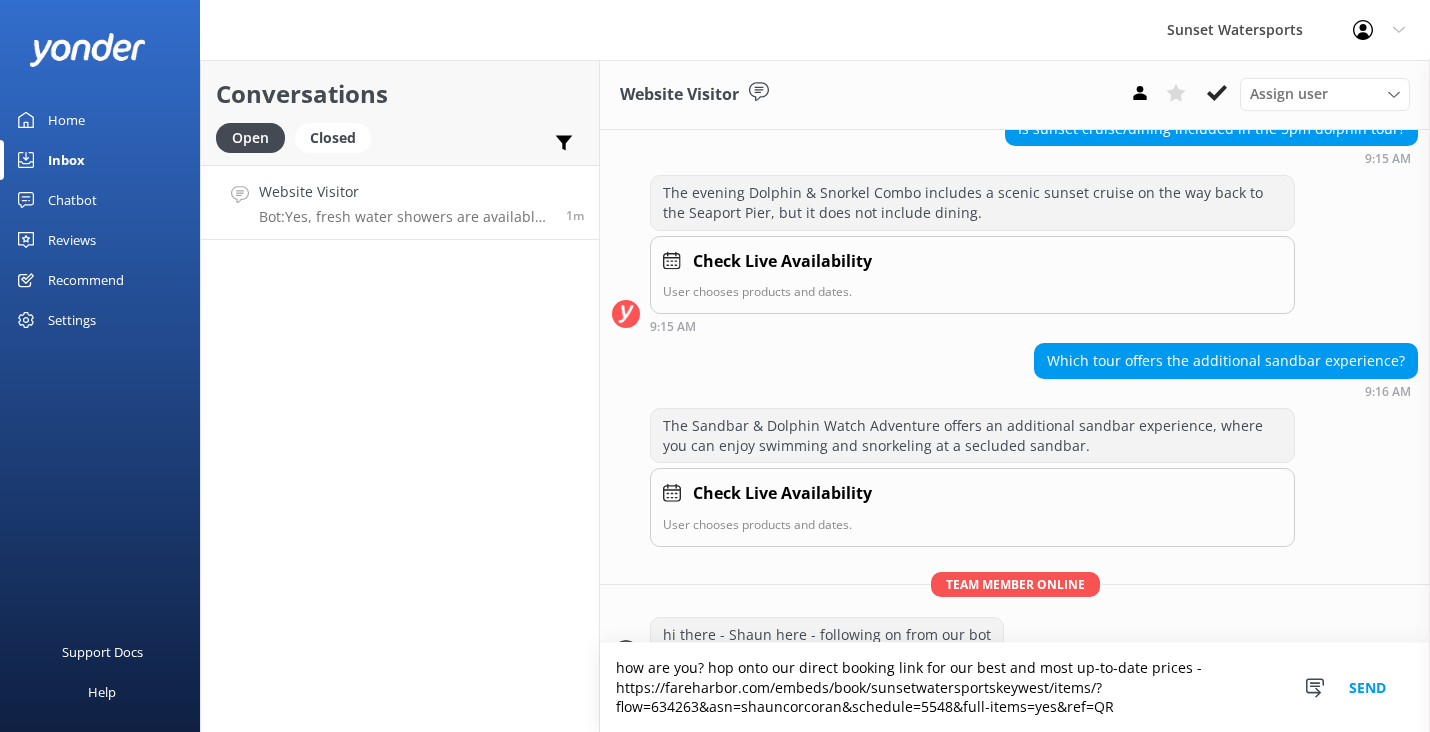 scroll, scrollTop: 418, scrollLeft: 0, axis: vertical 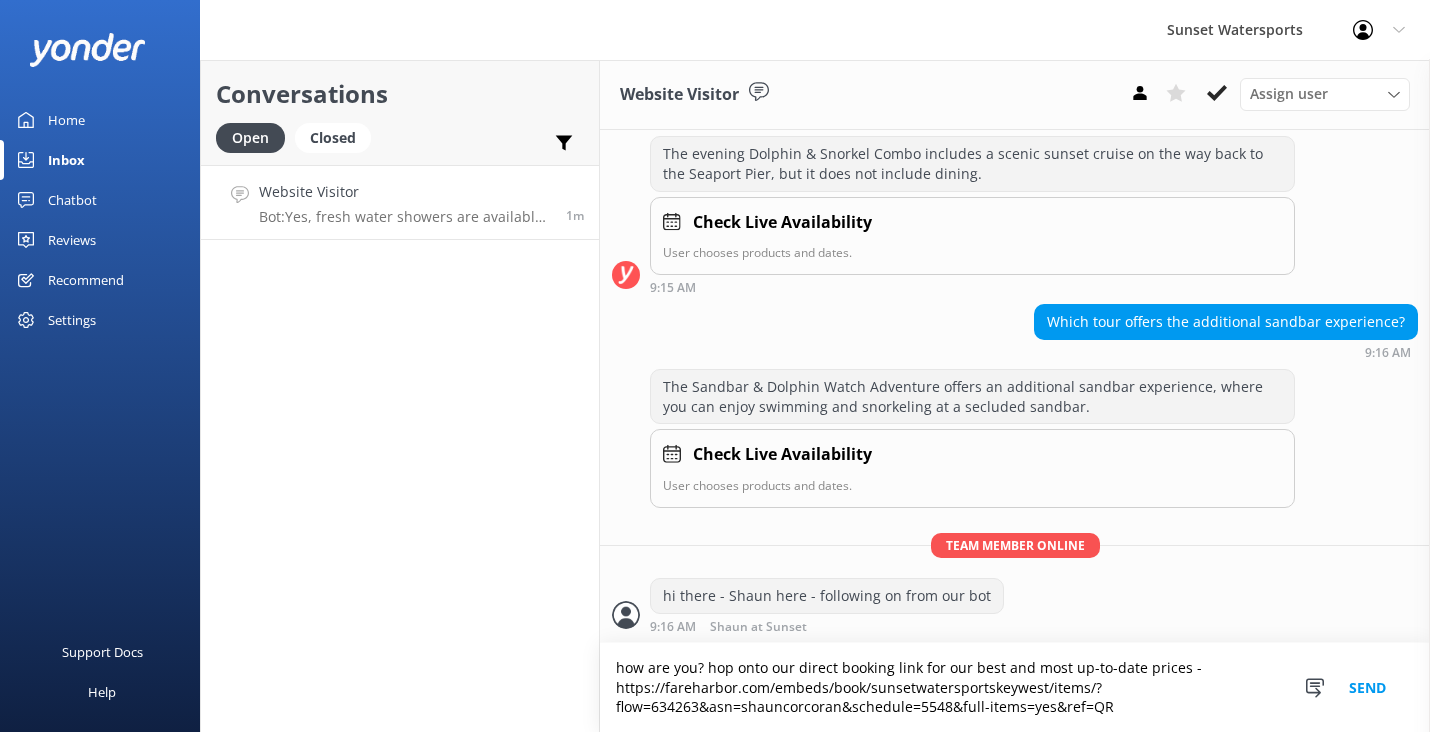 type on "how are you? hop onto our direct booking link for our best and most up-to-date prices - https://fareharbor.com/embeds/book/sunsetwatersportskeywest/items/?flow=634263&asn=shauncorcoran&schedule=5548&full-items=yes&ref=QR" 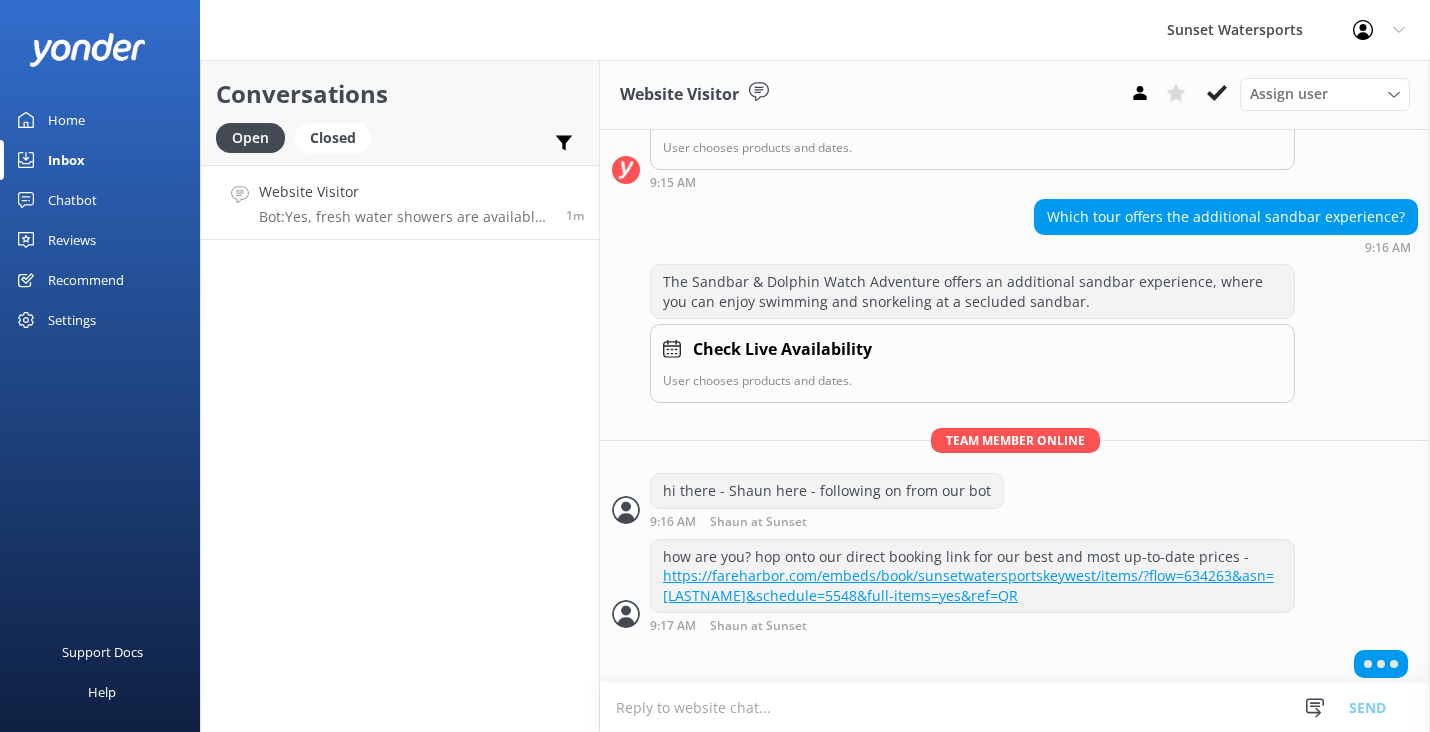 scroll, scrollTop: 530, scrollLeft: 0, axis: vertical 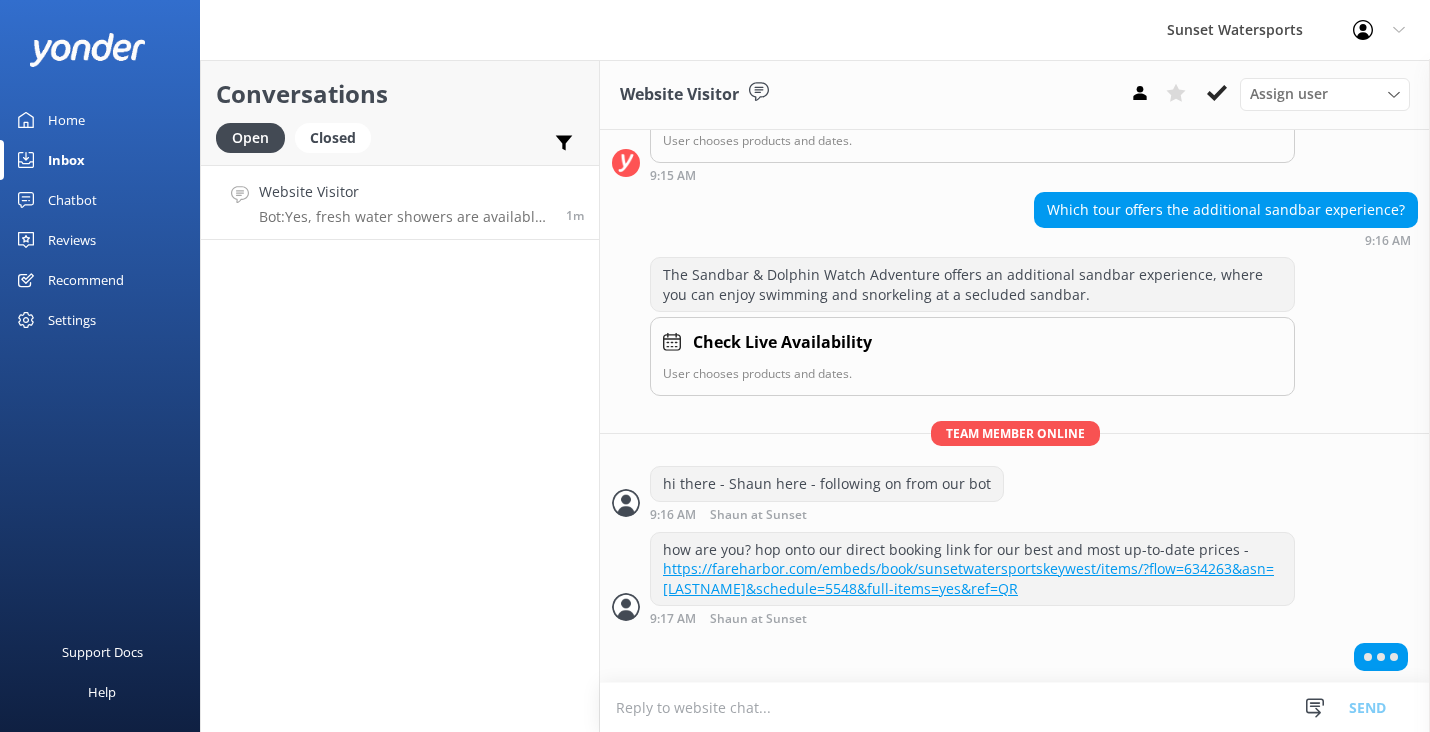 click at bounding box center [1015, 707] 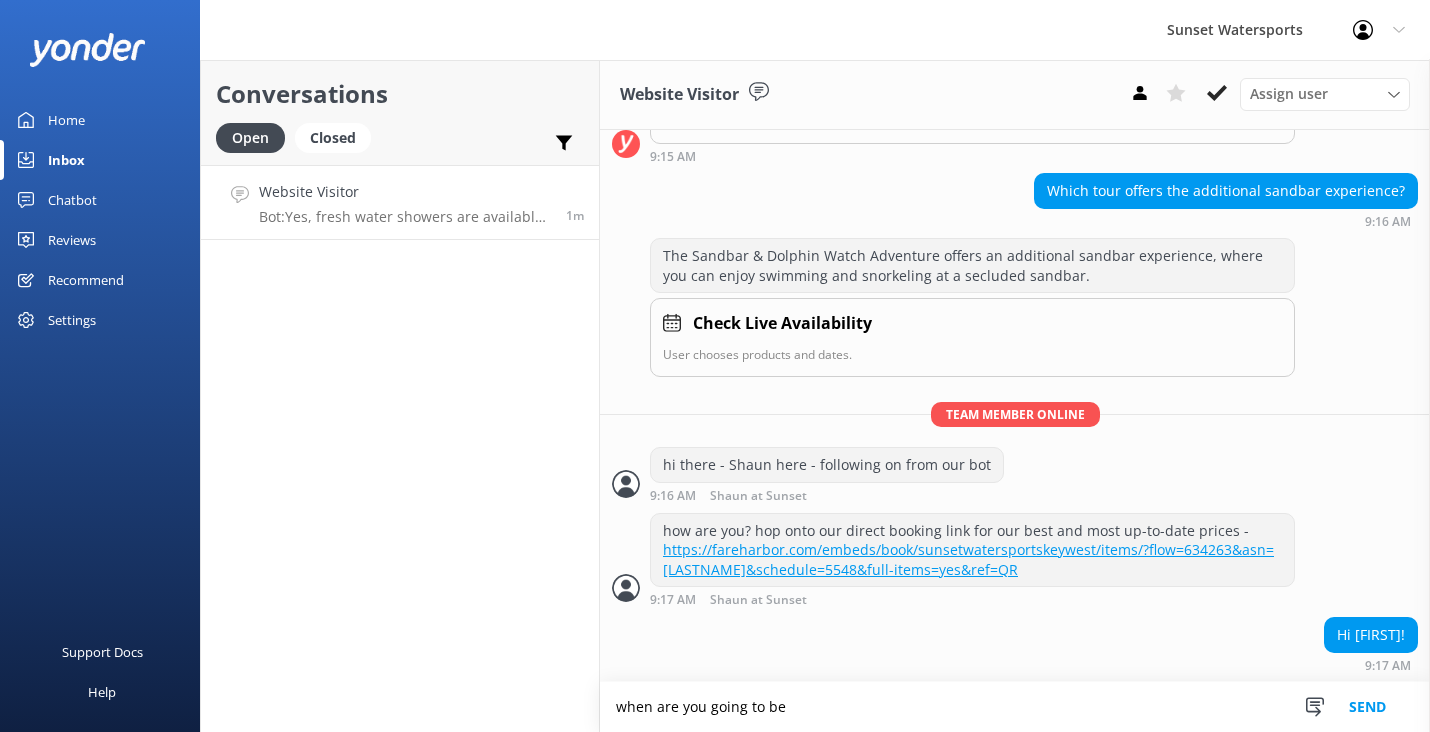 scroll, scrollTop: 596, scrollLeft: 0, axis: vertical 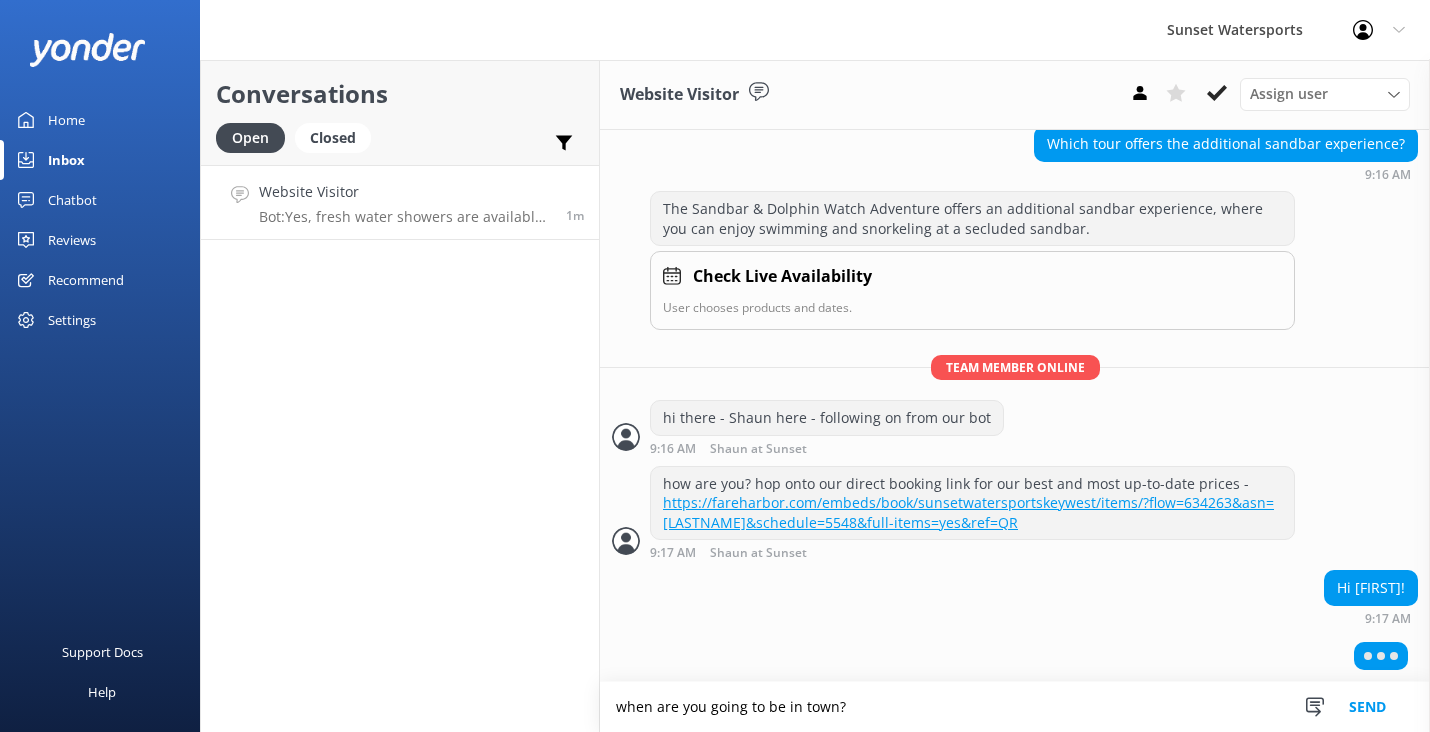 type on "when are you going to be in town?" 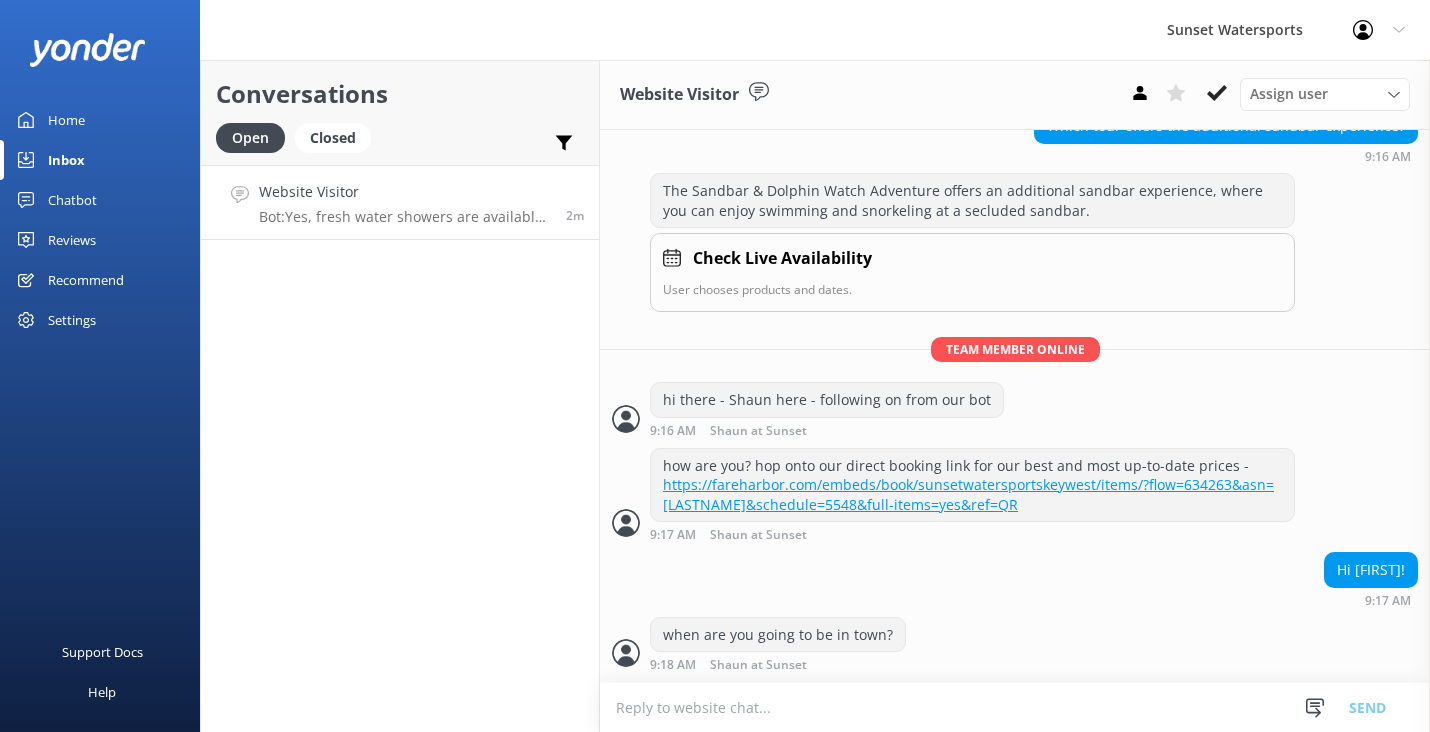 scroll, scrollTop: 613, scrollLeft: 0, axis: vertical 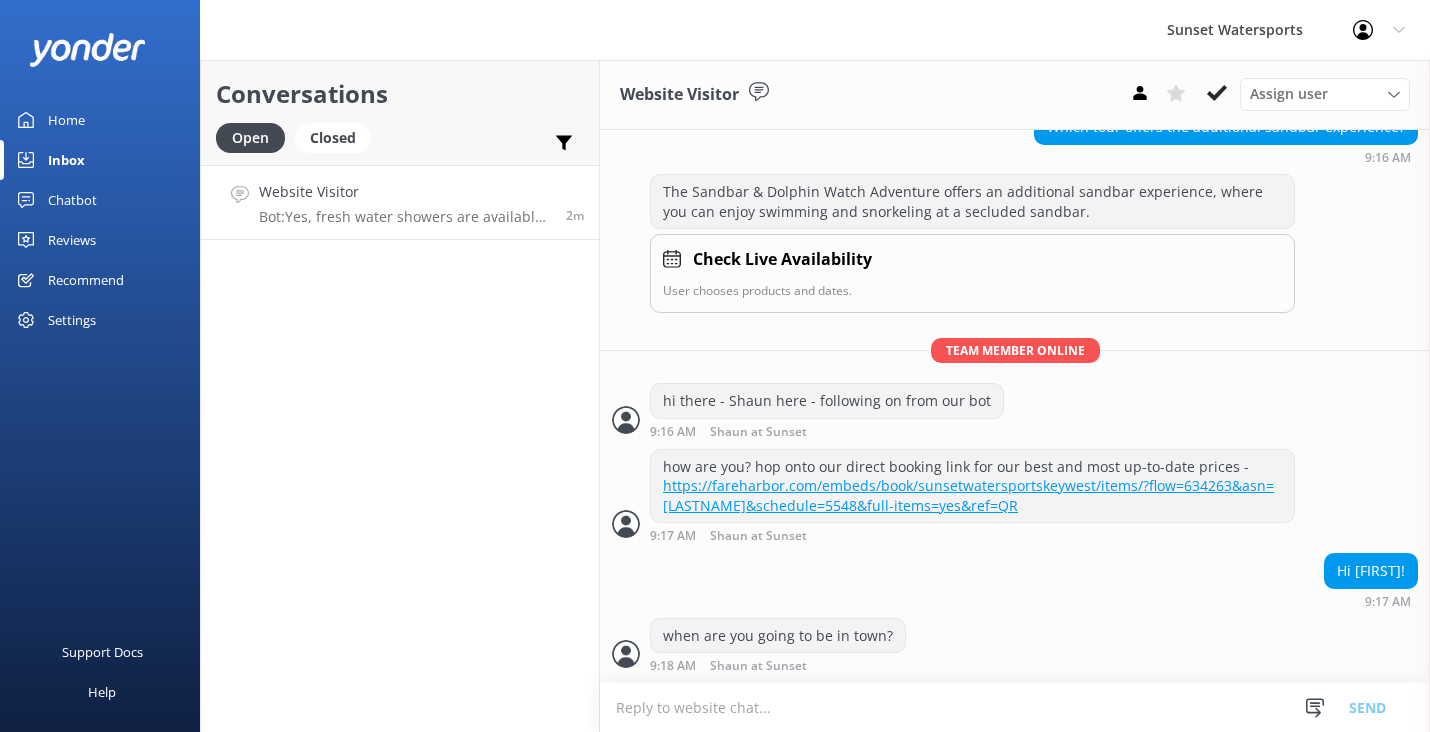 click at bounding box center [1015, 707] 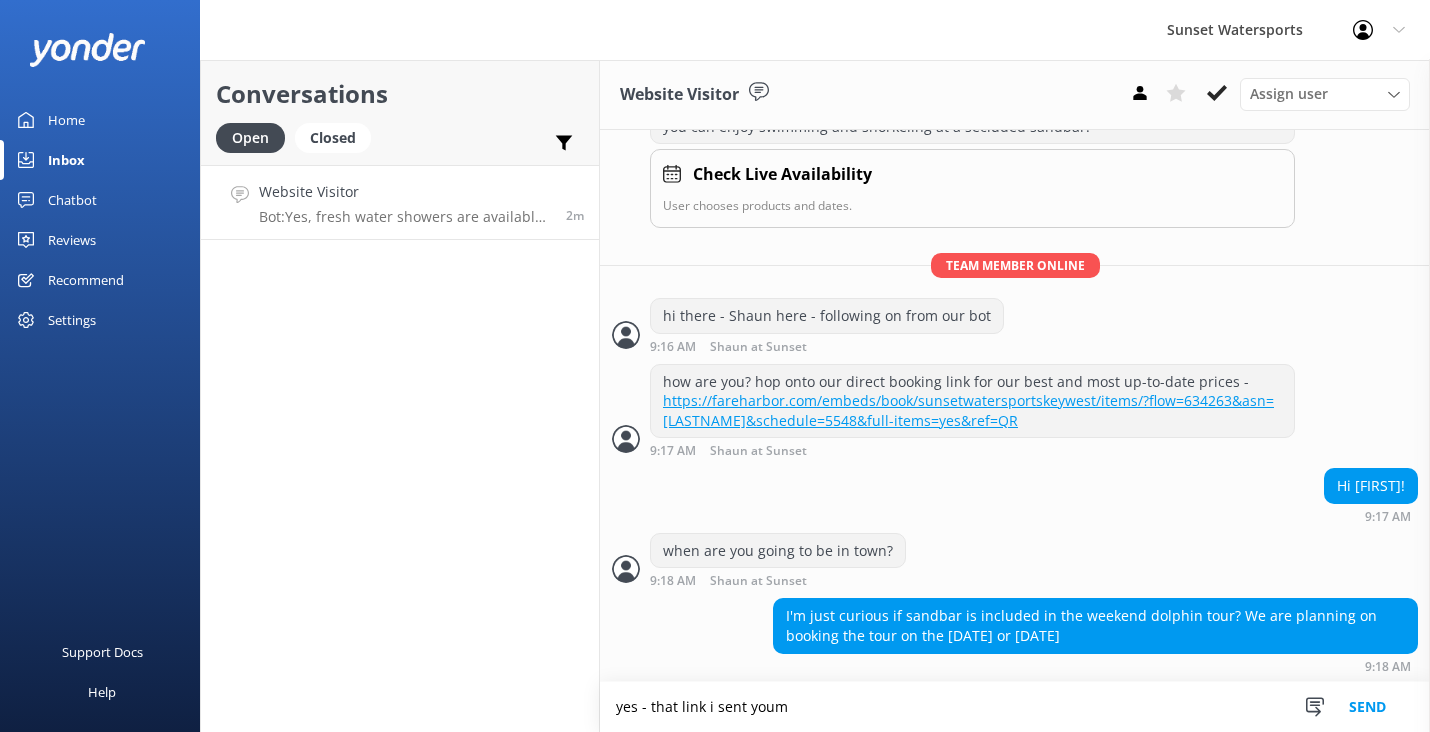 scroll, scrollTop: 745, scrollLeft: 0, axis: vertical 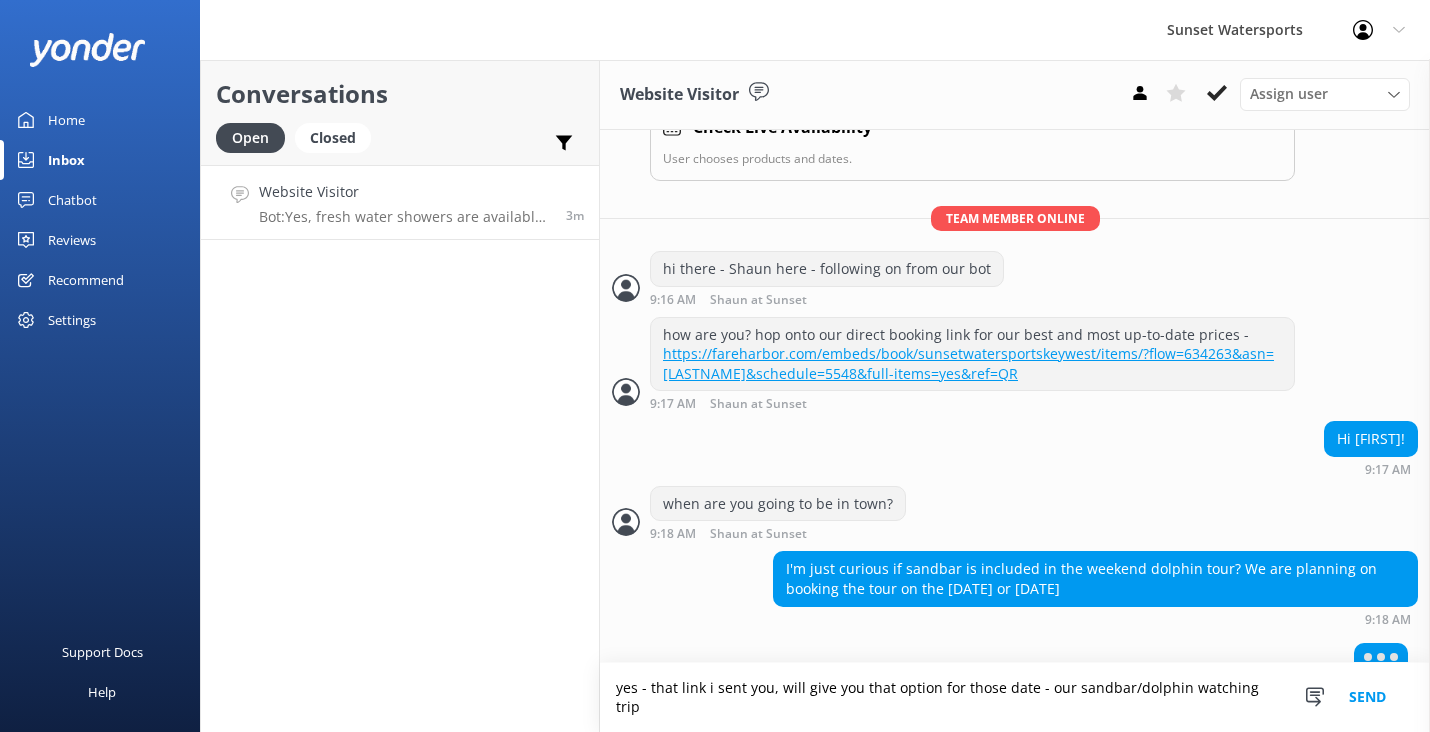 type on "yes - that link i sent you, will give you that option for those date - our sandbar/dolphin watching trip" 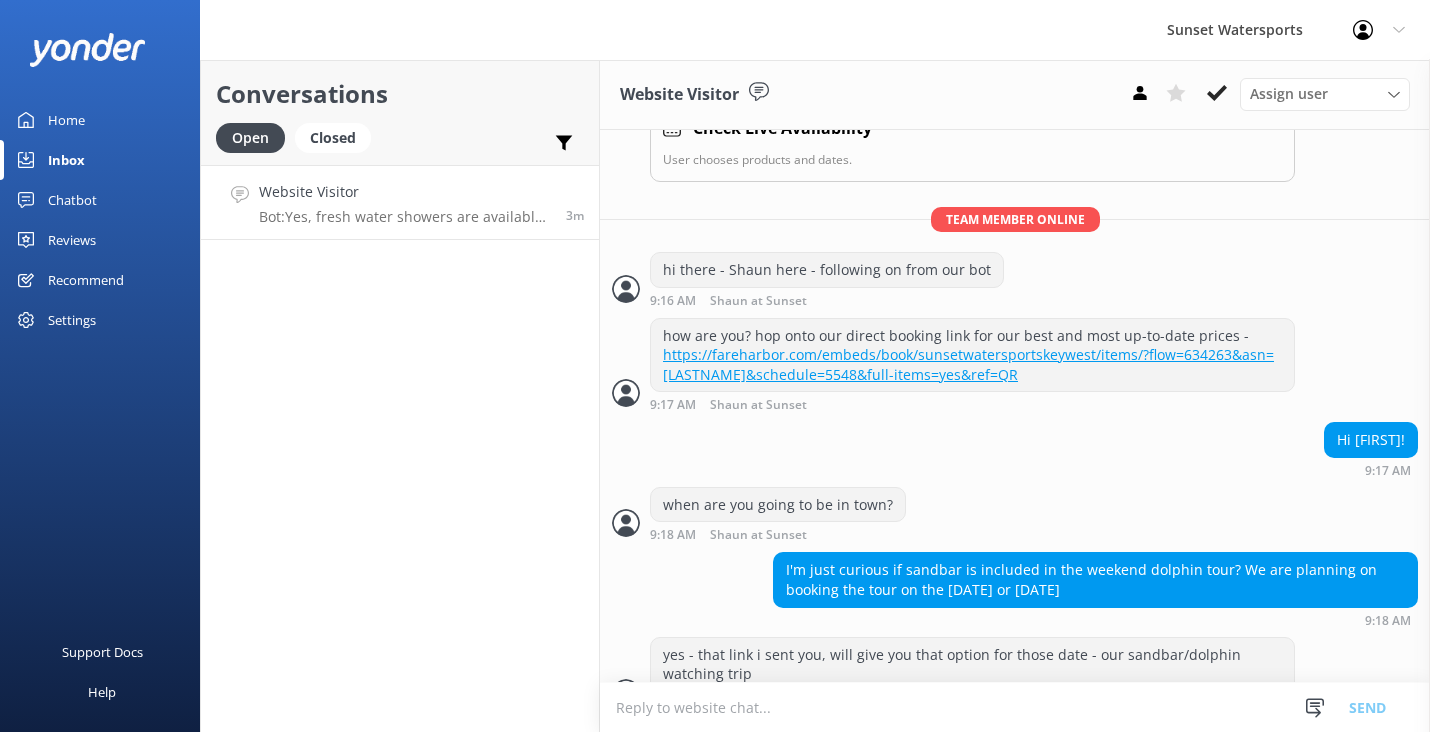 scroll, scrollTop: 829, scrollLeft: 0, axis: vertical 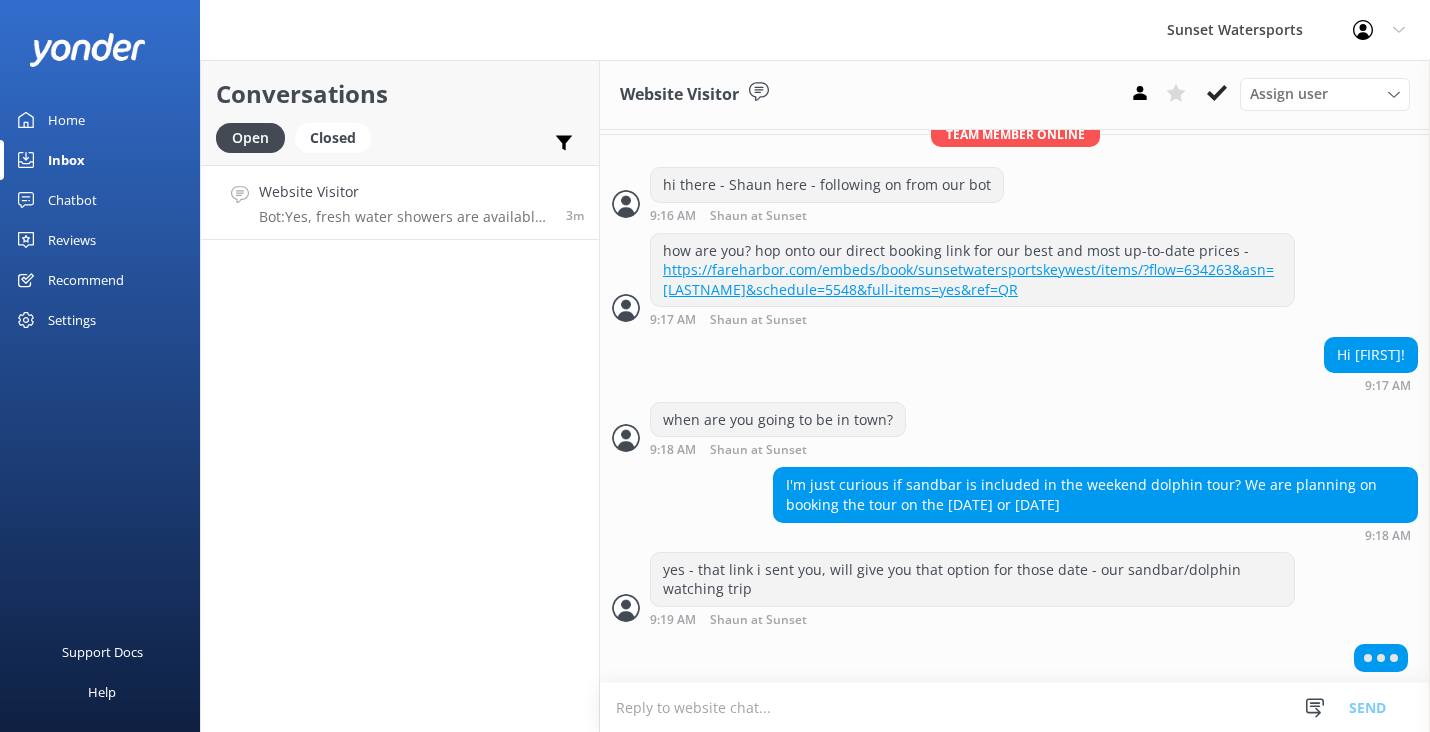 click at bounding box center (1015, 707) 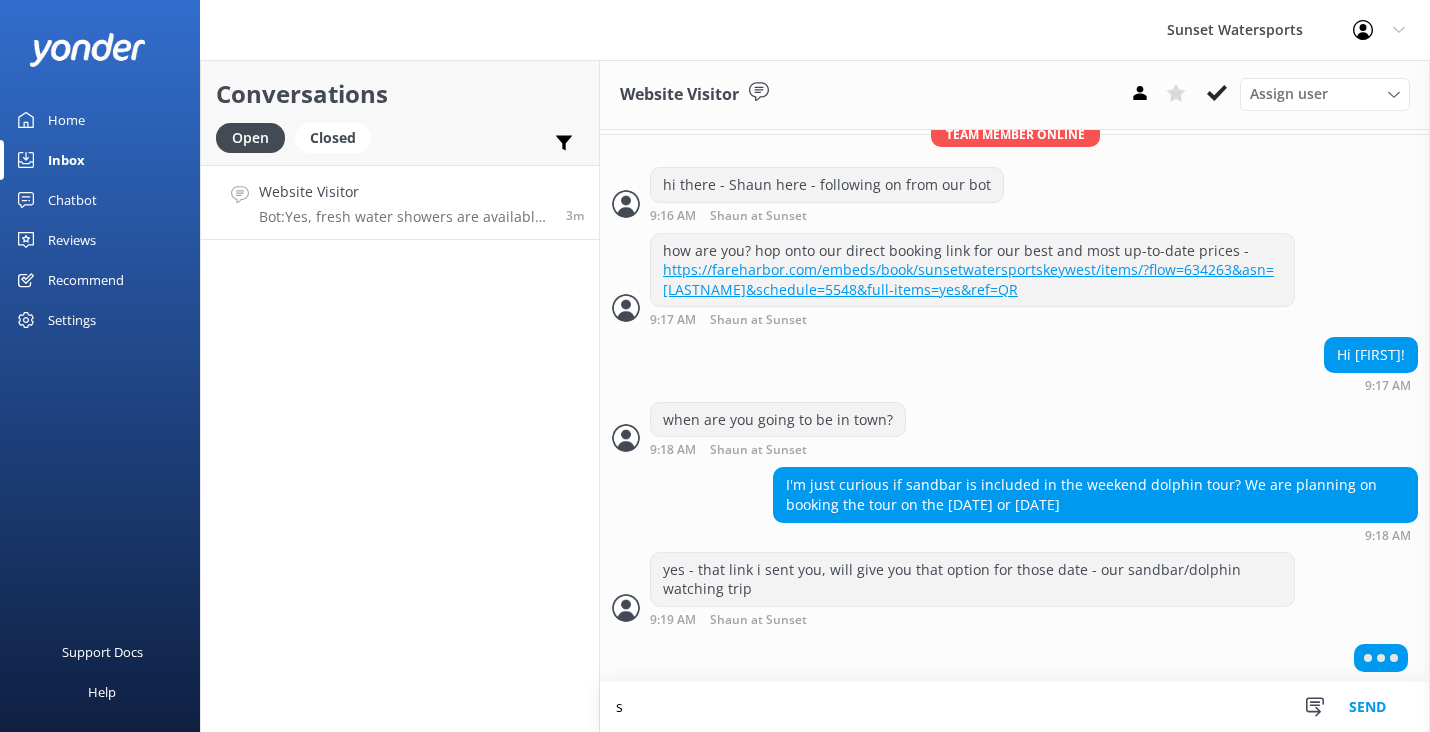 scroll, scrollTop: 830, scrollLeft: 0, axis: vertical 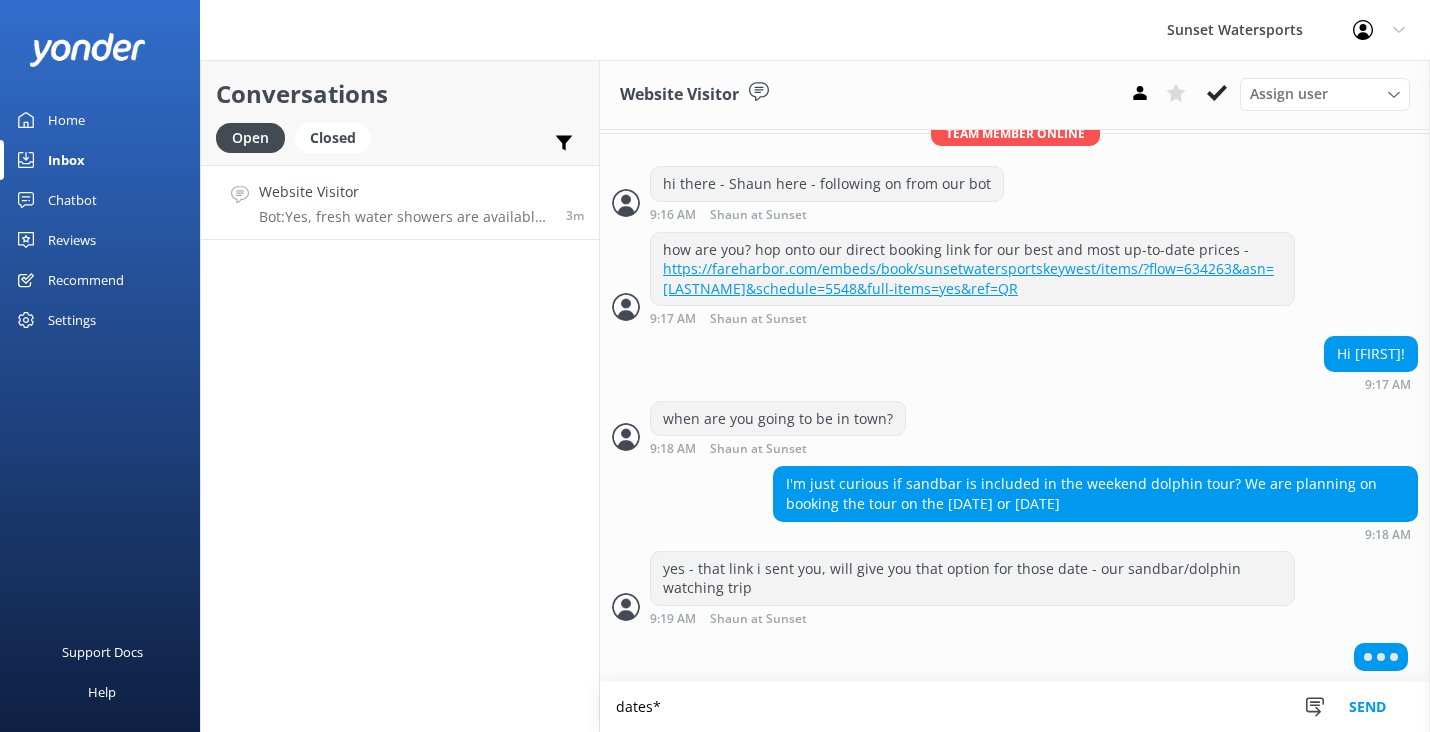 type on "dates*" 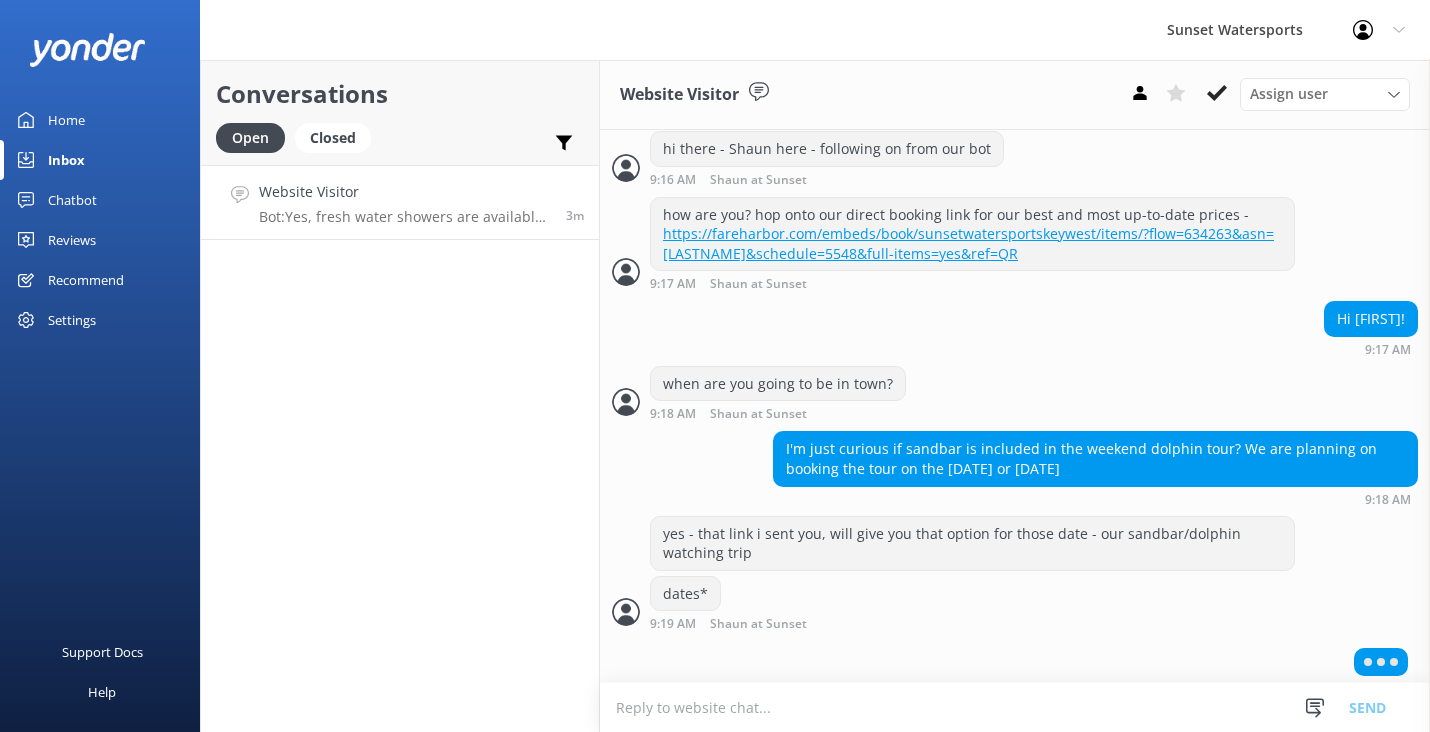 scroll, scrollTop: 870, scrollLeft: 0, axis: vertical 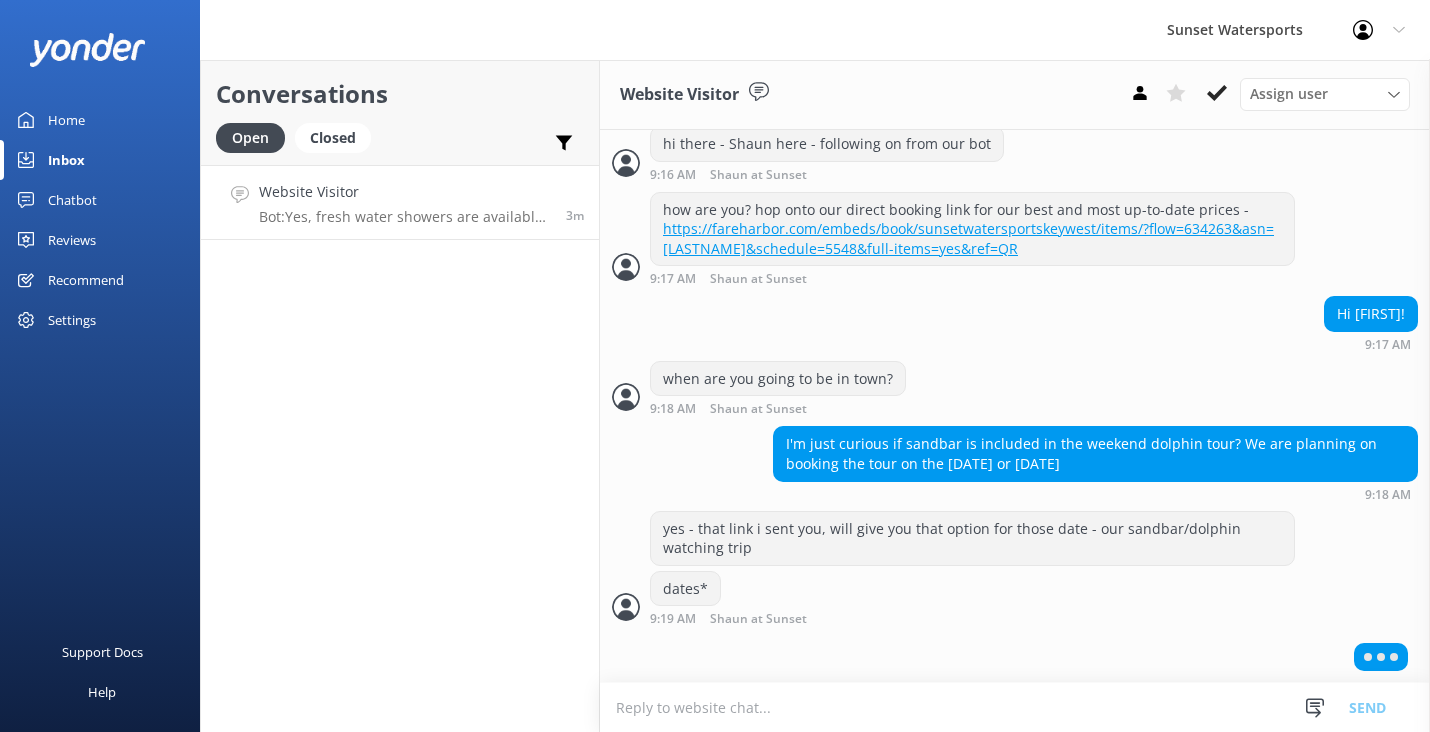 click at bounding box center [1015, 707] 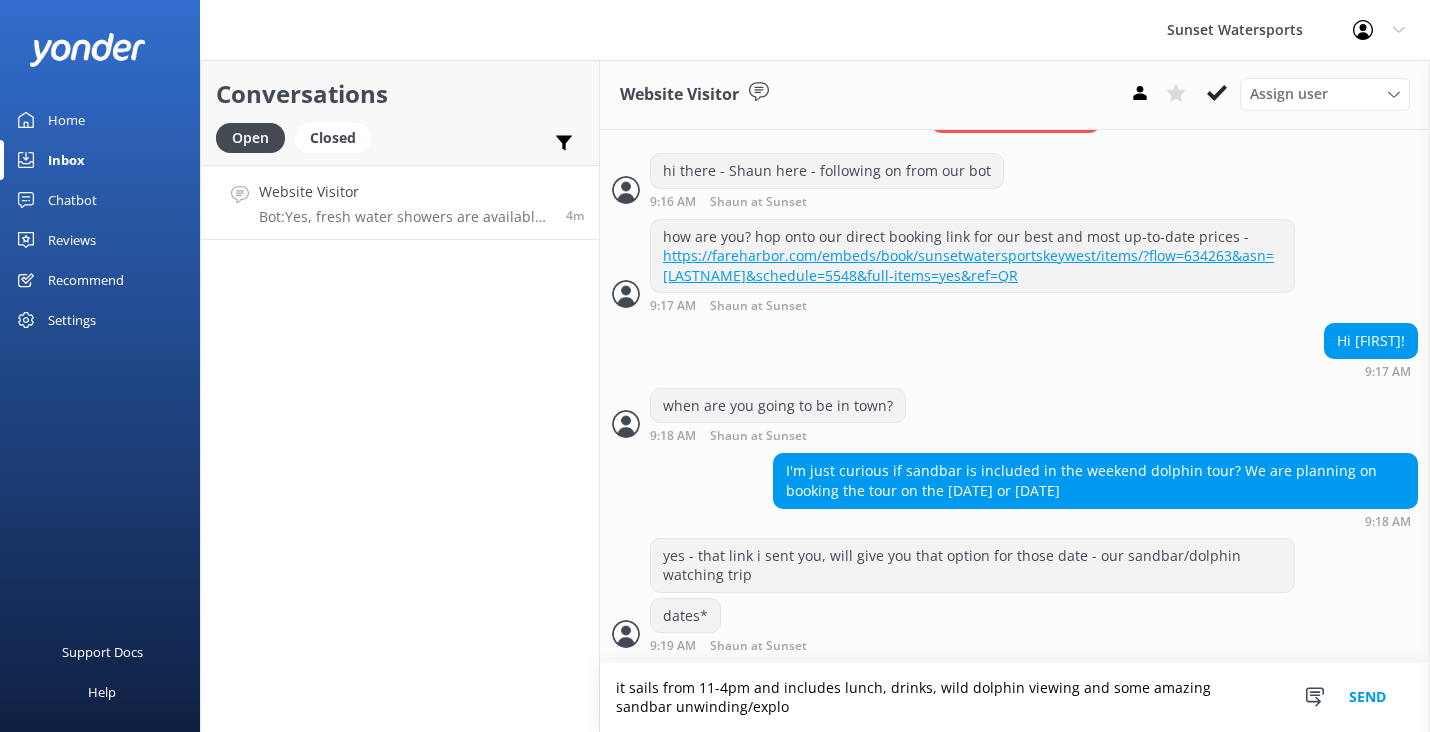 scroll, scrollTop: 890, scrollLeft: 0, axis: vertical 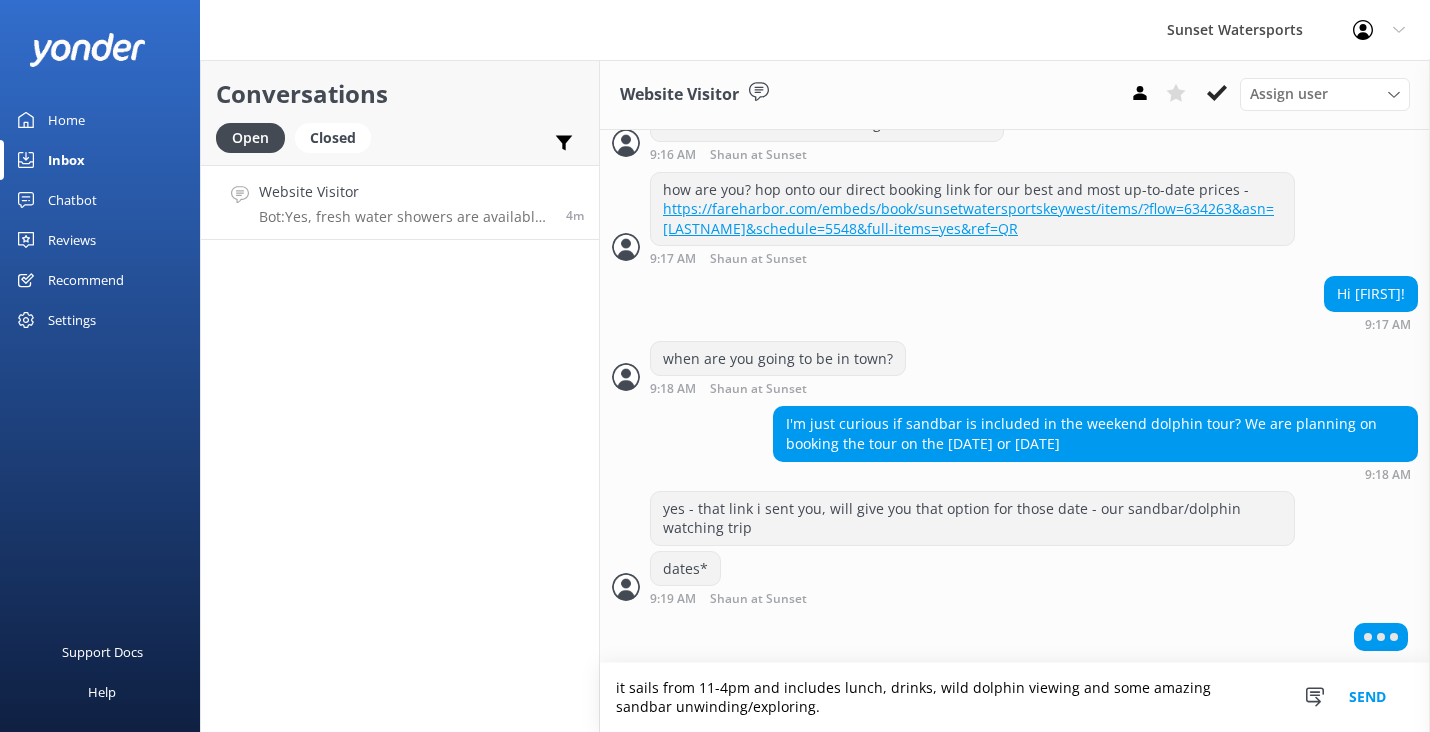 type on "it sails from 11-4pm and includes lunch, drinks, wild dolphin viewing and some amazing sandbar unwinding/exploring." 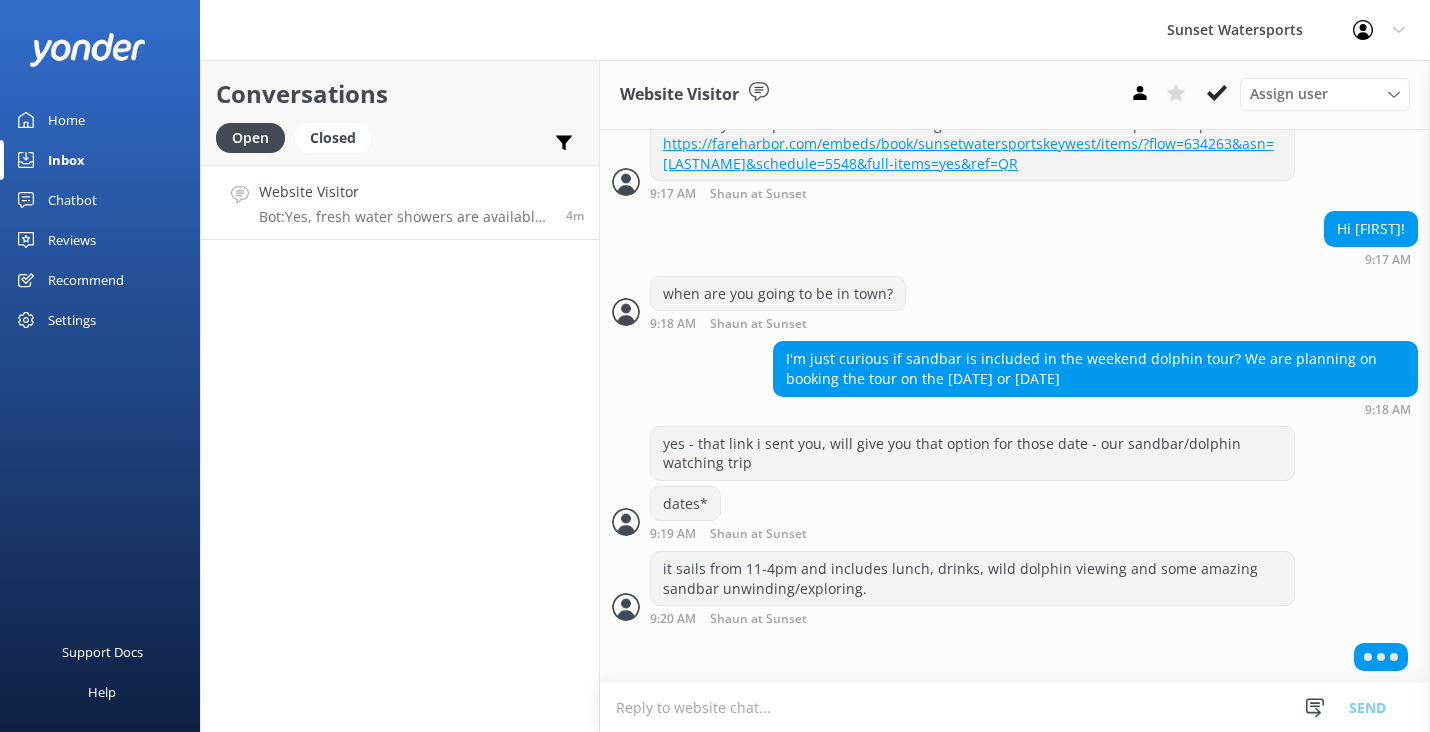 click at bounding box center (1015, 707) 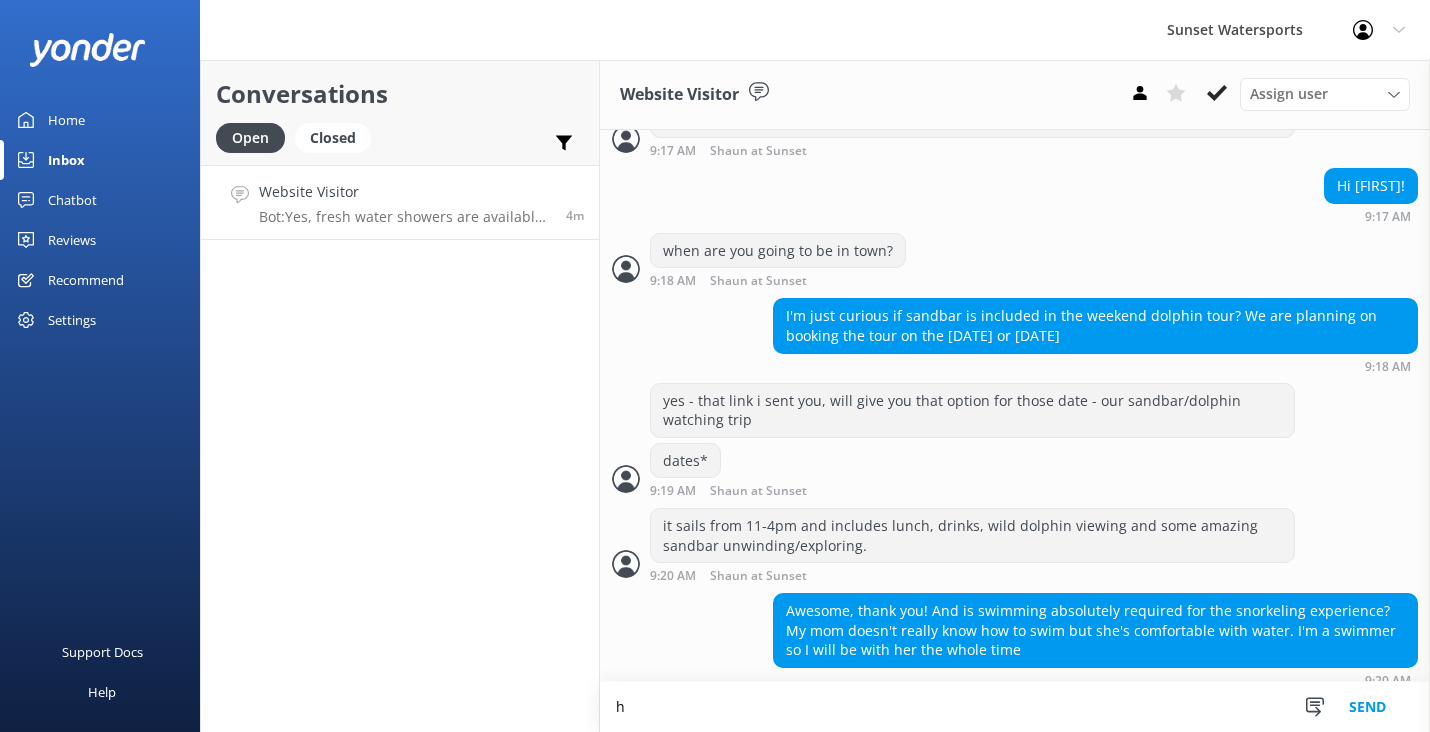 scroll, scrollTop: 1012, scrollLeft: 0, axis: vertical 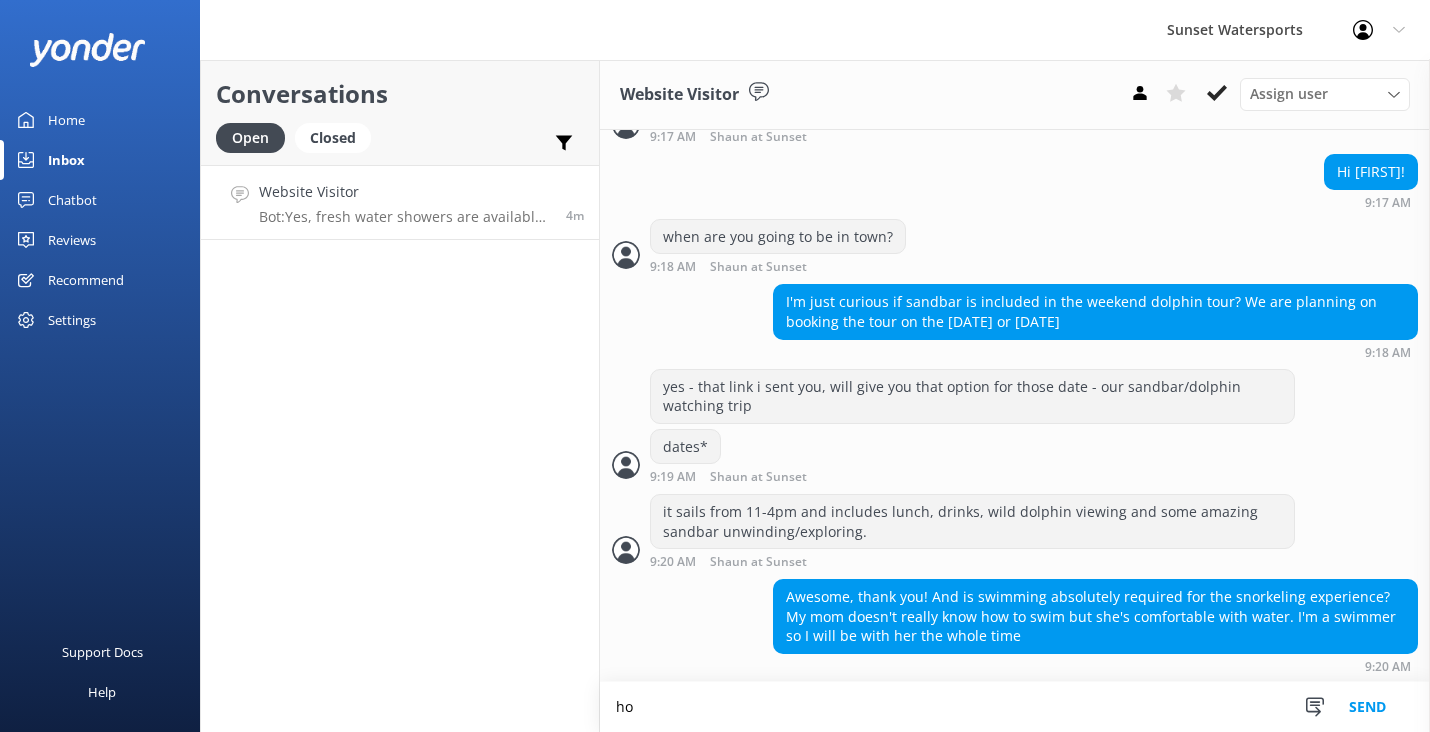 type on "h" 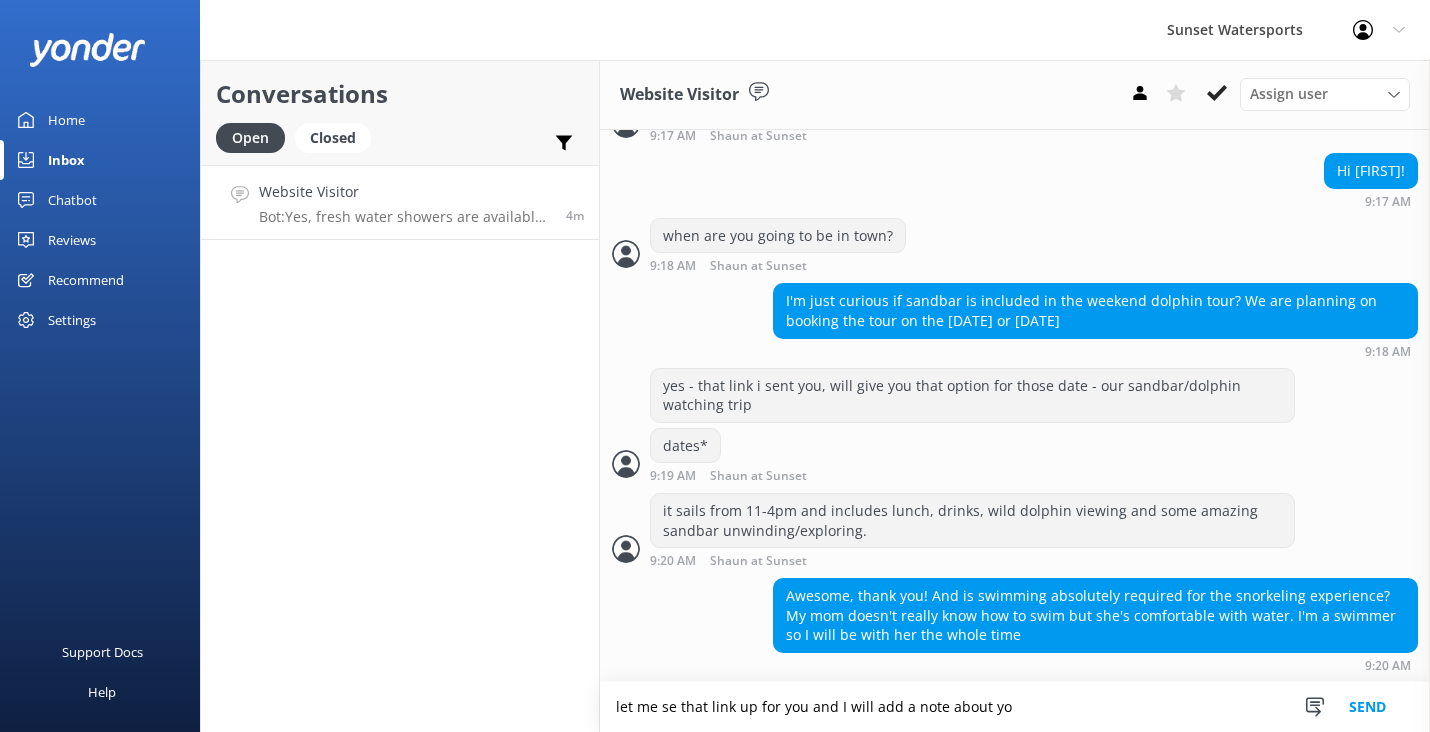scroll, scrollTop: 1053, scrollLeft: 0, axis: vertical 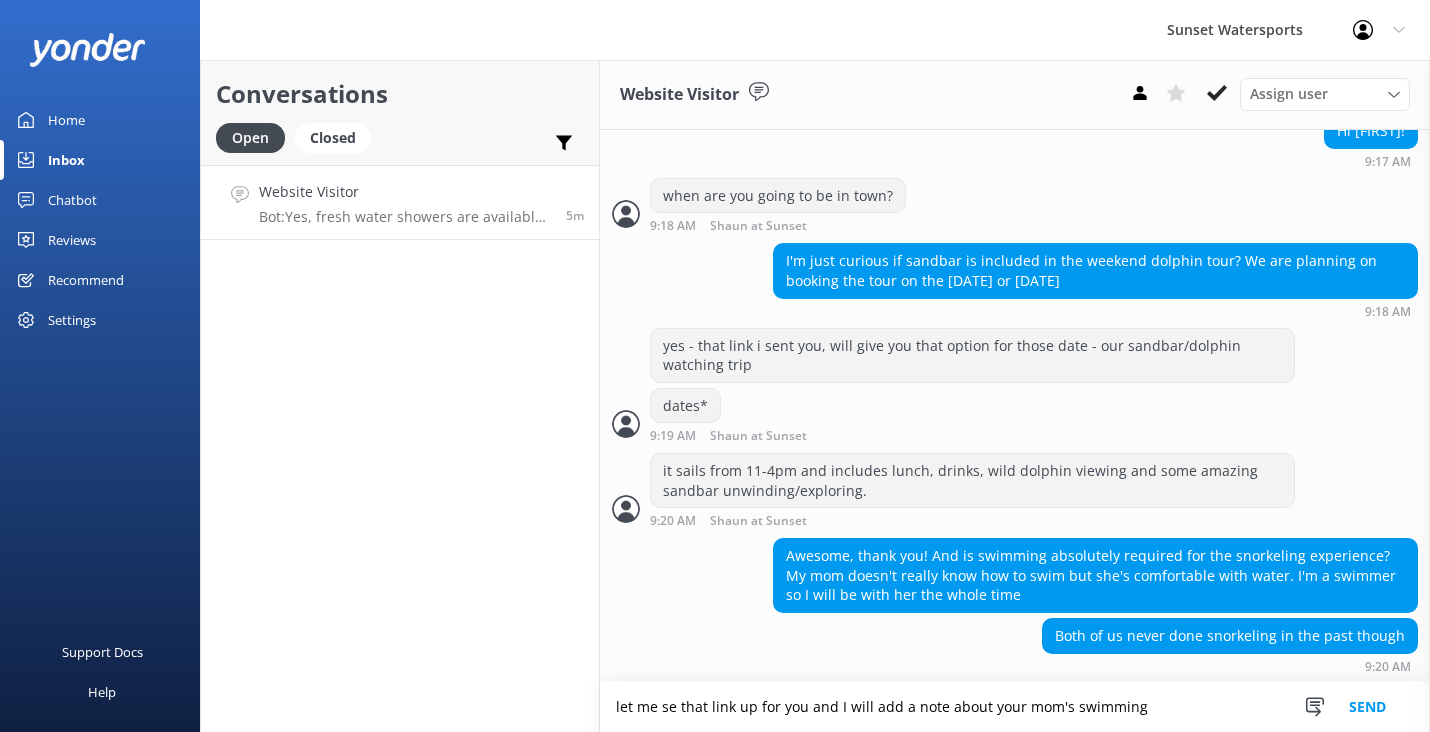 click on "let me se that link up for you and I will add a note about your mom's swimming" at bounding box center (1015, 707) 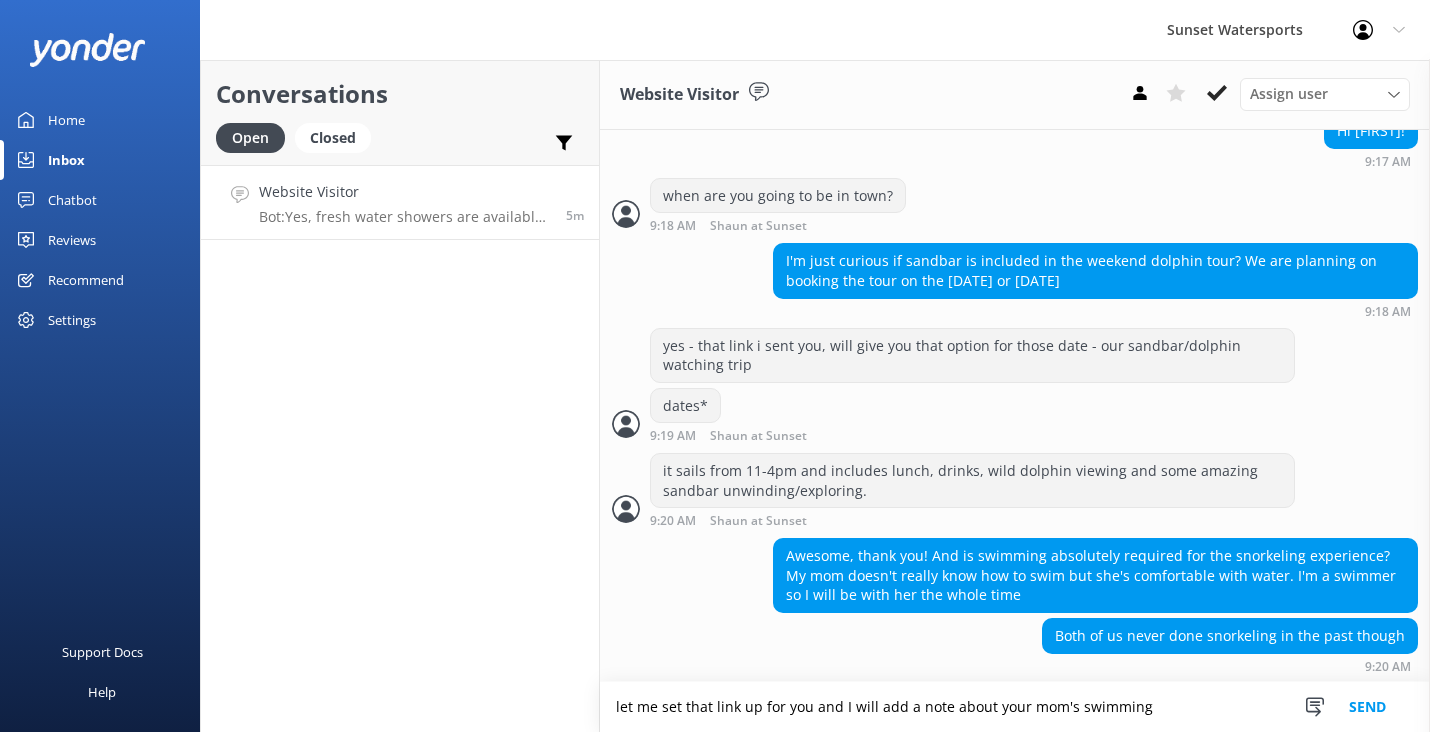 click on "let me set that link up for you and I will add a note about your mom's swimming" at bounding box center (1015, 707) 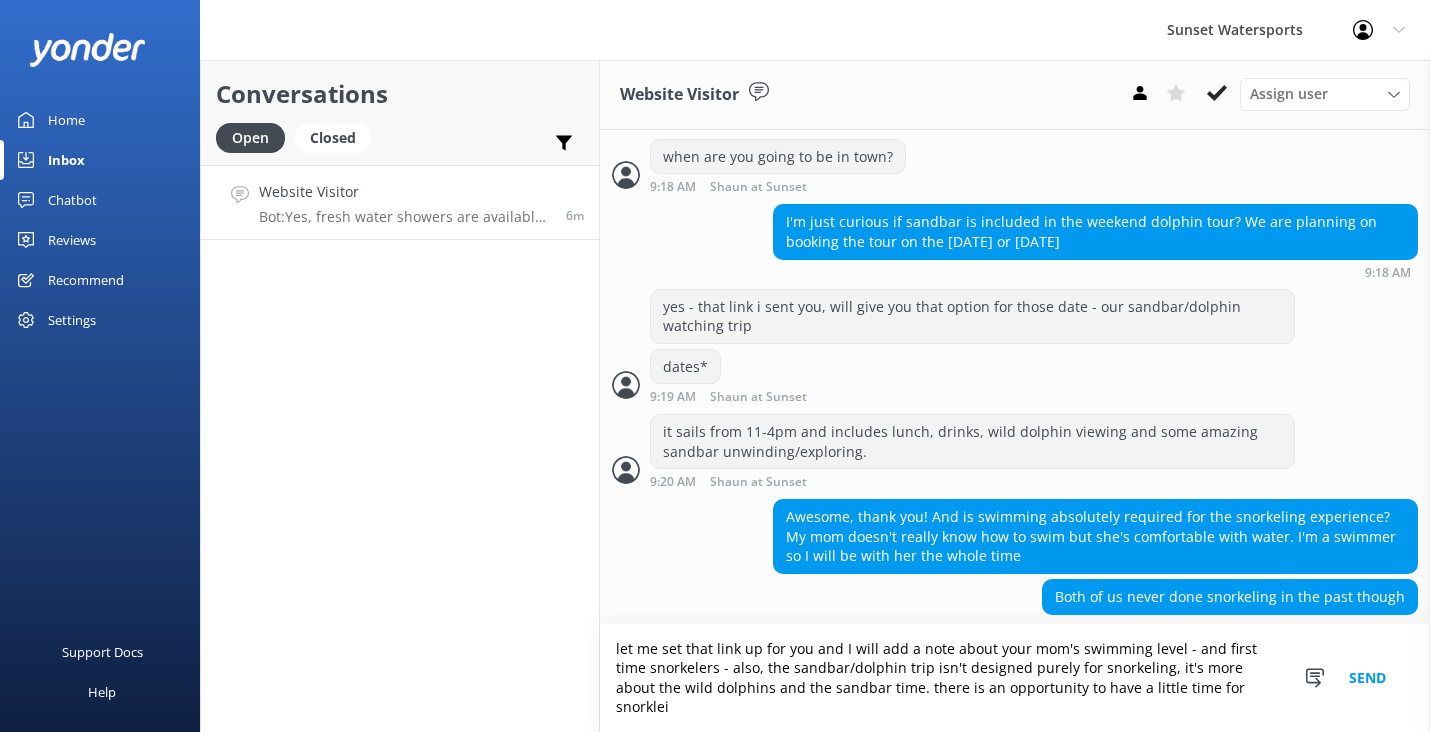 scroll, scrollTop: 1111, scrollLeft: 0, axis: vertical 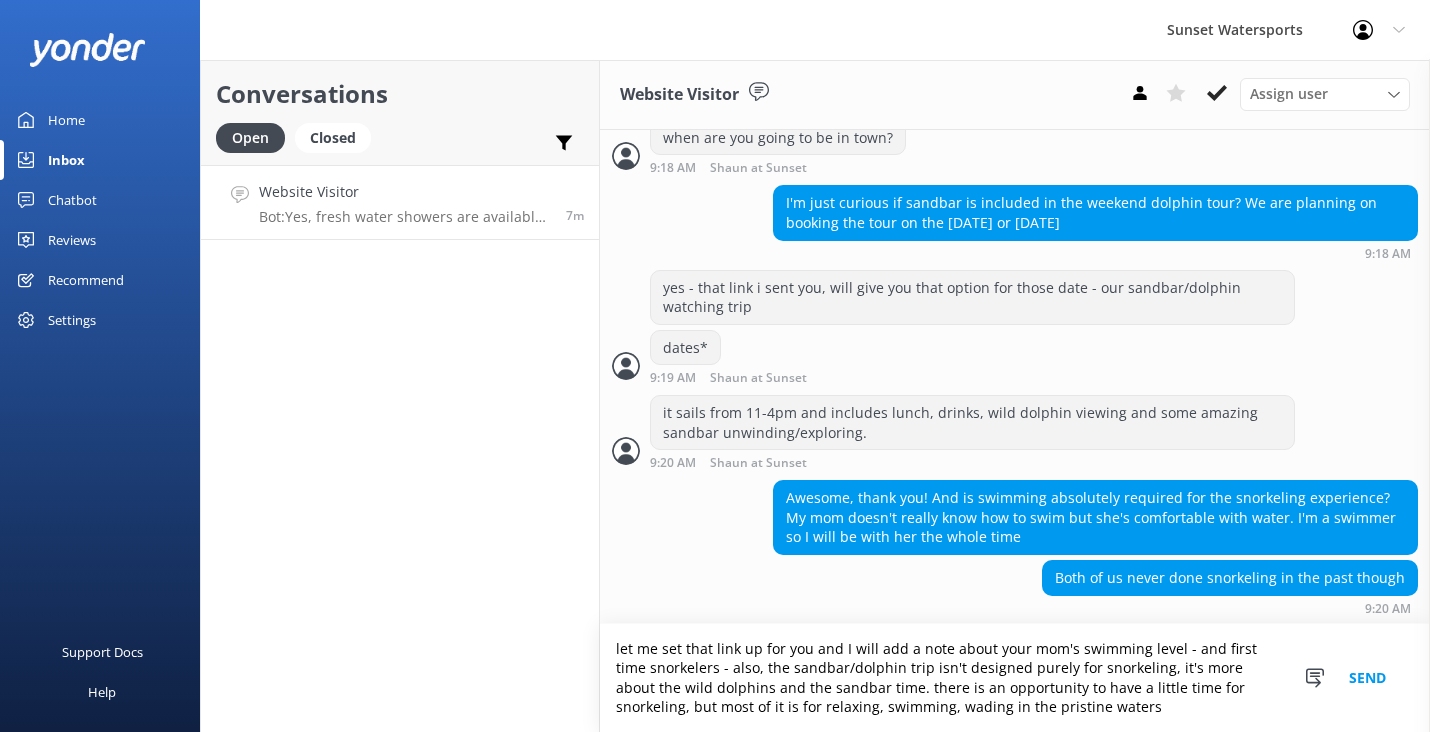 type on "let me set that link up for you and I will add a note about your mom's swimming level - and first time snorkelers - also, the sandbar/dolphin trip isn't designed purely for snorkeling, it's more about the wild dolphins and the sandbar time. there is an opportunity to have a little time for snorkeling, but most of it is for relaxing, swimming, wading in the pristine waters" 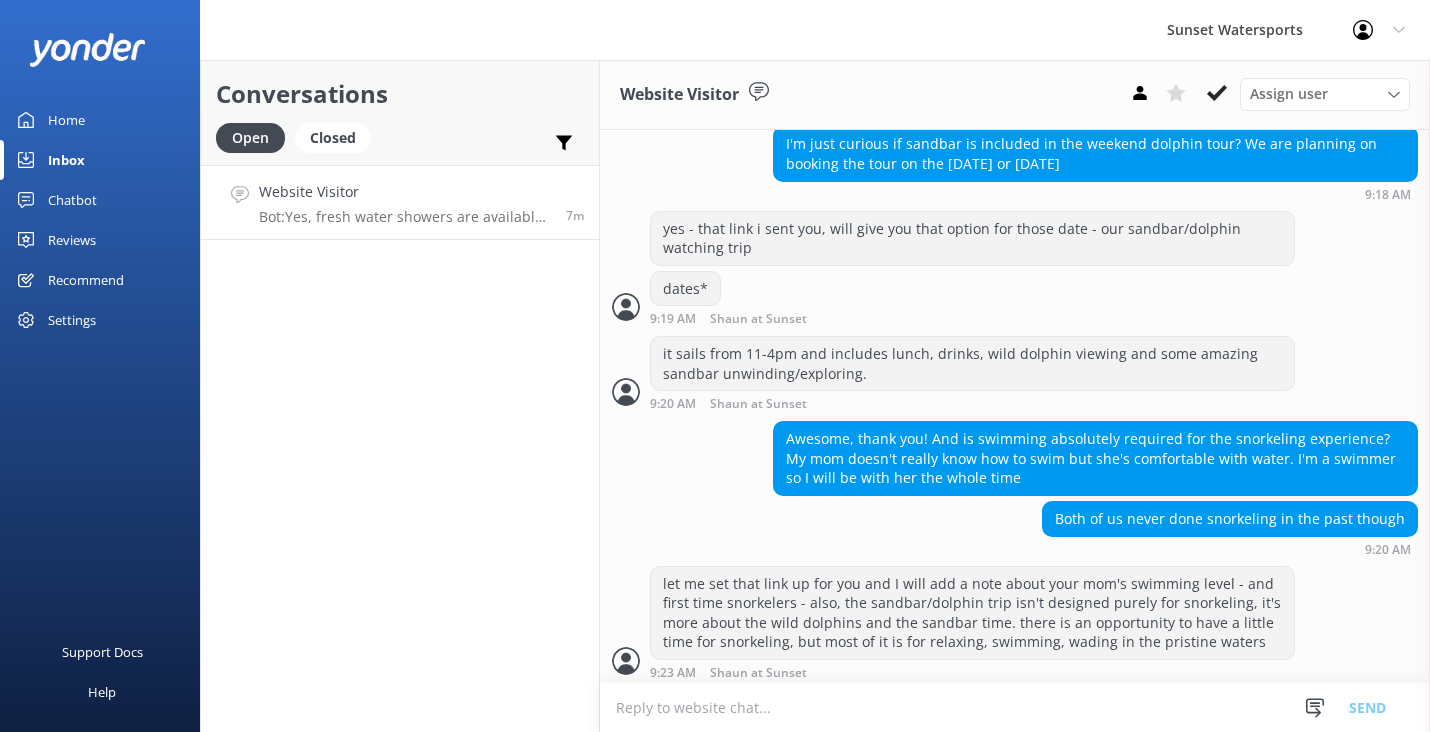 scroll, scrollTop: 1177, scrollLeft: 0, axis: vertical 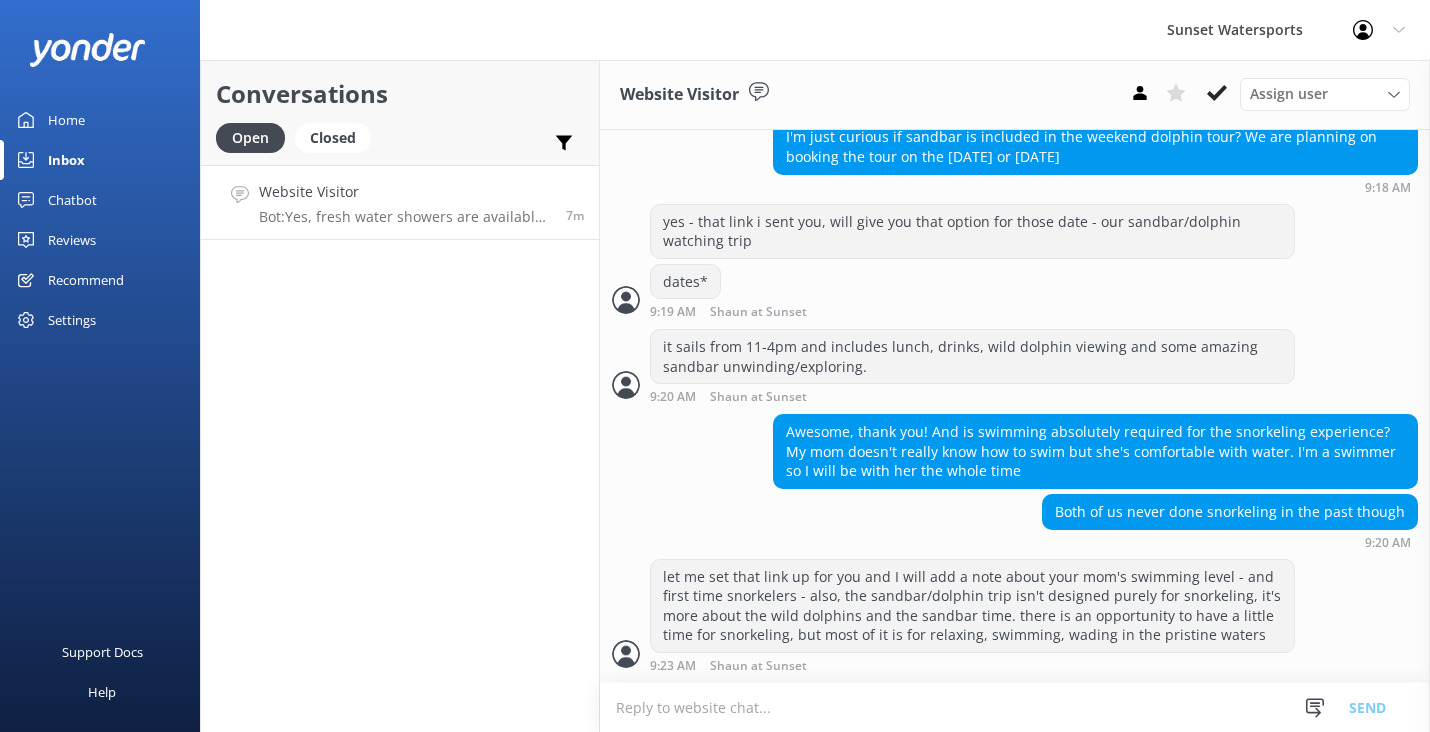 click at bounding box center (1015, 707) 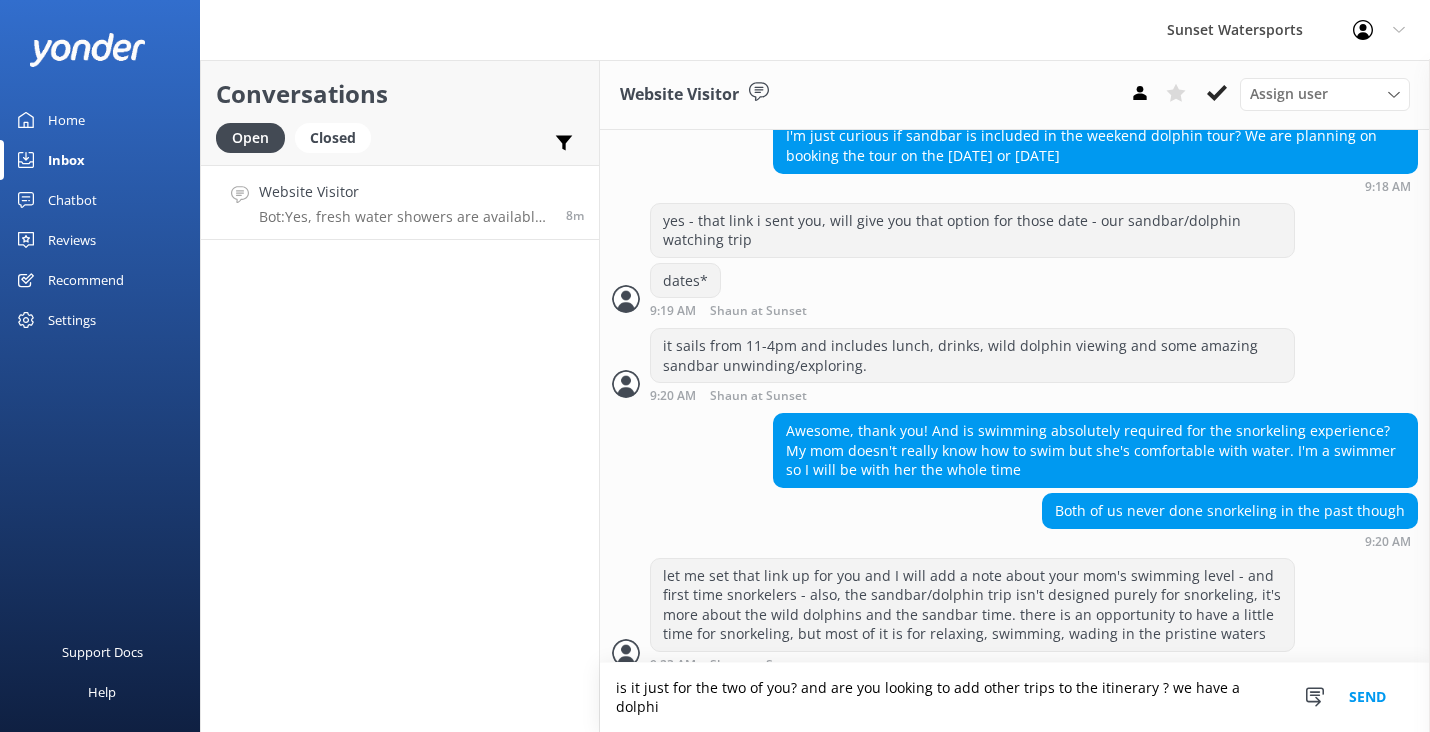 scroll, scrollTop: 1197, scrollLeft: 0, axis: vertical 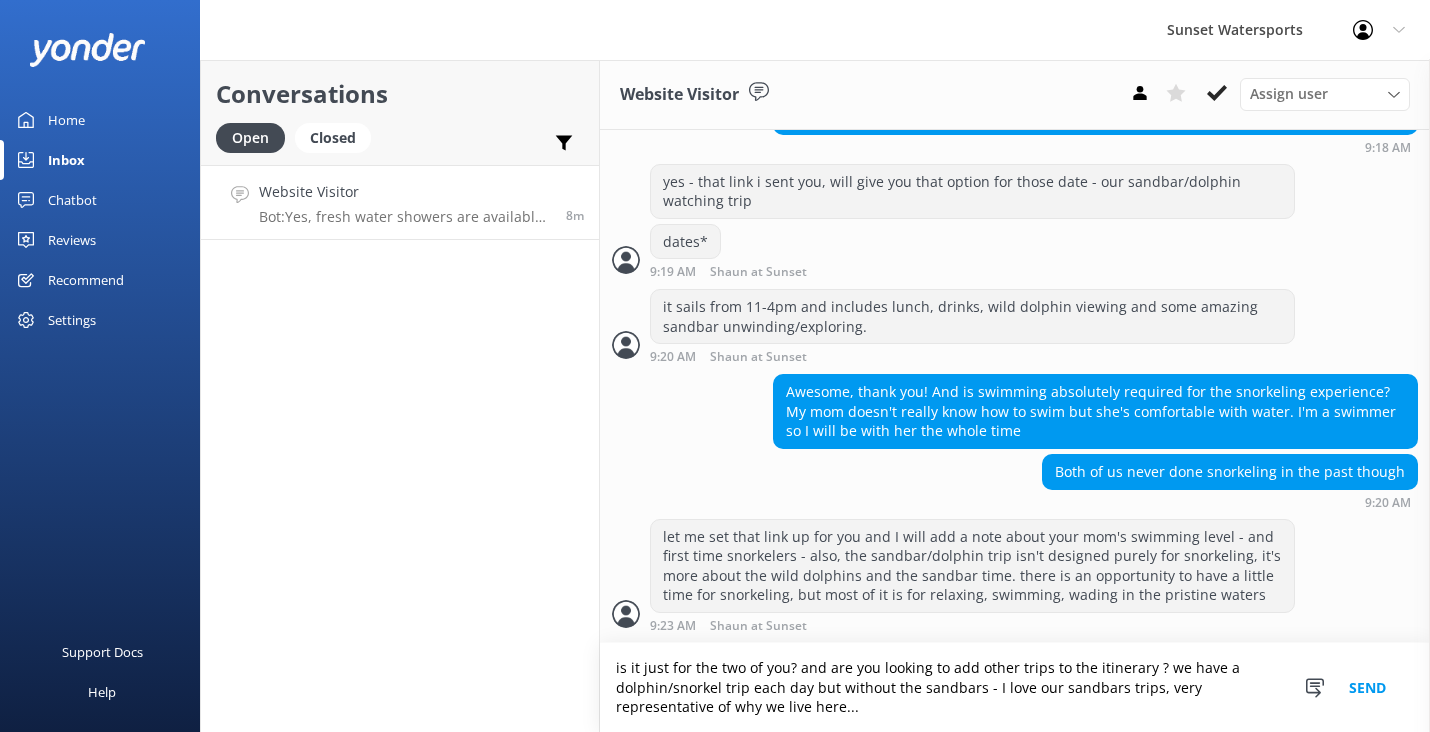 type on "is it just for the two of you? and are you looking to add other trips to the itinerary ? we have a dolphin/snorkel trip each day but without the sandbars - I love our sandbars trips, very representative of why we live here..." 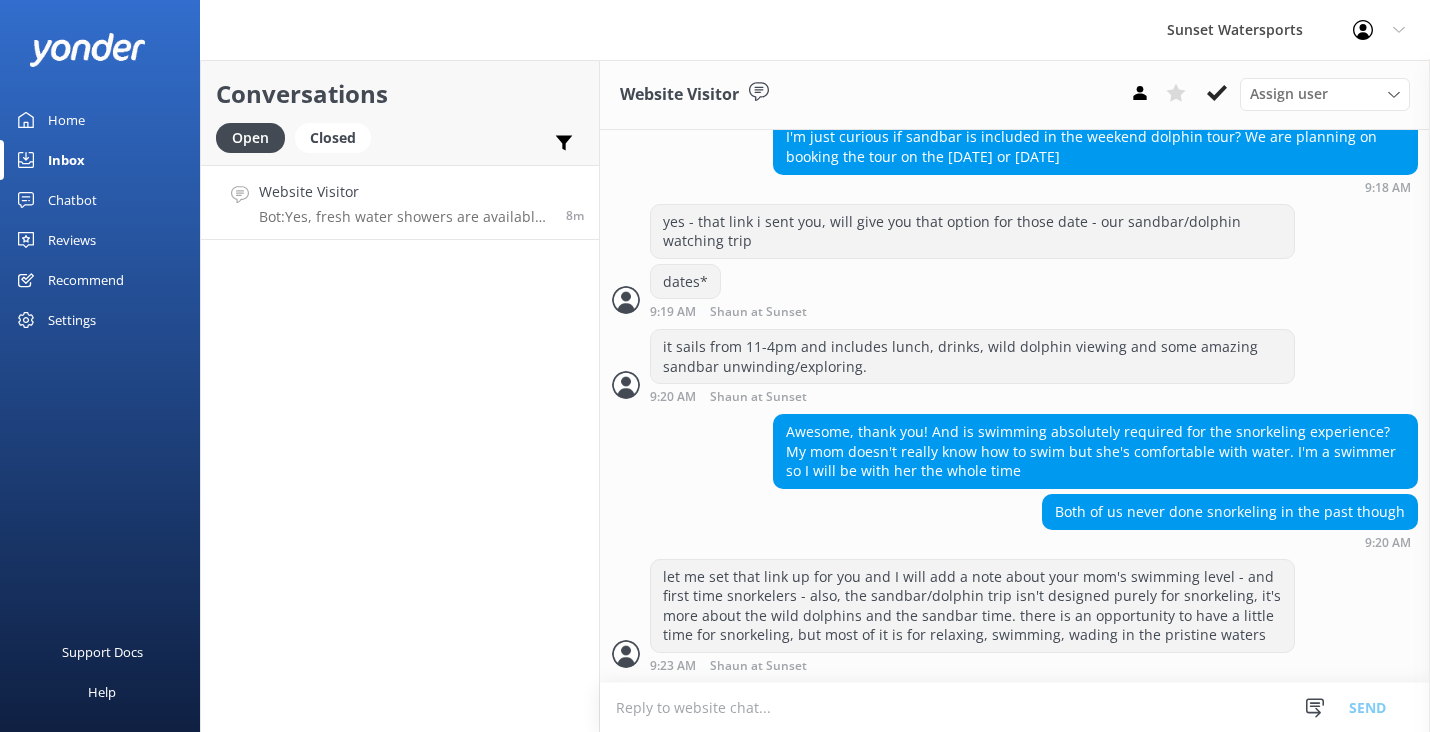 scroll, scrollTop: 1281, scrollLeft: 0, axis: vertical 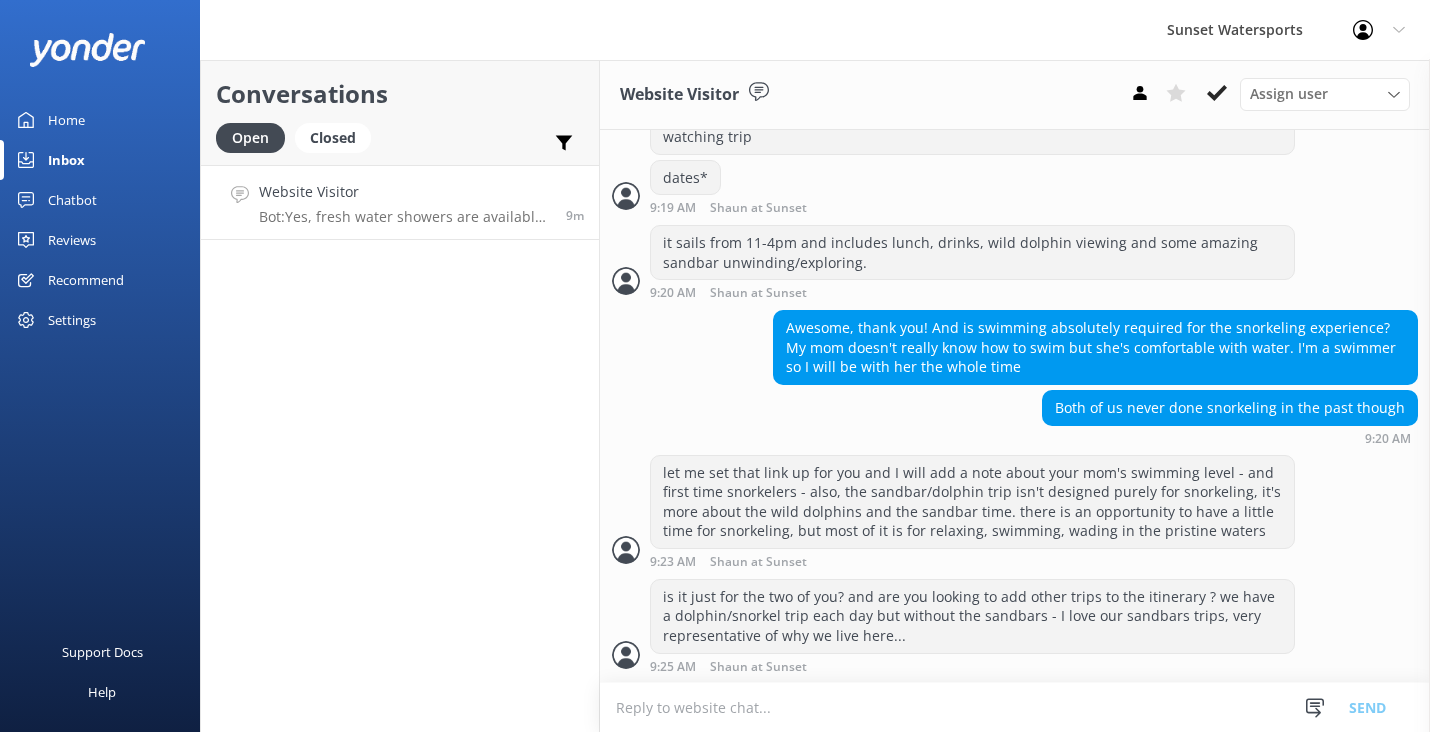 click at bounding box center [1015, 707] 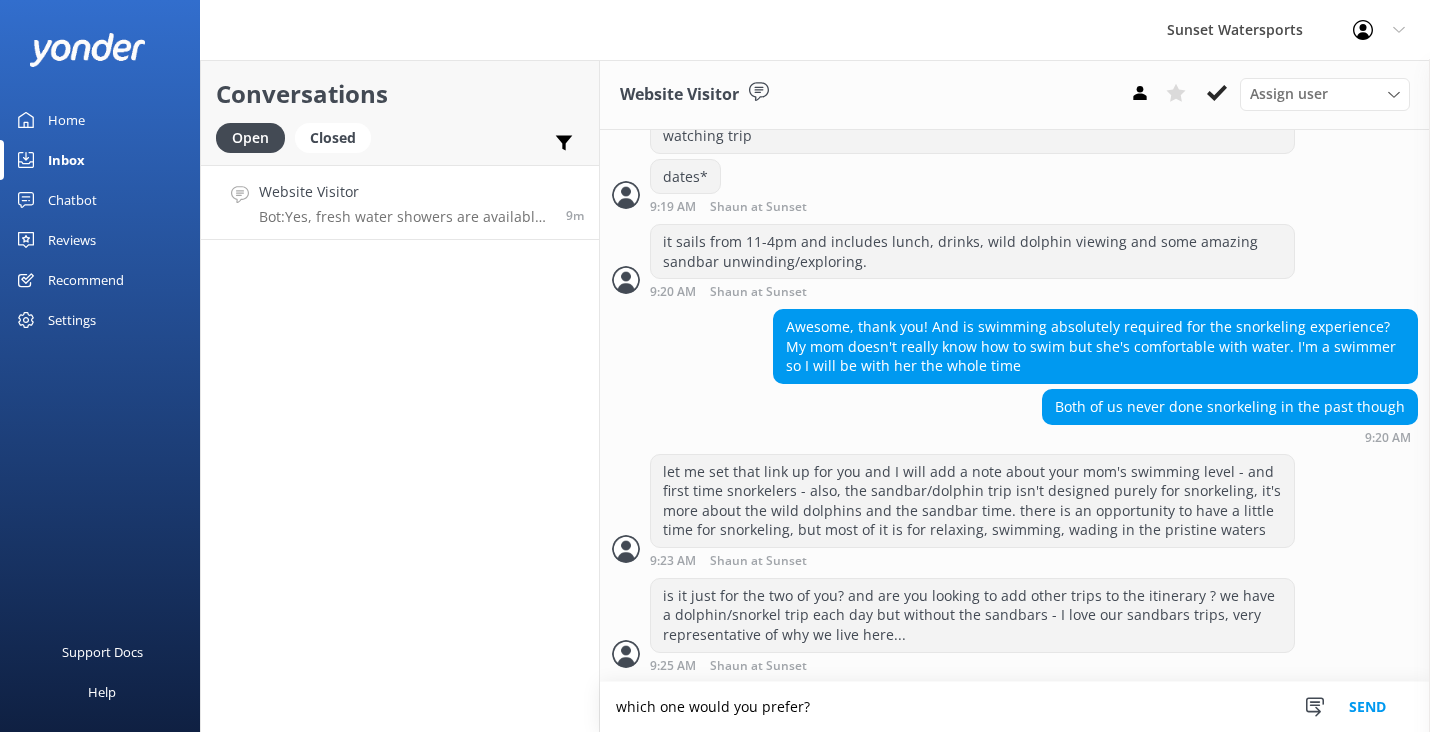 scroll, scrollTop: 1329, scrollLeft: 0, axis: vertical 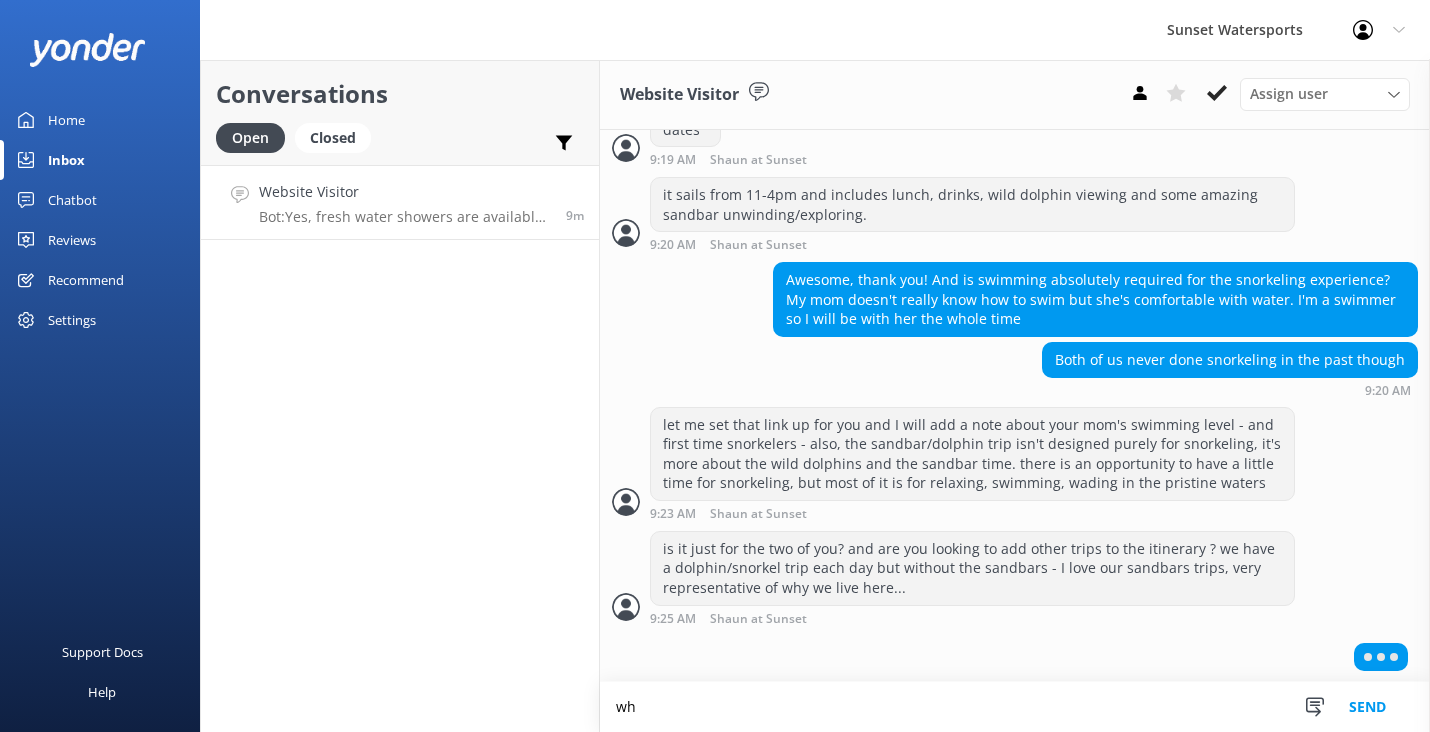 type on "w" 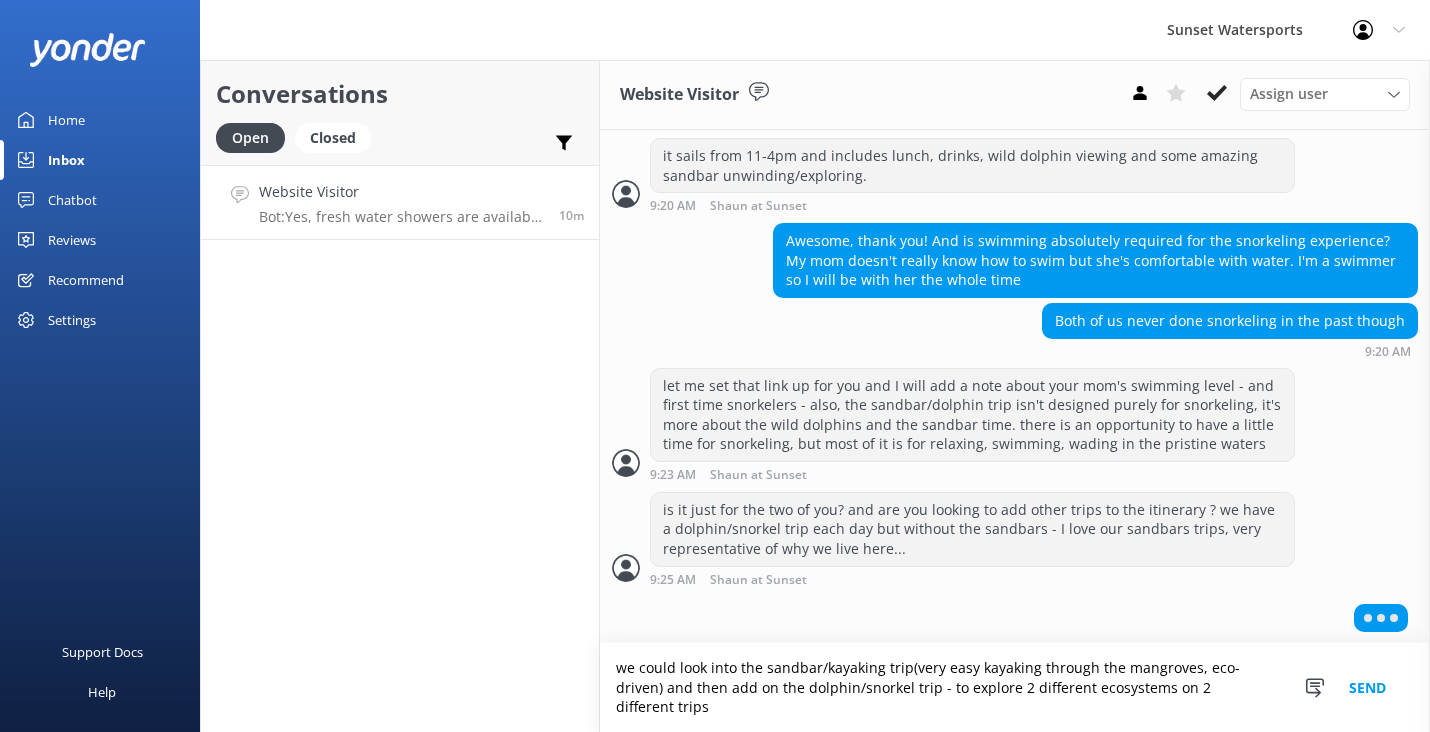 scroll, scrollTop: 1321, scrollLeft: 0, axis: vertical 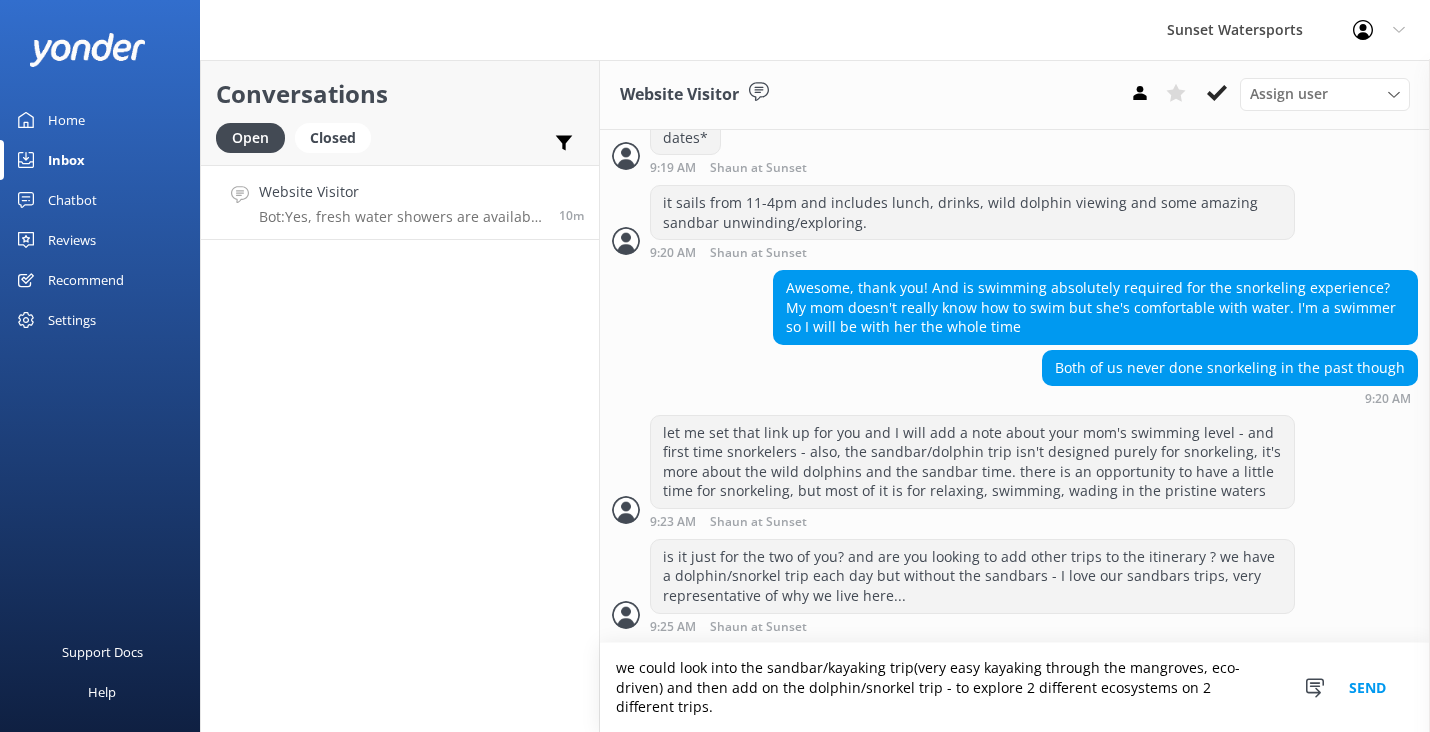 type on "we could look into the sandbar/kayaking trip(very easy kayaking through the mangroves, eco-driven) and then add on the dolphin/snorkel trip - to explore 2 different ecosystems on 2 different trips." 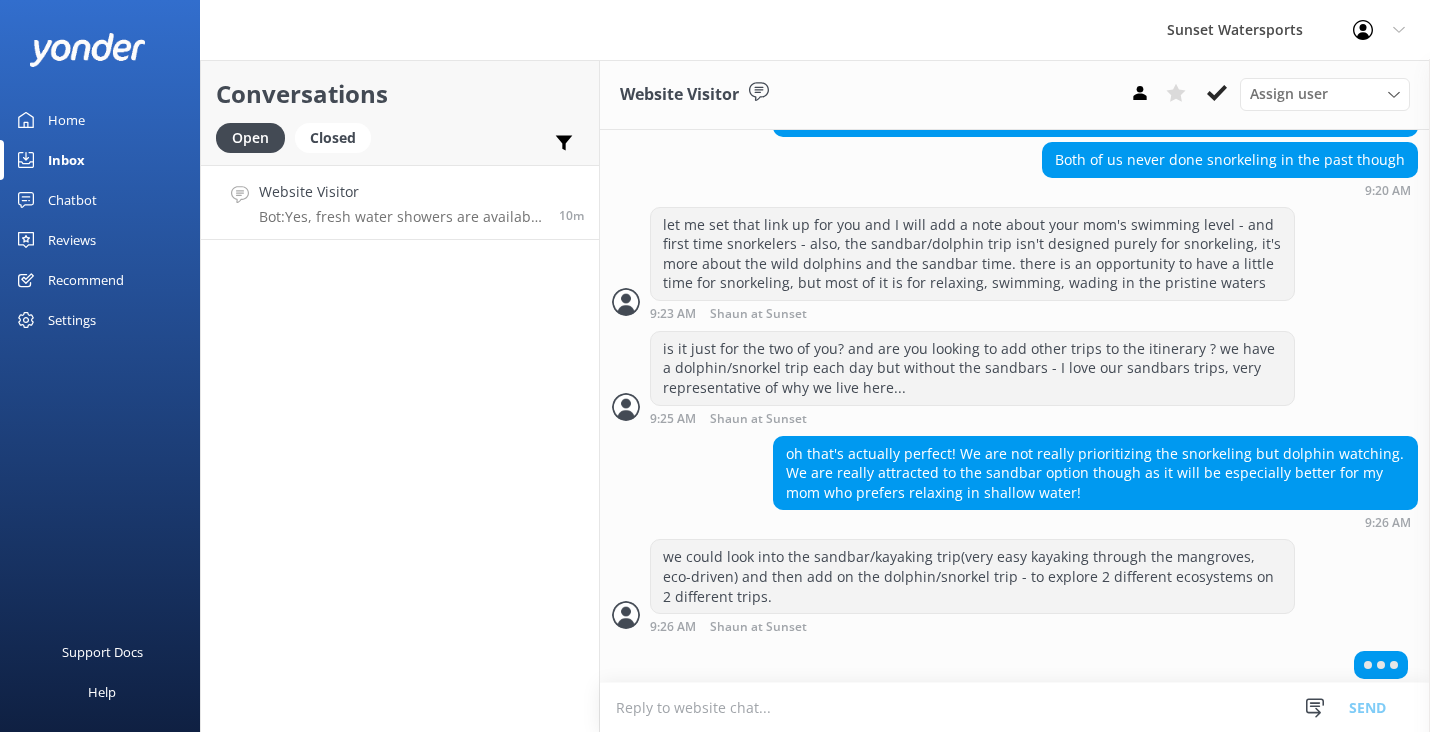scroll, scrollTop: 1537, scrollLeft: 0, axis: vertical 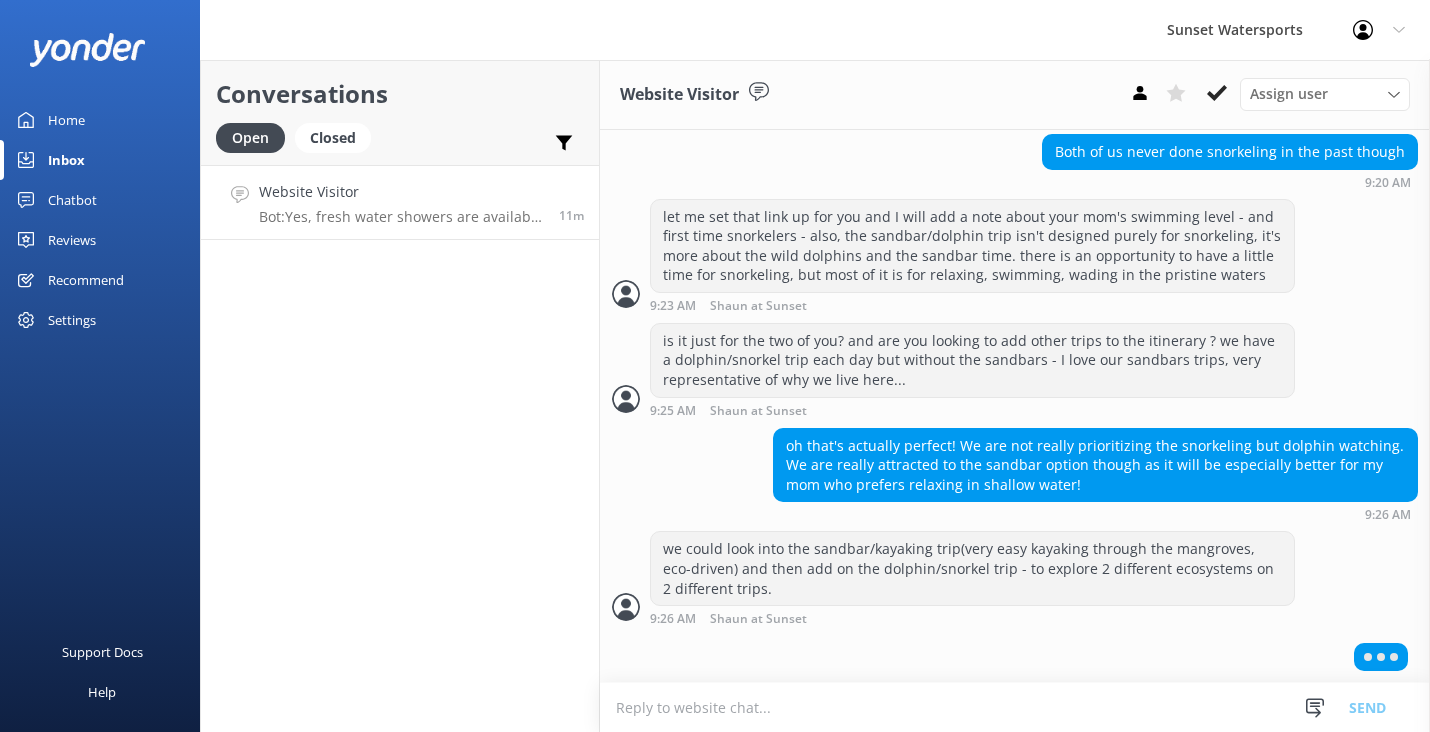 click on "Conversations Open Closed Important Assigned to me Unassigned Website Visitor Bot:  Yes, fresh water showers are available after your jet ski or snorkeling activities. 11m" at bounding box center (400, 396) 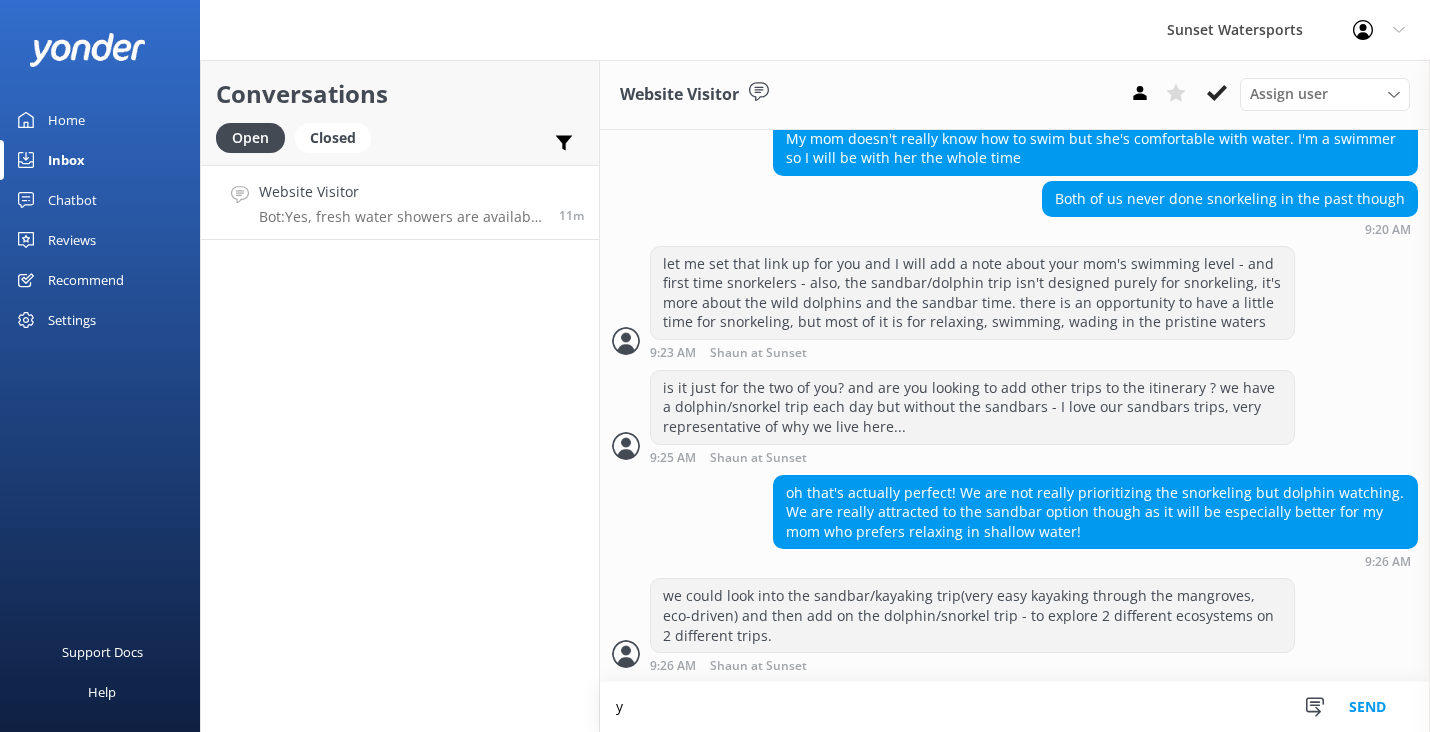 scroll, scrollTop: 0, scrollLeft: 0, axis: both 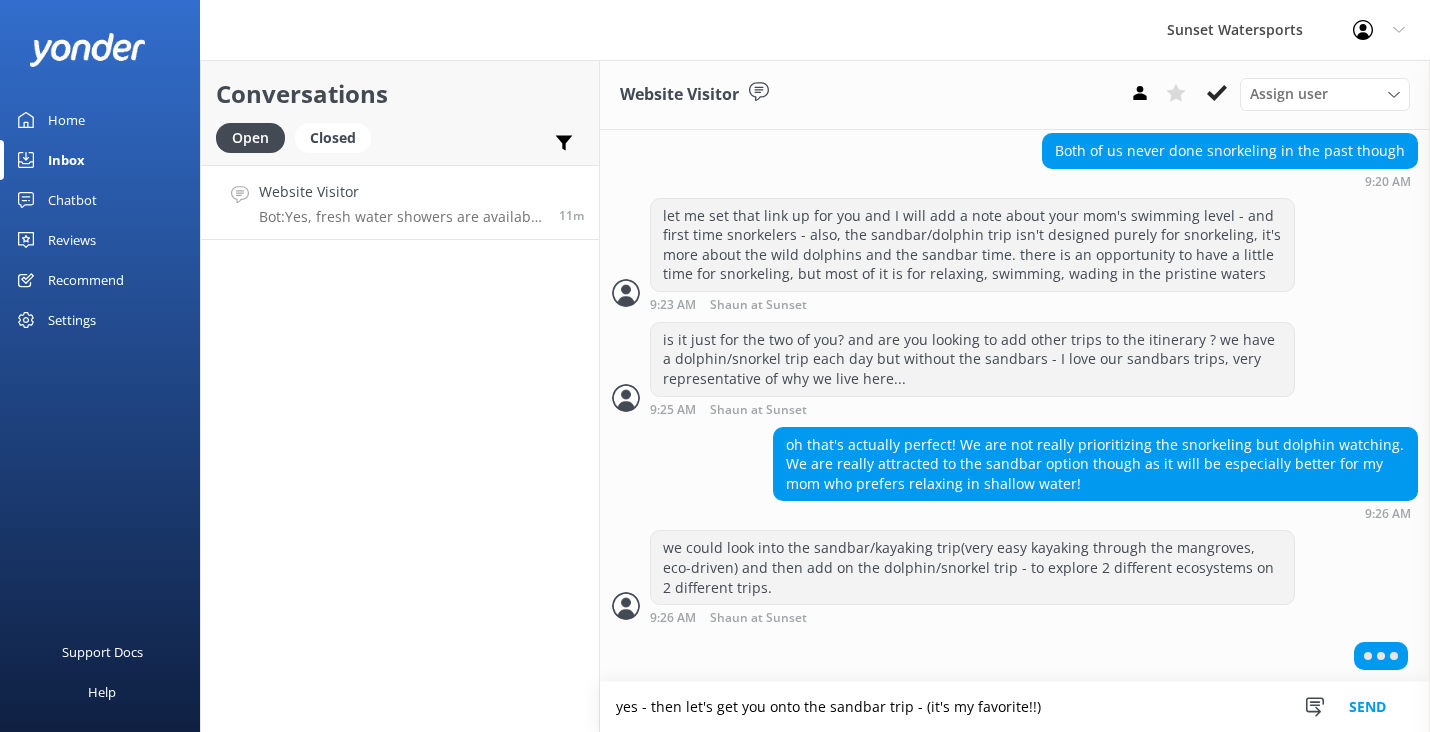 type on "yes - then let's get you onto the sandbar trip - (it's my favorite!!)" 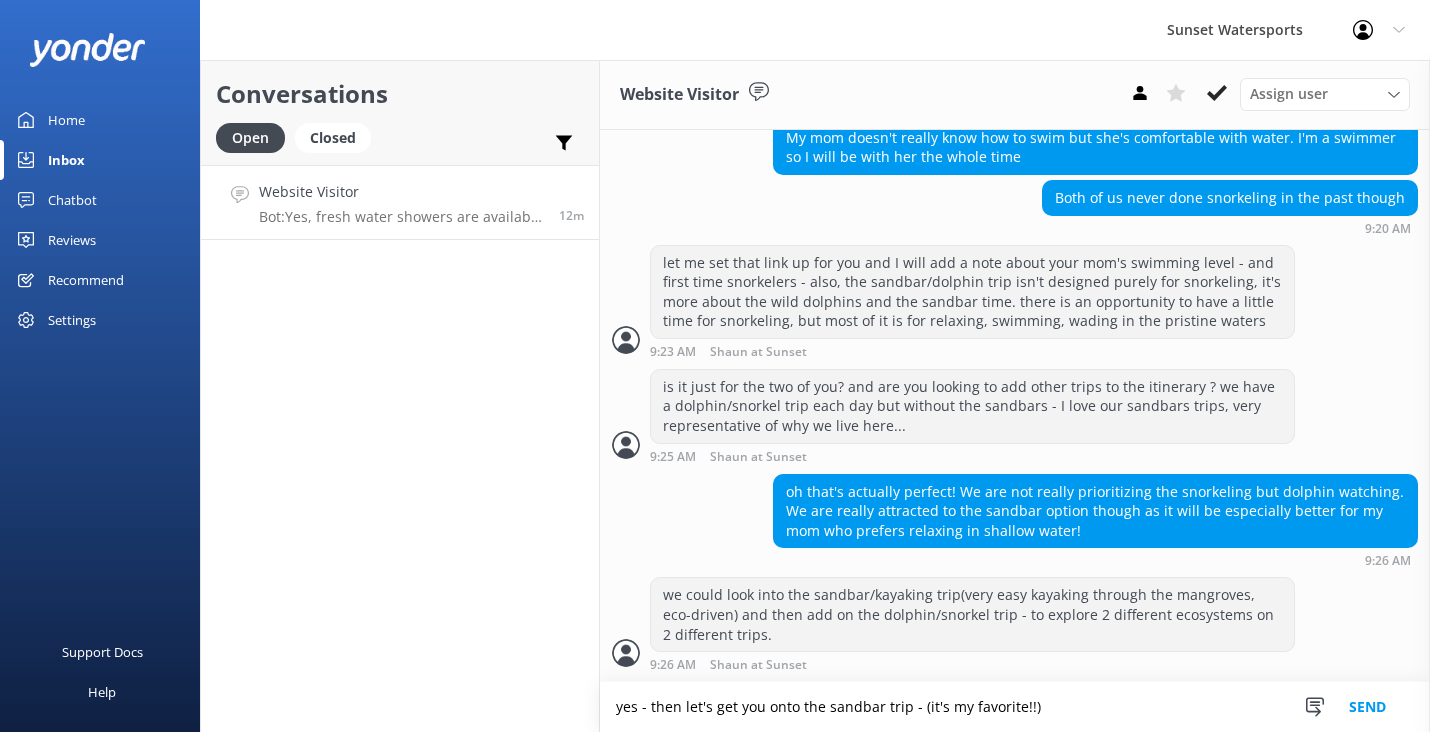 scroll, scrollTop: 1575, scrollLeft: 0, axis: vertical 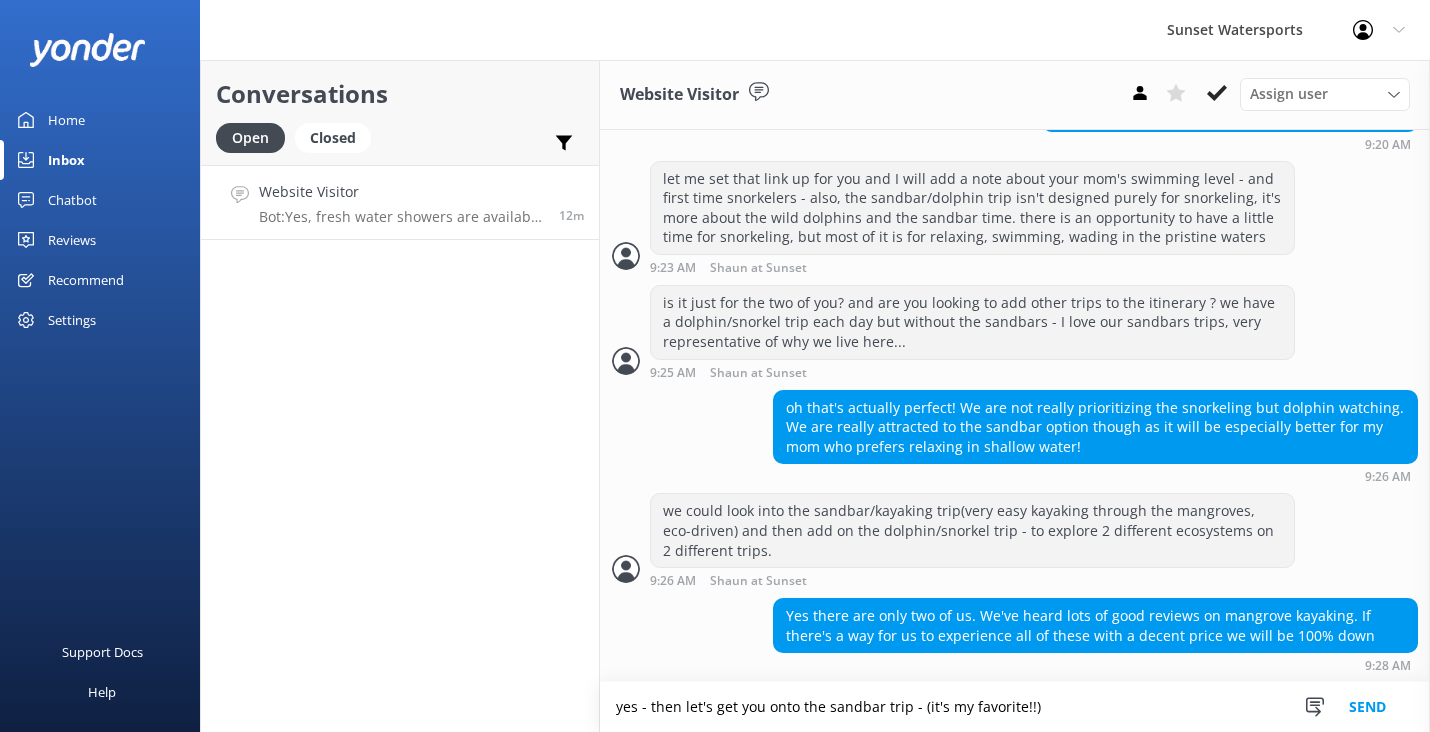 drag, startPoint x: 1056, startPoint y: 704, endPoint x: 600, endPoint y: 701, distance: 456.00986 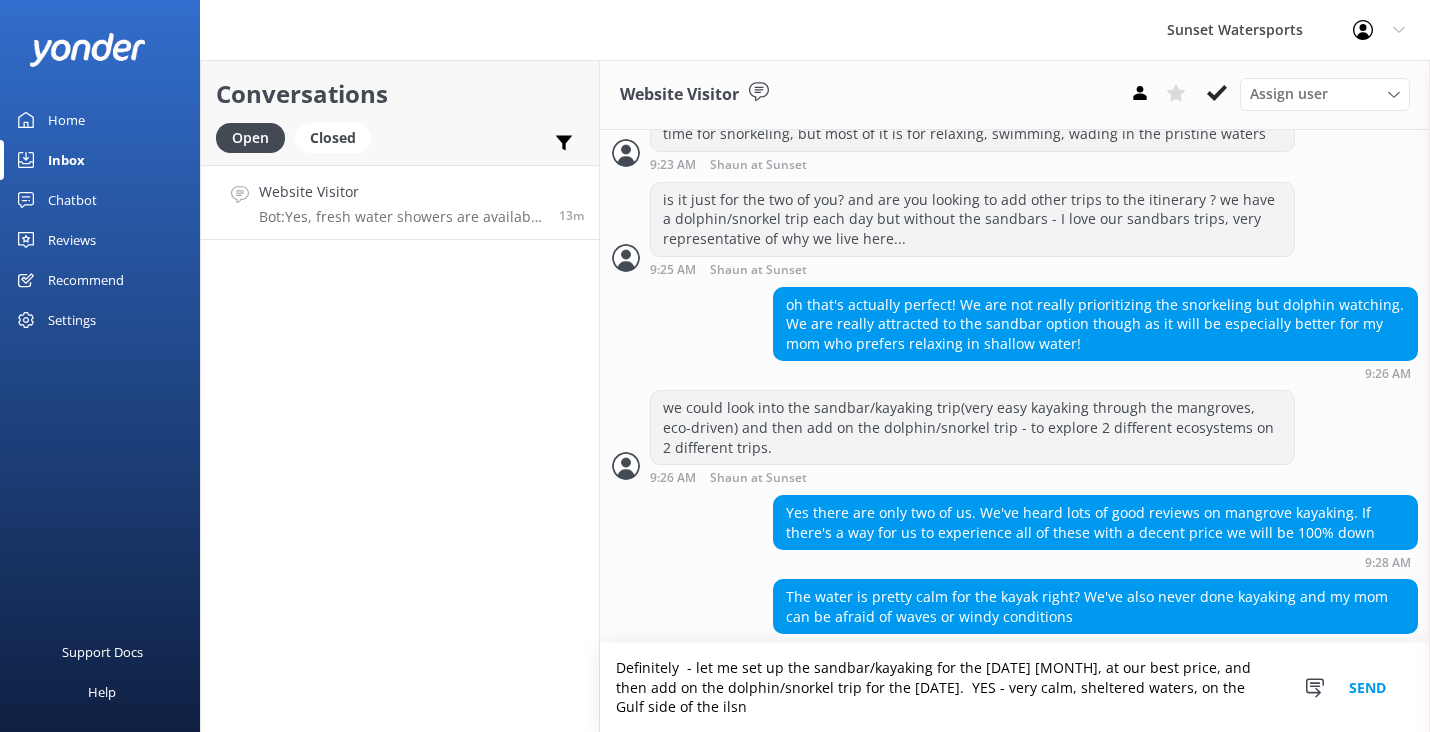 scroll, scrollTop: 1698, scrollLeft: 0, axis: vertical 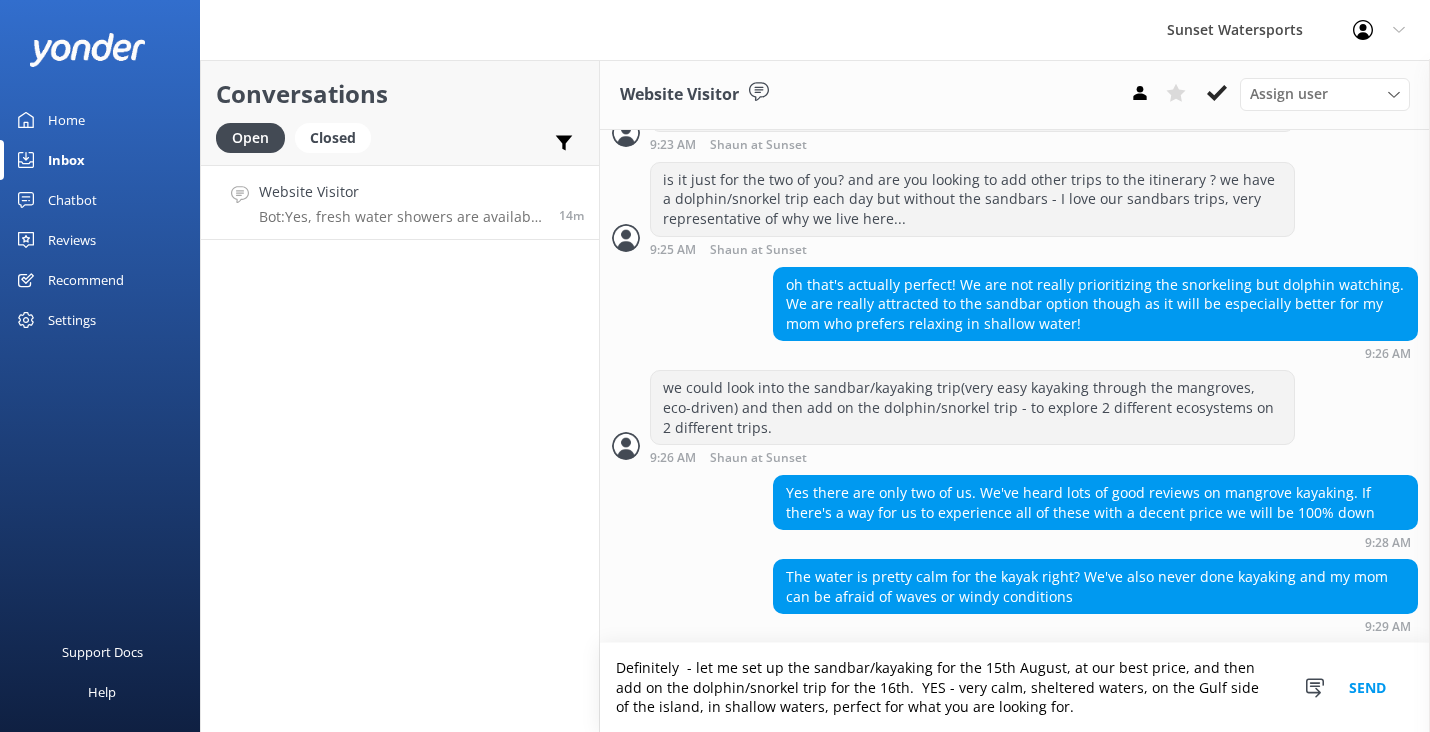 type on "Definitely  - let me set up the sandbar/kayaking for the 15th August, at our best price, and then add on the dolphin/snorkel trip for the 16th.  YES - very calm, sheltered waters, on the Gulf side of the island, in shallow waters, perfect for what you are looking for." 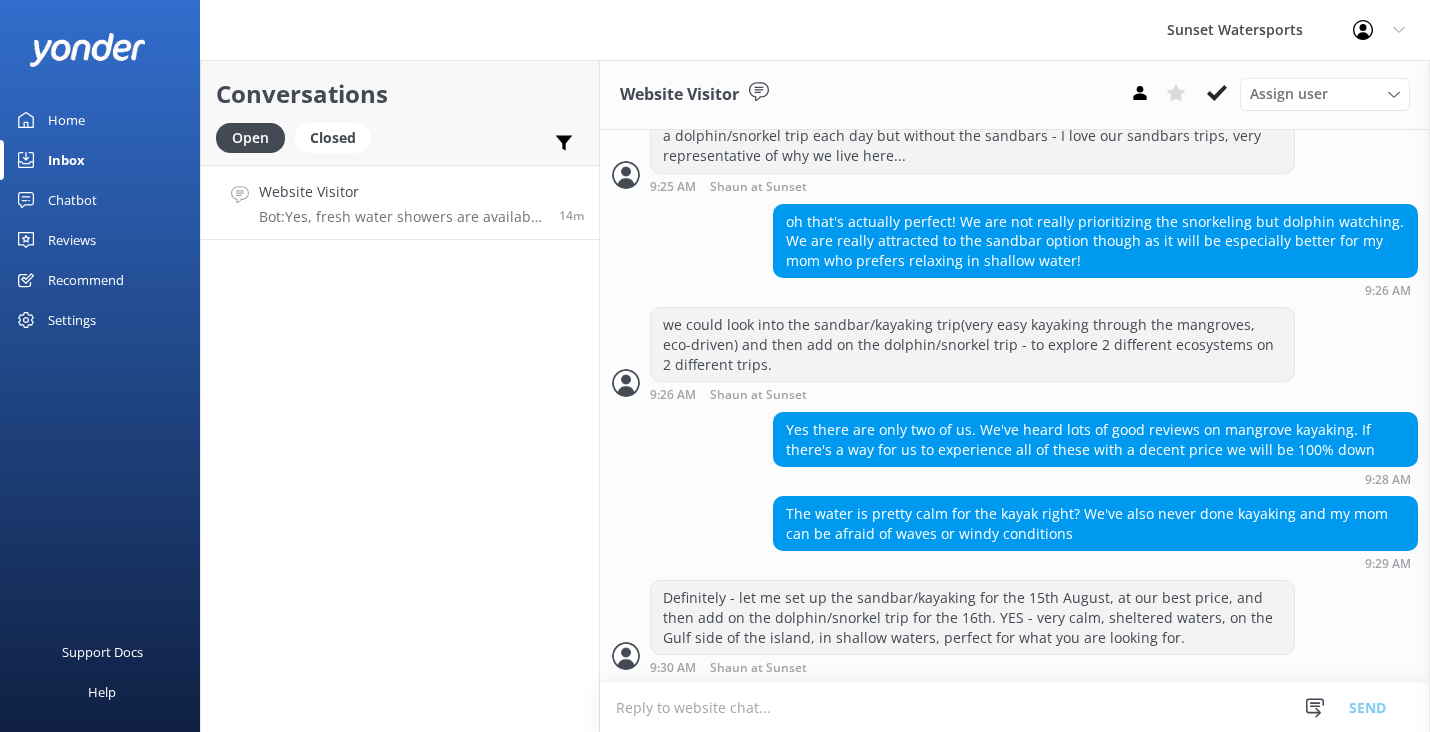 scroll, scrollTop: 1763, scrollLeft: 0, axis: vertical 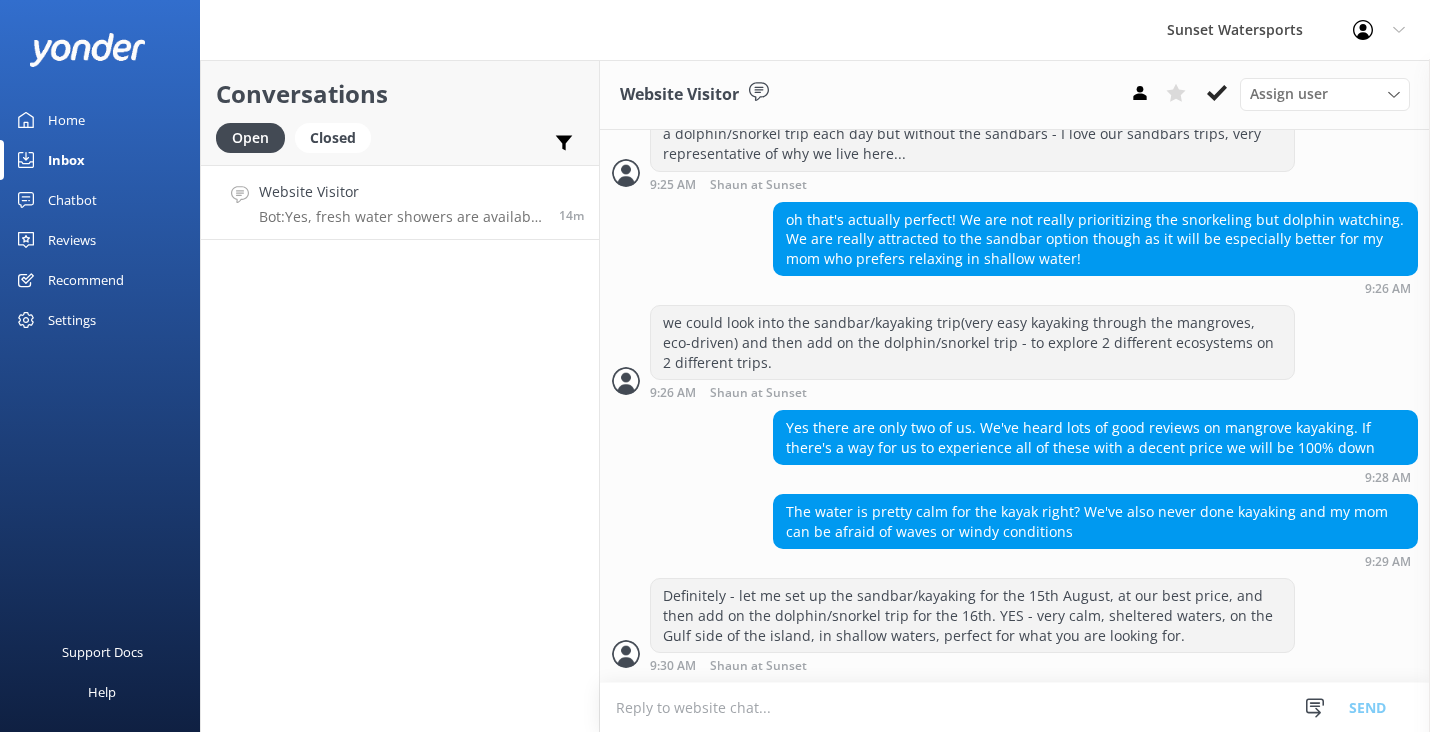 click at bounding box center [1015, 707] 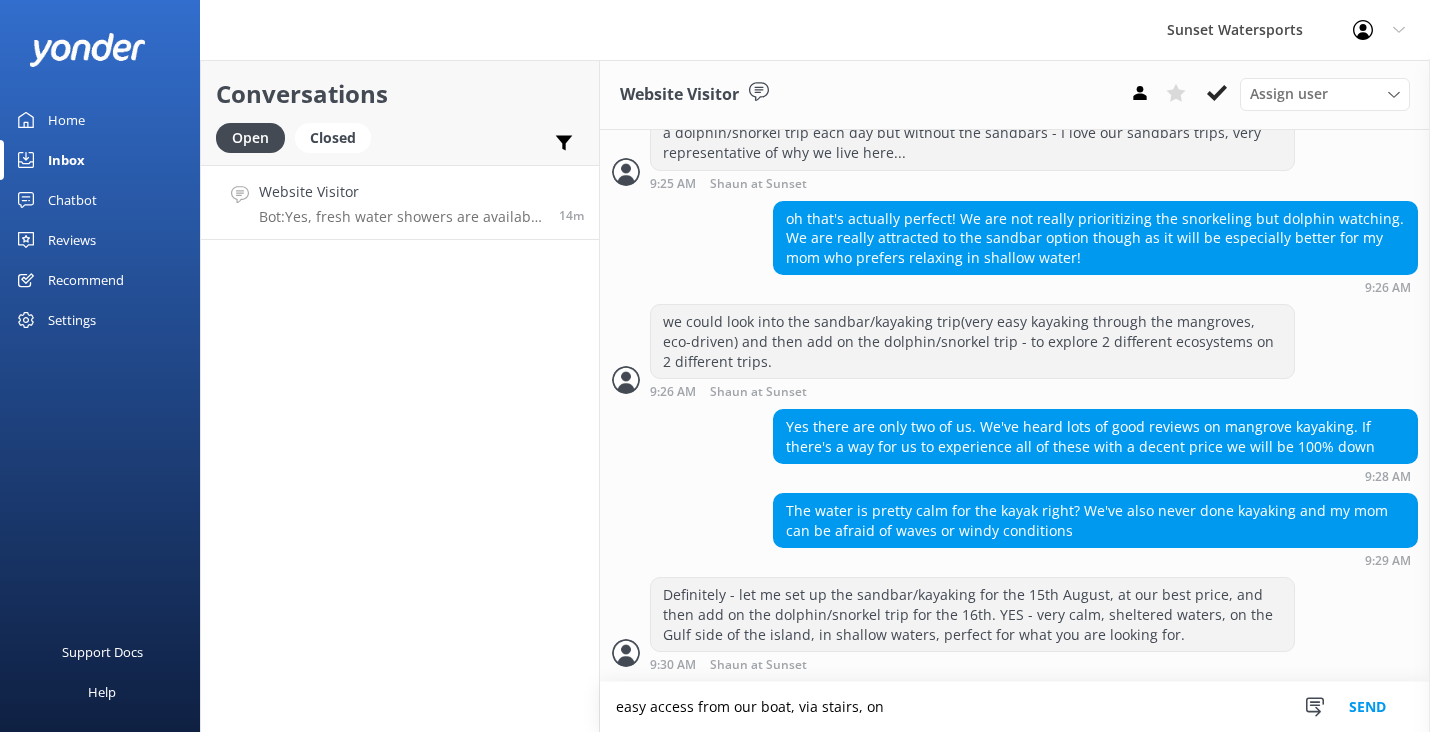 scroll, scrollTop: 1811, scrollLeft: 0, axis: vertical 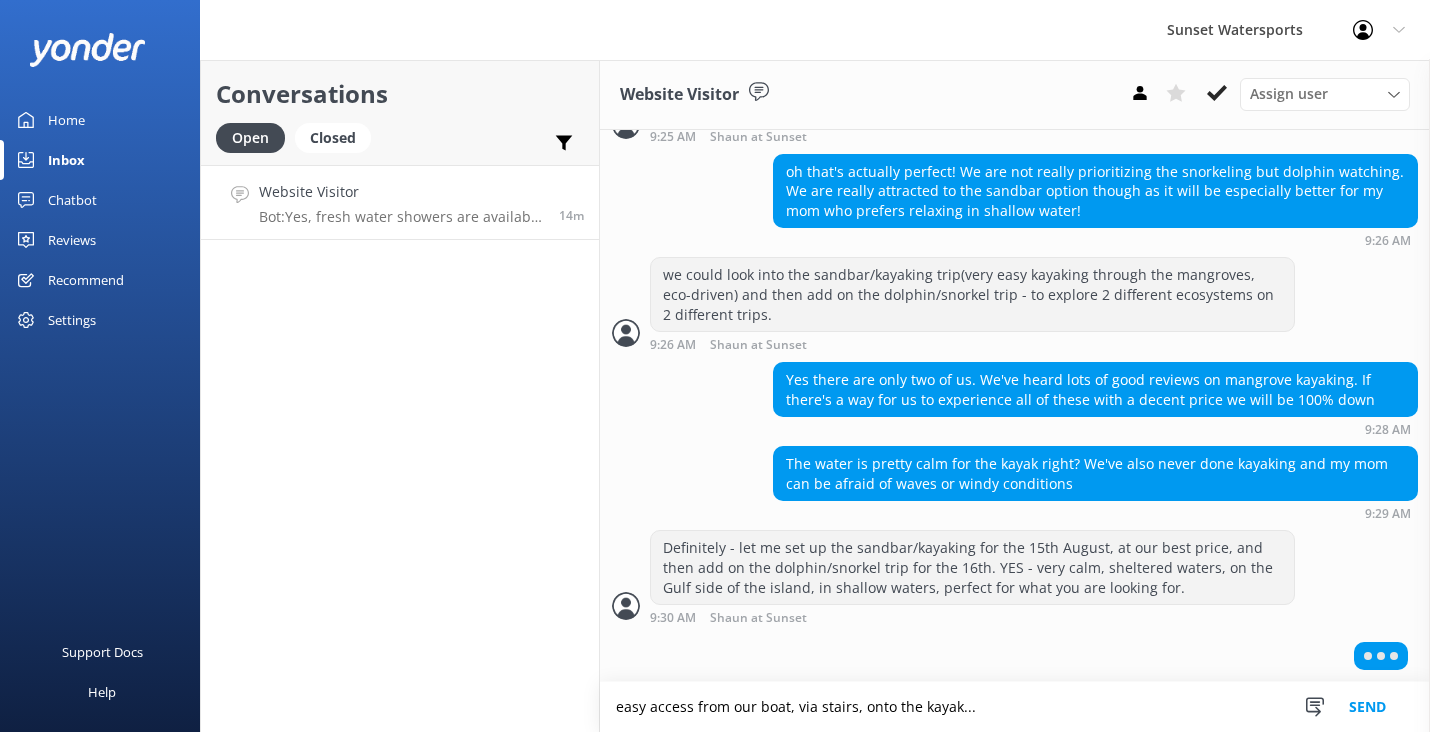 type on "easy access from our boat, via stairs, onto the kayak..." 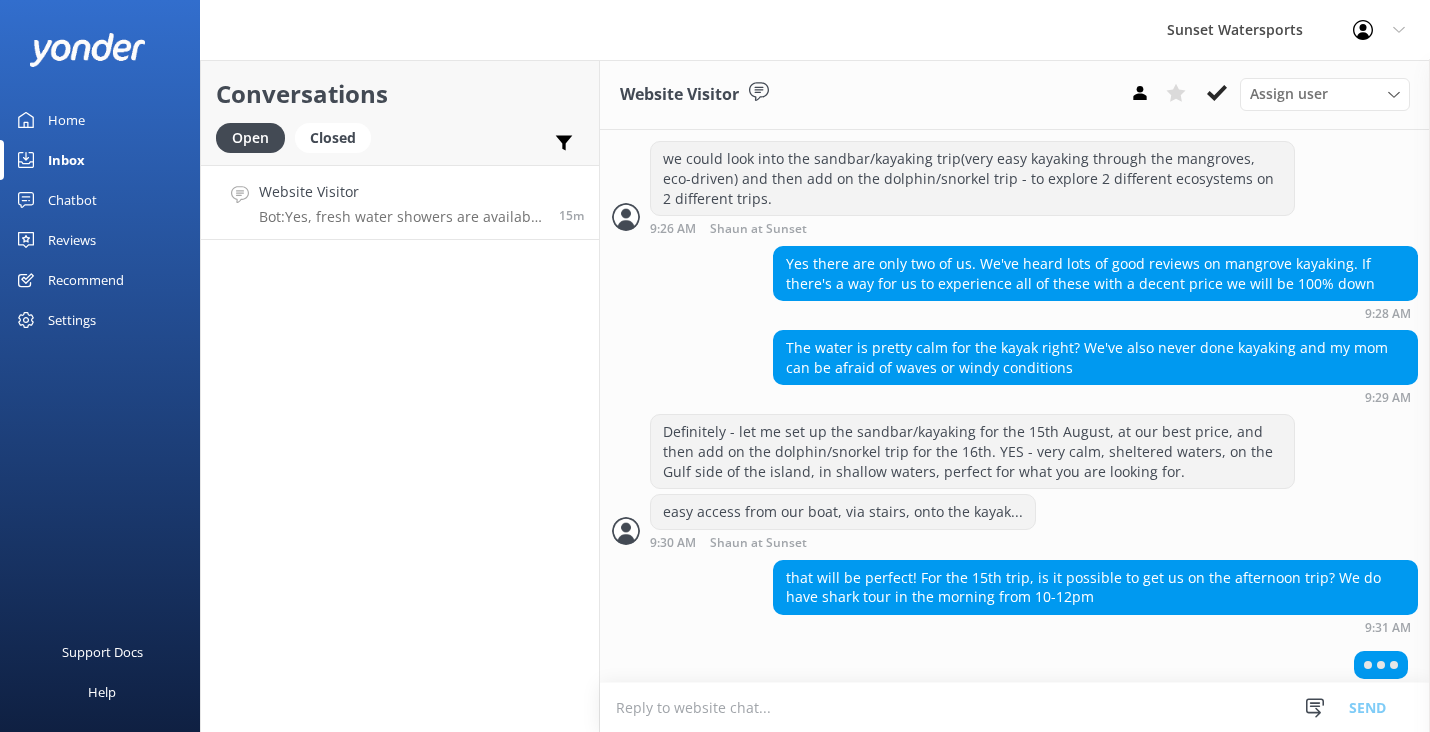 scroll, scrollTop: 1935, scrollLeft: 0, axis: vertical 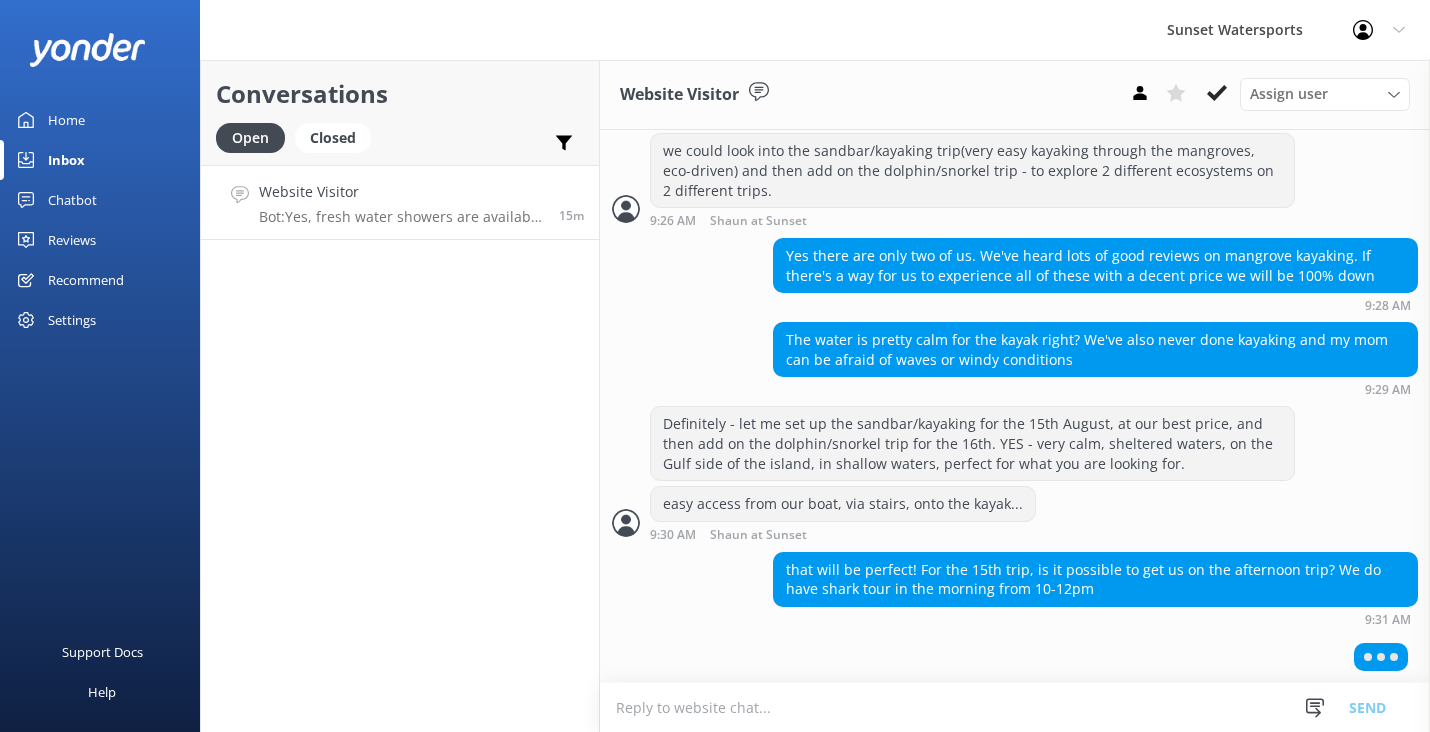 click at bounding box center [1015, 707] 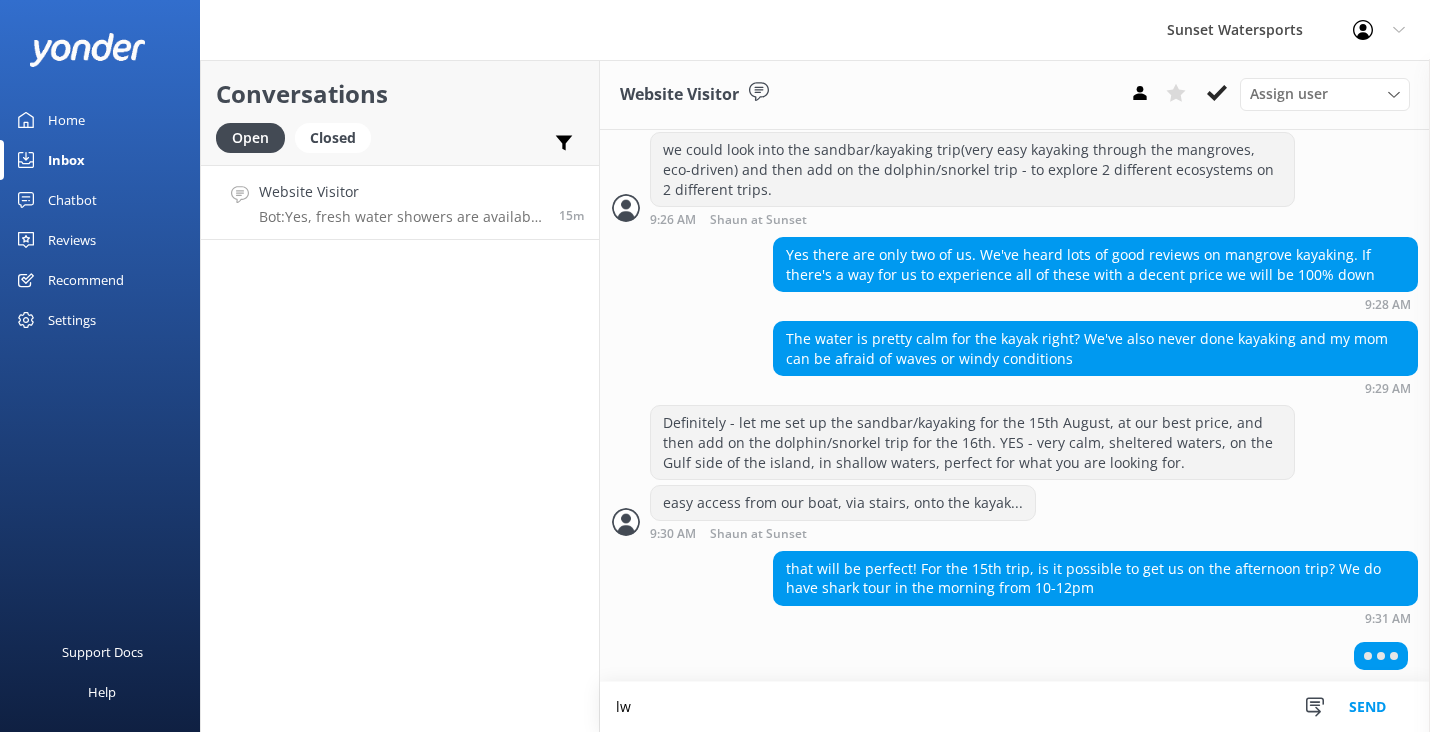 type on "l" 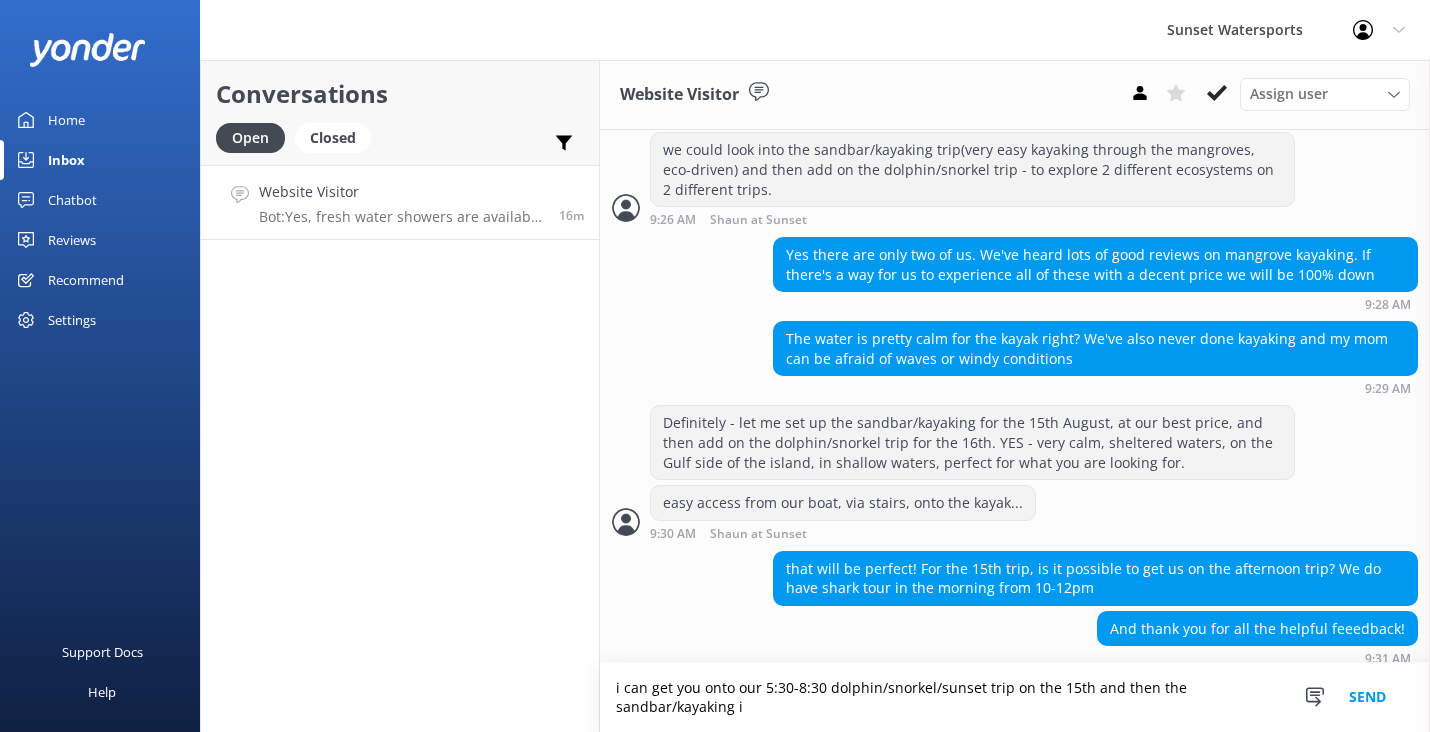 scroll, scrollTop: 1948, scrollLeft: 0, axis: vertical 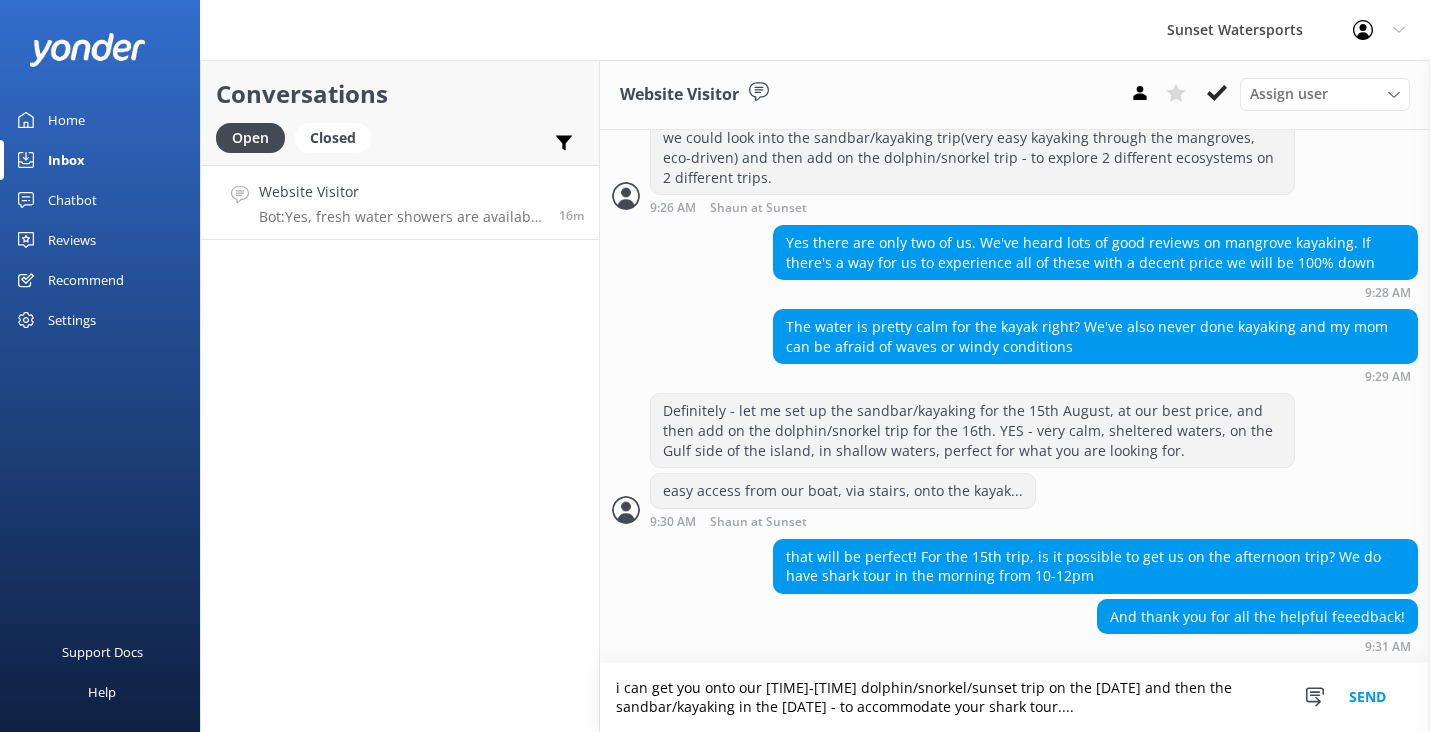 type on "i can get you onto our [TIME]-[TIME] dolphin/snorkel/sunset trip on the [DATE] and then the sandbar/kayaking in the [DATE] - to accommodate your shark tour...." 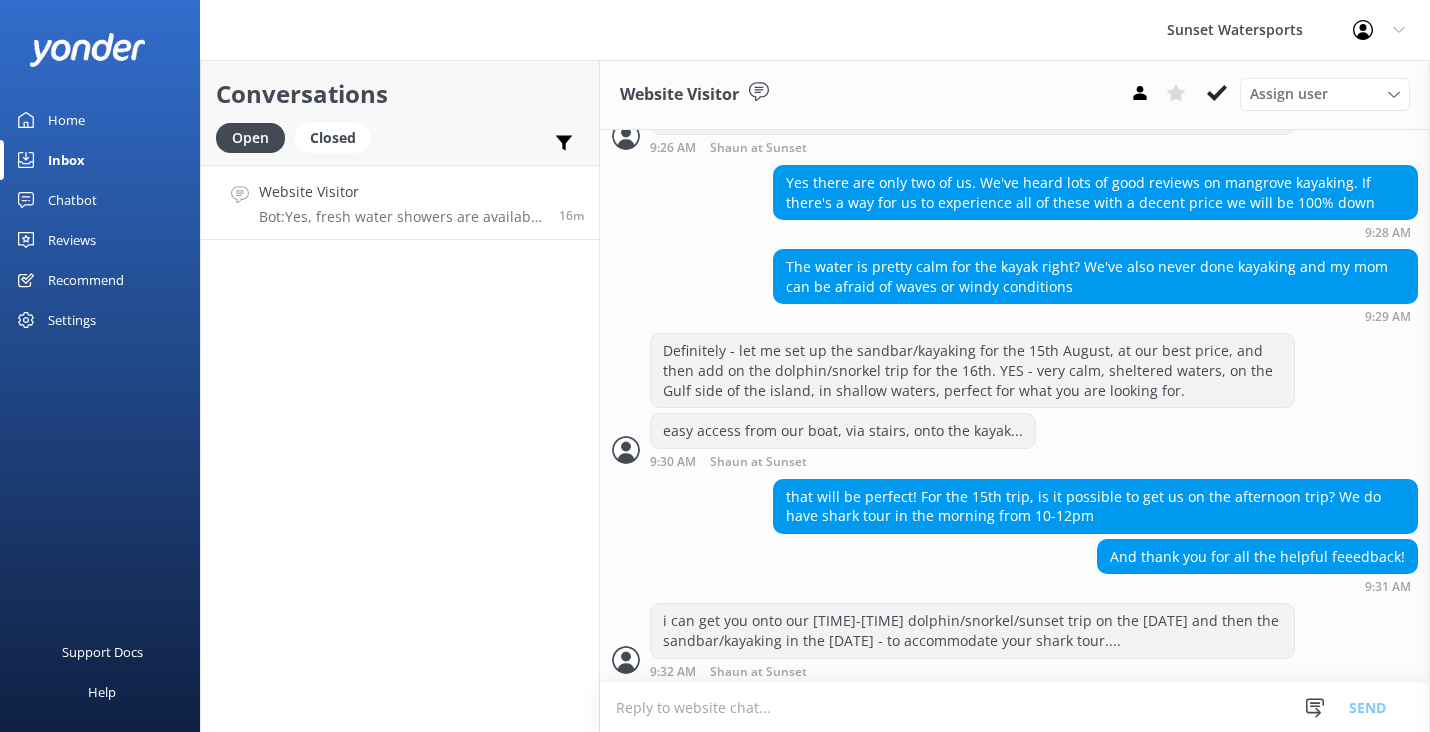 scroll, scrollTop: 2013, scrollLeft: 0, axis: vertical 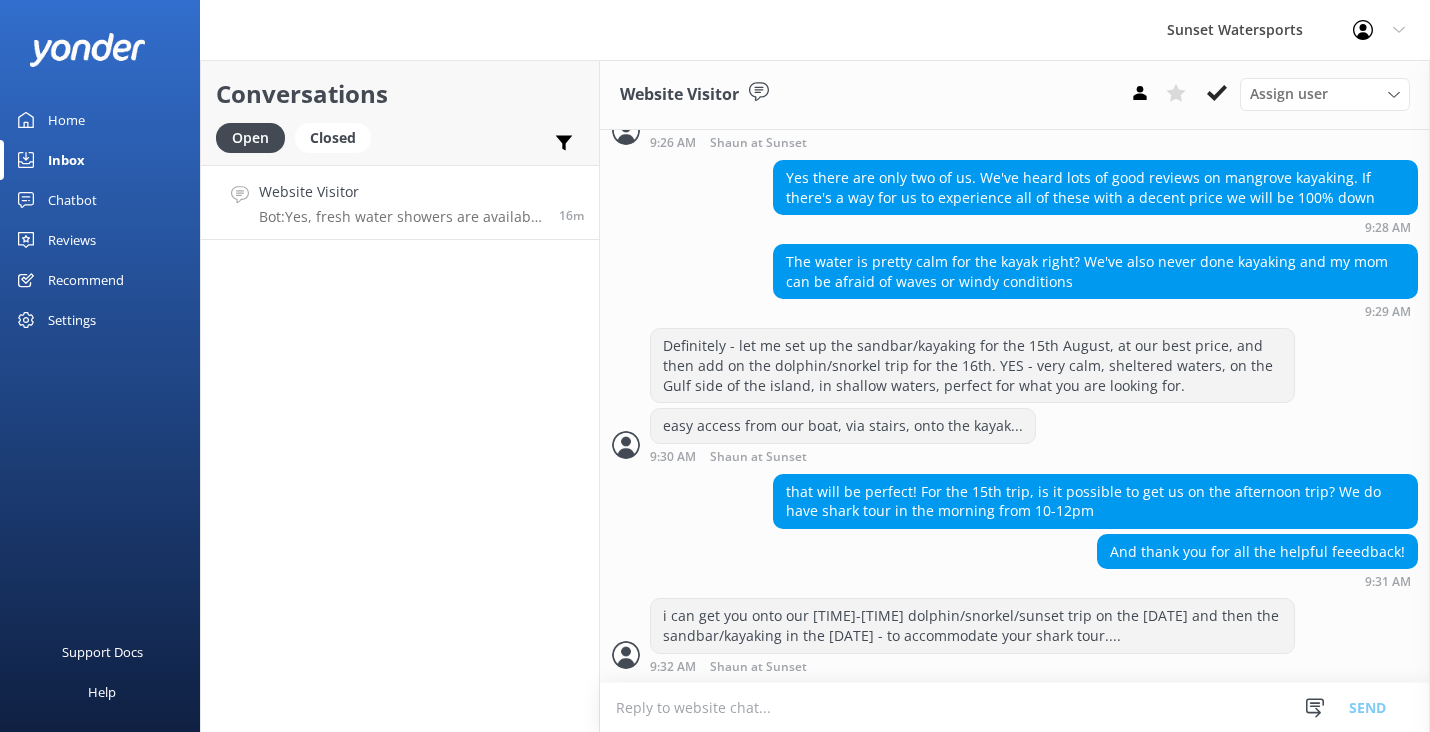 click at bounding box center (1015, 707) 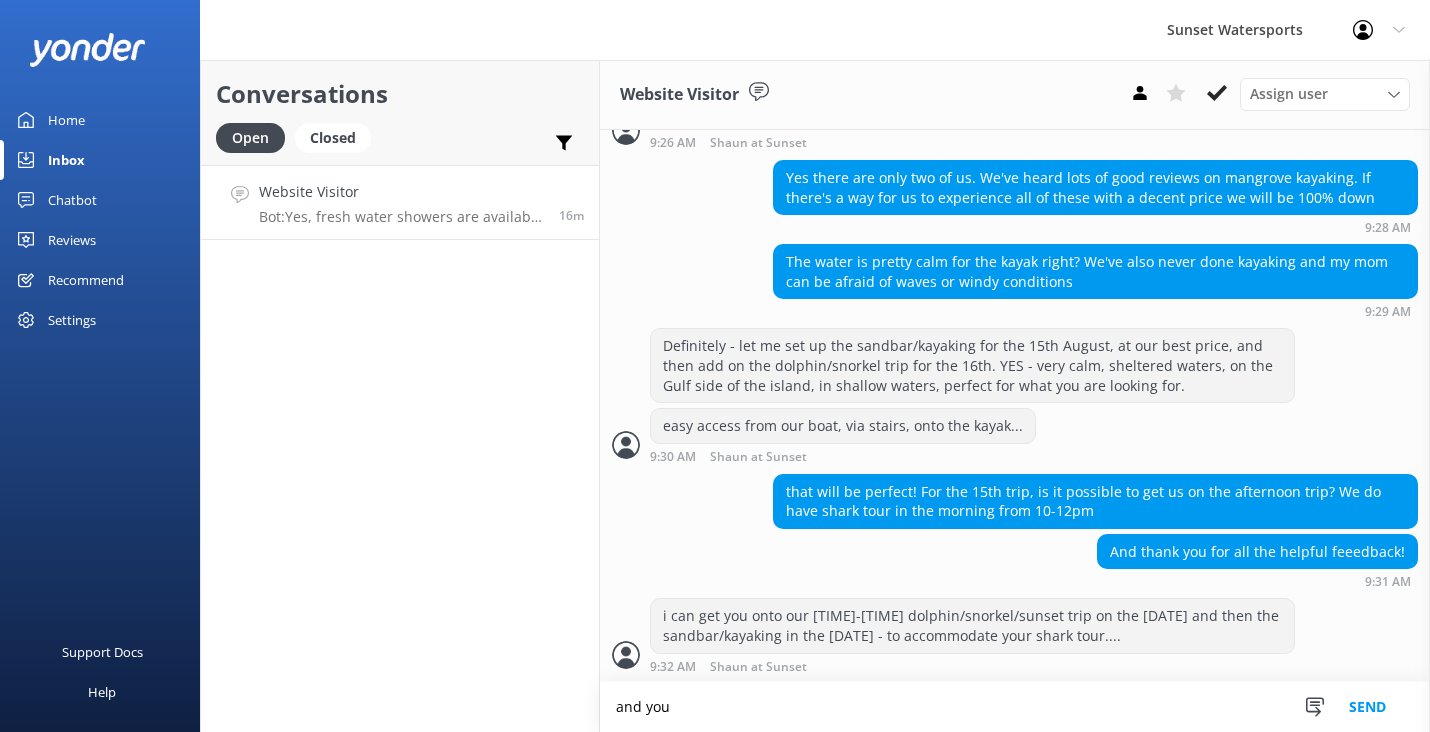 scroll, scrollTop: 2014, scrollLeft: 0, axis: vertical 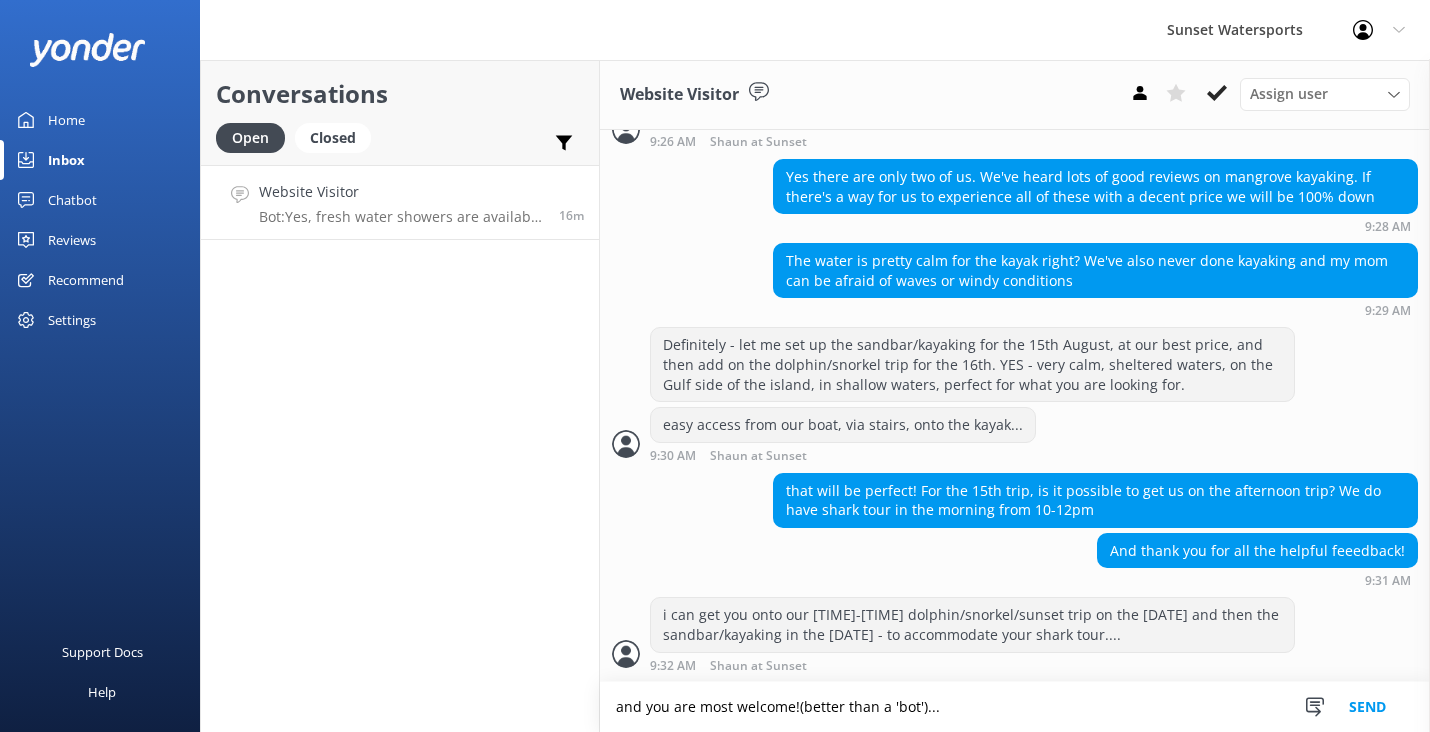 type on "and you are most welcome!(better than a 'bot')..." 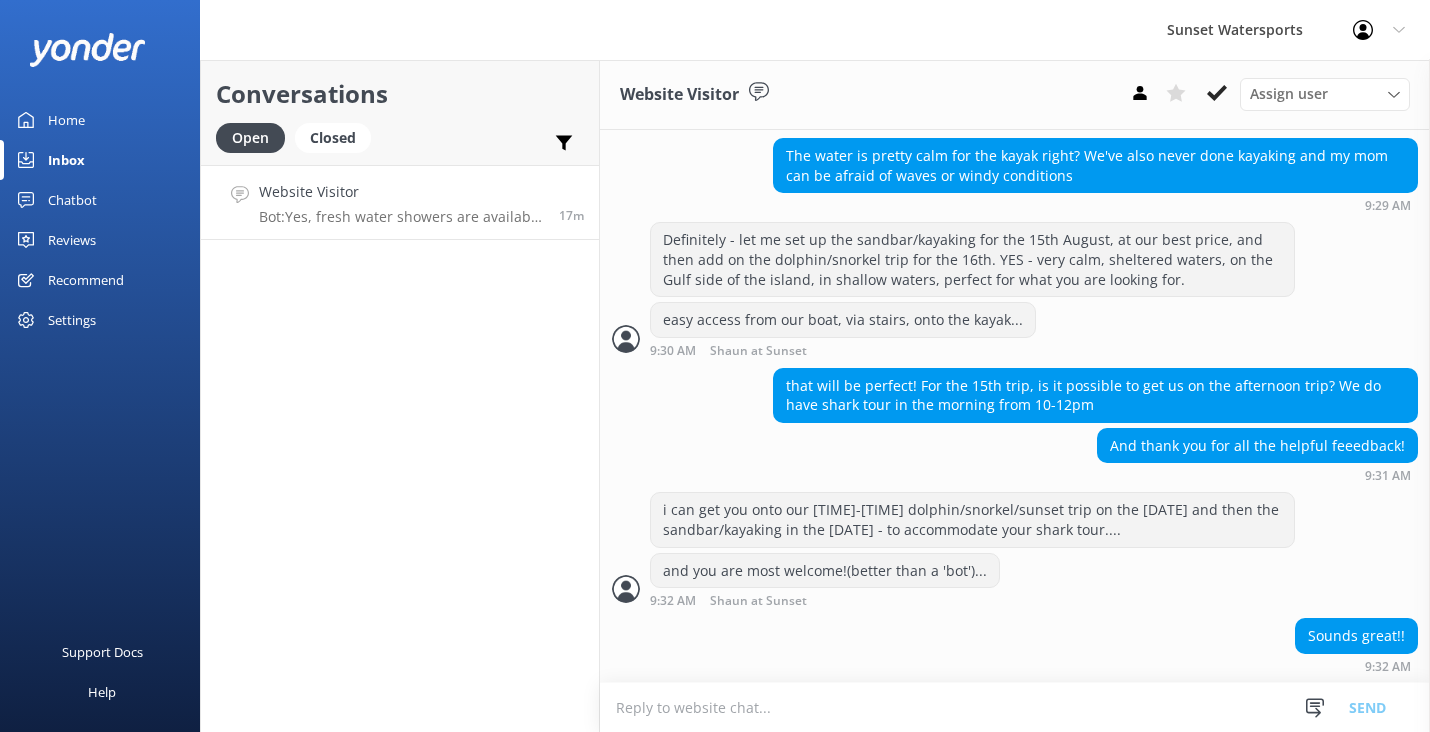 scroll, scrollTop: 2183, scrollLeft: 0, axis: vertical 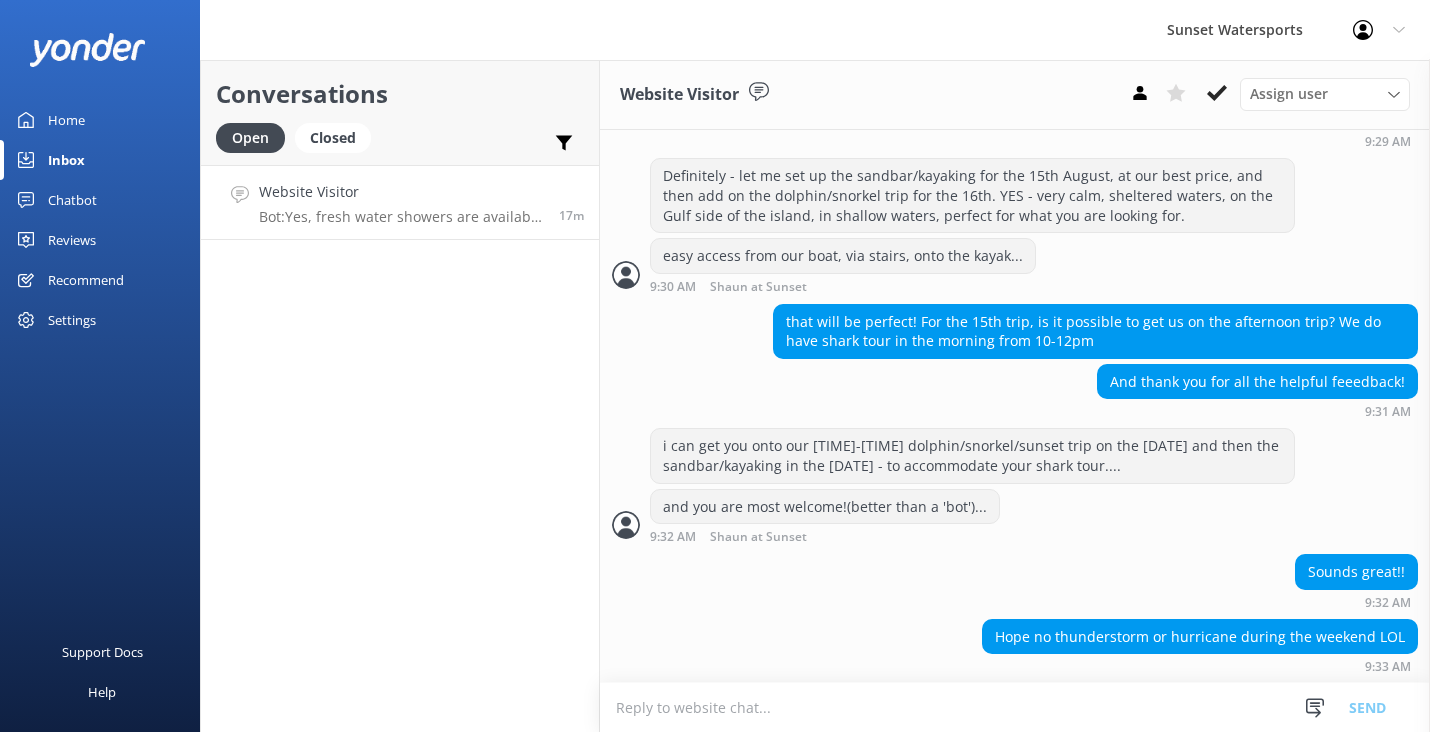 click at bounding box center (1015, 707) 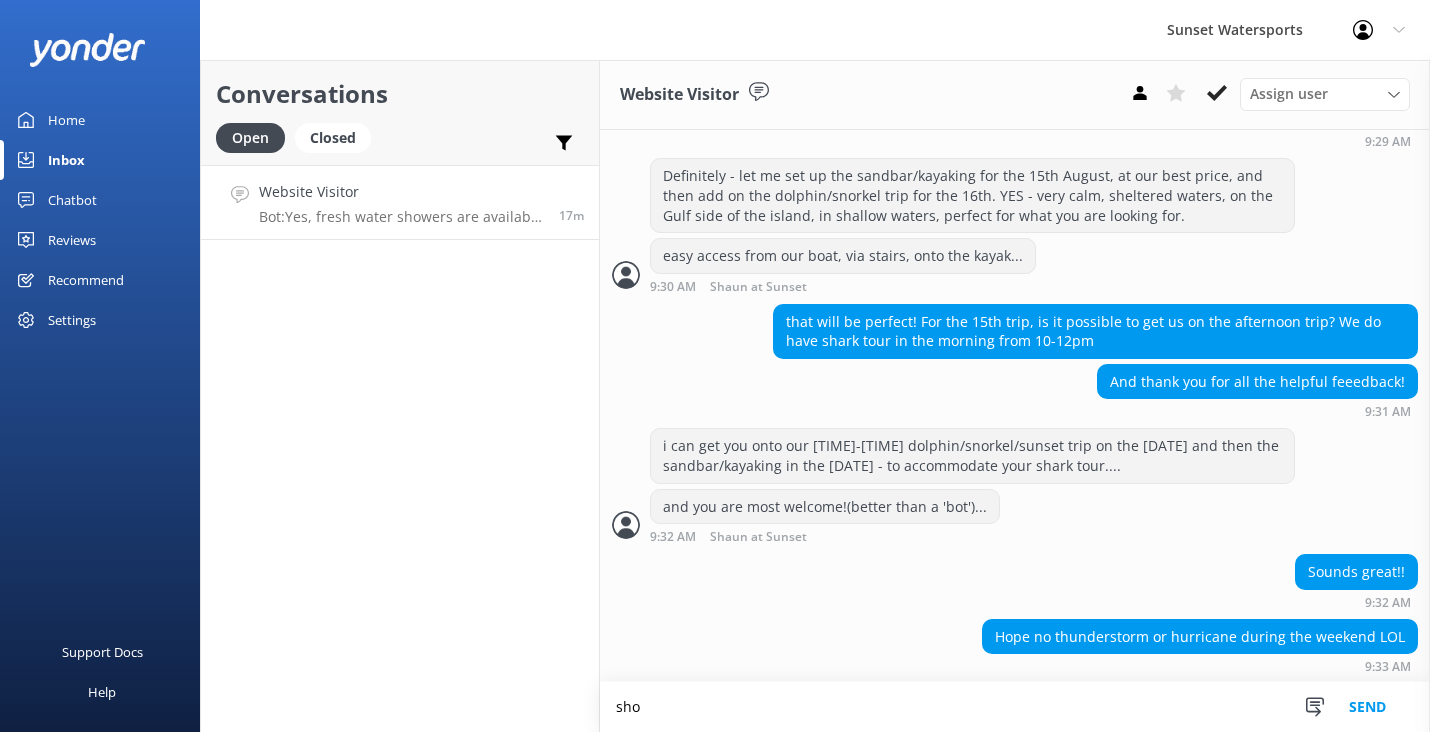 scroll, scrollTop: 2184, scrollLeft: 0, axis: vertical 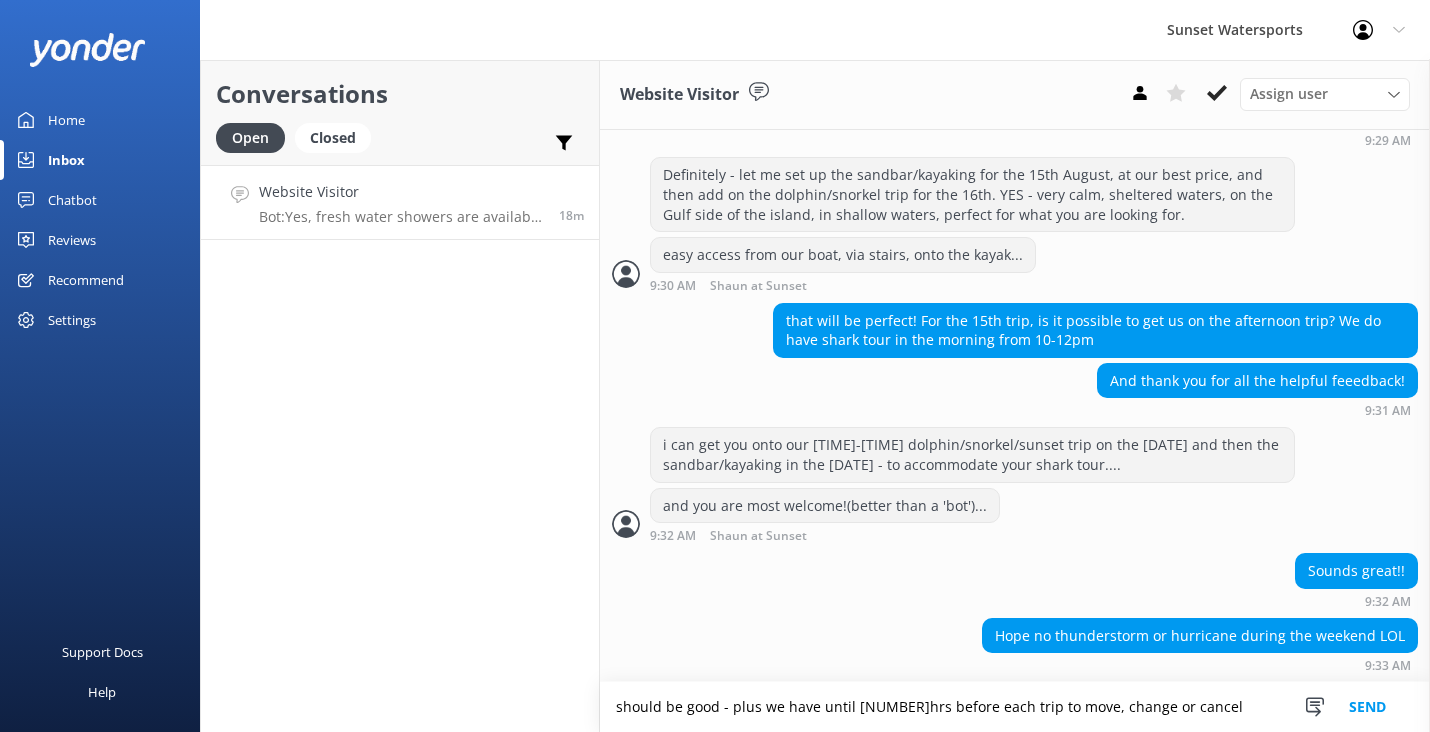 type on "should be good - plus we have until [NUMBER]hrs before each trip to move, change or cancel" 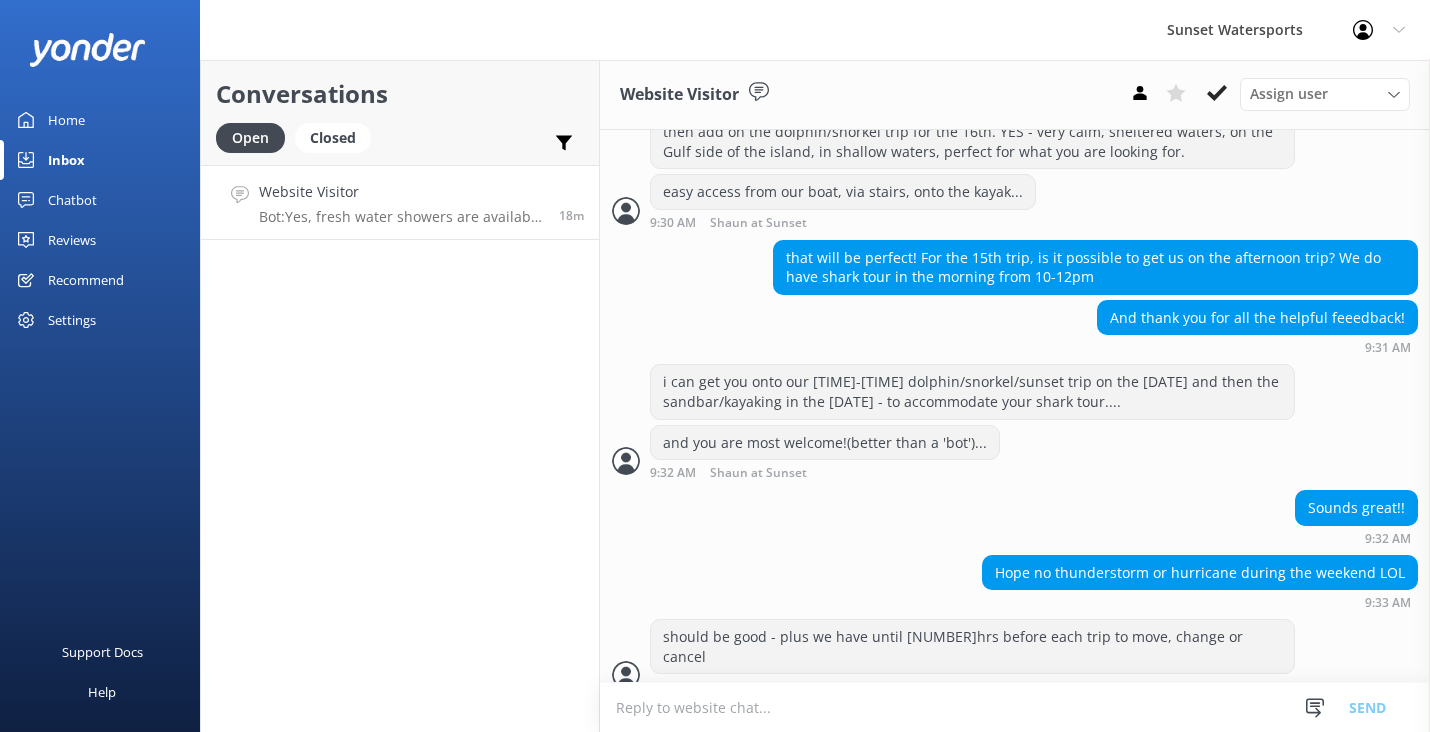 scroll, scrollTop: 2249, scrollLeft: 0, axis: vertical 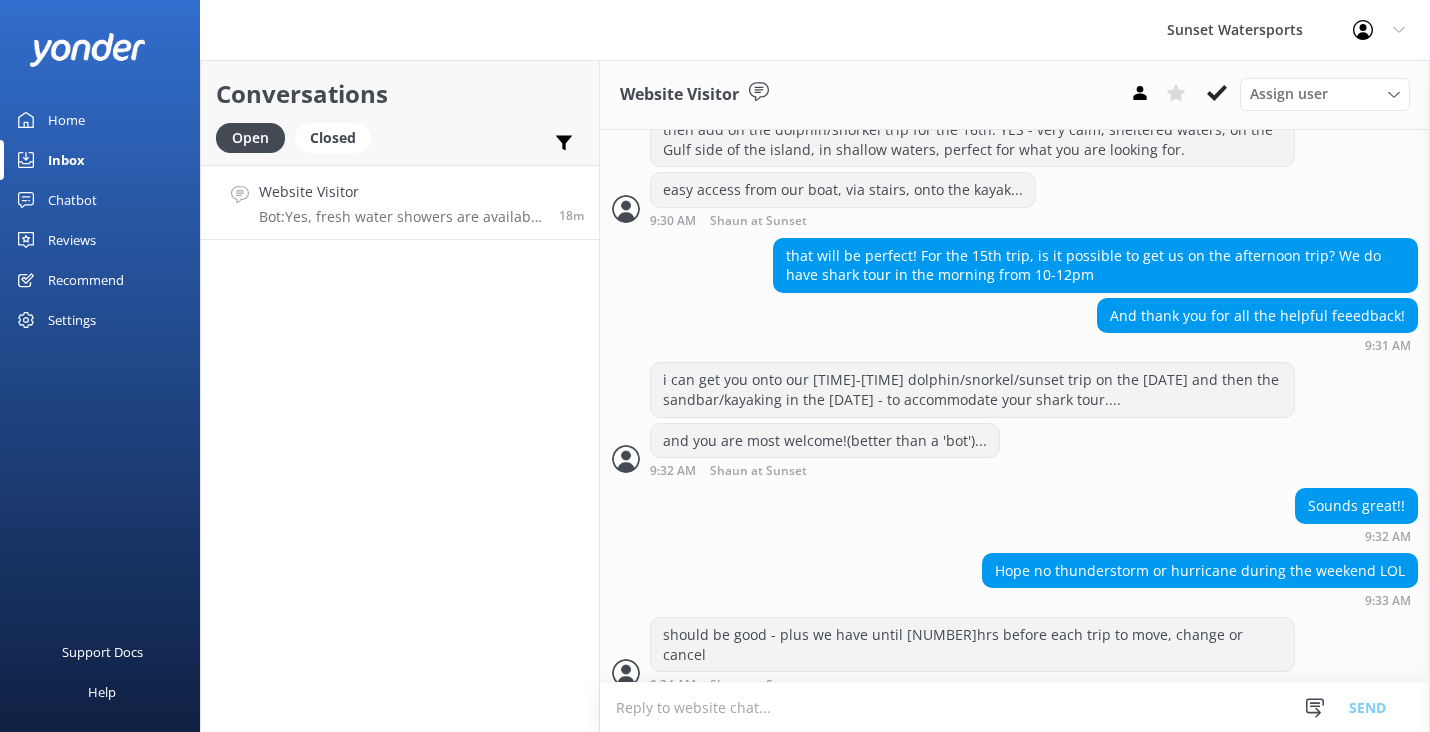 click at bounding box center [1015, 707] 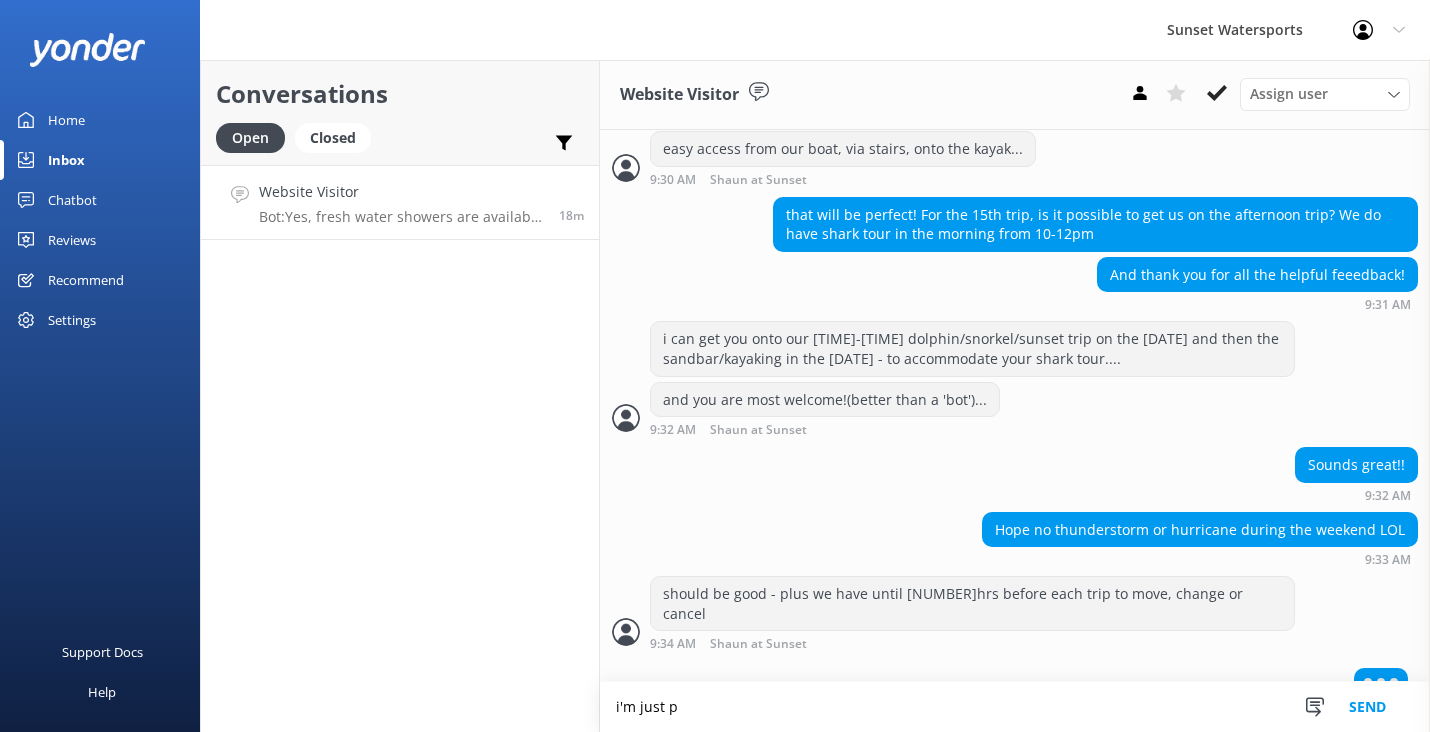 scroll, scrollTop: 2297, scrollLeft: 0, axis: vertical 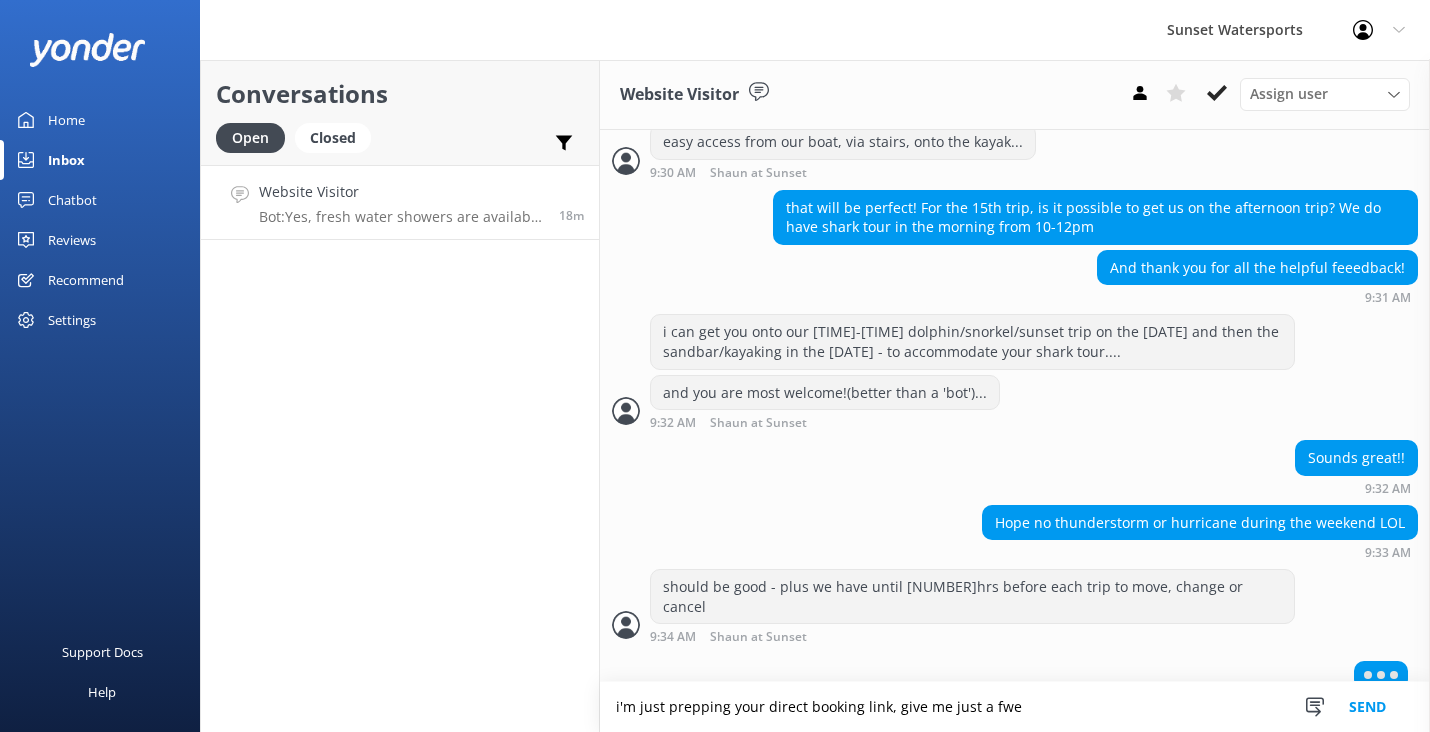 click on "i'm just prepping your direct booking link, give me just a fwe" at bounding box center (1015, 707) 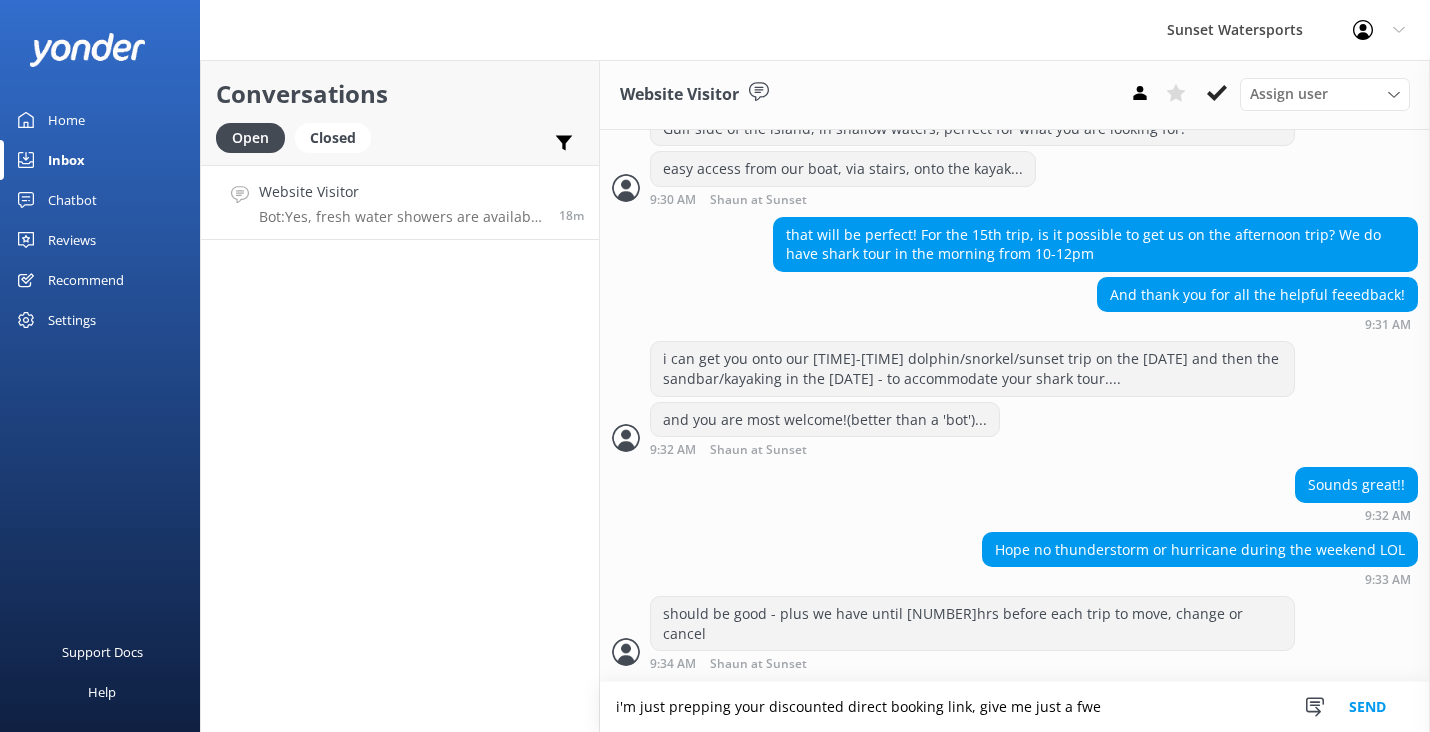 scroll, scrollTop: 2250, scrollLeft: 0, axis: vertical 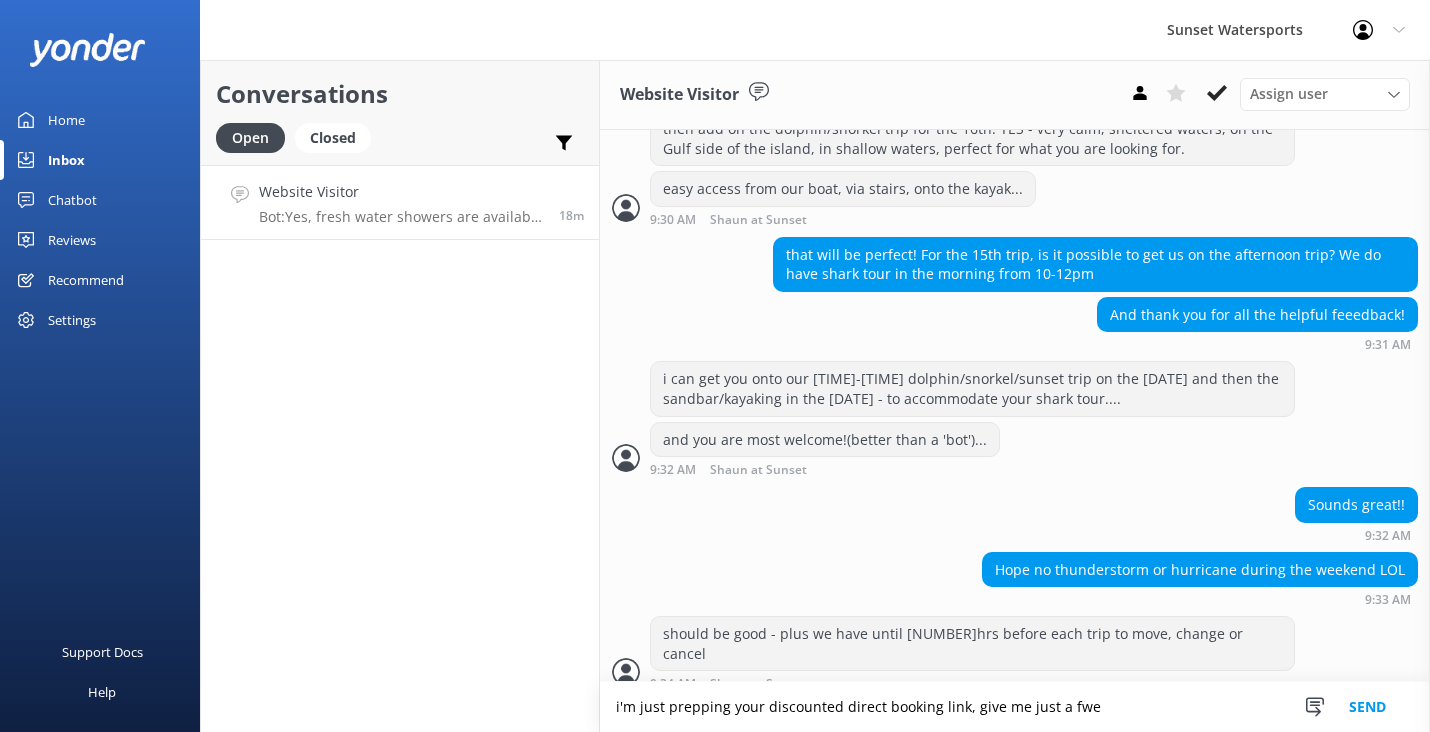 click on "i'm just prepping your discounted direct booking link, give me just a fwe" at bounding box center [1015, 707] 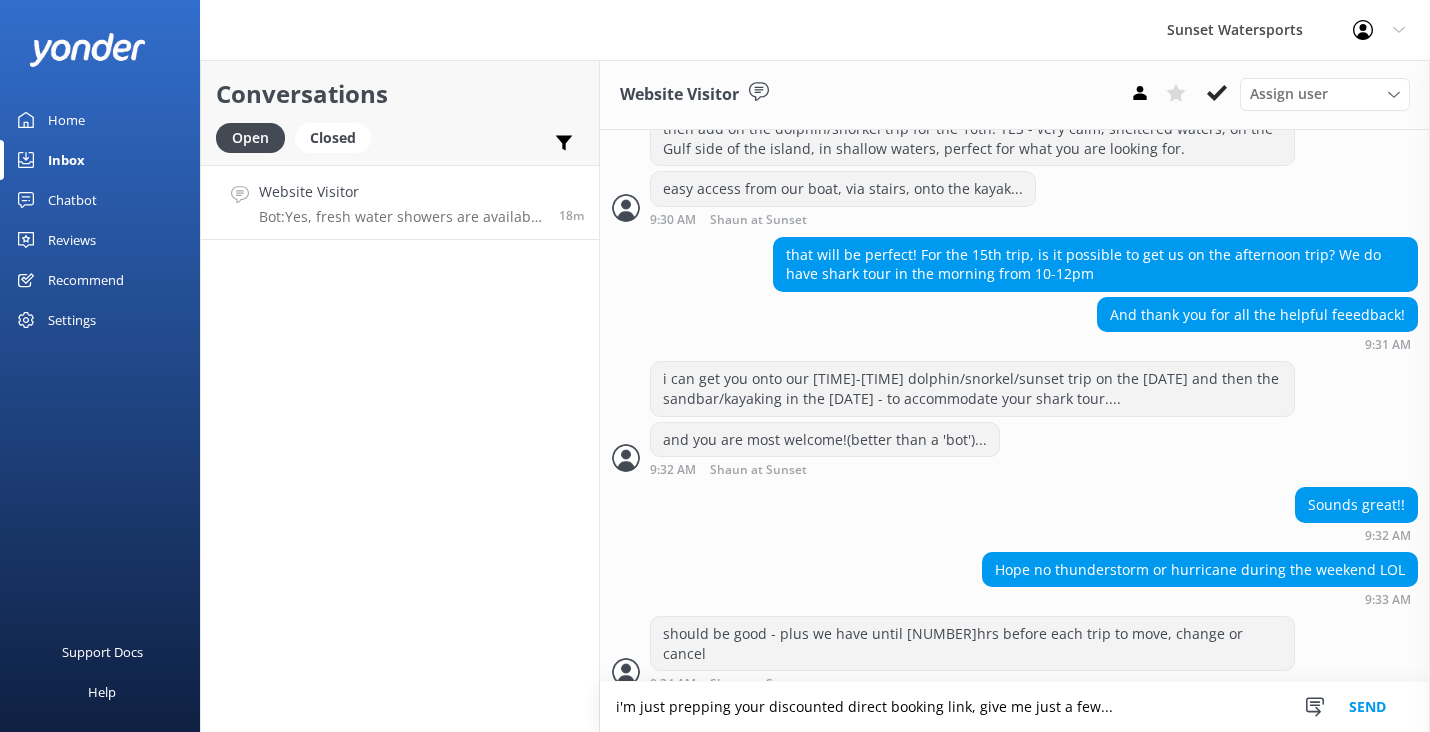 scroll, scrollTop: 2297, scrollLeft: 0, axis: vertical 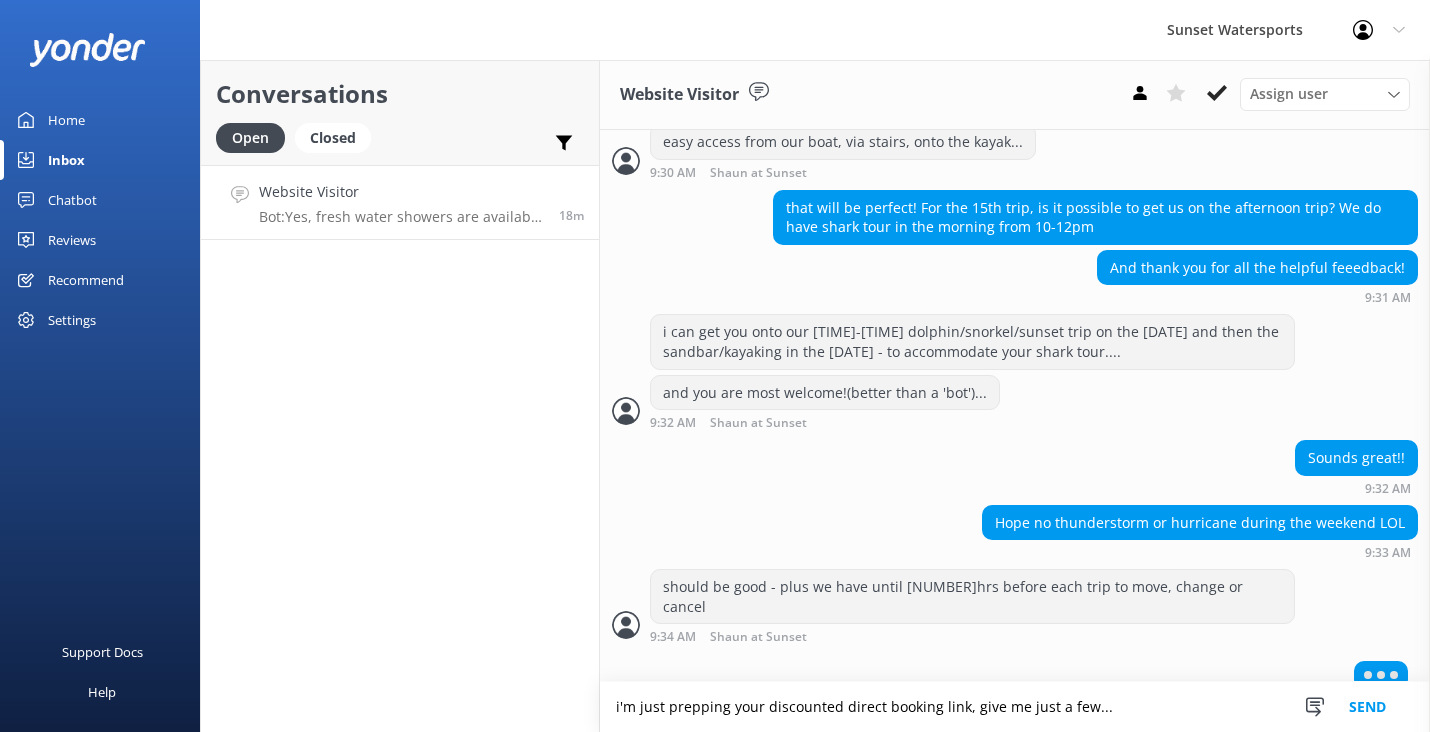 type on "i'm just prepping your discounted direct booking link, give me just a few..." 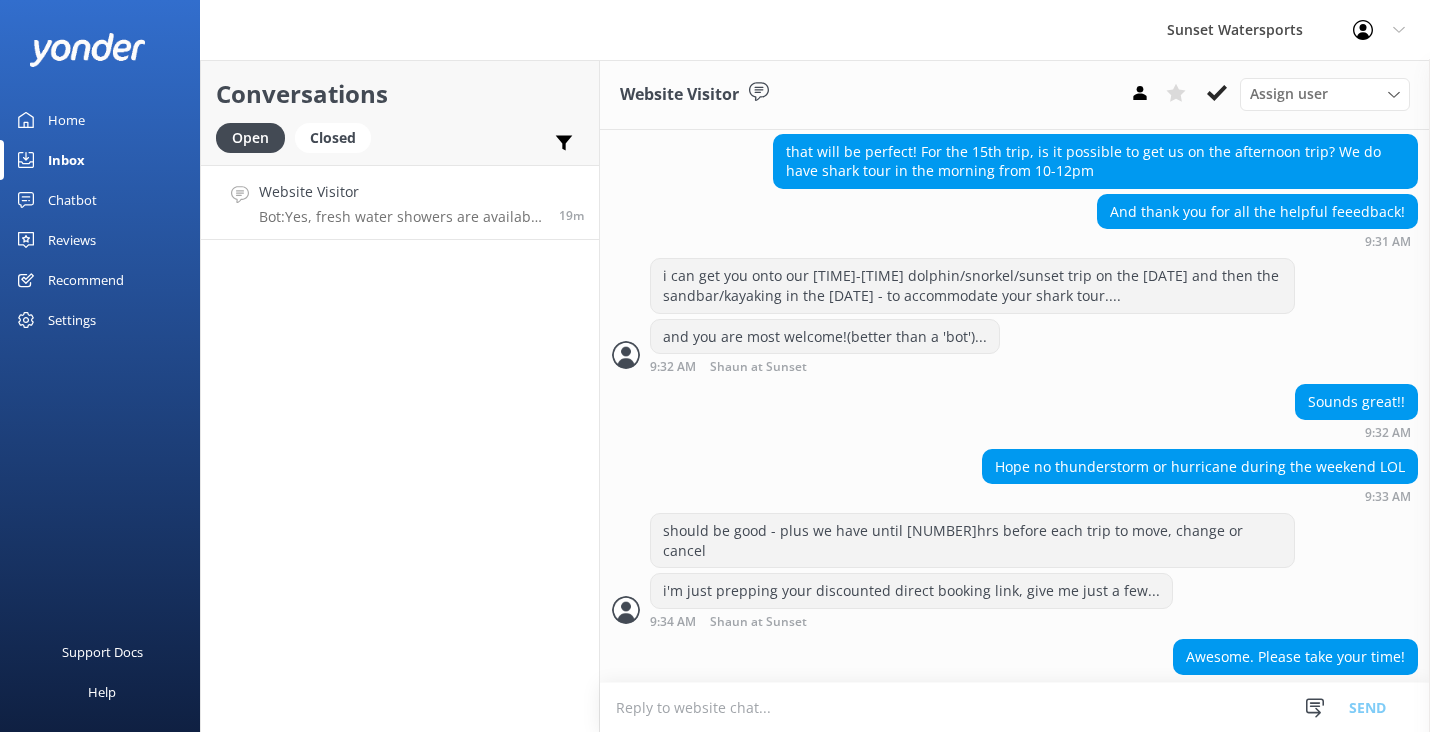 scroll, scrollTop: 2354, scrollLeft: 0, axis: vertical 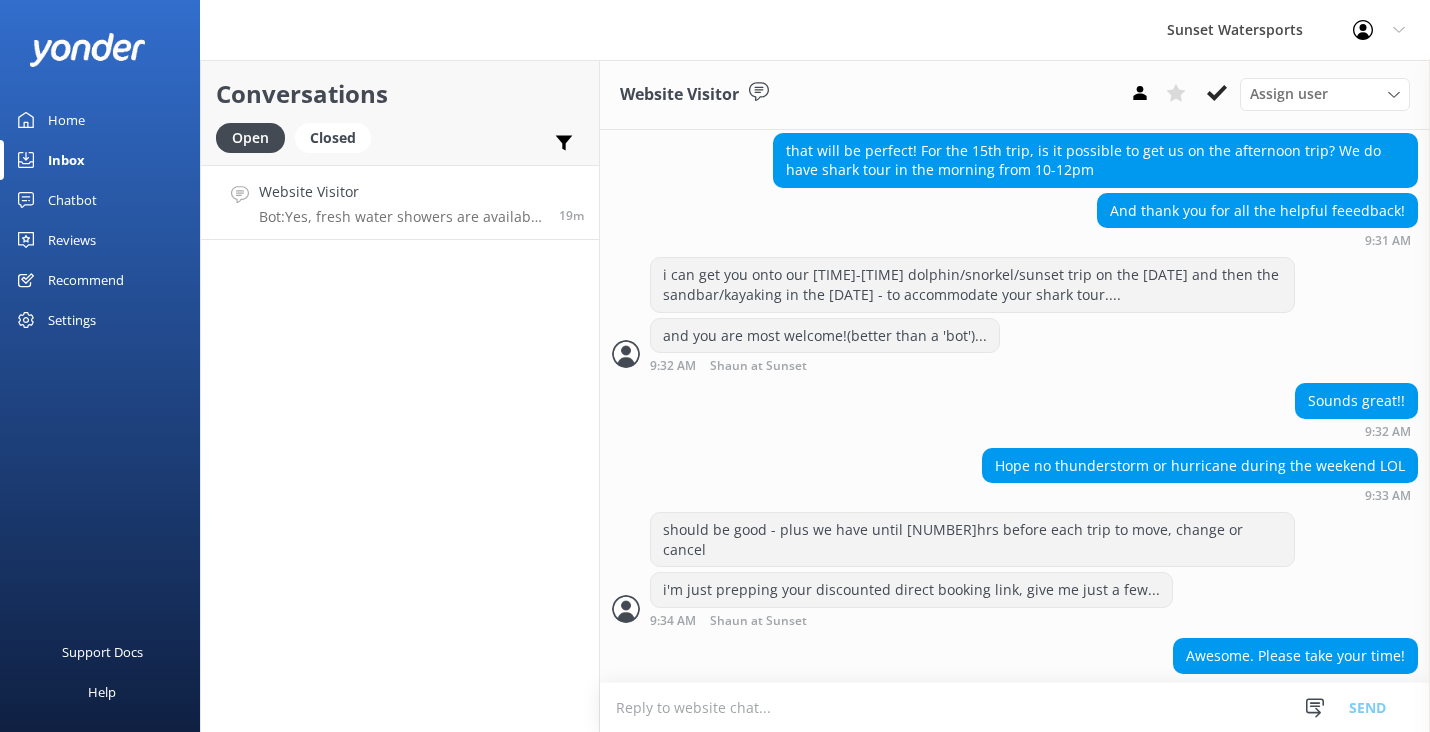 click at bounding box center (1015, 707) 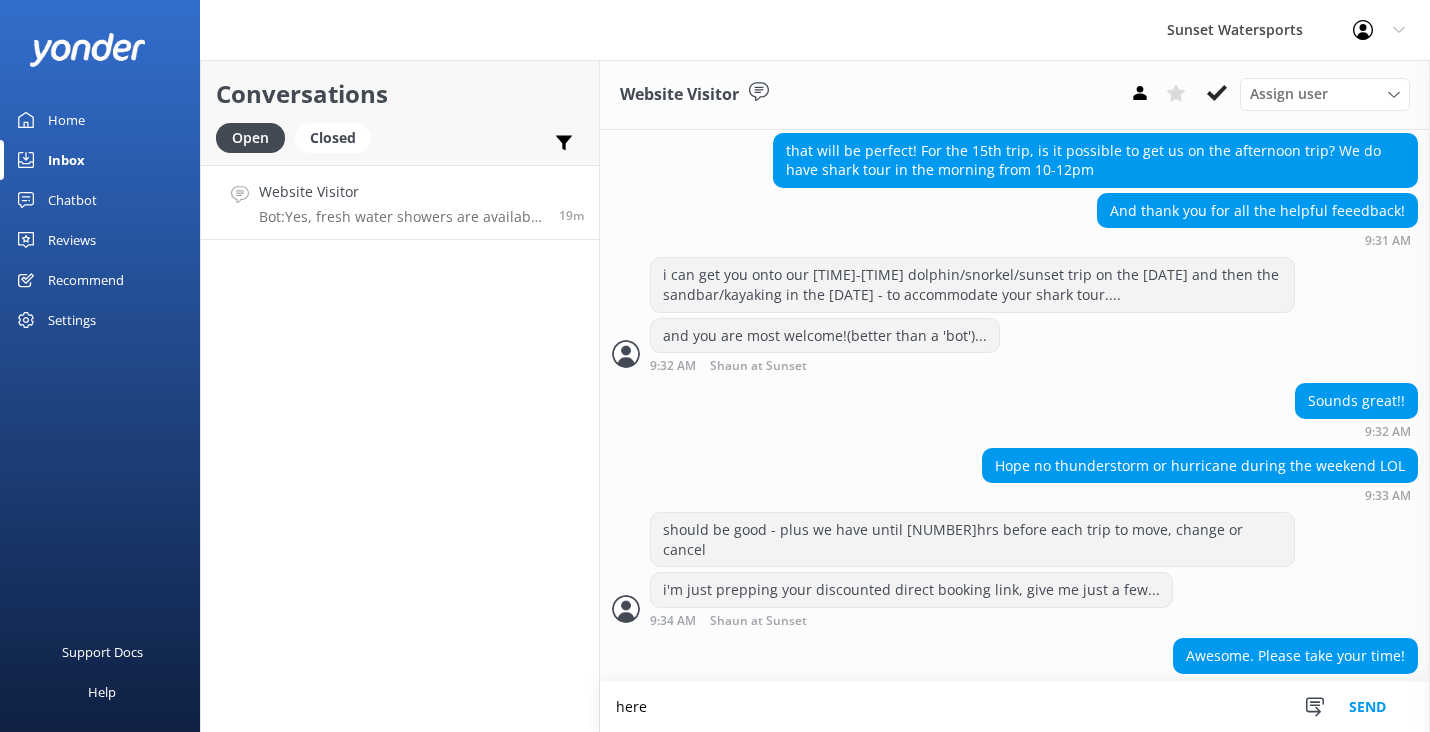 scroll, scrollTop: 2355, scrollLeft: 0, axis: vertical 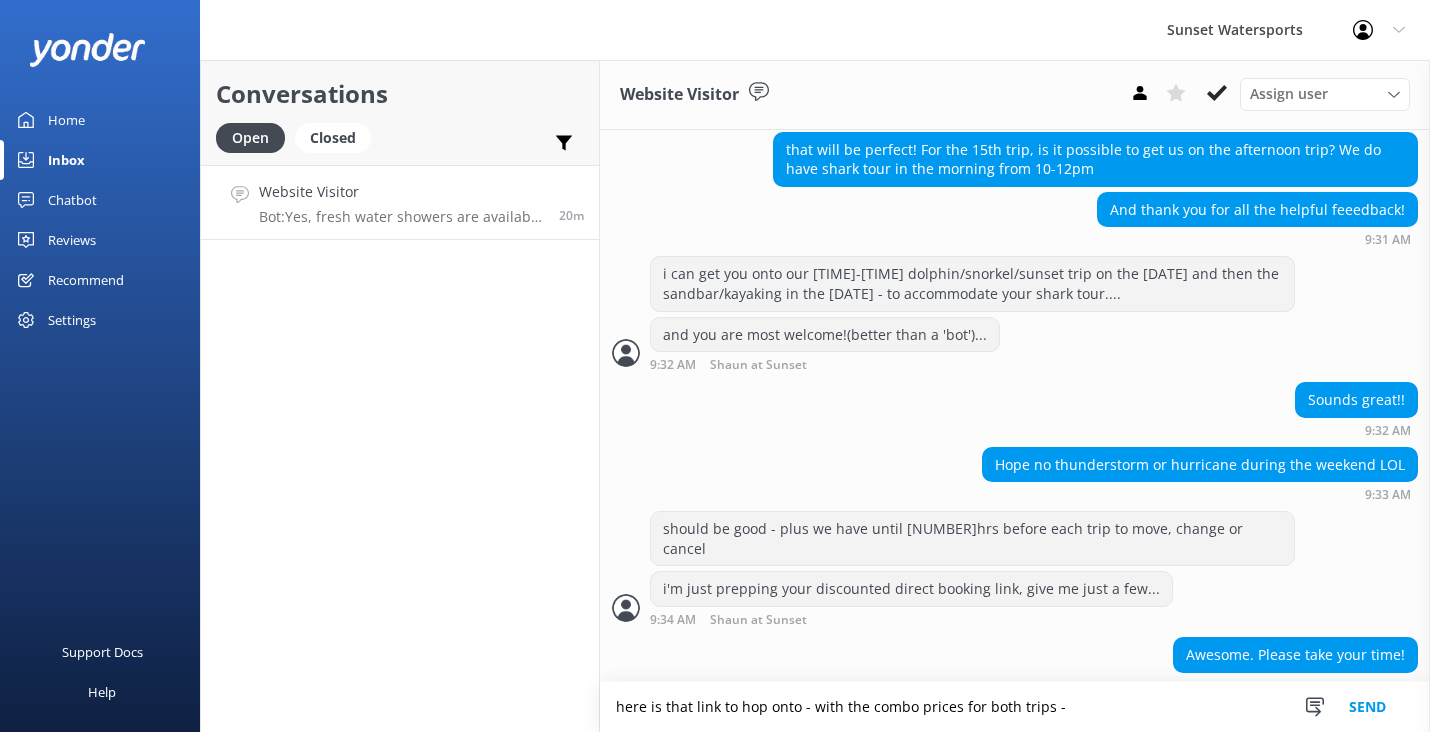 paste on "https://fareharbor.com/embeds/book/sunsetwatersportskeywest/cart/?u=06b00955-5389-49c1-9bb6-6778d209fb02&flow=634289&asn=[NAME]&schedule=5548&full-items=yes&ref=QR" 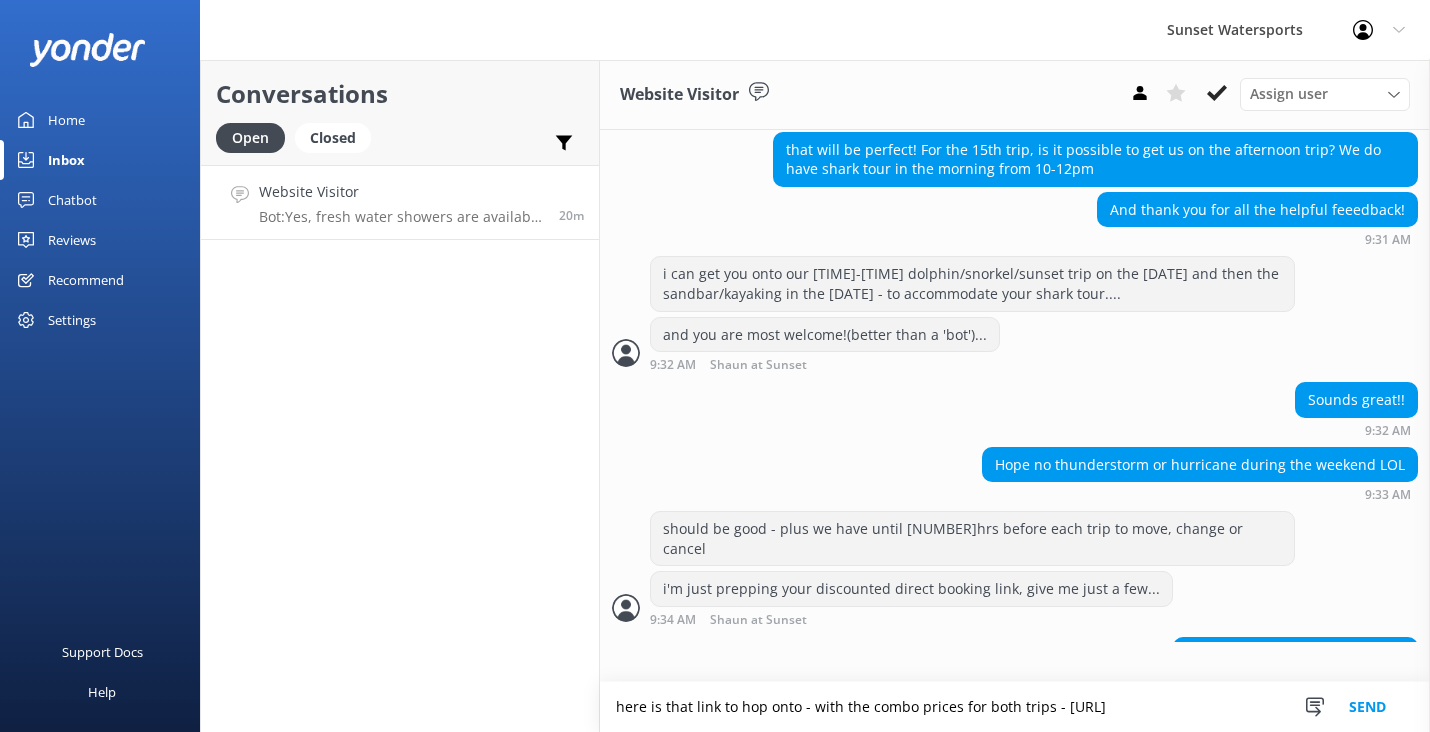 scroll, scrollTop: 2394, scrollLeft: 0, axis: vertical 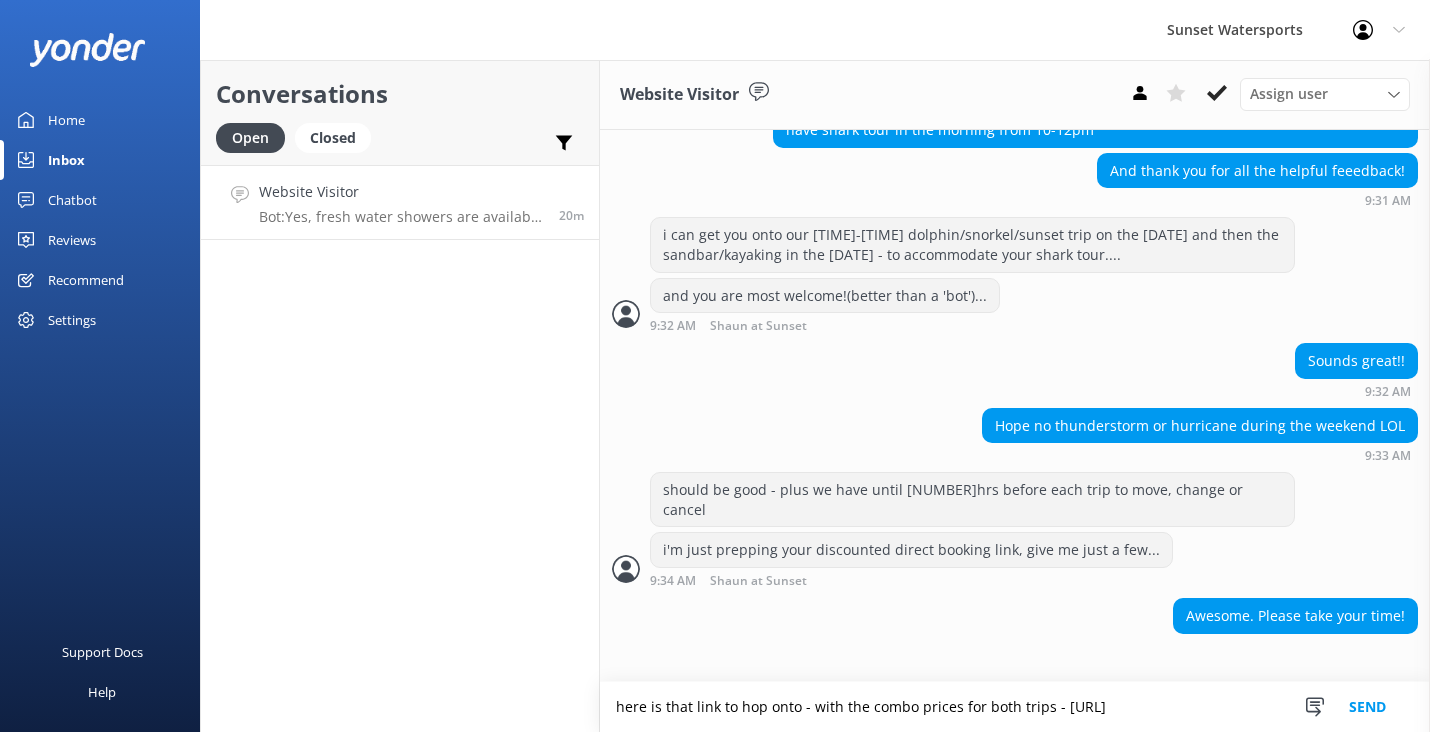 type on "here is that link to hop onto - with the combo prices for both trips - [URL]" 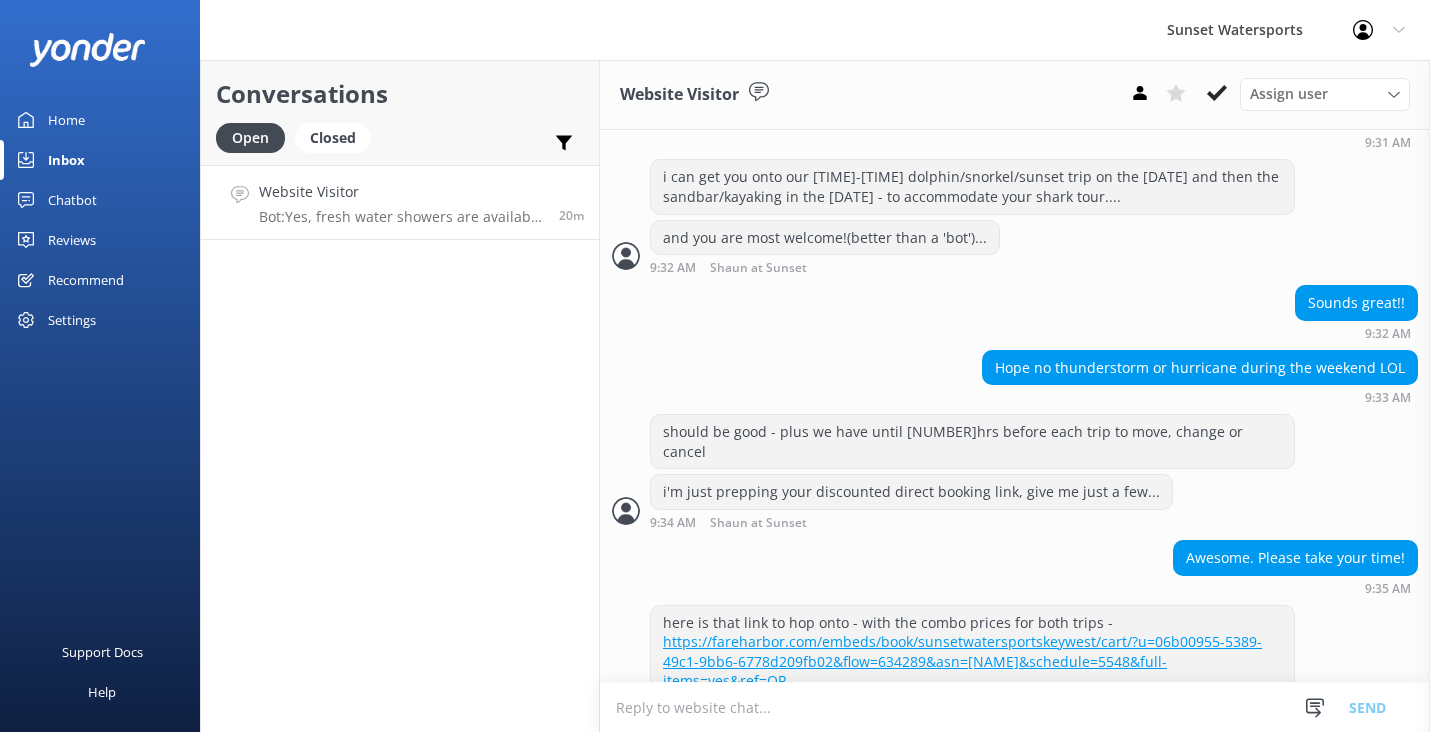scroll, scrollTop: 2478, scrollLeft: 0, axis: vertical 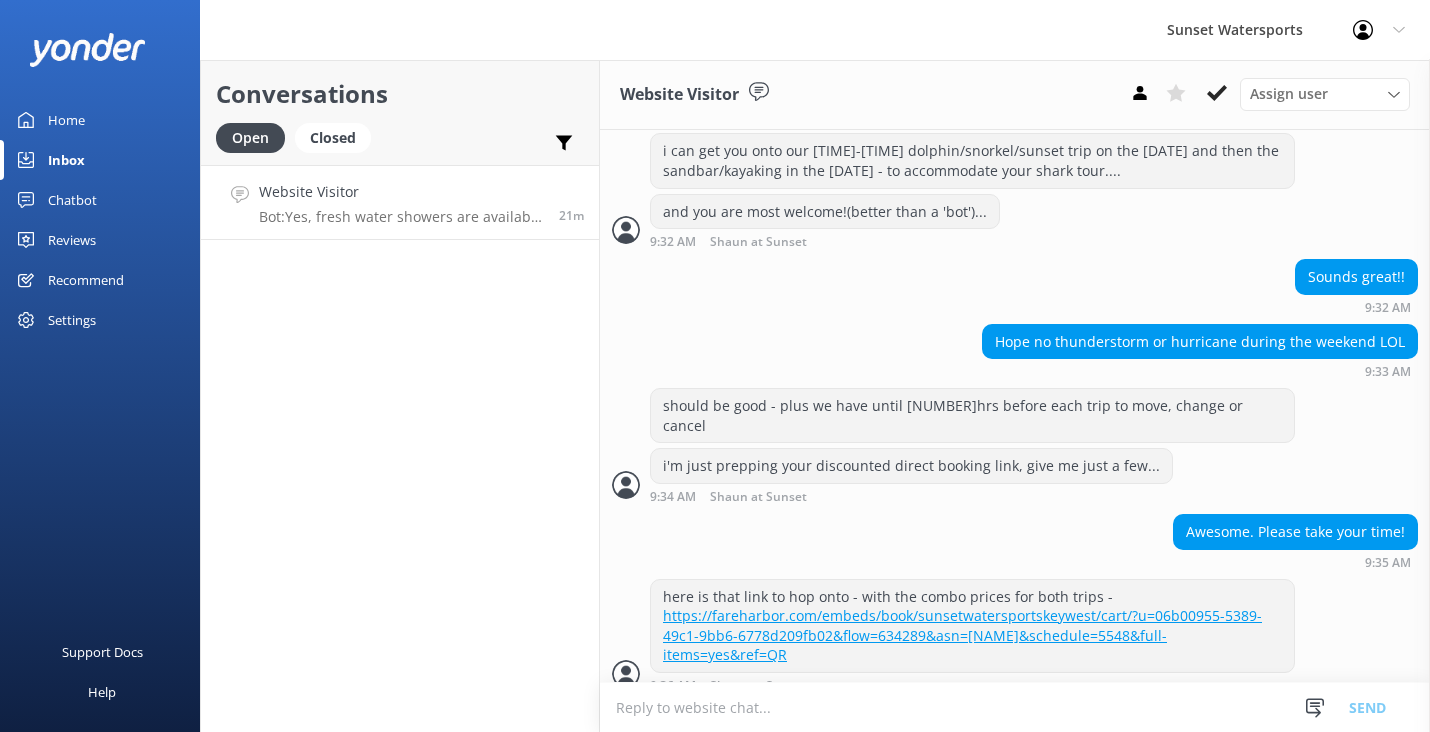 click at bounding box center [1015, 707] 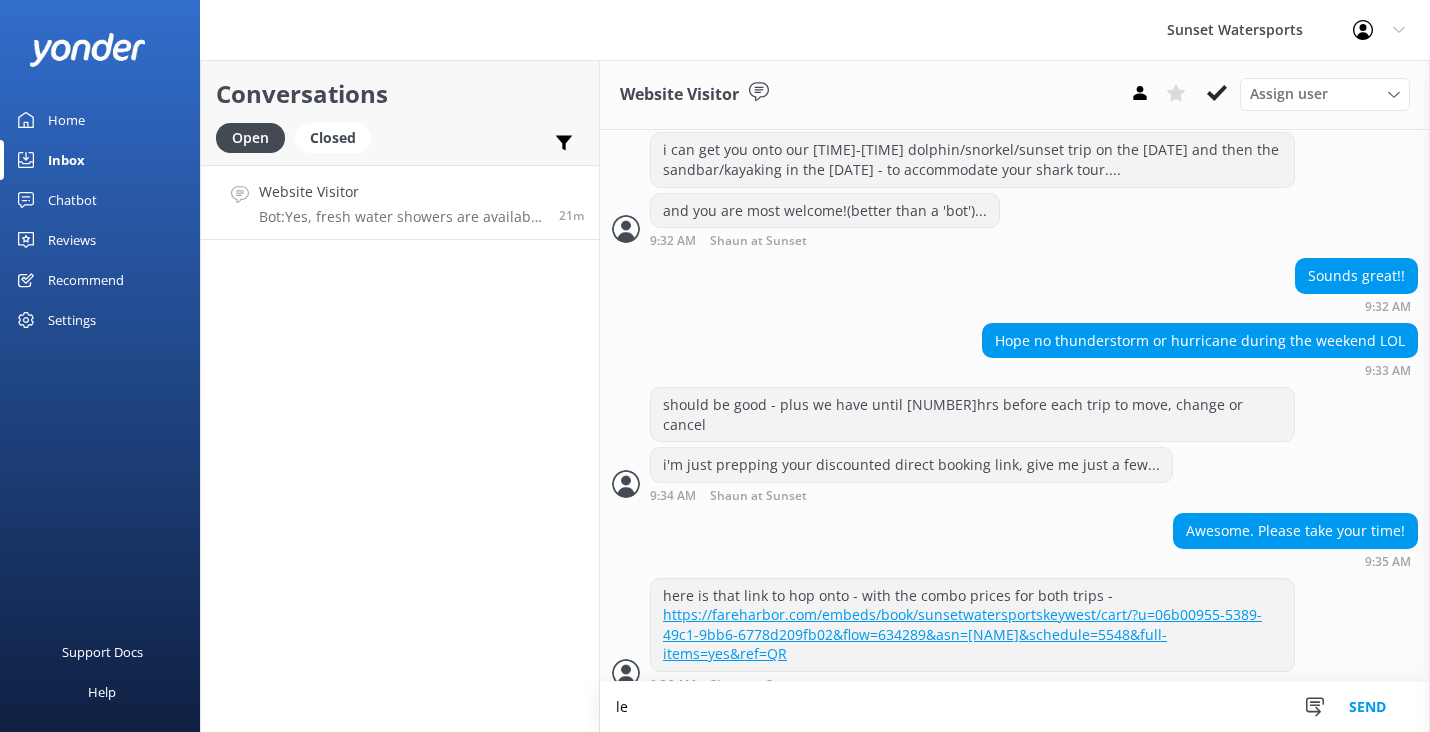 type on "l" 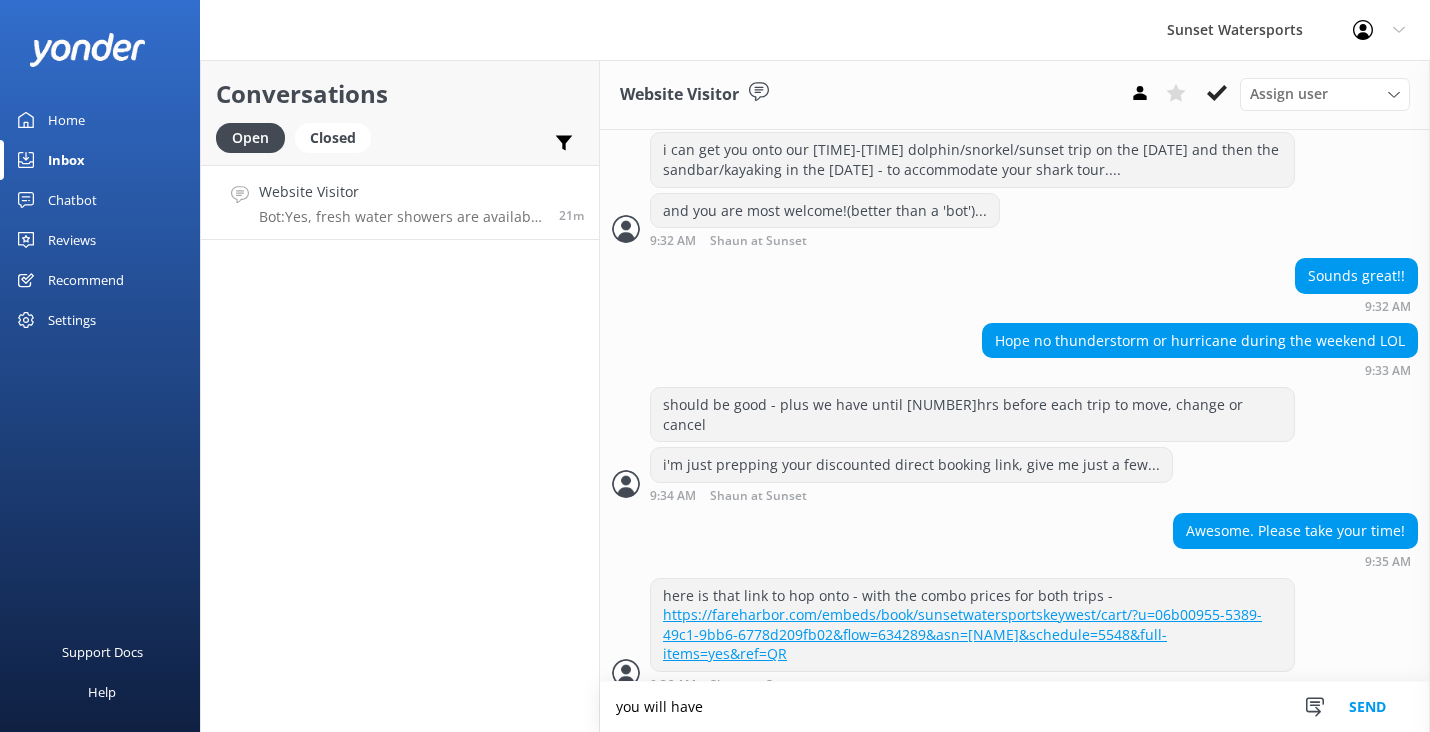 scroll, scrollTop: 2526, scrollLeft: 0, axis: vertical 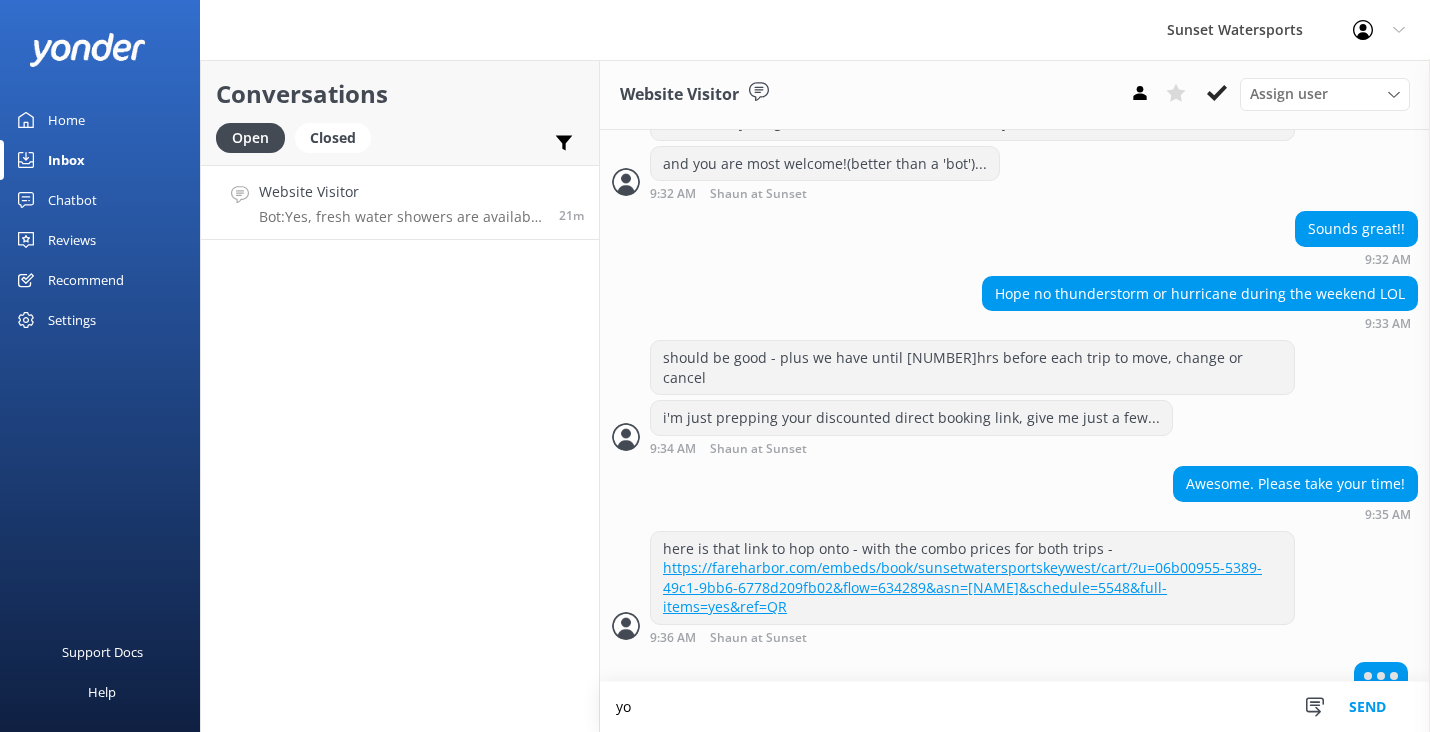 type on "y" 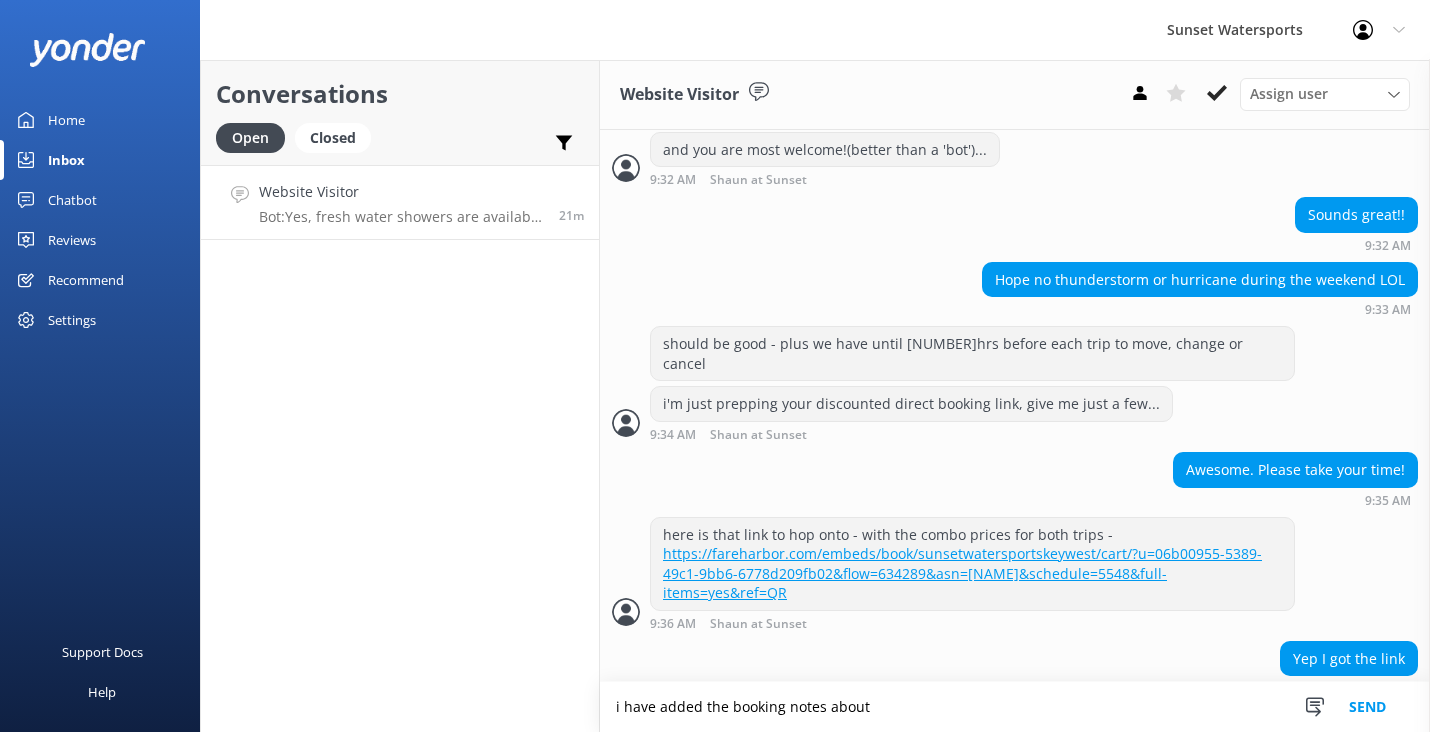 scroll, scrollTop: 2544, scrollLeft: 0, axis: vertical 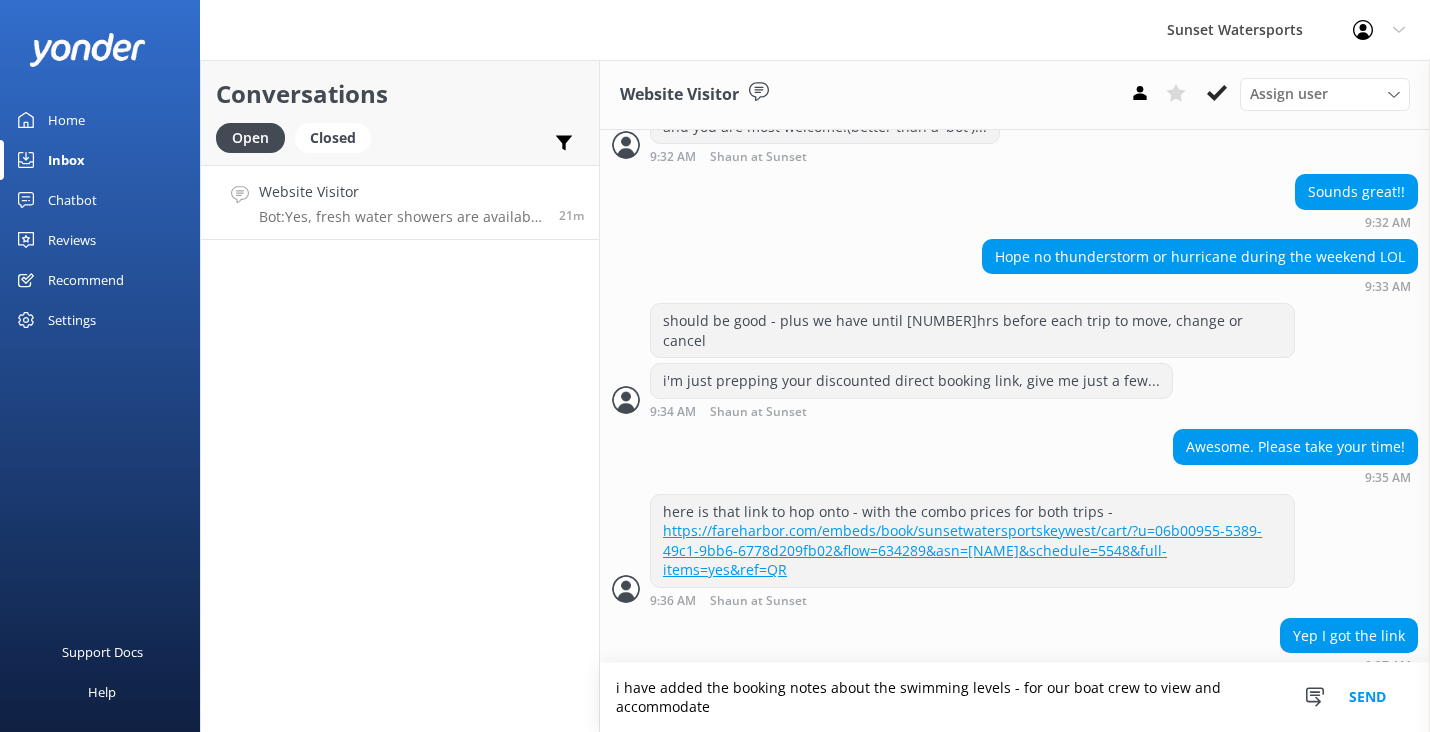 type on "i have added the booking notes about the swimming levels - for our boat crew to view and accommodate" 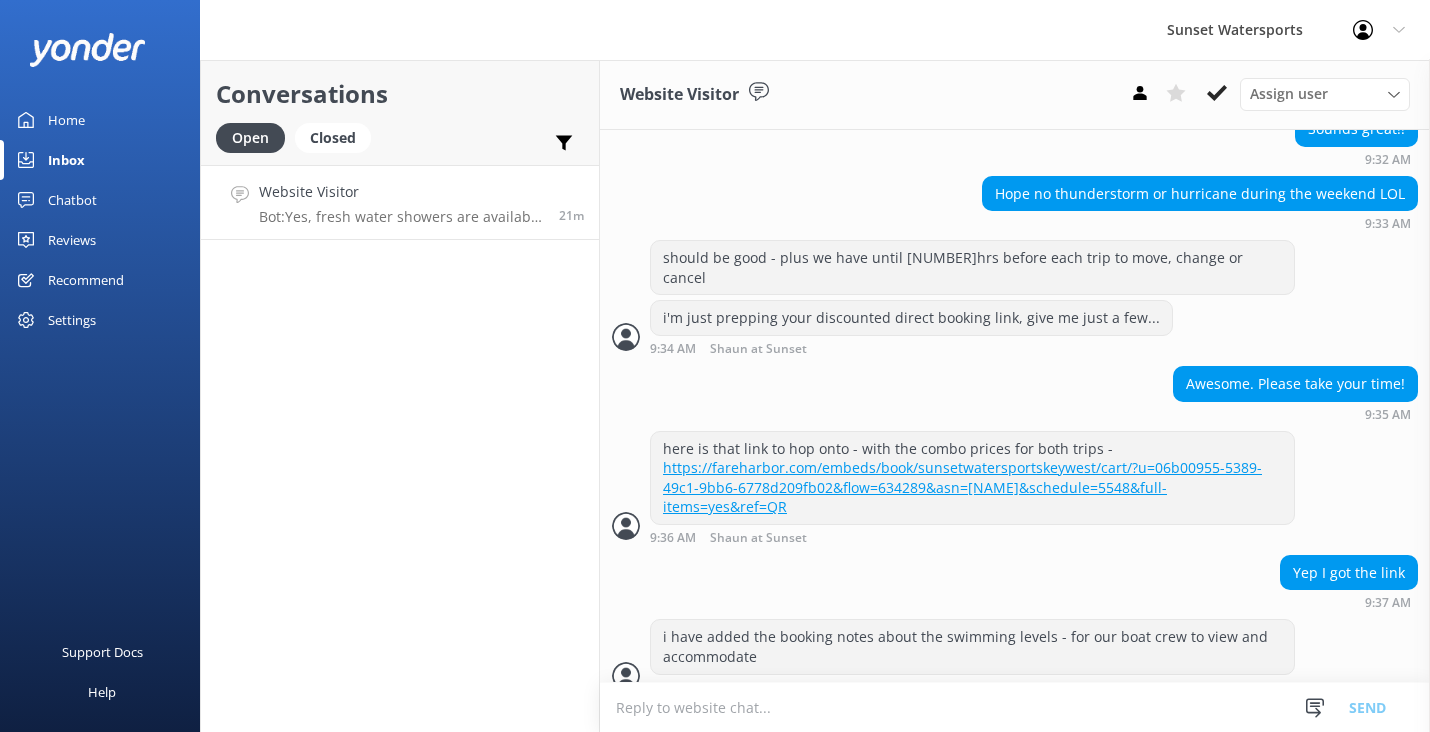 scroll, scrollTop: 2628, scrollLeft: 0, axis: vertical 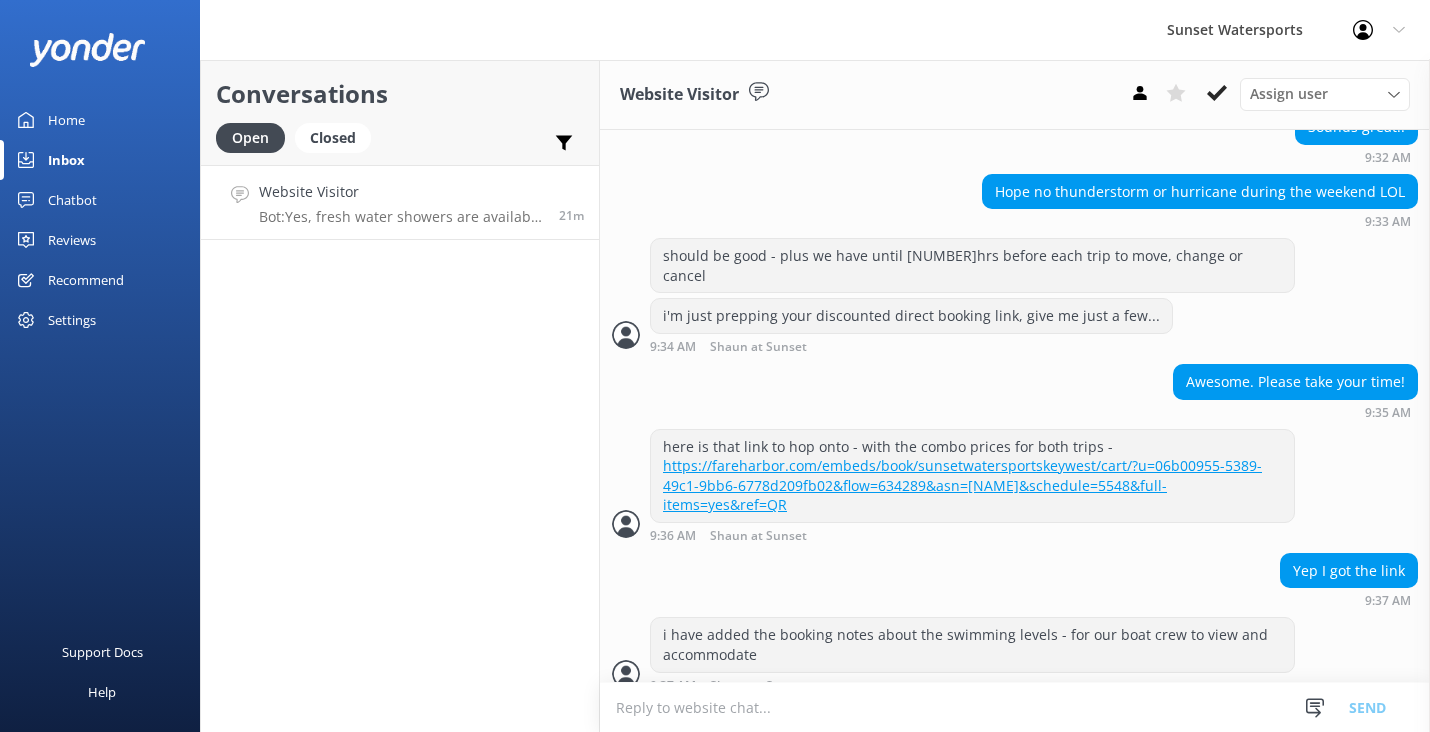 click at bounding box center (1015, 707) 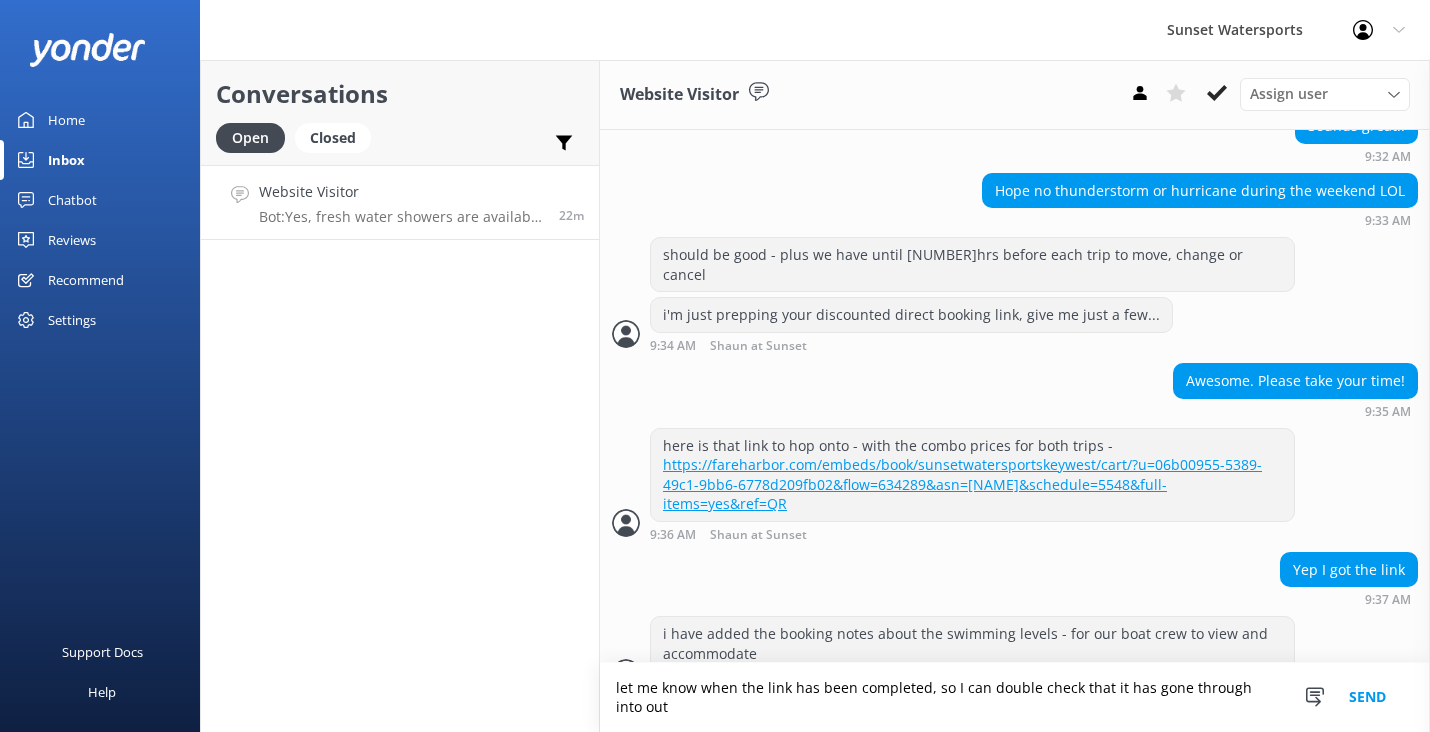 scroll, scrollTop: 2648, scrollLeft: 0, axis: vertical 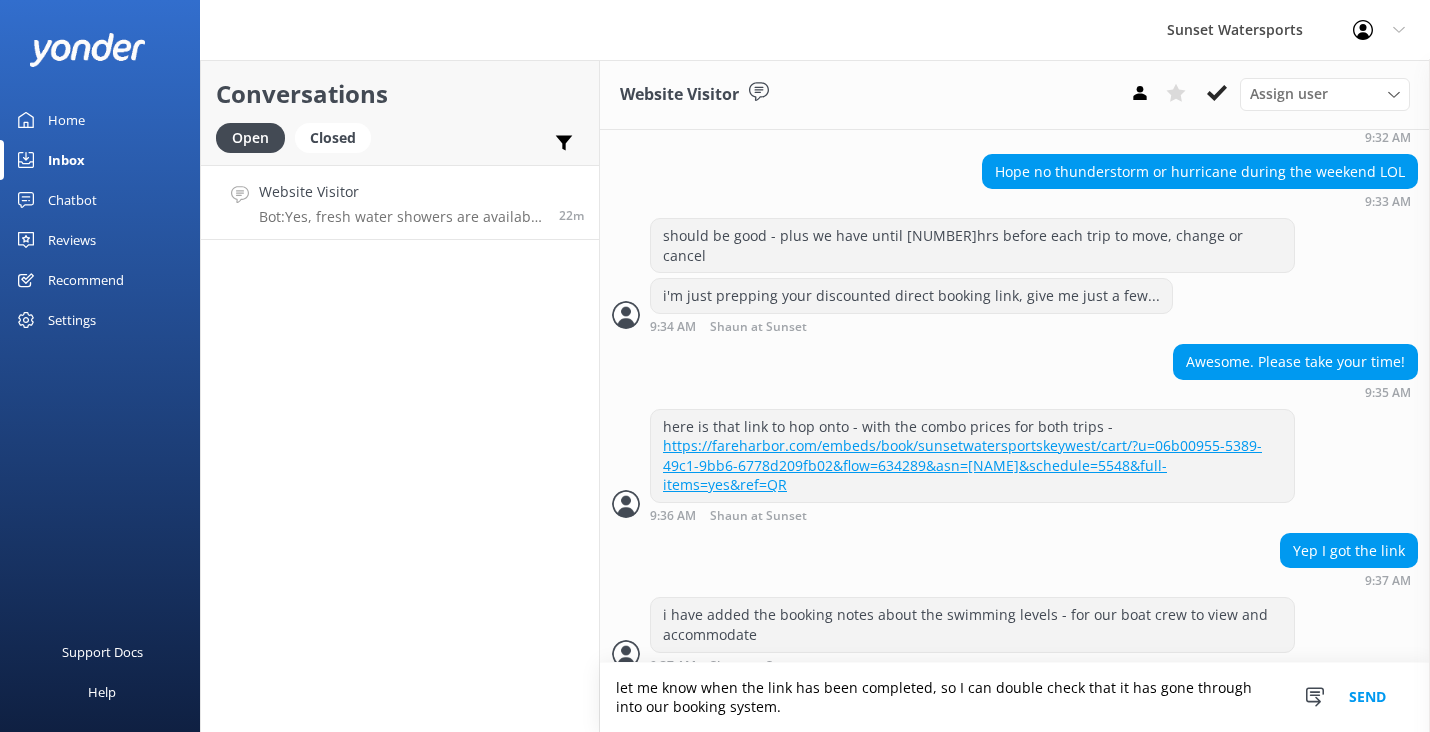 type on "let me know when the link has been completed, so I can double check that it has gone through into our booking system." 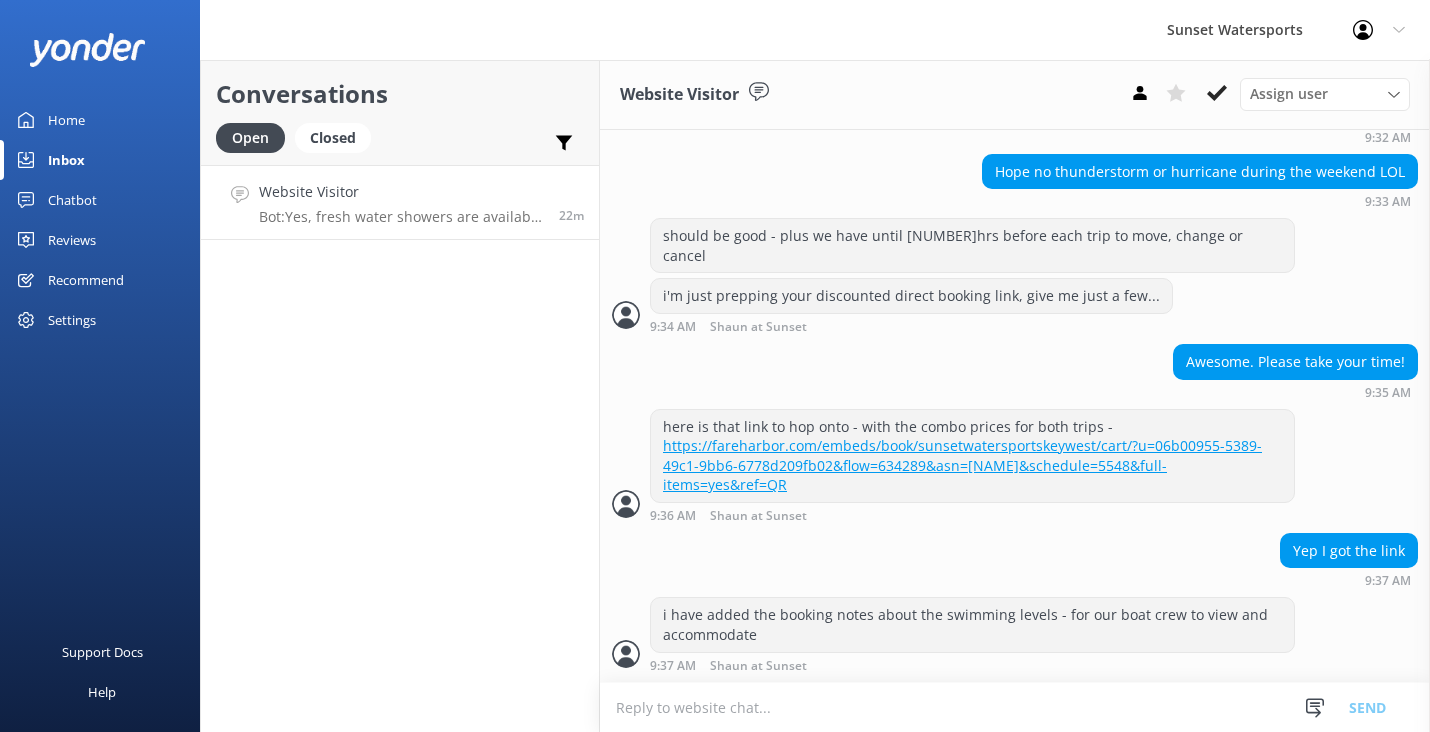 scroll, scrollTop: 2628, scrollLeft: 0, axis: vertical 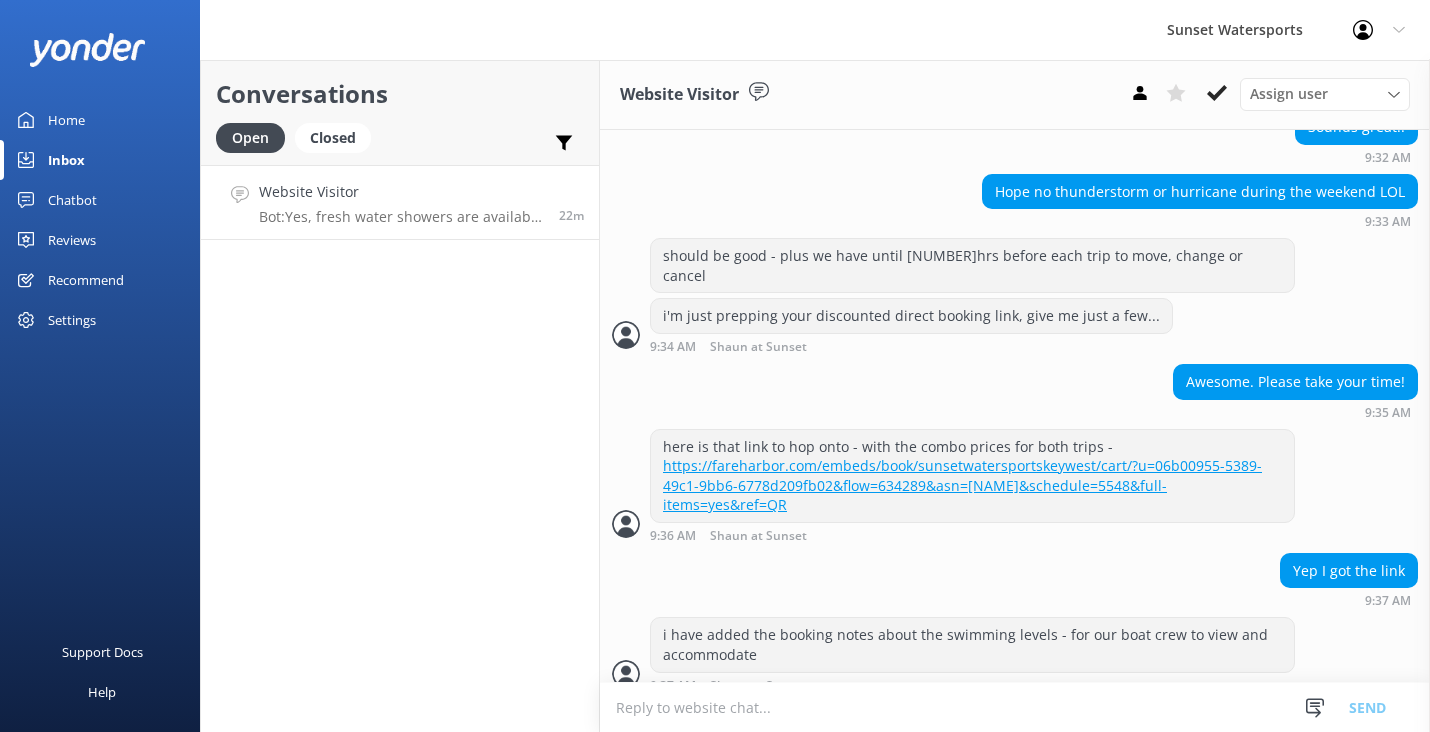 click at bounding box center (1015, 707) 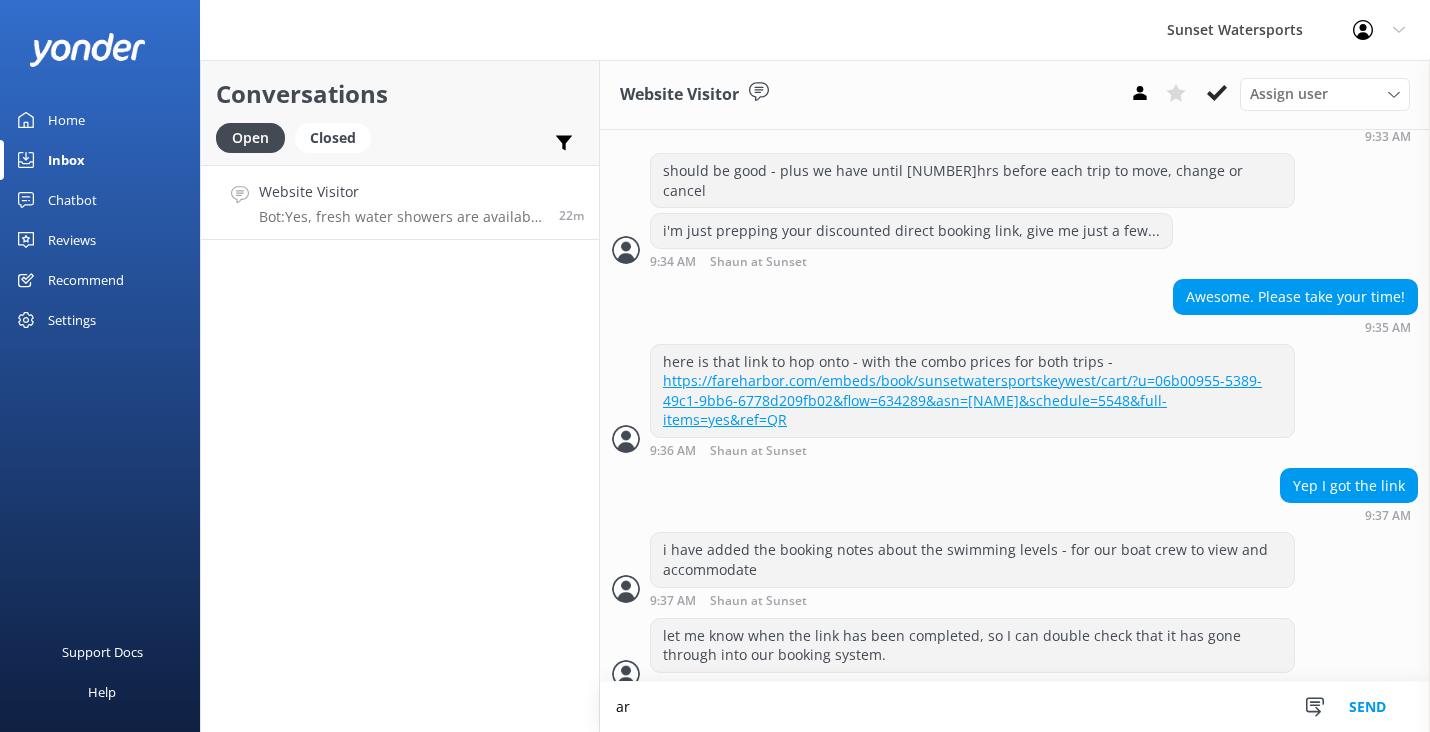 scroll, scrollTop: 2714, scrollLeft: 0, axis: vertical 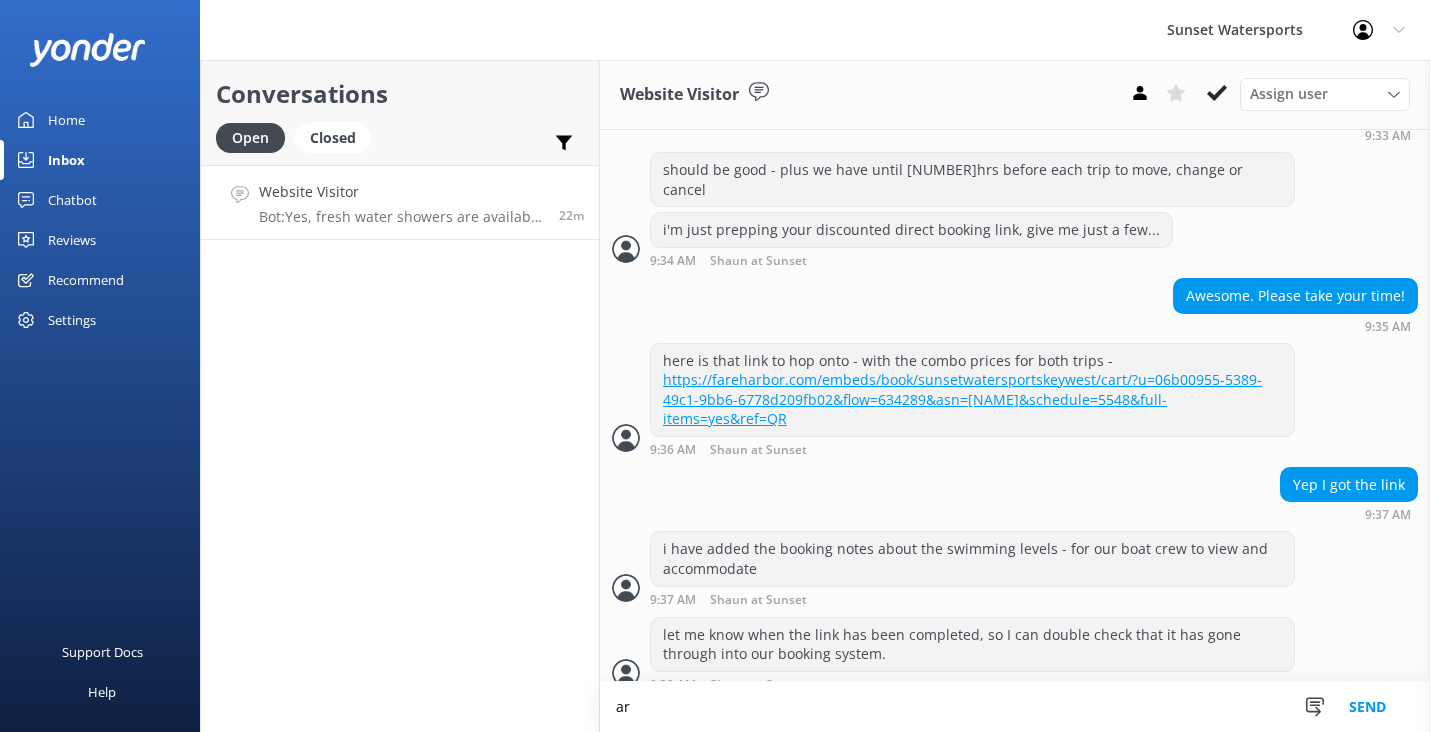 type on "a" 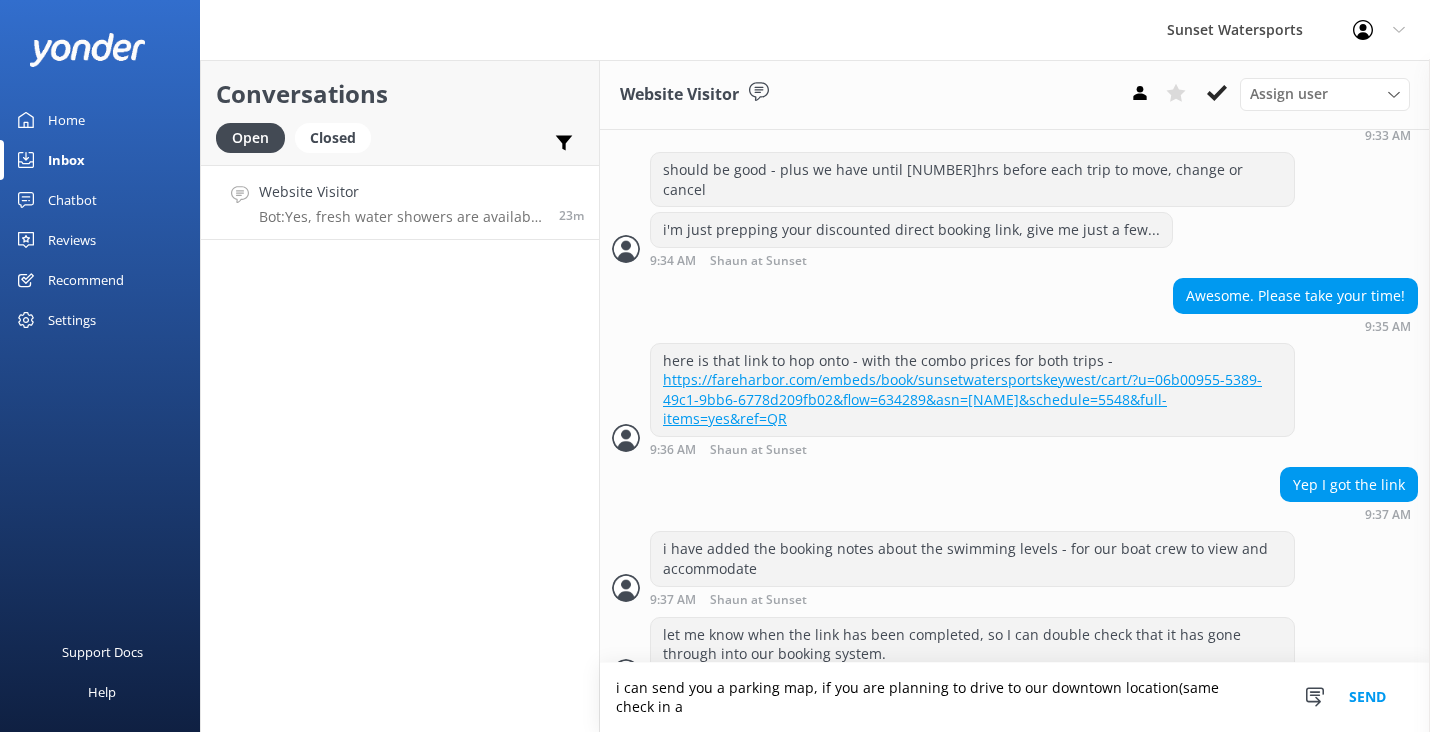 scroll, scrollTop: 2733, scrollLeft: 0, axis: vertical 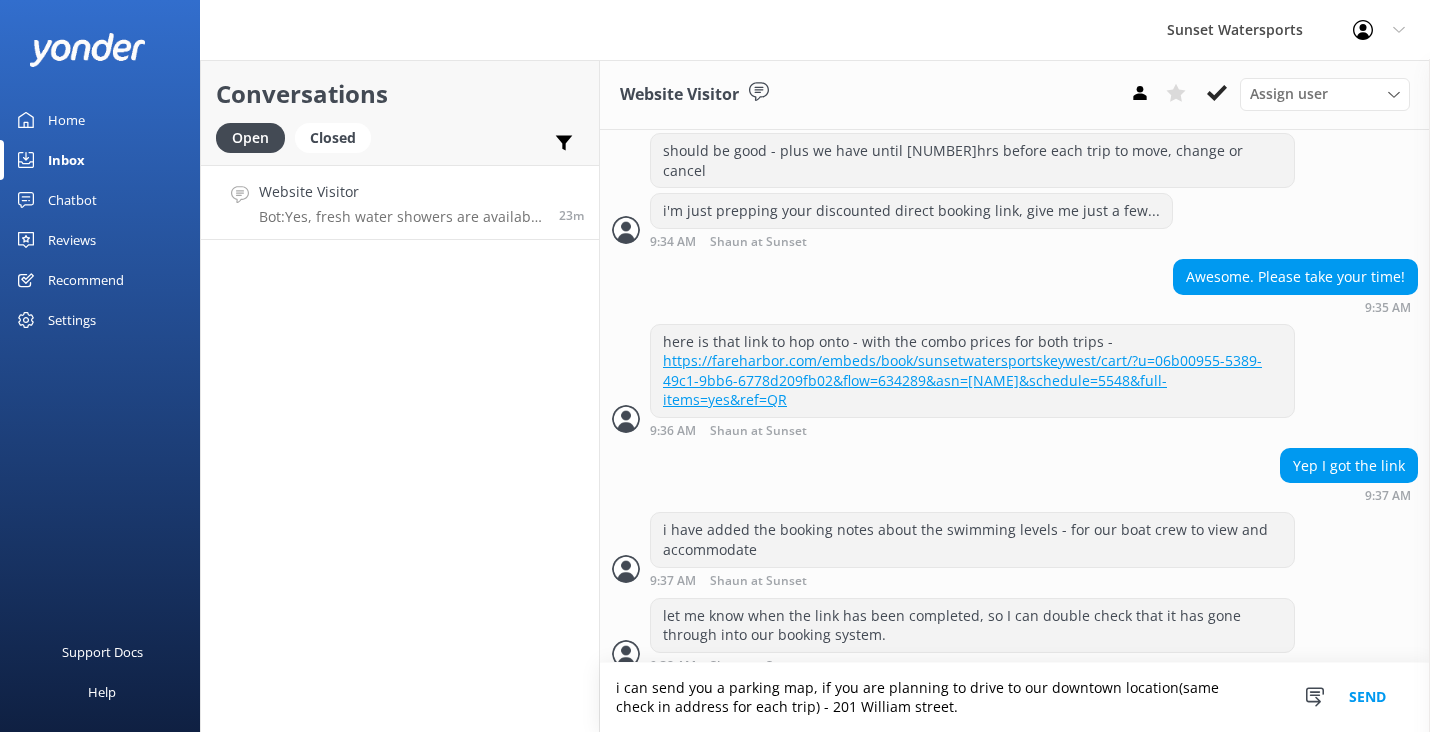 type on "i can send you a parking map, if you are planning to drive to our downtown location(same check in address for each trip) - 201 William street." 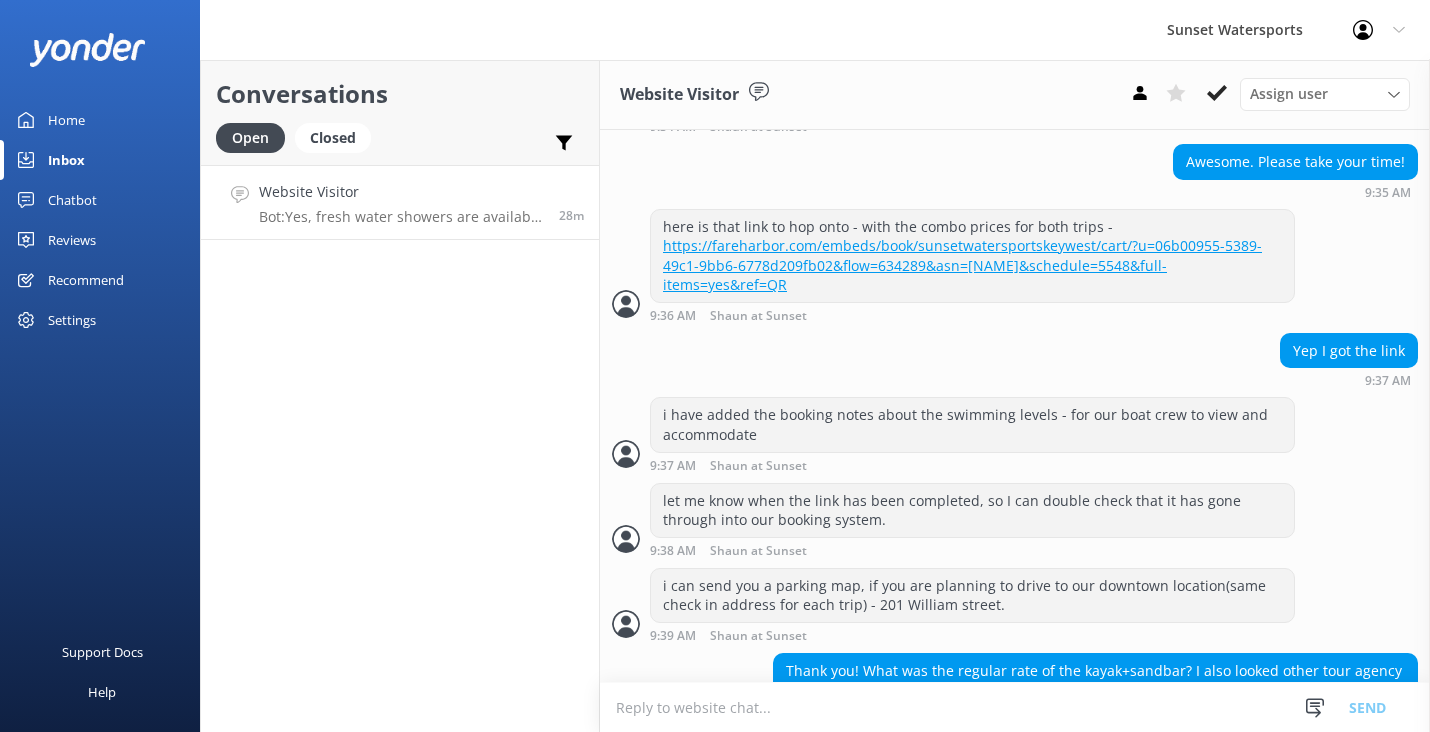 scroll, scrollTop: 2902, scrollLeft: 0, axis: vertical 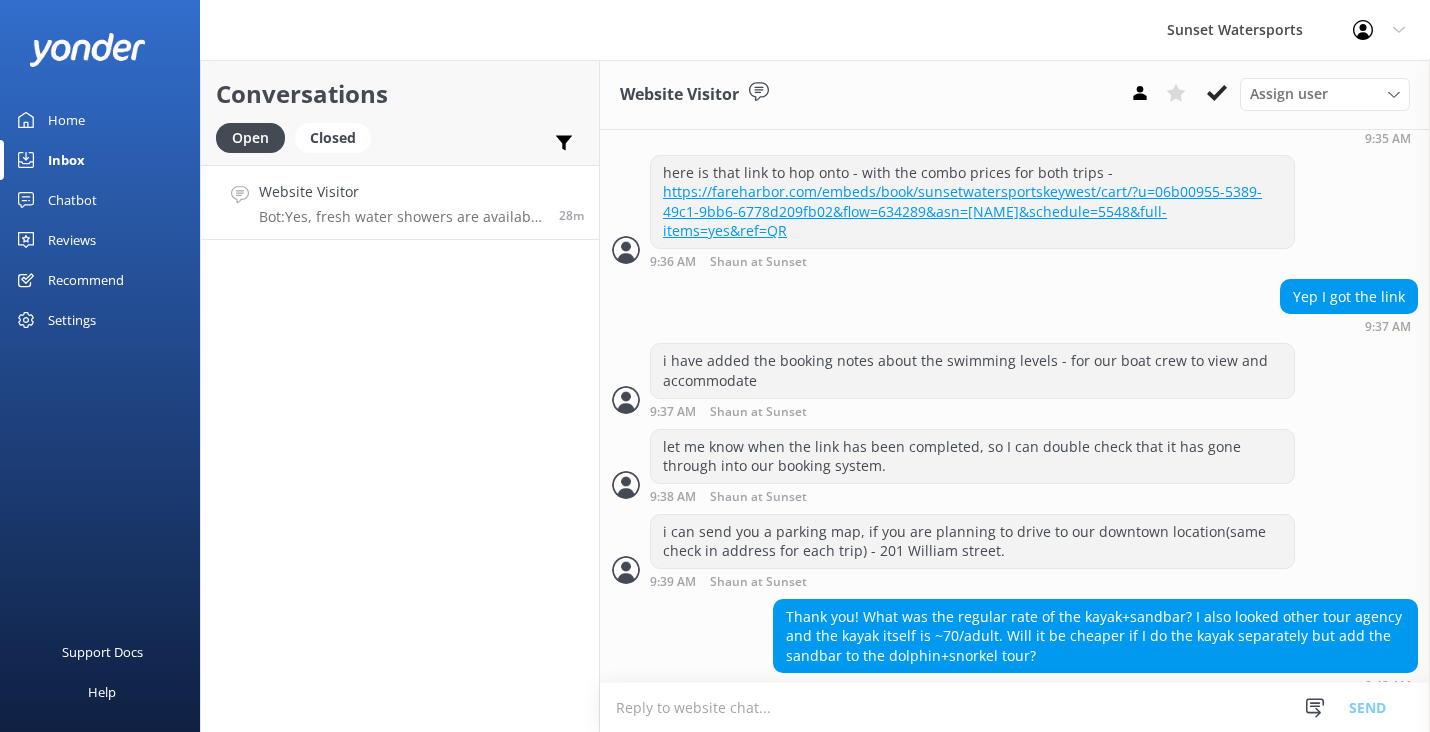 click at bounding box center [1015, 707] 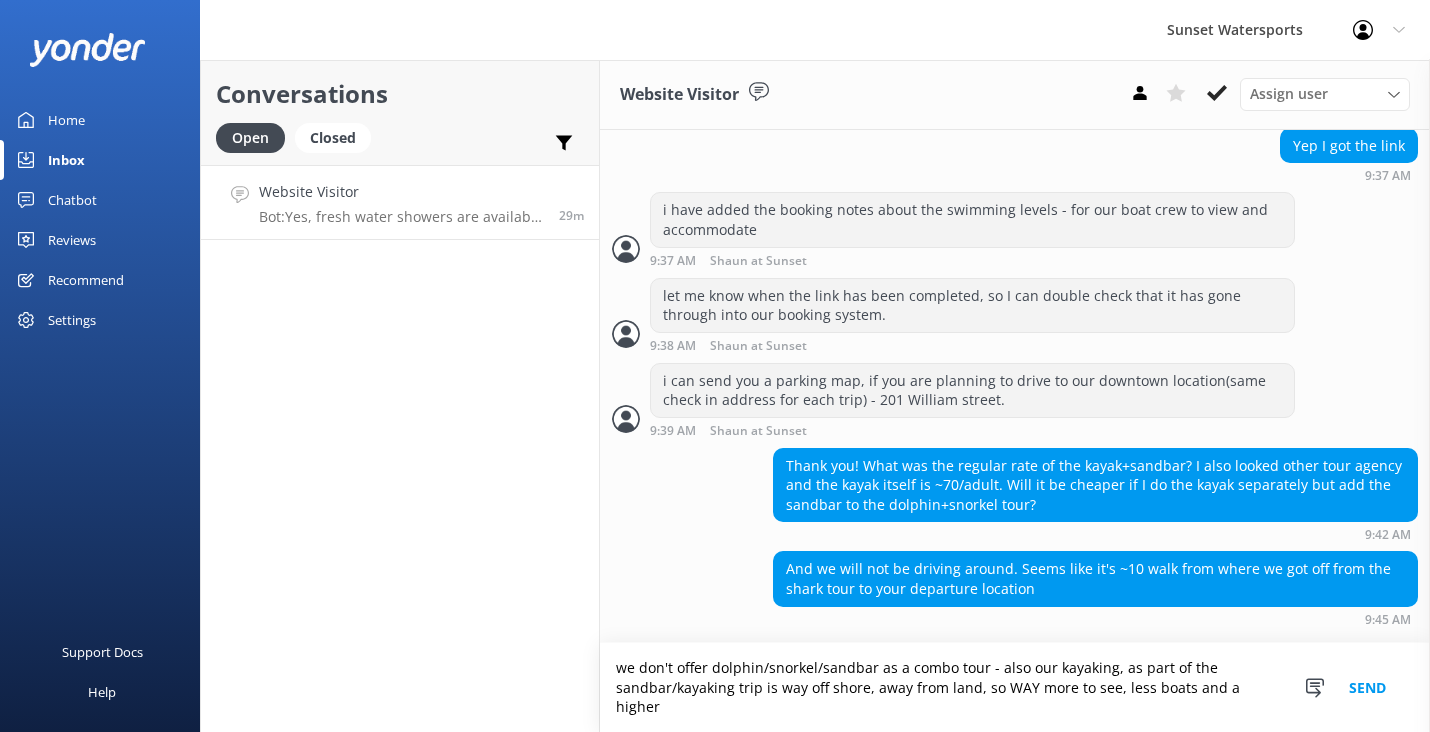scroll, scrollTop: 3073, scrollLeft: 0, axis: vertical 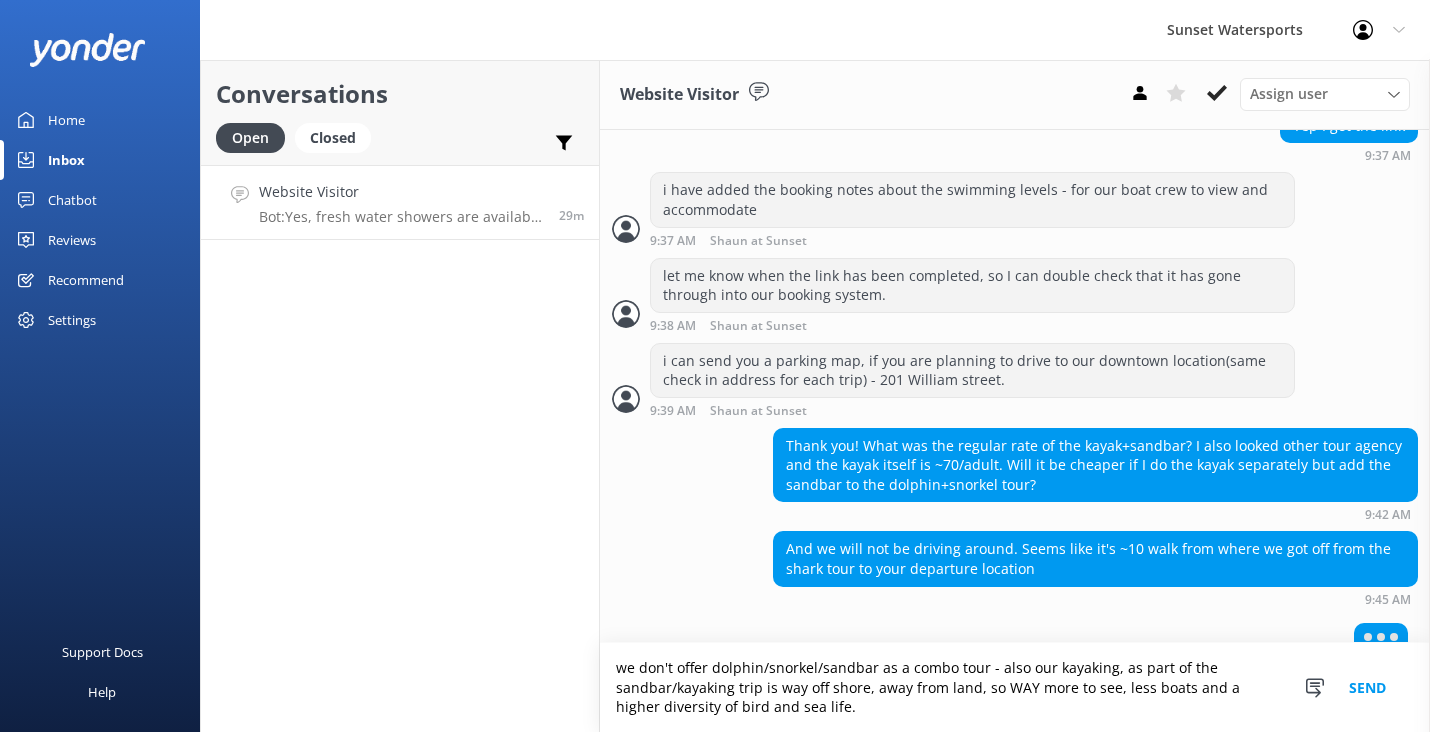 type on "we don't offer dolphin/snorkel/sandbar as a combo tour - also our kayaking, as part of the sandbar/kayaking trip is way off shore, away from land, so WAY more to see, less boats and a higher diversity of bird and sea life." 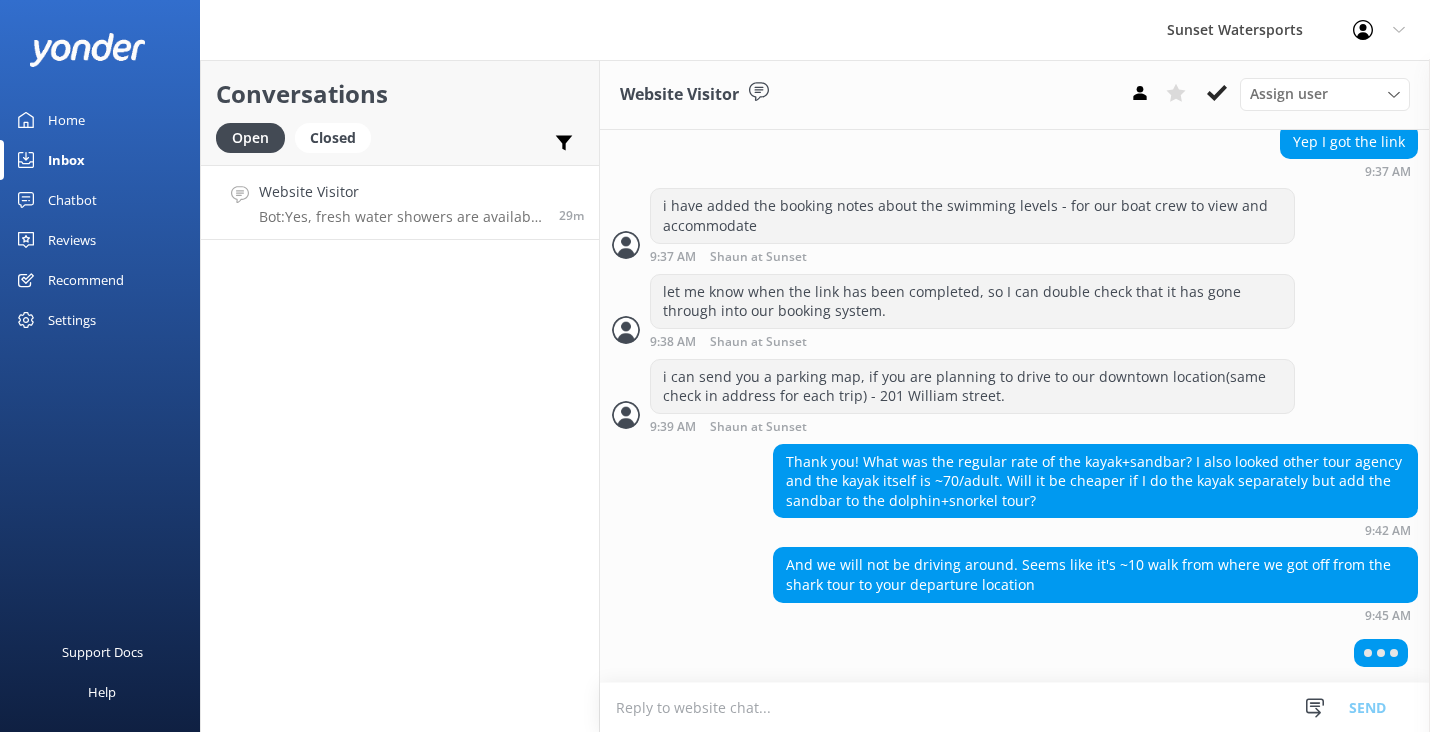 scroll, scrollTop: 3036, scrollLeft: 0, axis: vertical 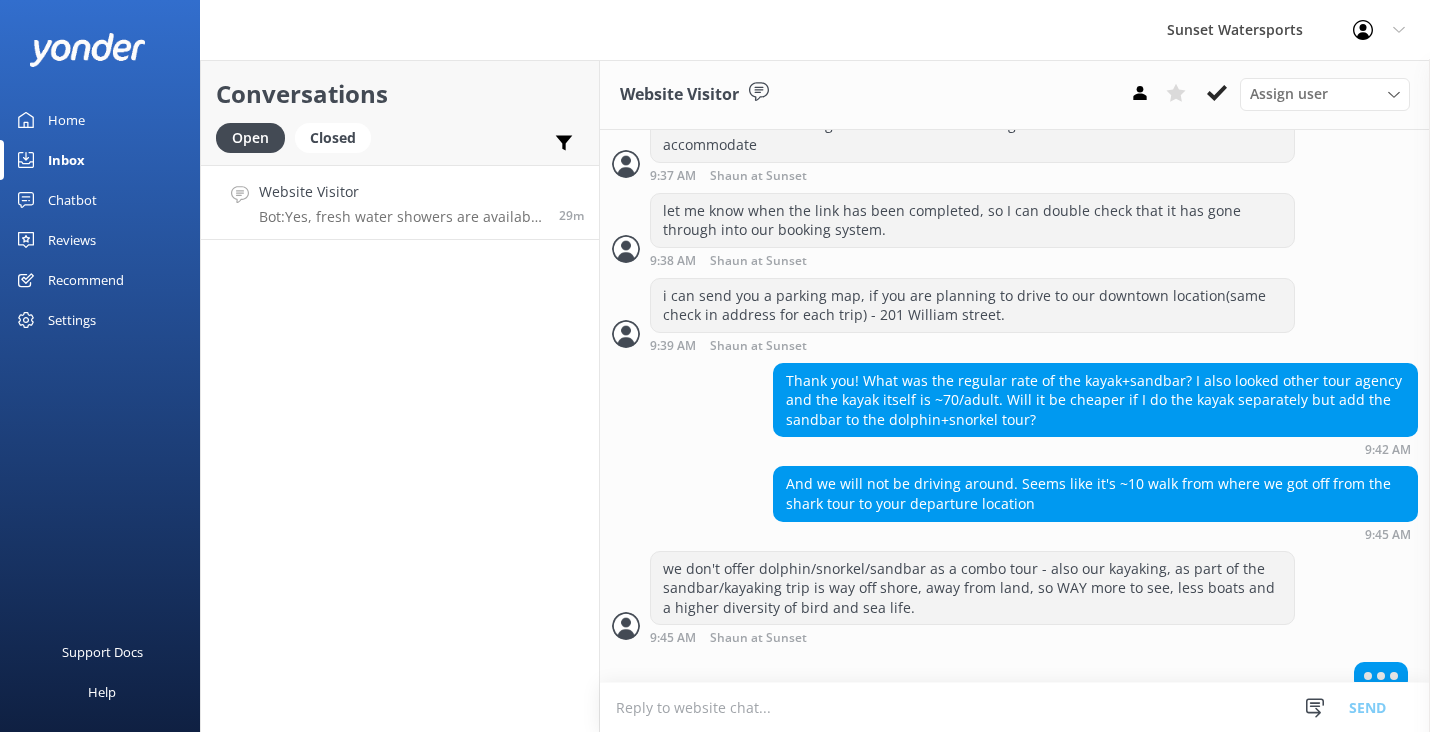 click at bounding box center (1015, 707) 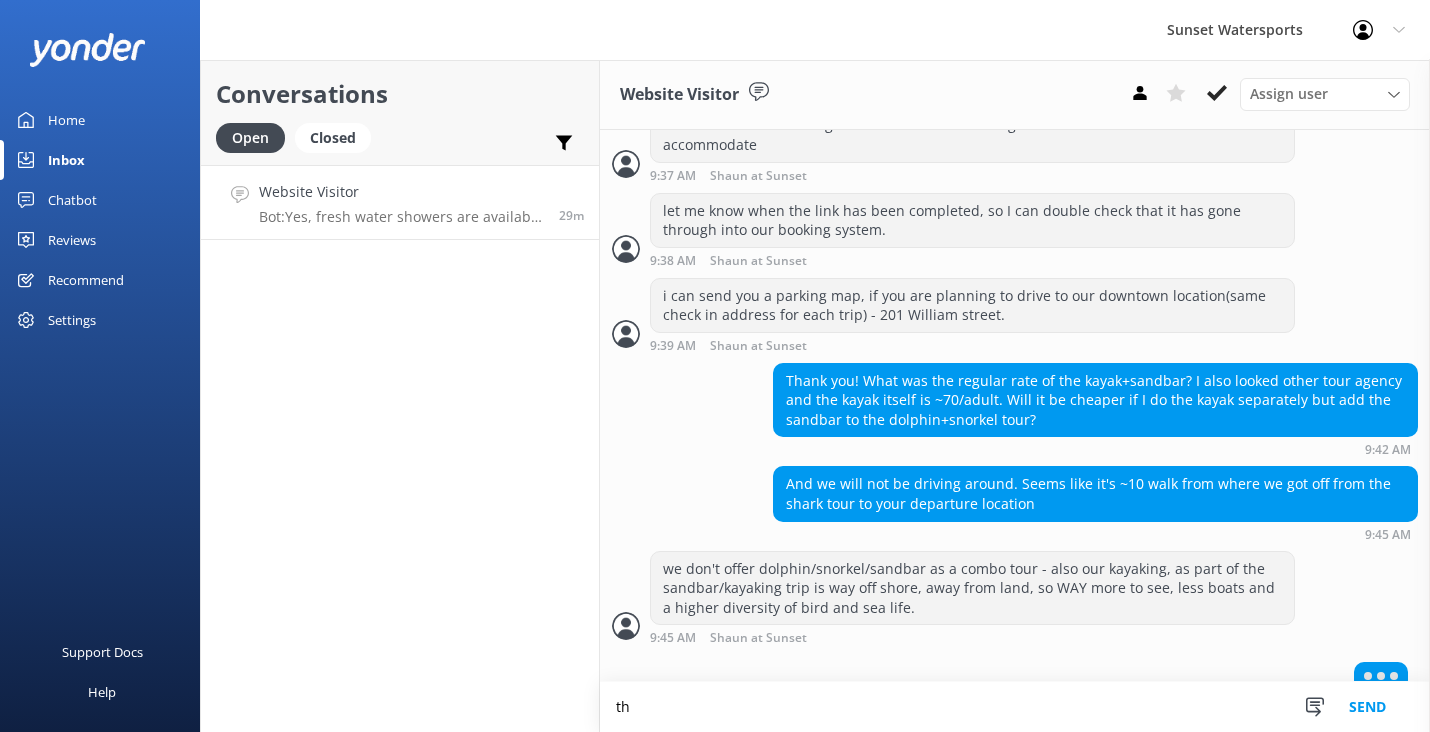 scroll, scrollTop: 0, scrollLeft: 0, axis: both 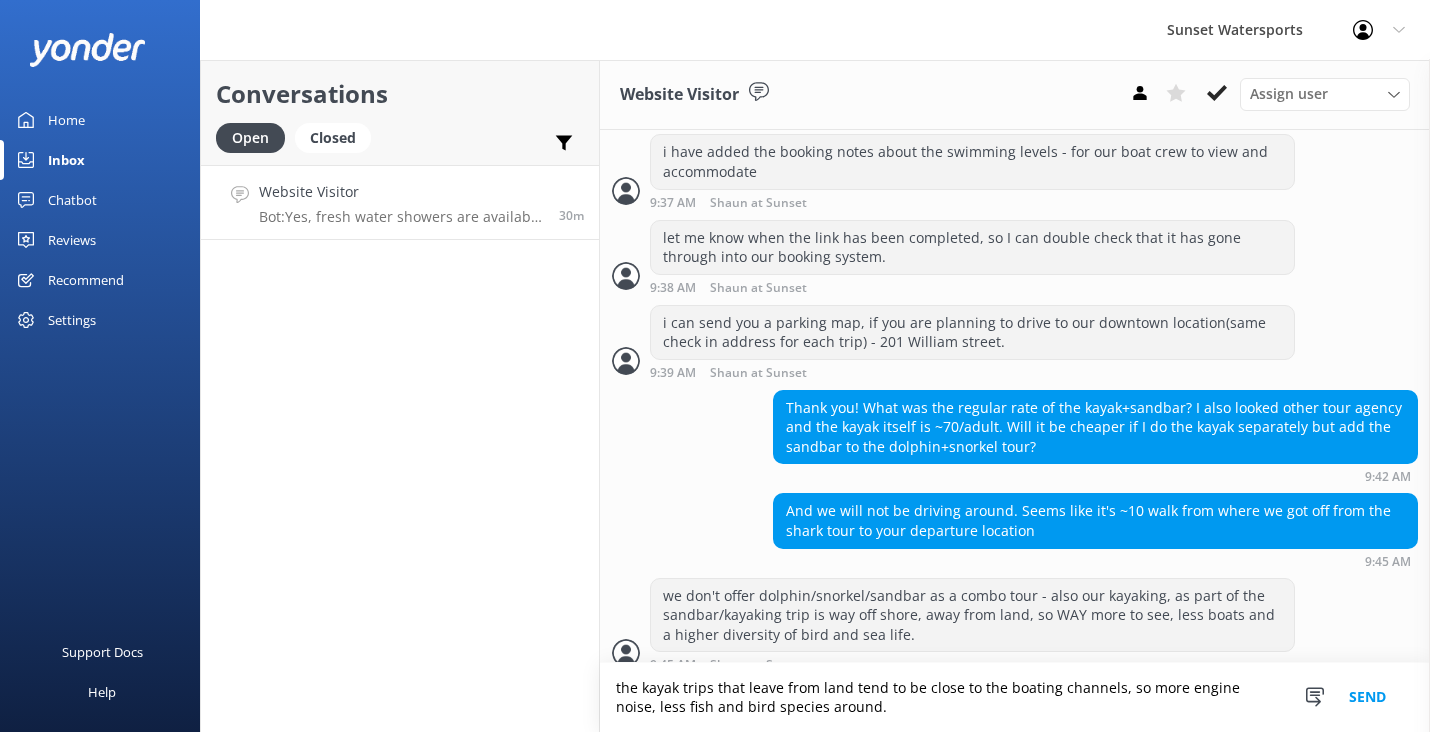 type on "the kayak trips that leave from land tend to be close to the boating channels, so more engine noise, less fish and bird species around." 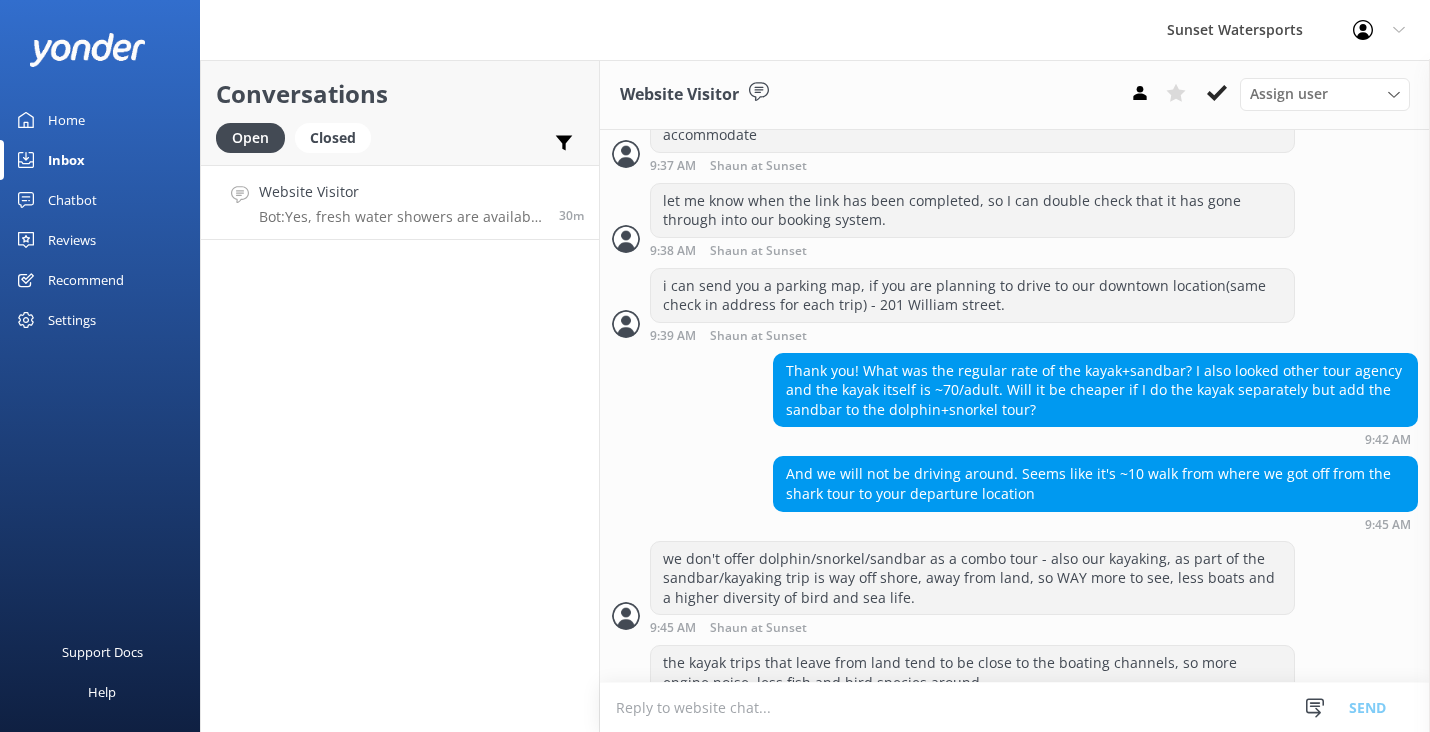 scroll, scrollTop: 3176, scrollLeft: 0, axis: vertical 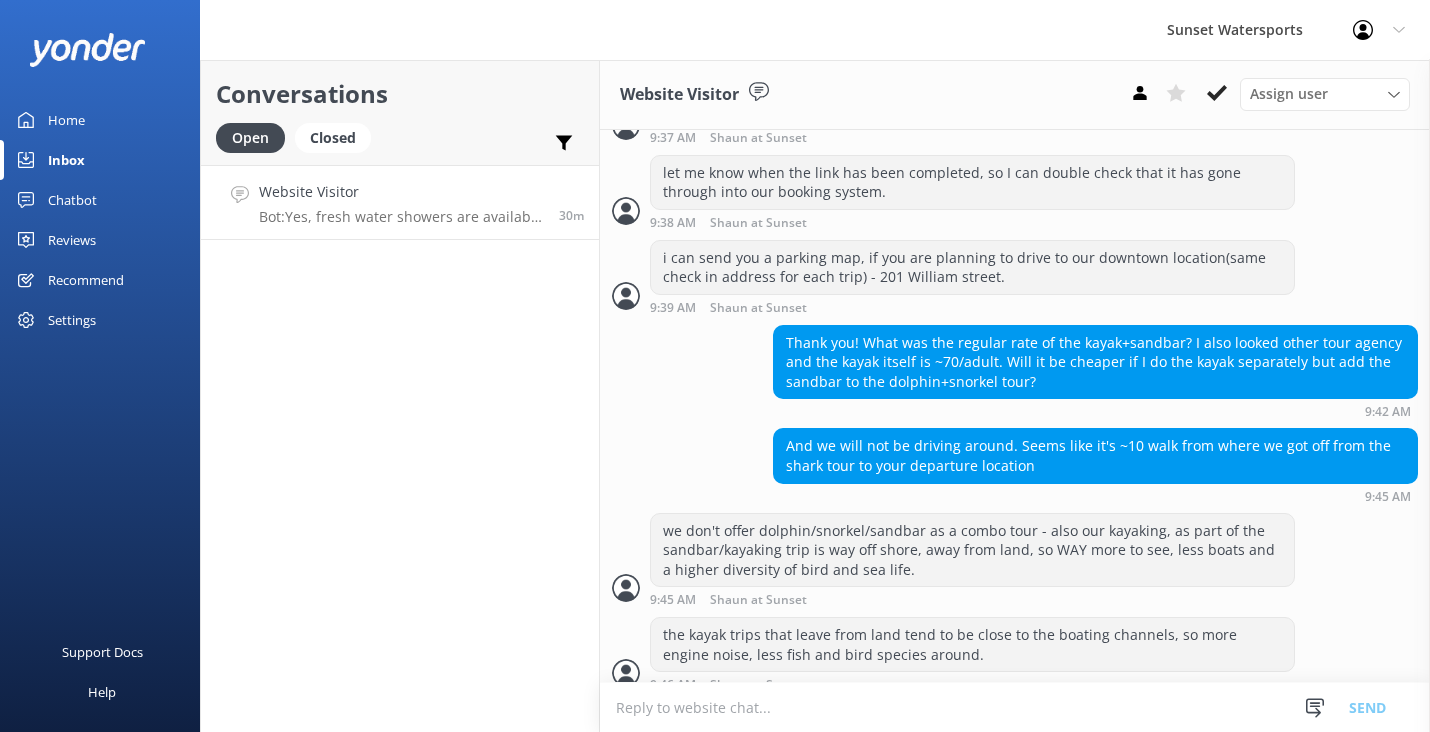 click at bounding box center [1015, 707] 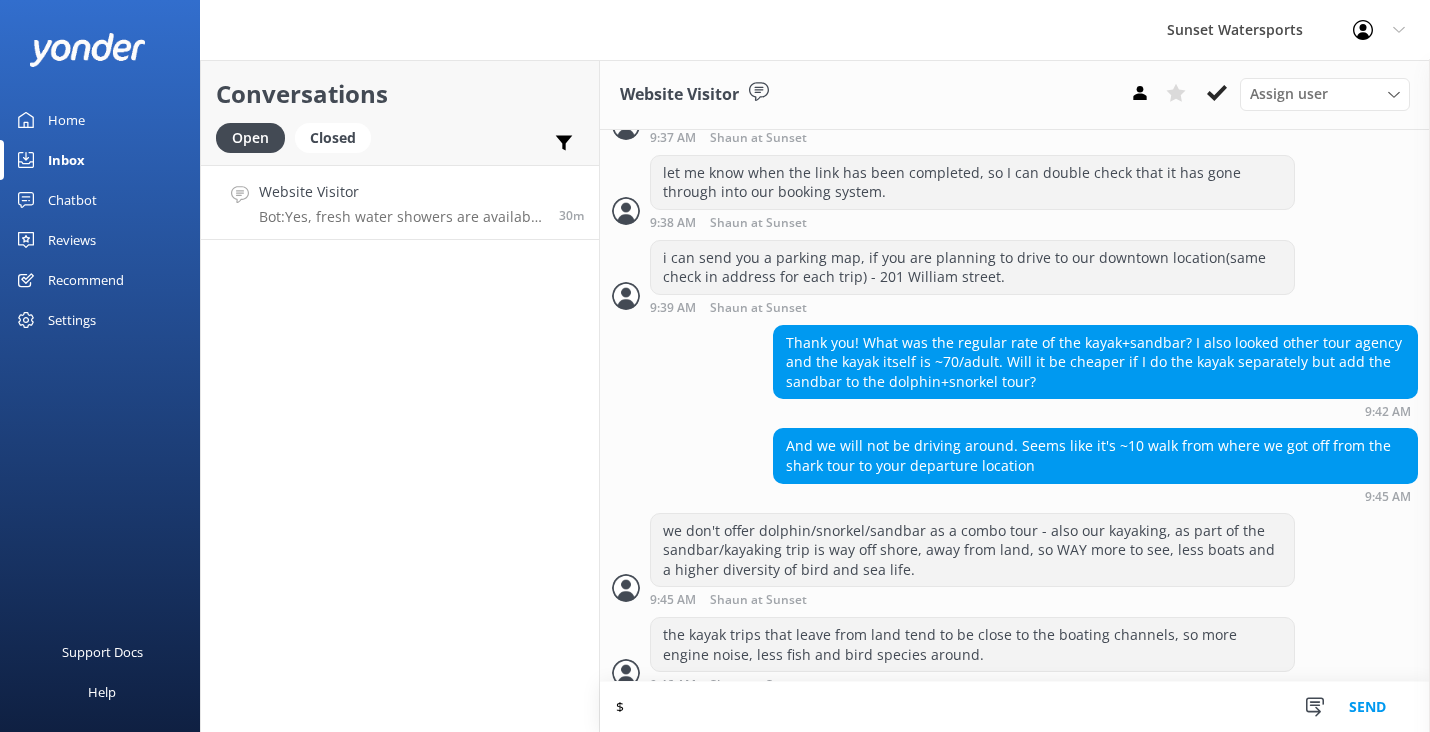 scroll, scrollTop: 3177, scrollLeft: 0, axis: vertical 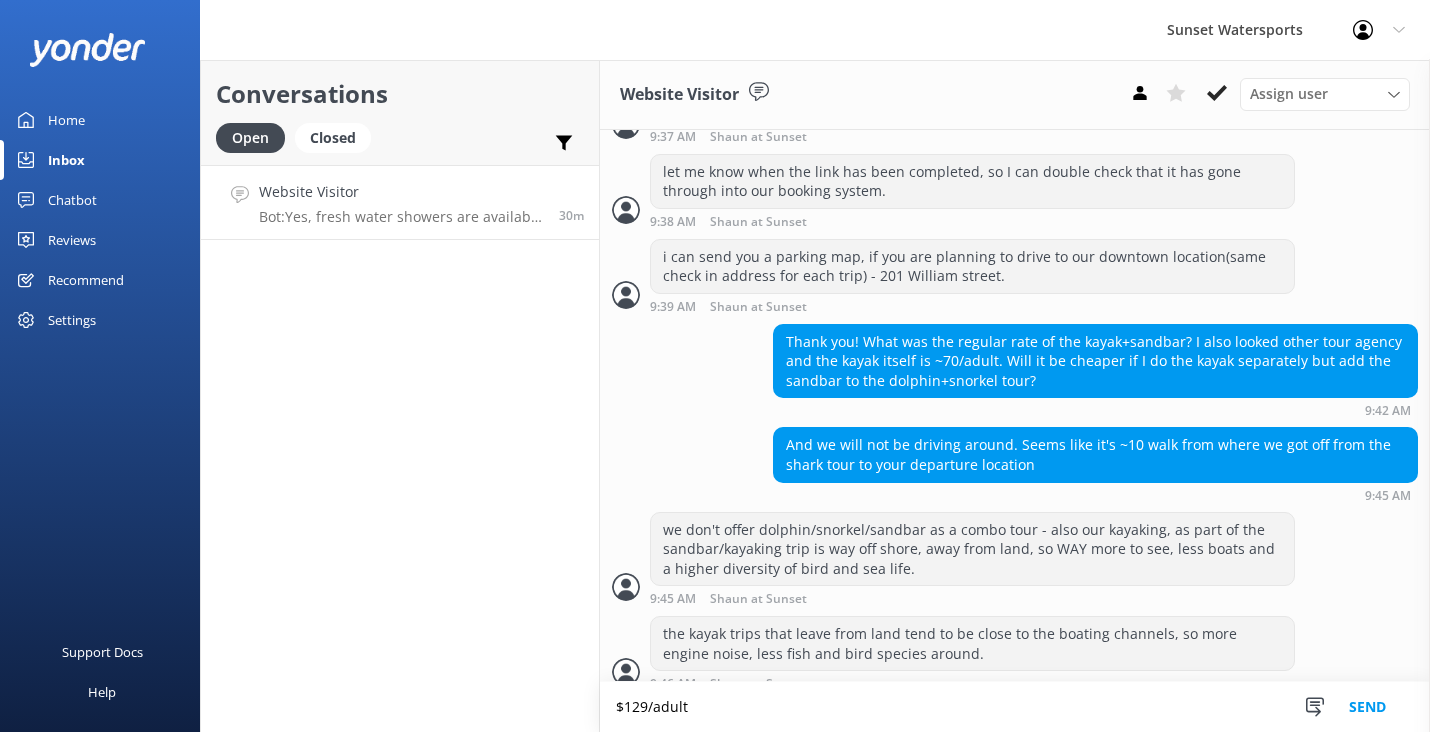 type on "$129/adult" 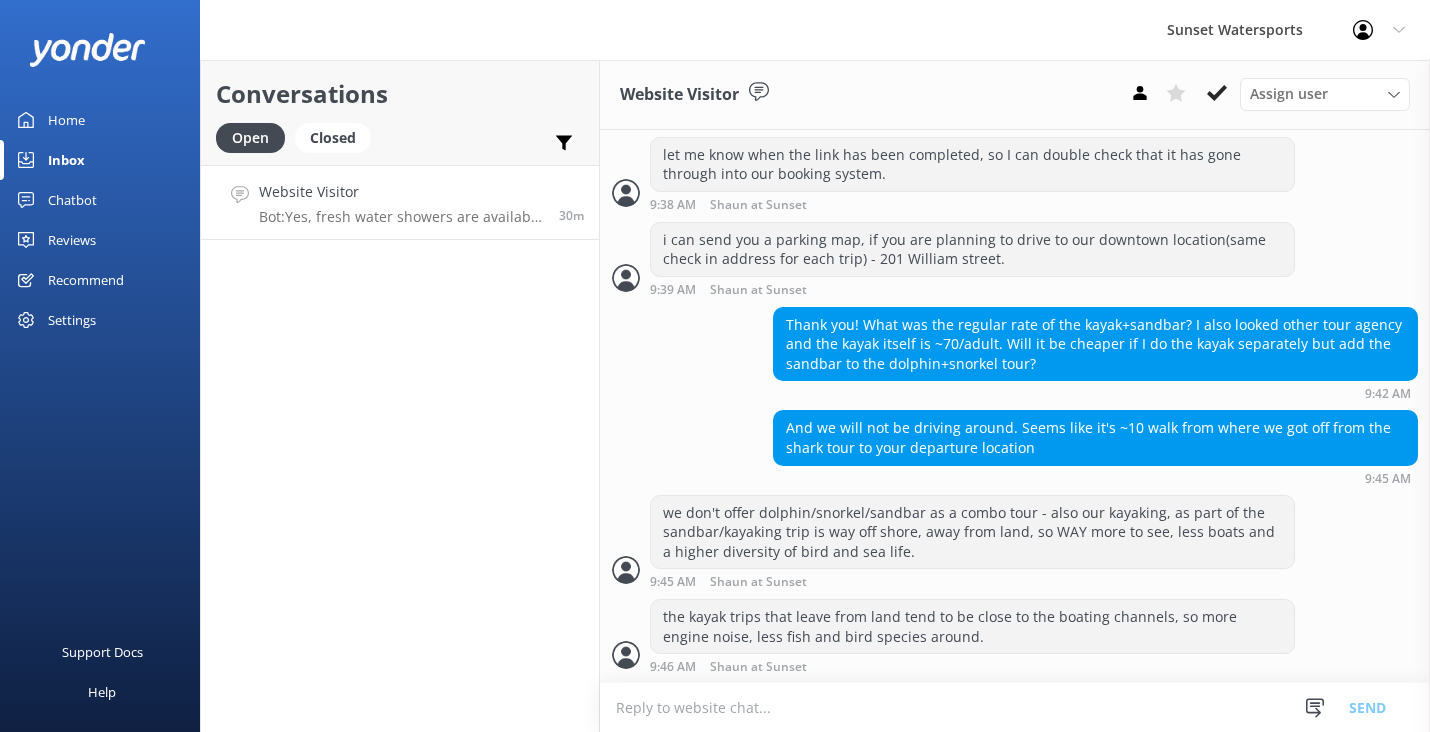 scroll, scrollTop: 3241, scrollLeft: 0, axis: vertical 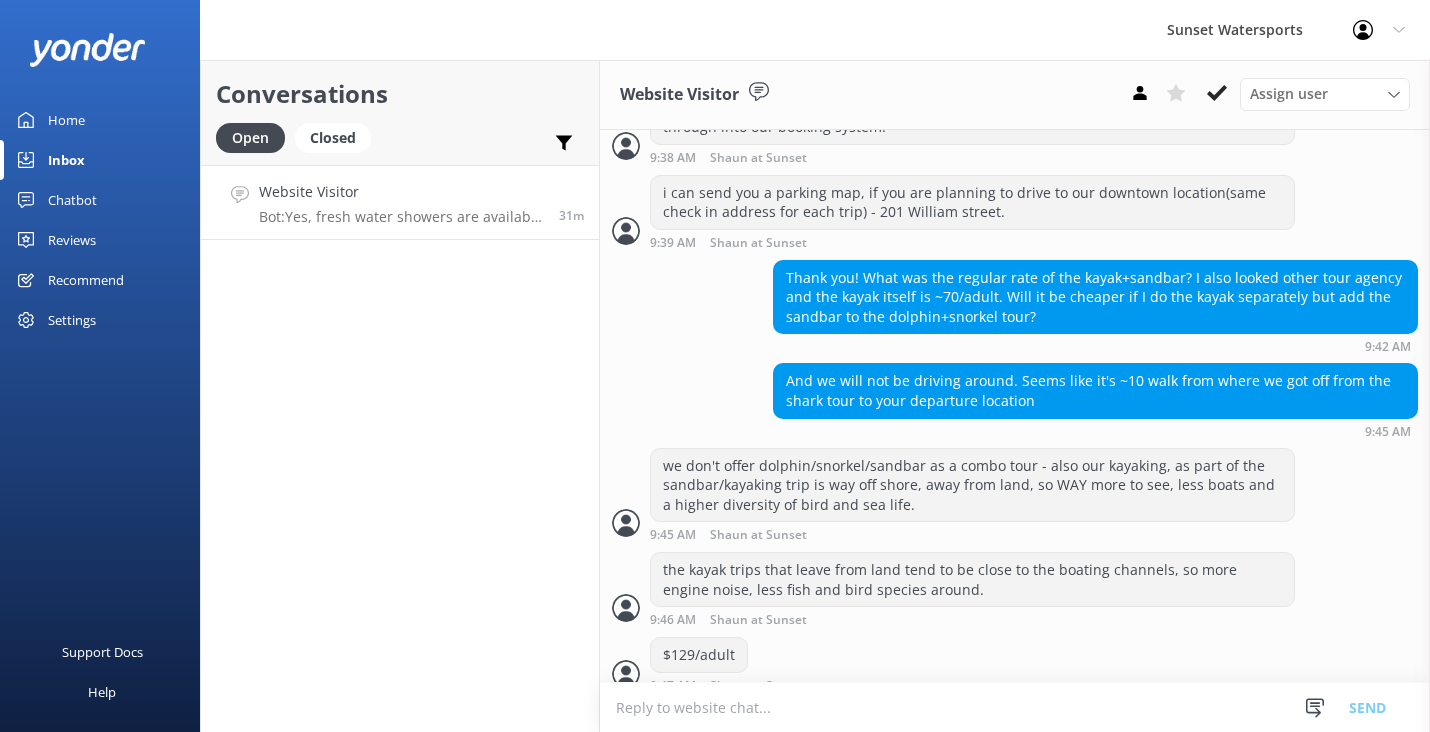 click at bounding box center (1015, 707) 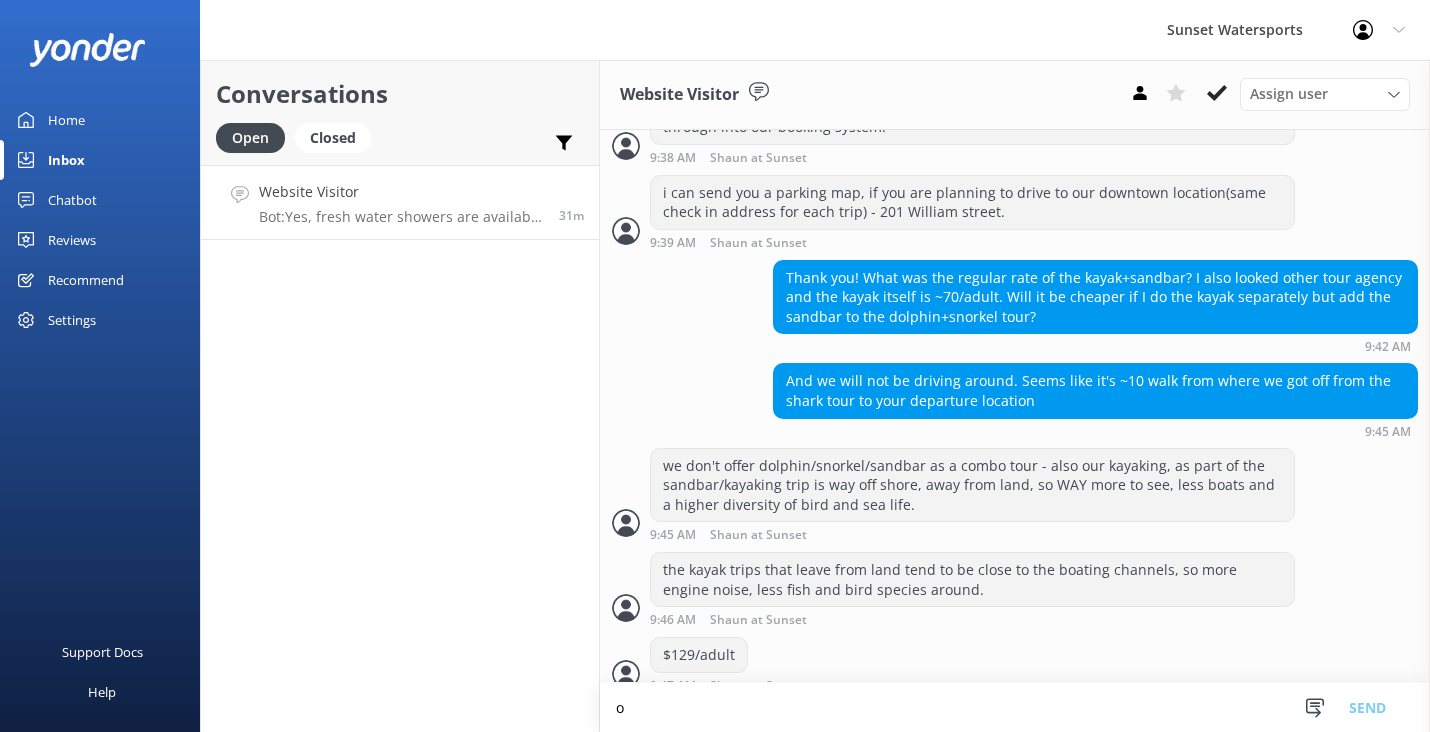scroll, scrollTop: 0, scrollLeft: 0, axis: both 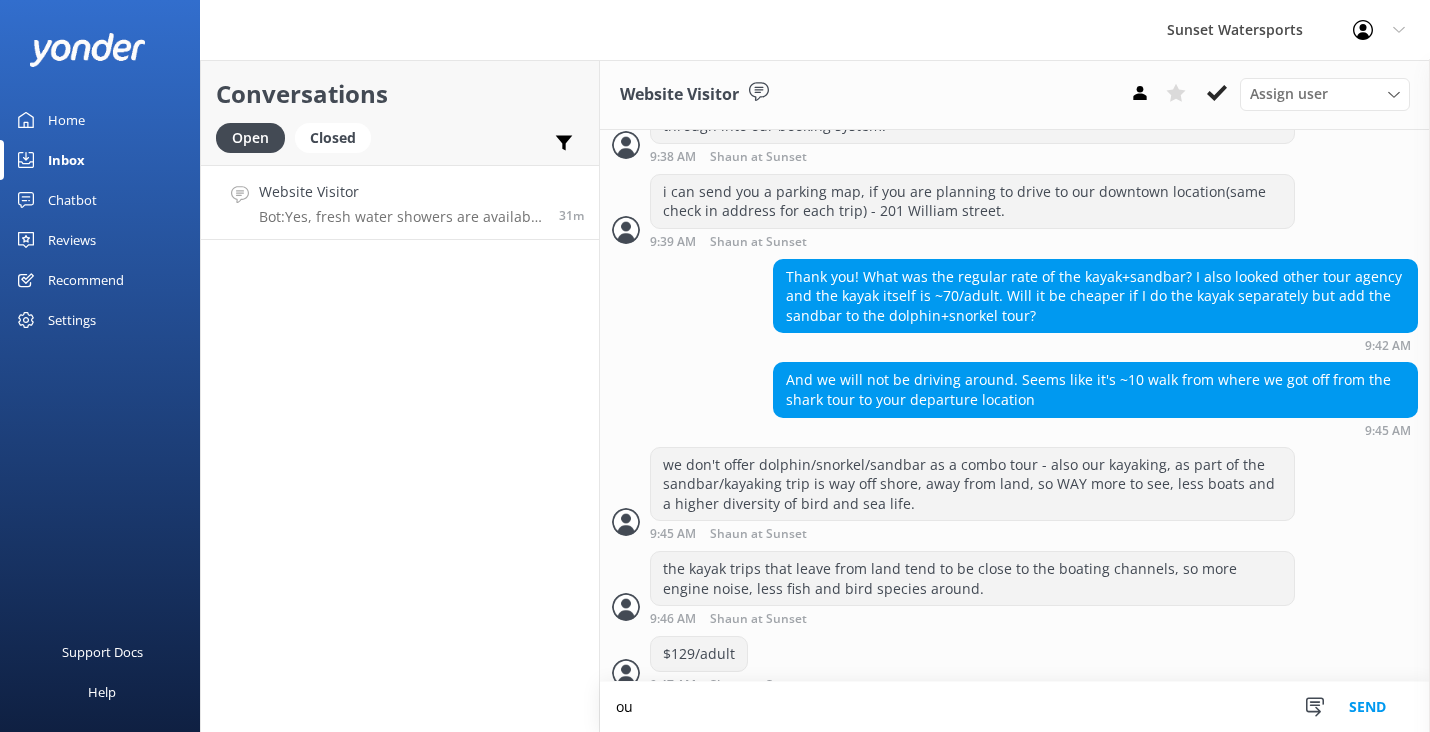 type on "o" 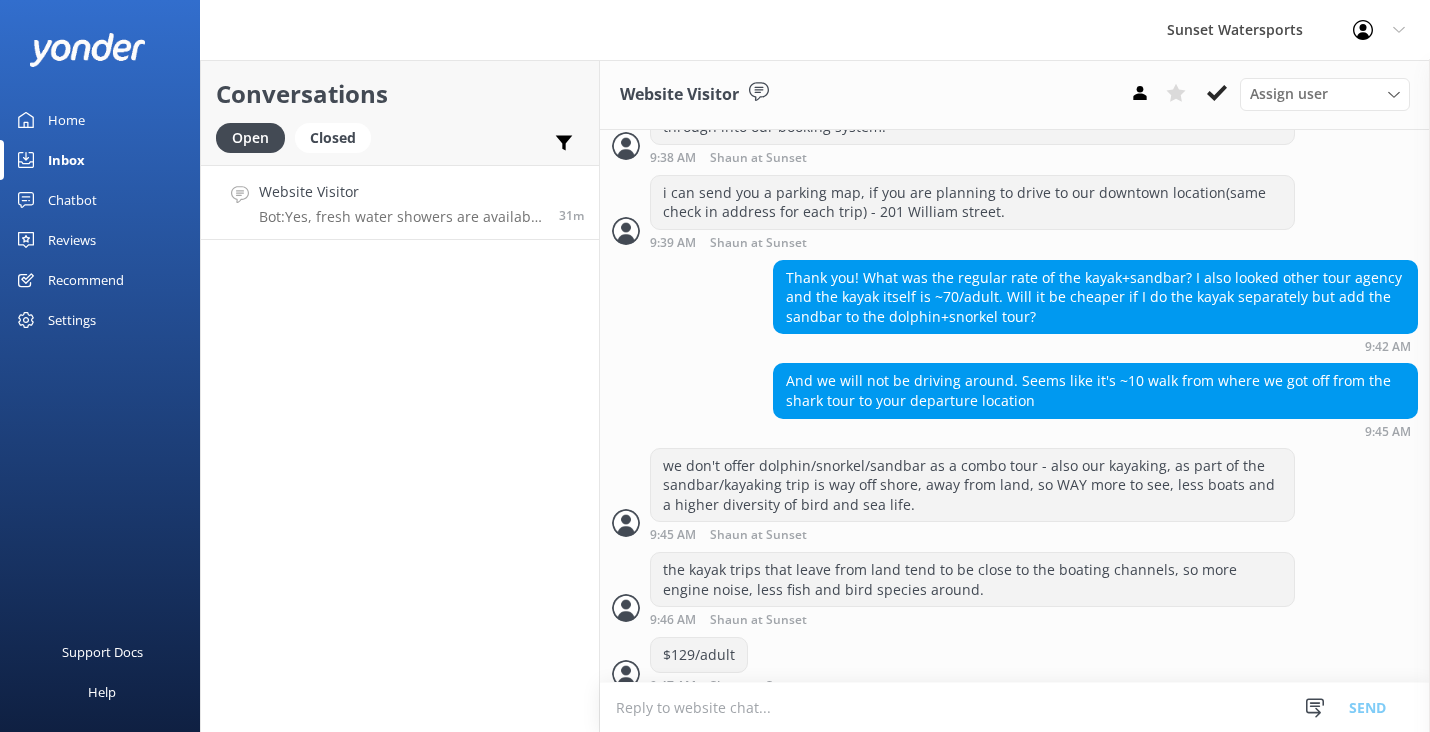 type on "l" 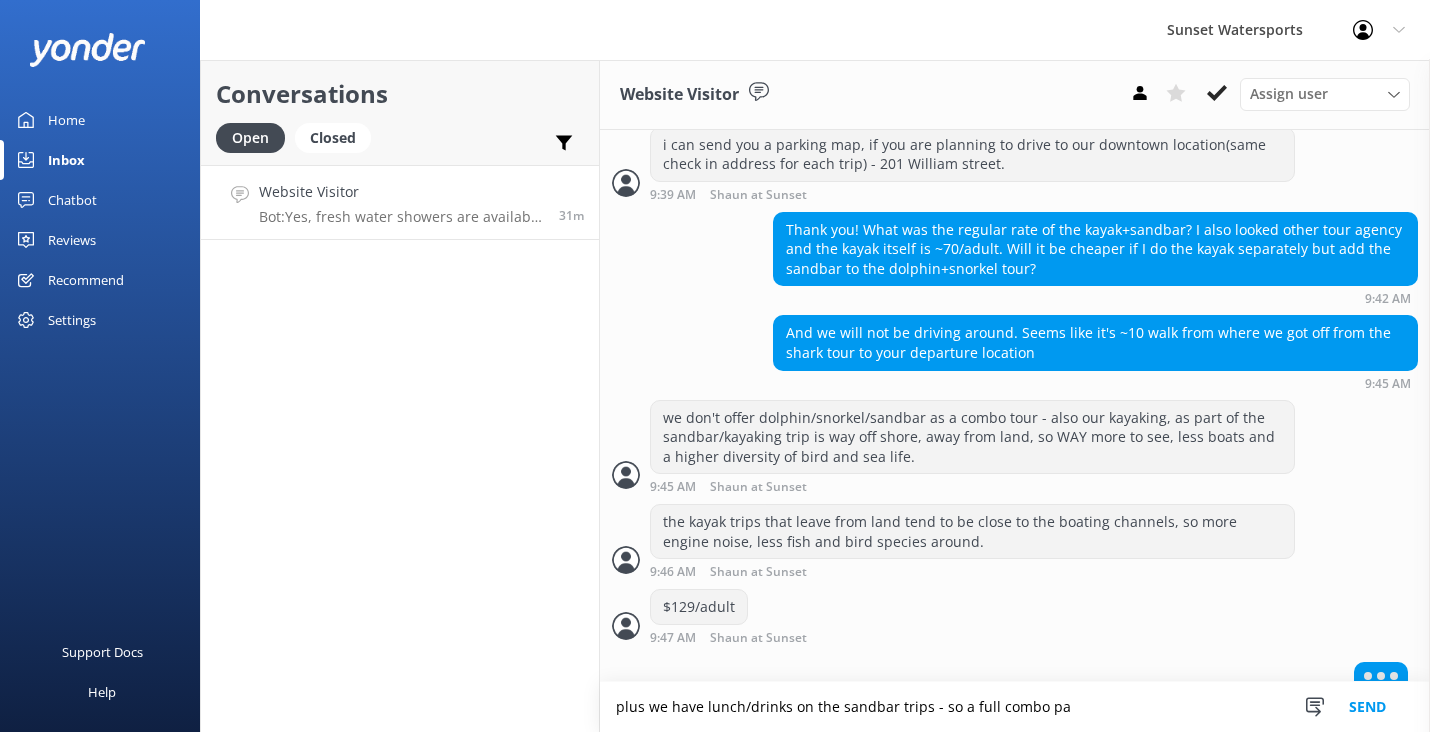 scroll, scrollTop: 3242, scrollLeft: 0, axis: vertical 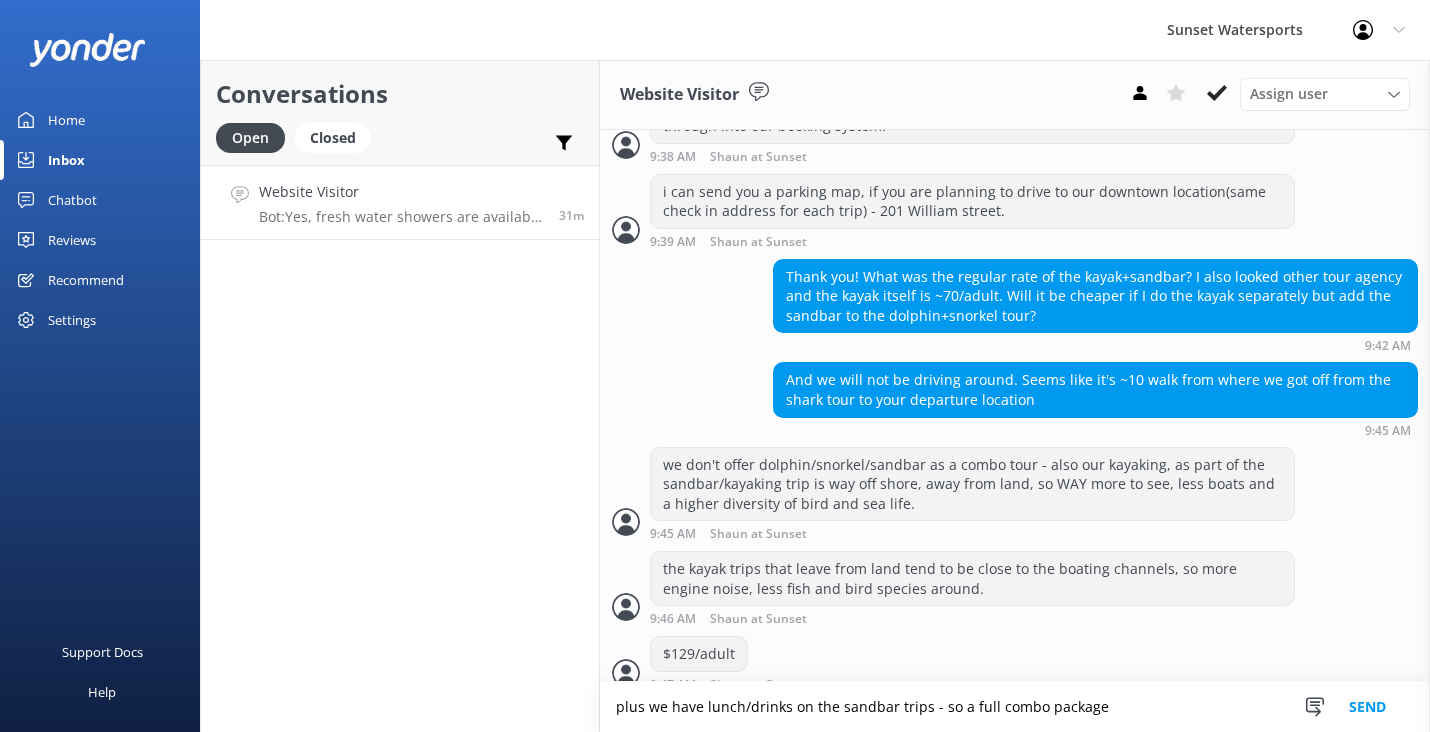 type on "plus we have lunch/drinks on the sandbar trips - so a full combo package" 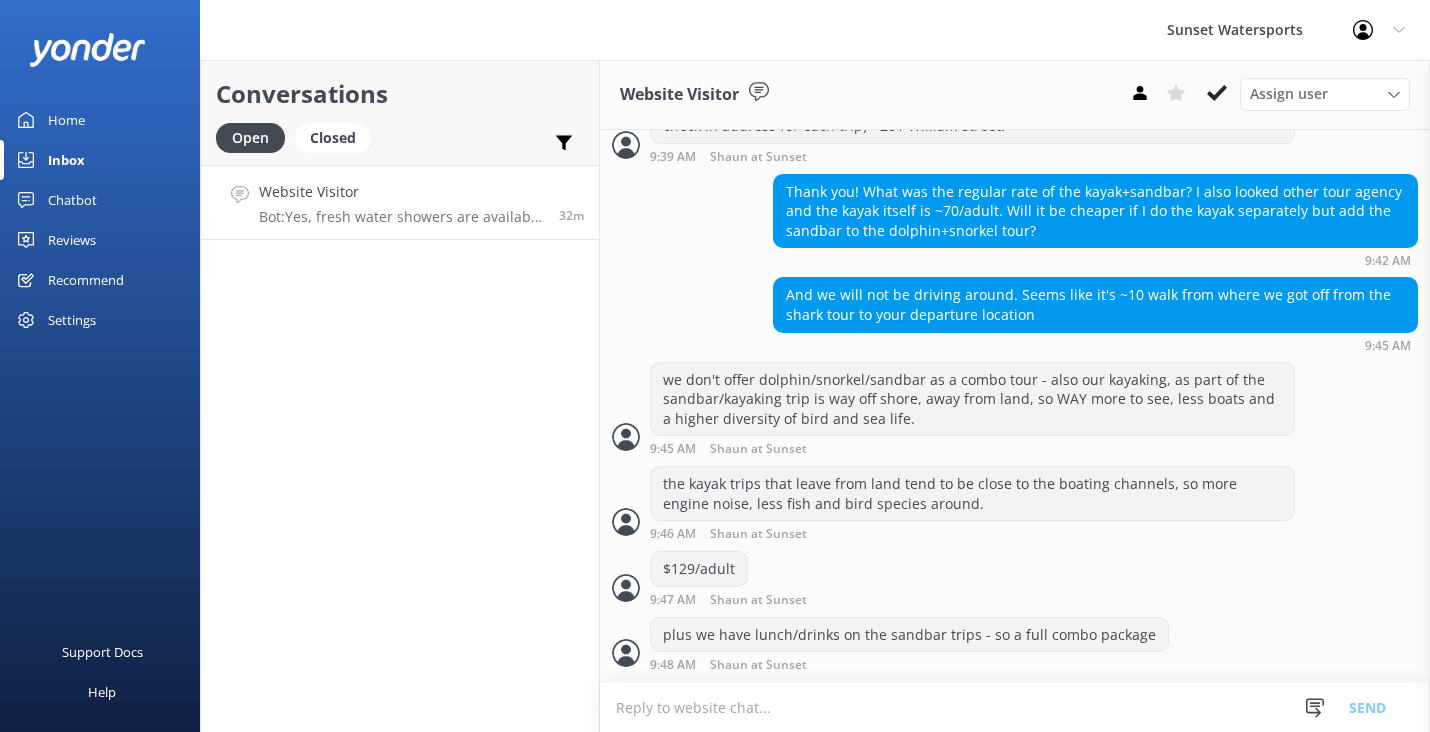 scroll, scrollTop: 3307, scrollLeft: 0, axis: vertical 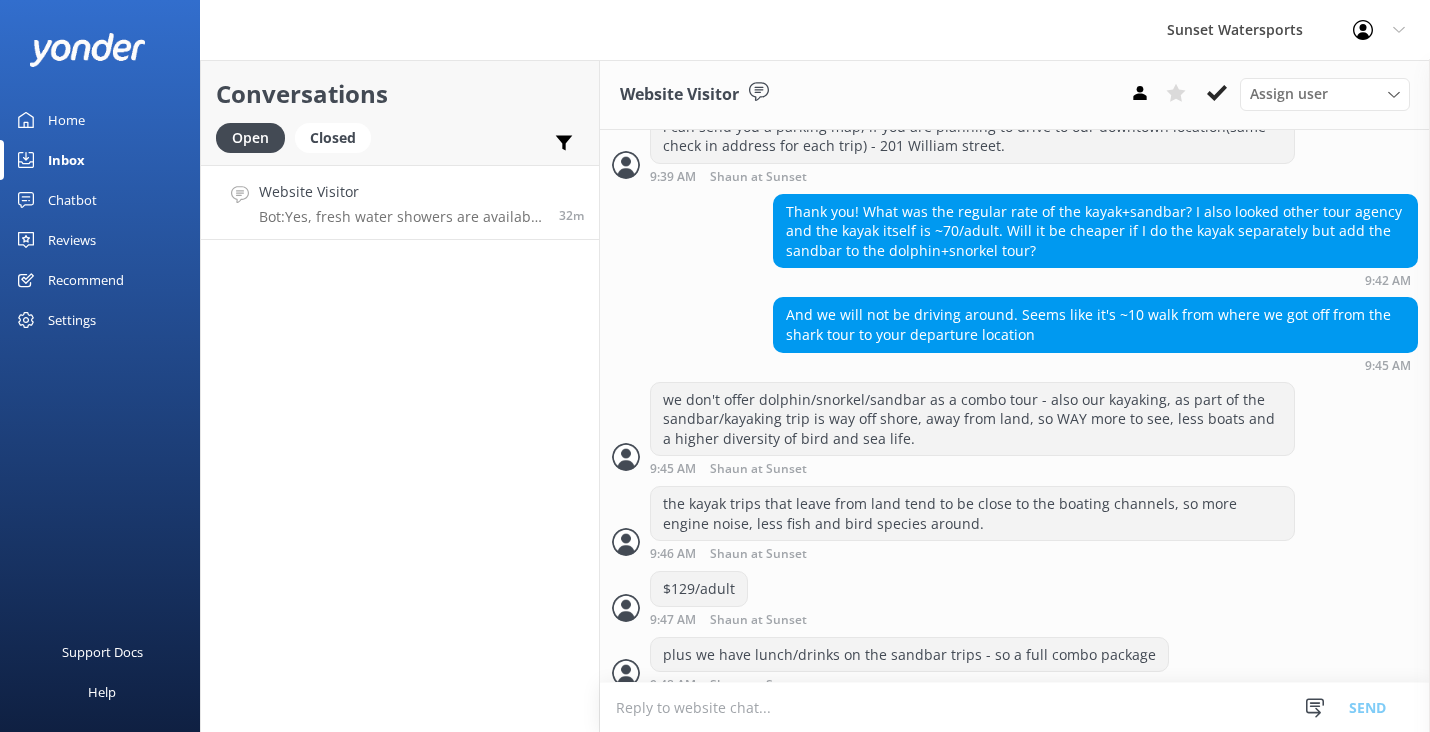 click at bounding box center [1015, 707] 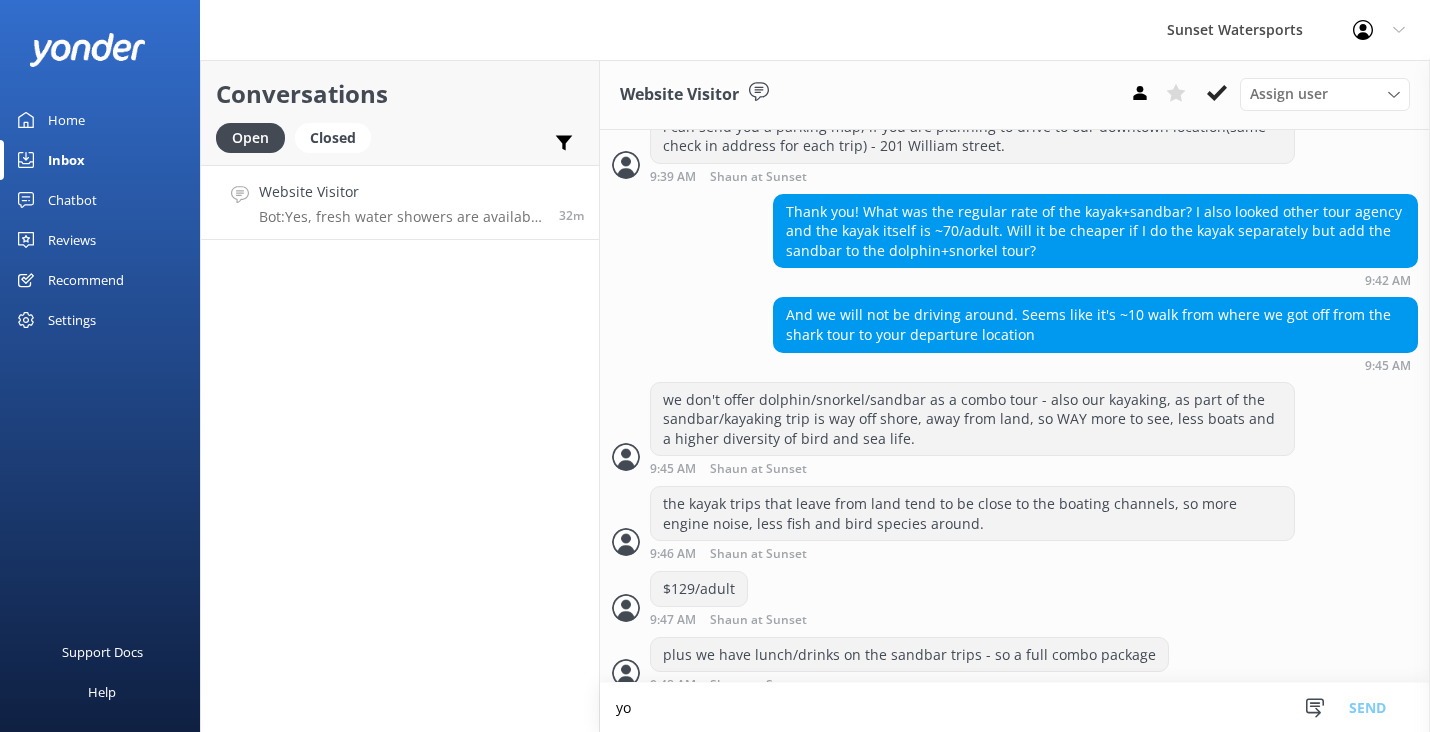 scroll, scrollTop: 0, scrollLeft: 0, axis: both 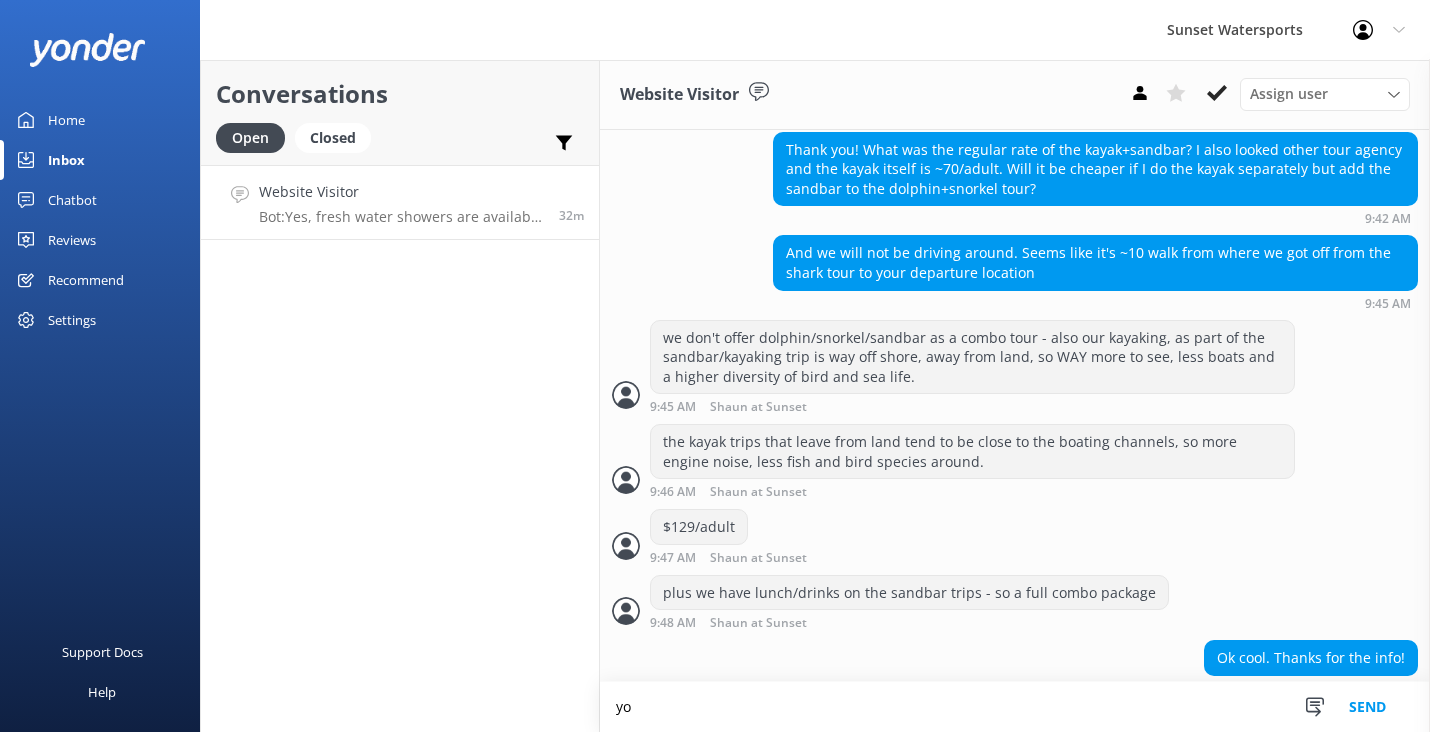 type on "y" 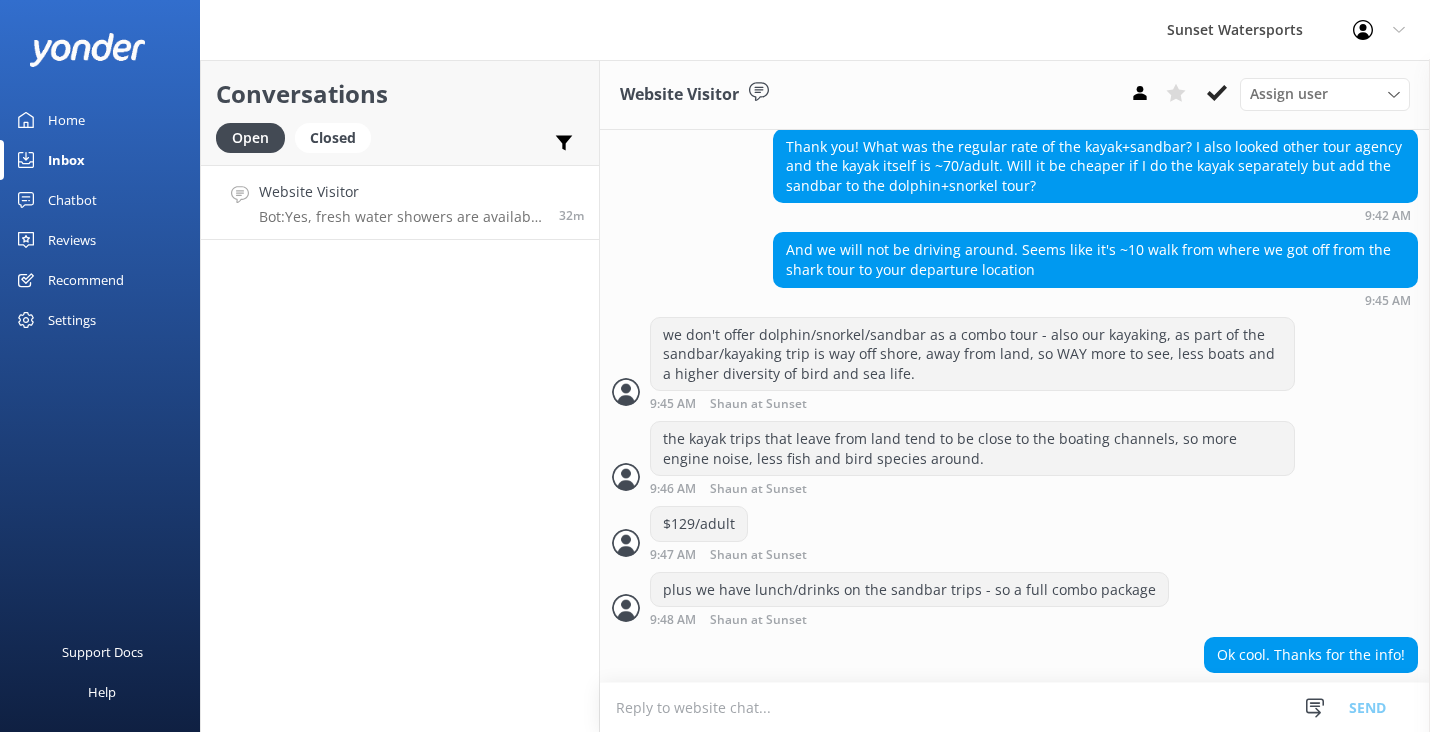 scroll, scrollTop: 3371, scrollLeft: 0, axis: vertical 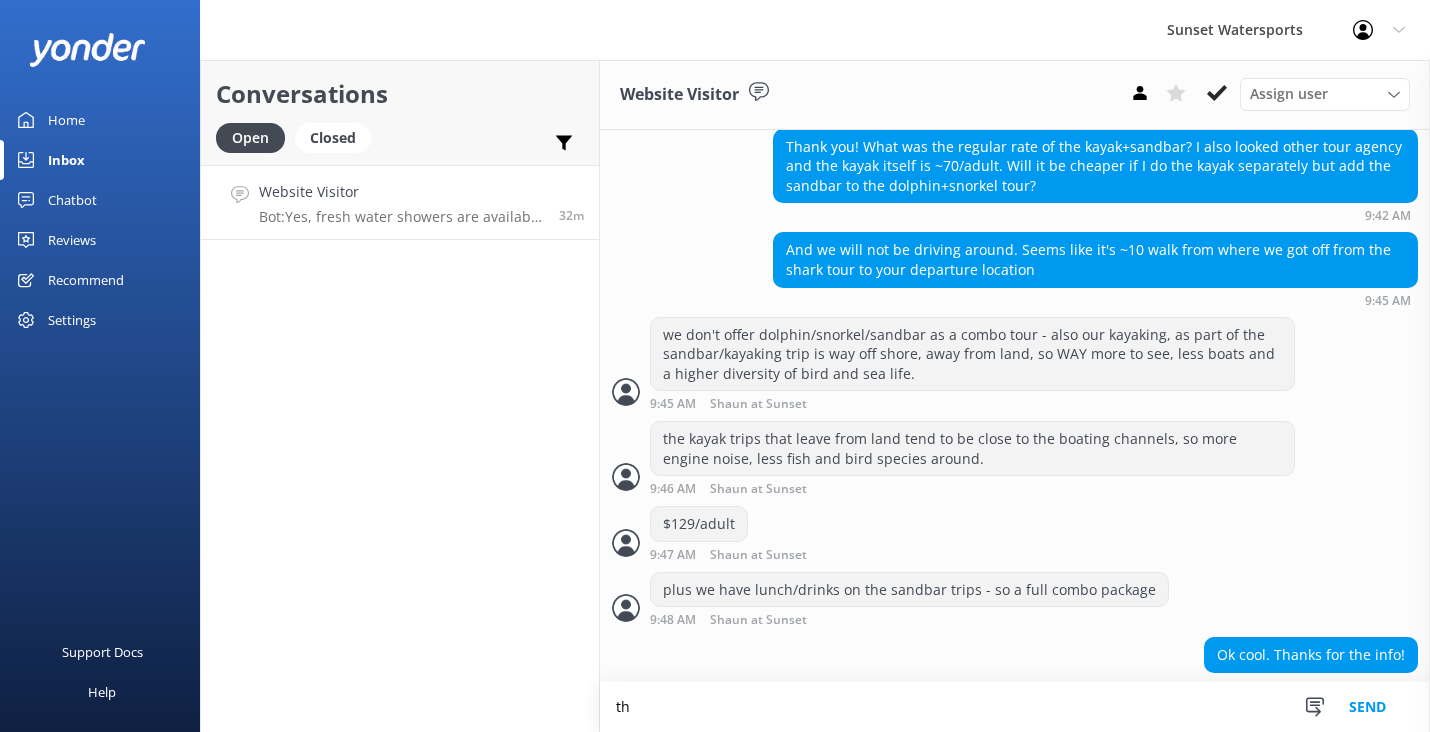 type on "t" 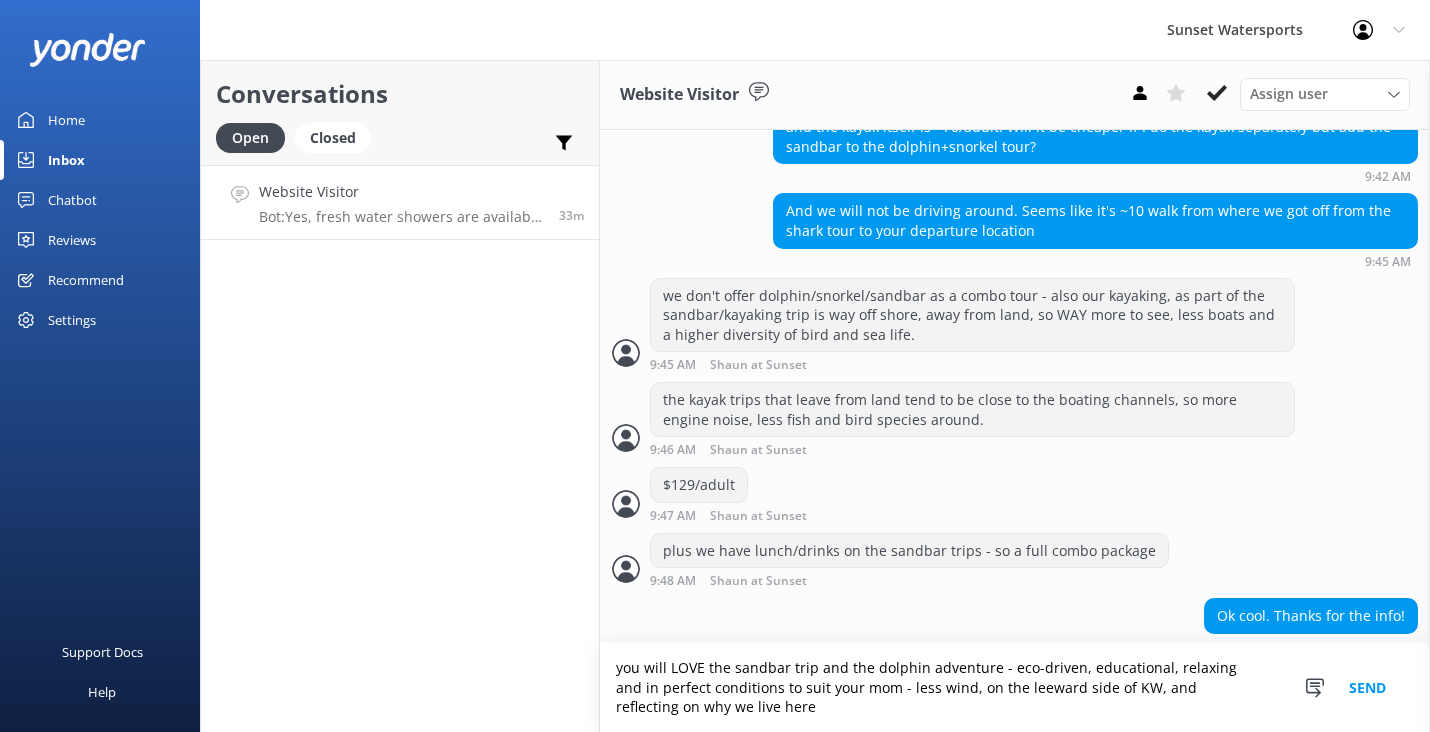 scroll, scrollTop: 3458, scrollLeft: 0, axis: vertical 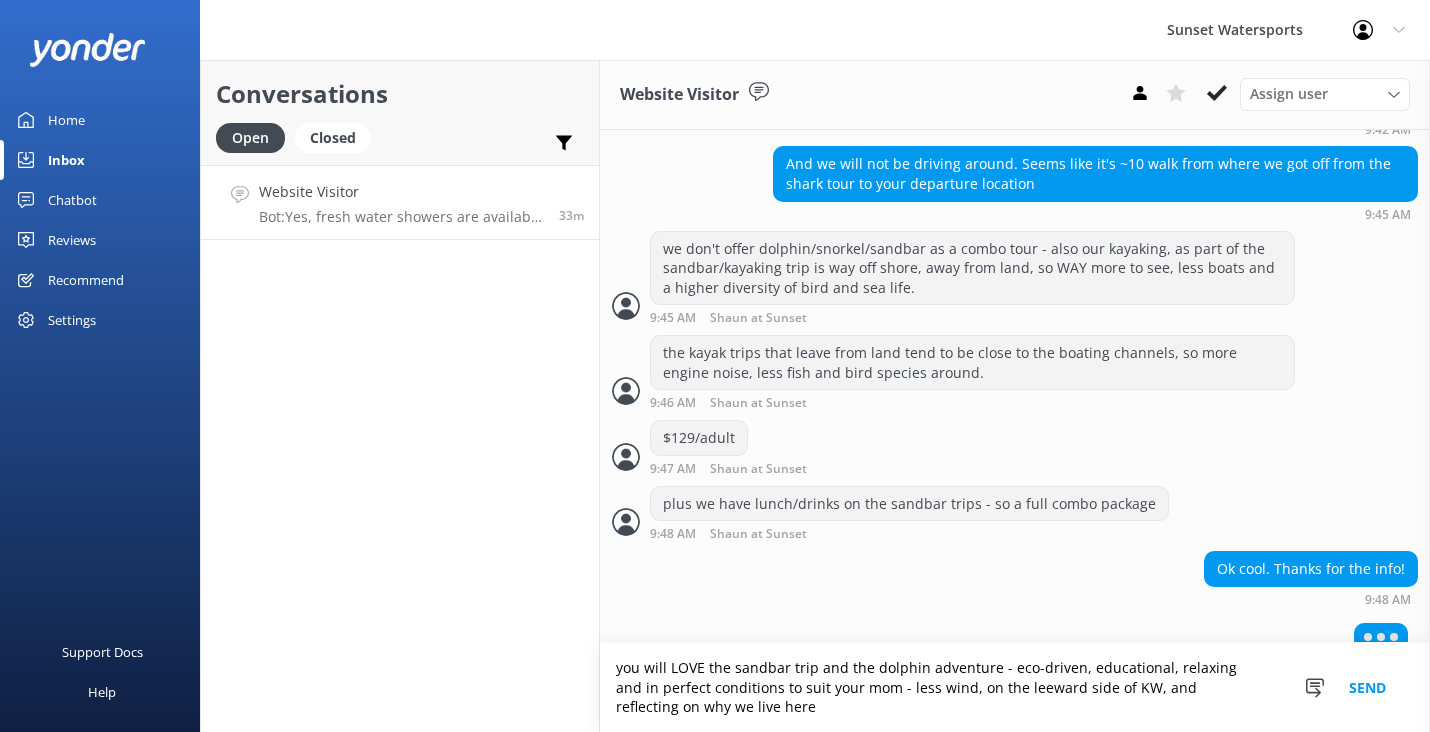 type on "you will LOVE the sandbar trip and the dolphin adventure - eco-driven, educational, relaxing and in perfect conditions to suit your mom - less wind, on the leeward side of KW, and reflecting on why we live here" 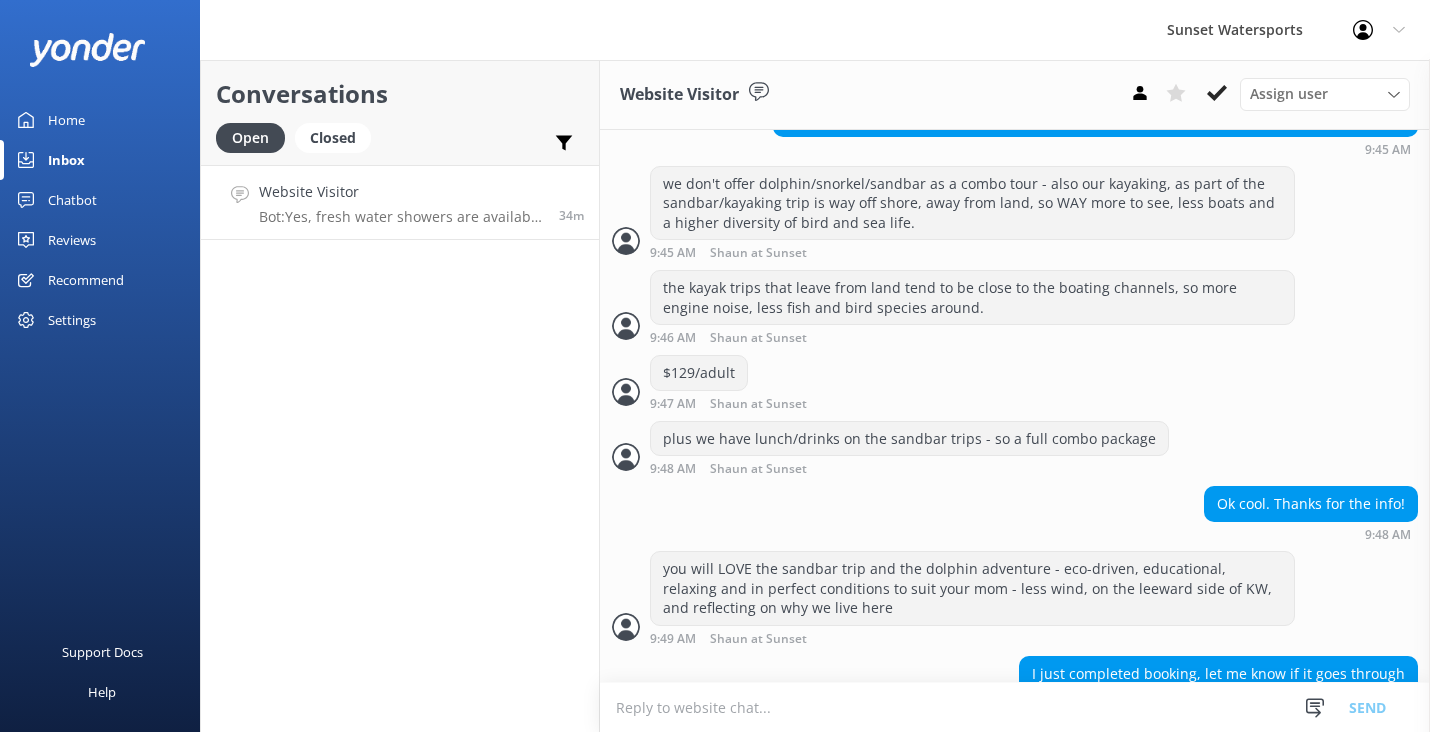 scroll, scrollTop: 3541, scrollLeft: 0, axis: vertical 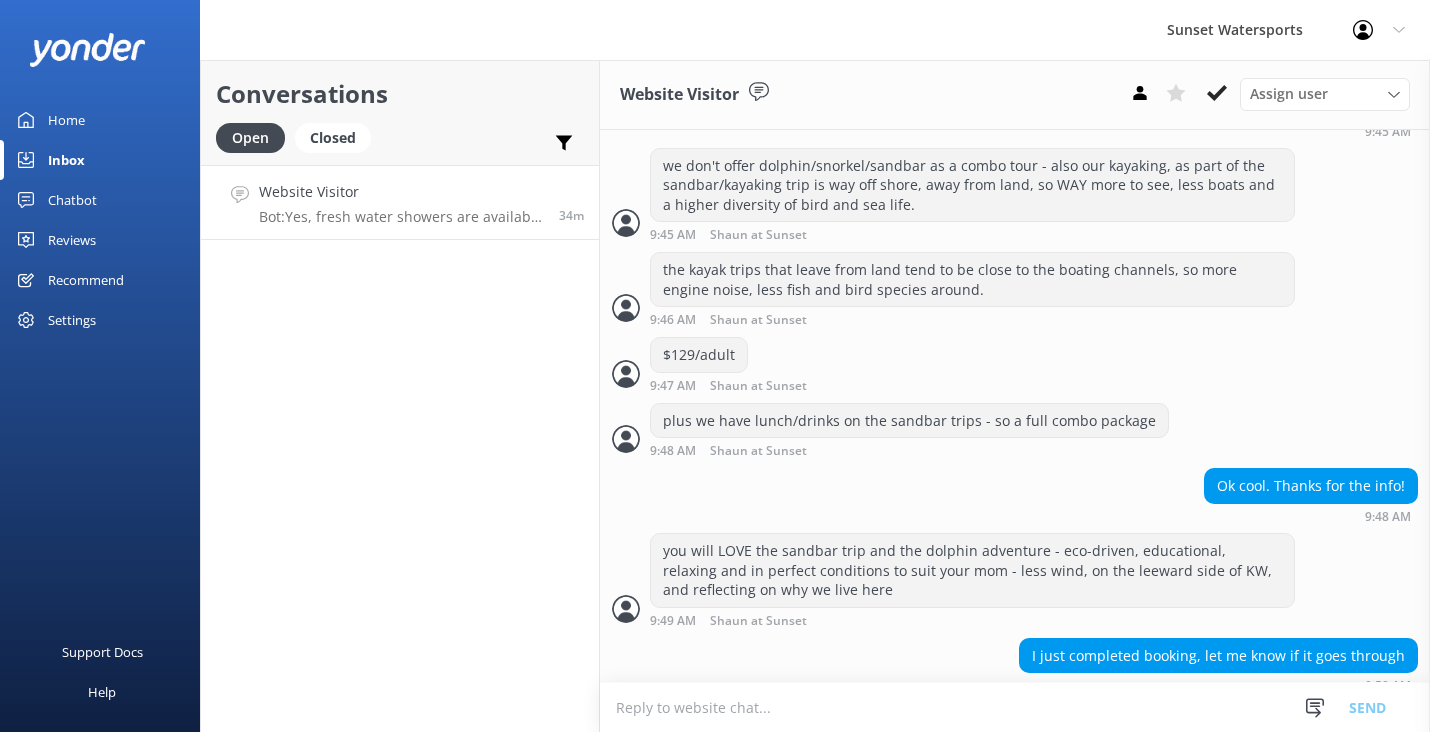 click at bounding box center (1015, 707) 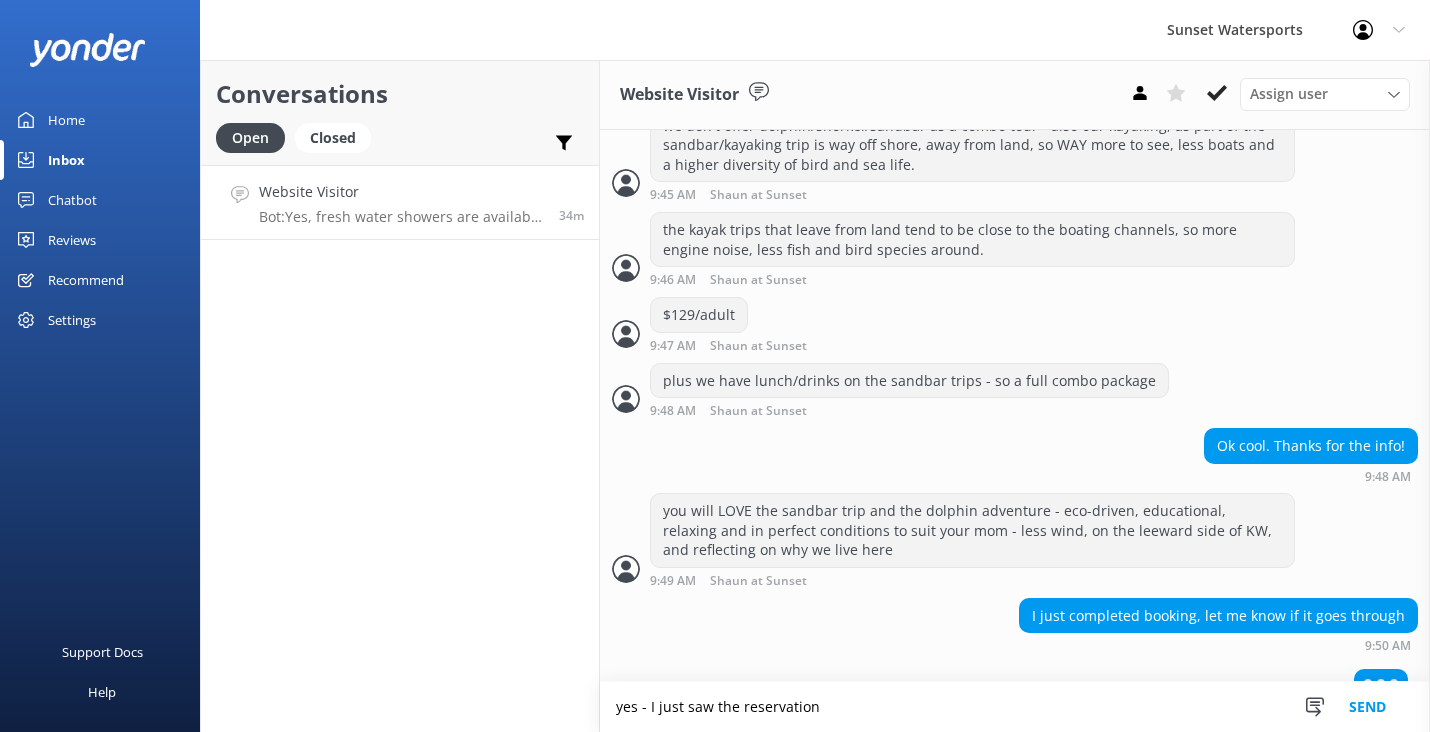 scroll, scrollTop: 3589, scrollLeft: 0, axis: vertical 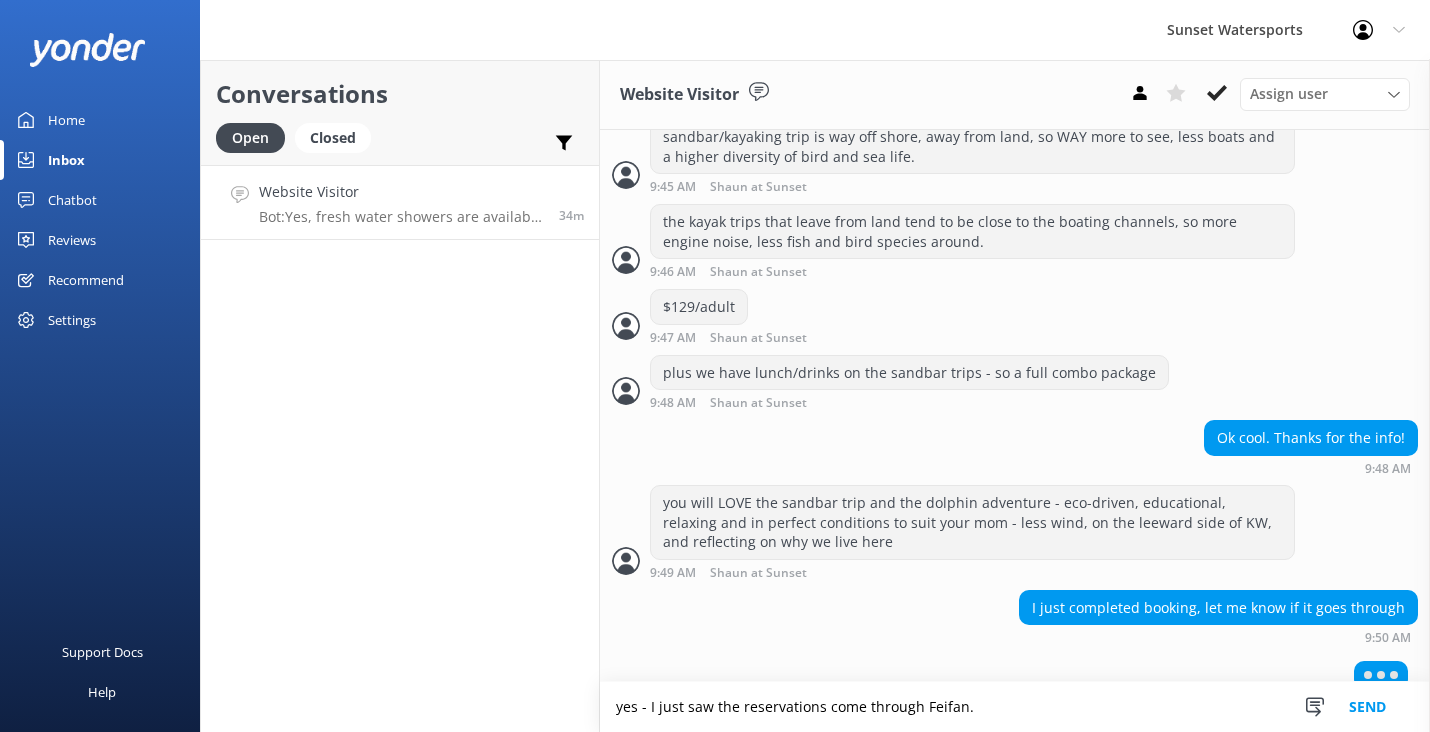 type on "yes - I just saw the reservations come through Feifan." 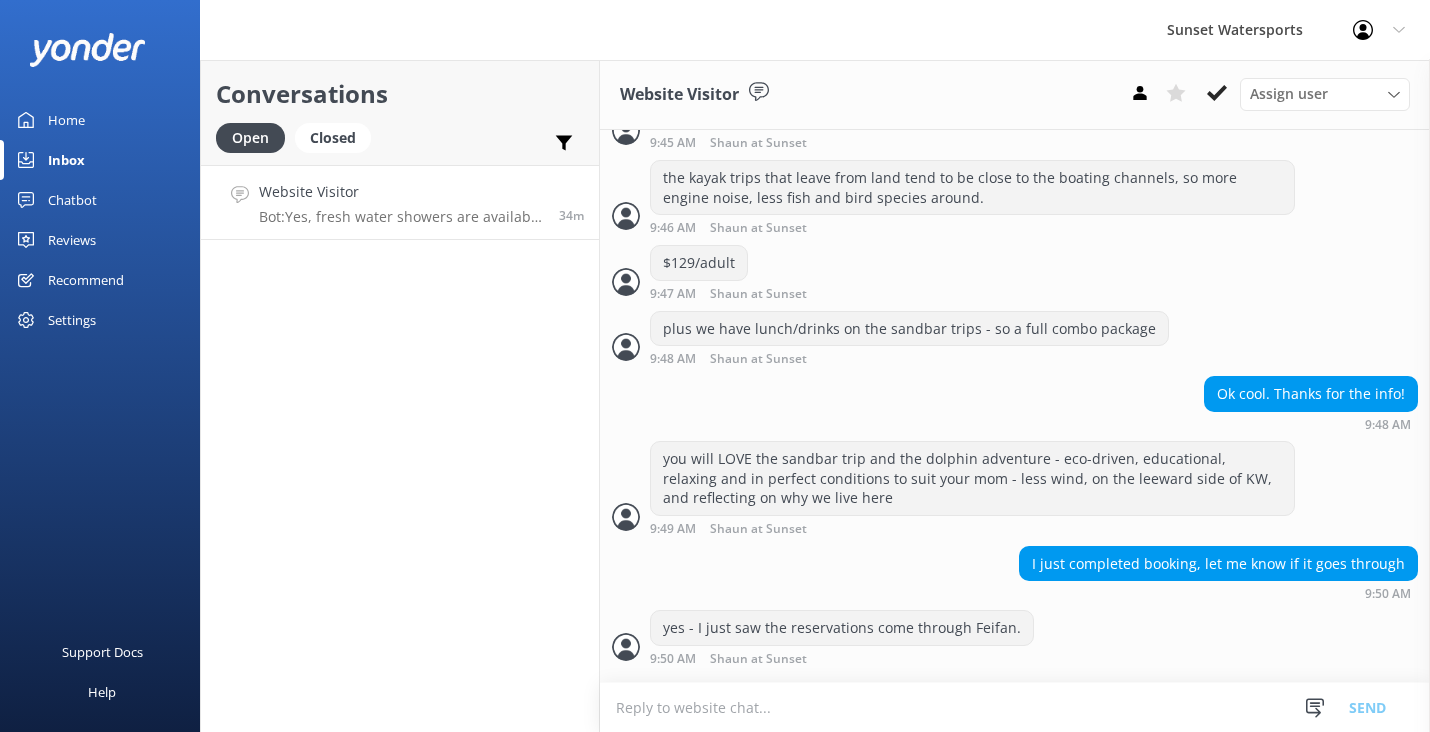 scroll, scrollTop: 3653, scrollLeft: 0, axis: vertical 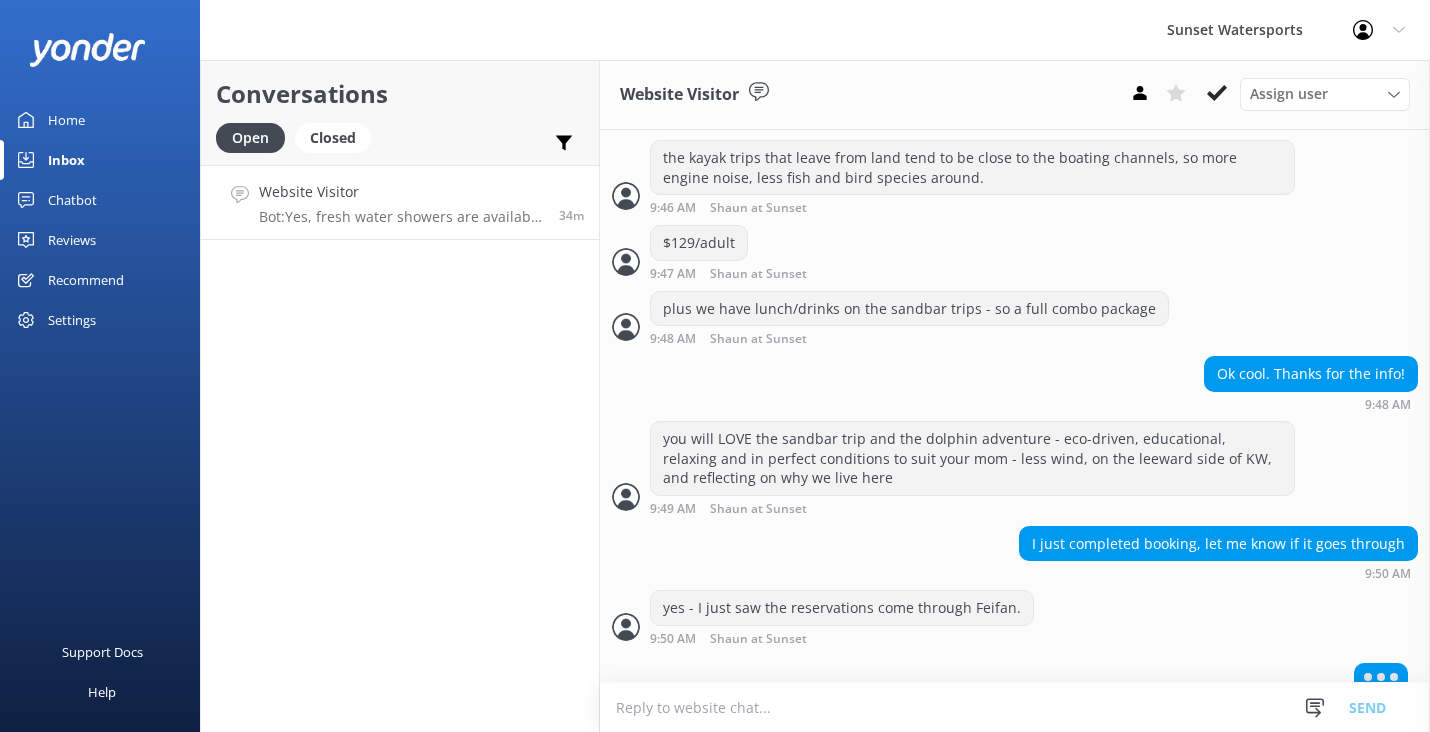 click at bounding box center [1015, 707] 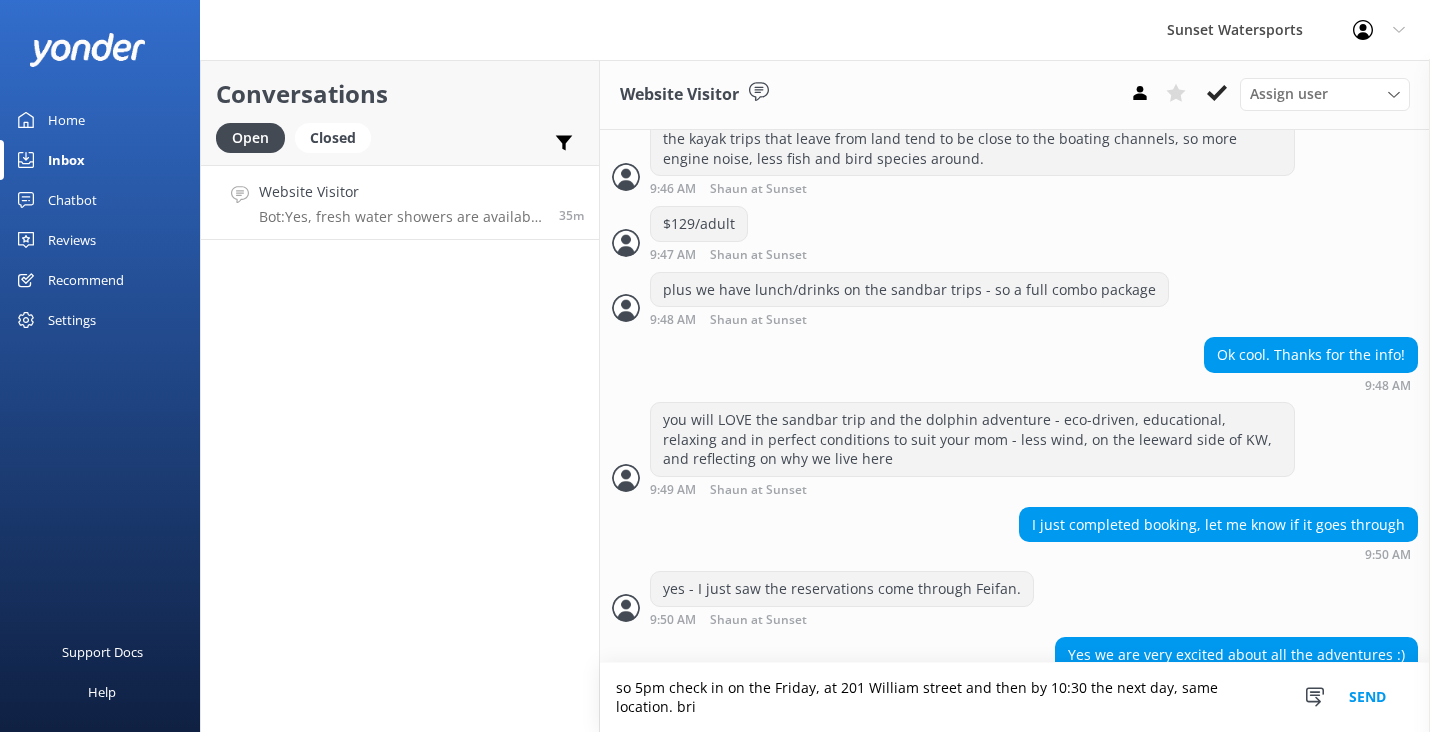 scroll, scrollTop: 3691, scrollLeft: 0, axis: vertical 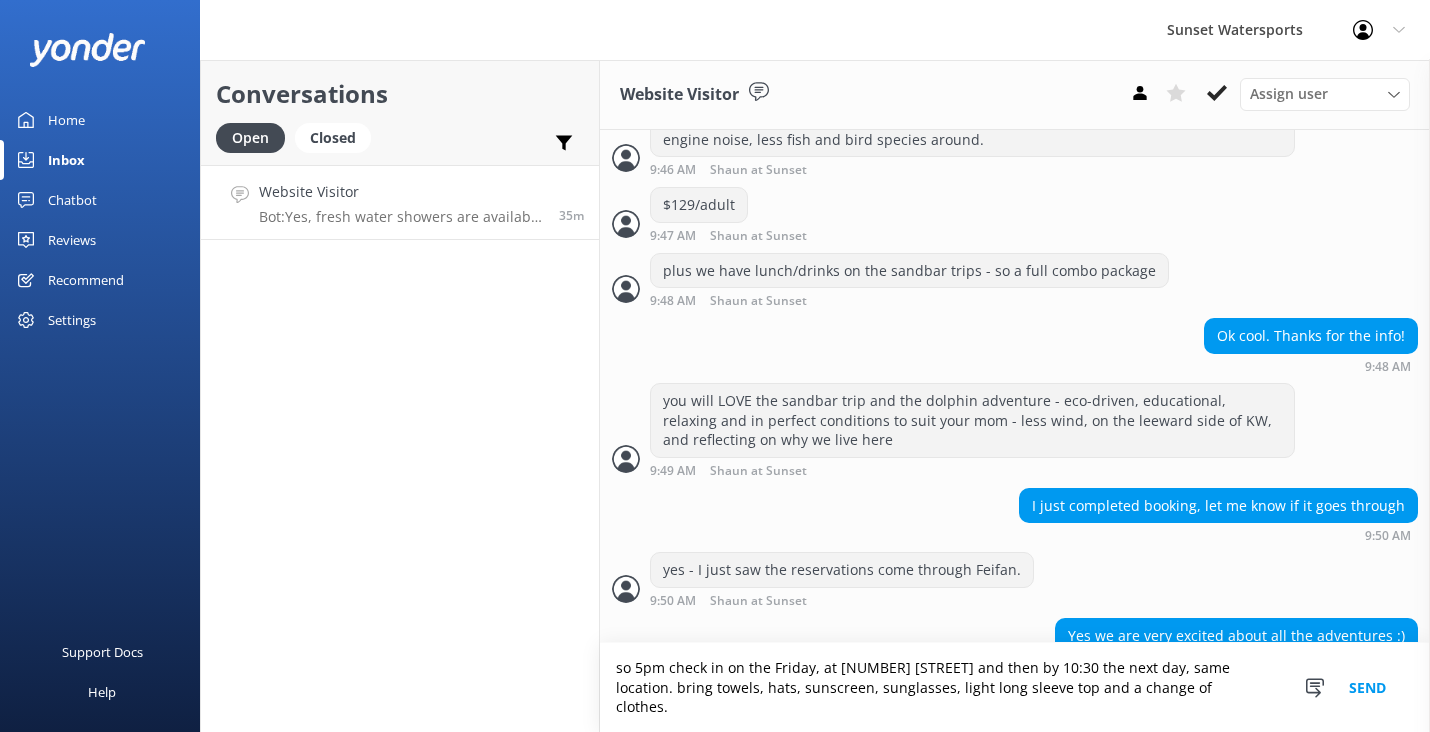 type on "so 5pm check in on the Friday, at [NUMBER] [STREET] and then by 10:30 the next day, same location. bring towels, hats, sunscreen, sunglasses, light long sleeve top and a change of clothes." 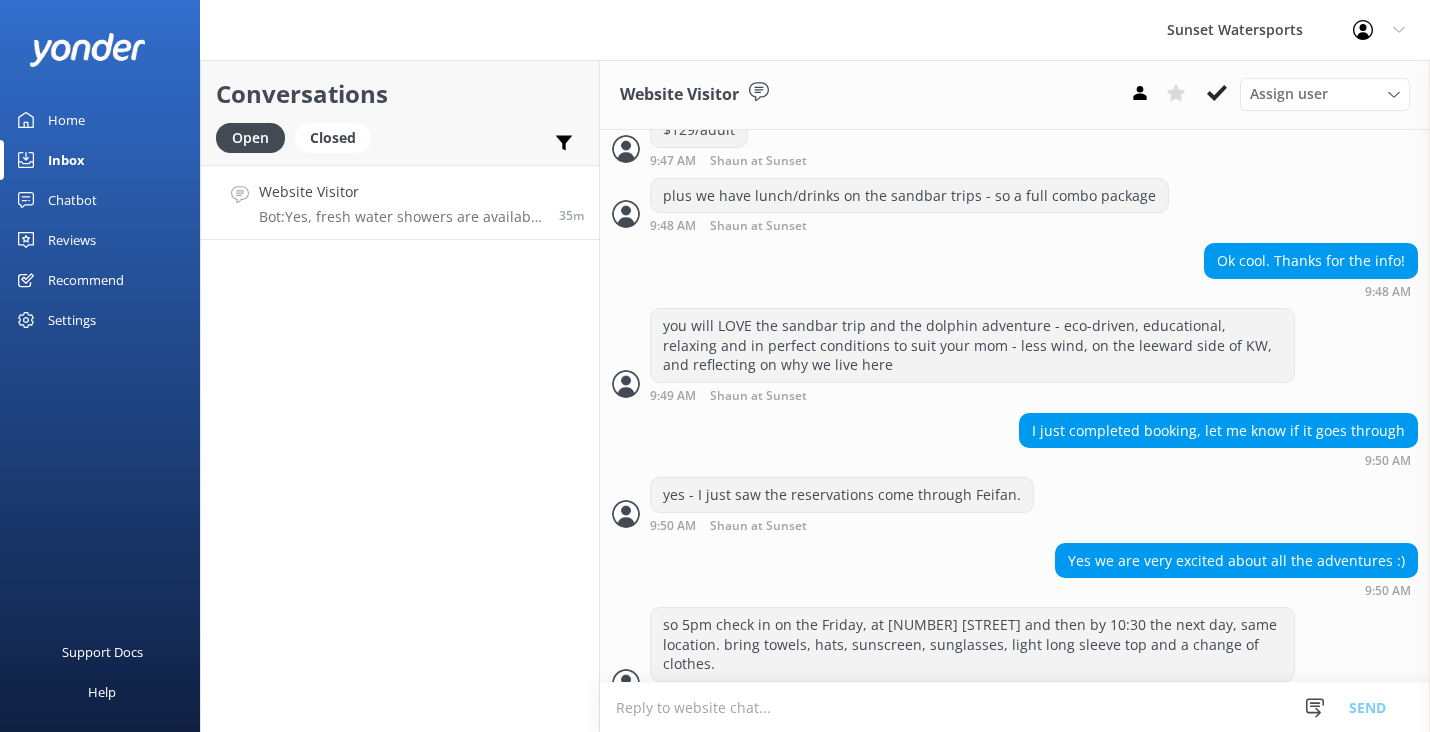 scroll, scrollTop: 3775, scrollLeft: 0, axis: vertical 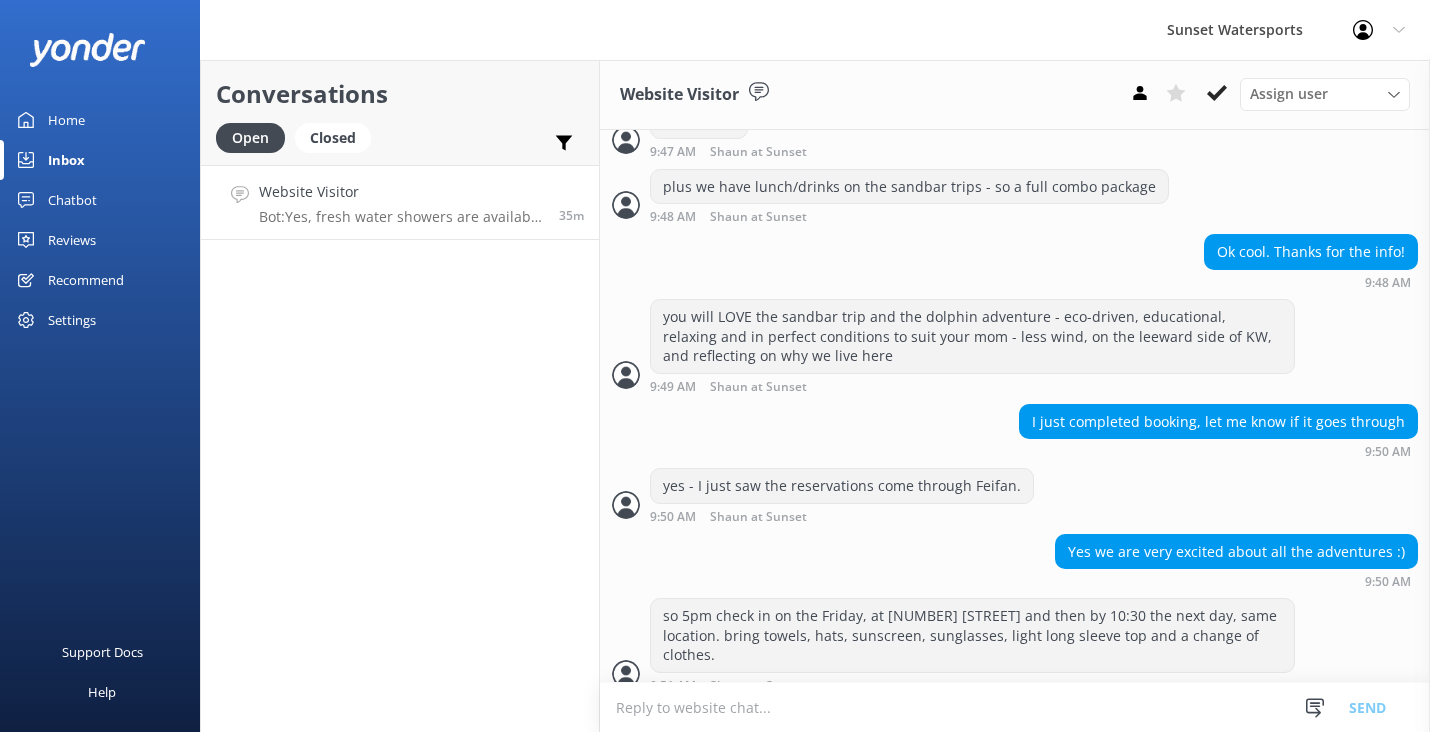 click at bounding box center [1015, 707] 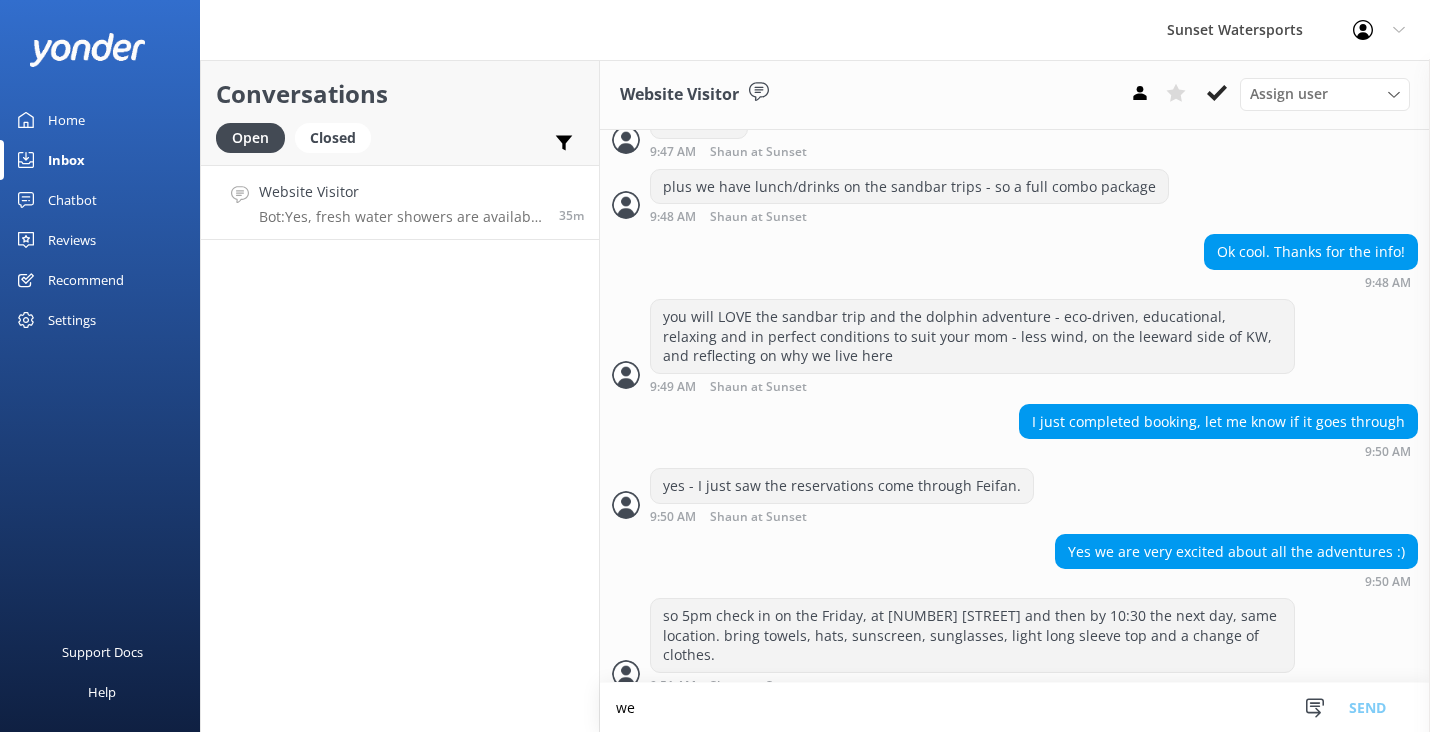 scroll, scrollTop: 0, scrollLeft: 0, axis: both 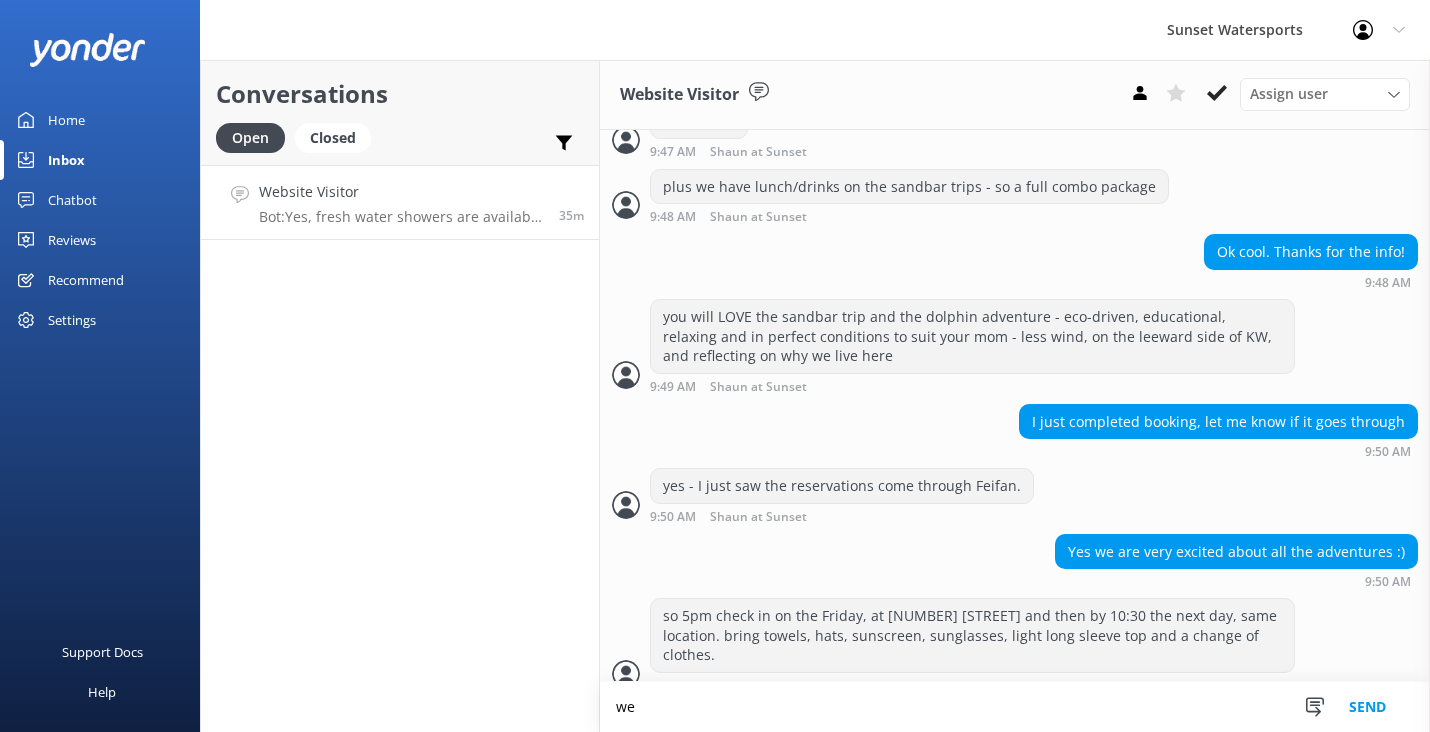 type on "w" 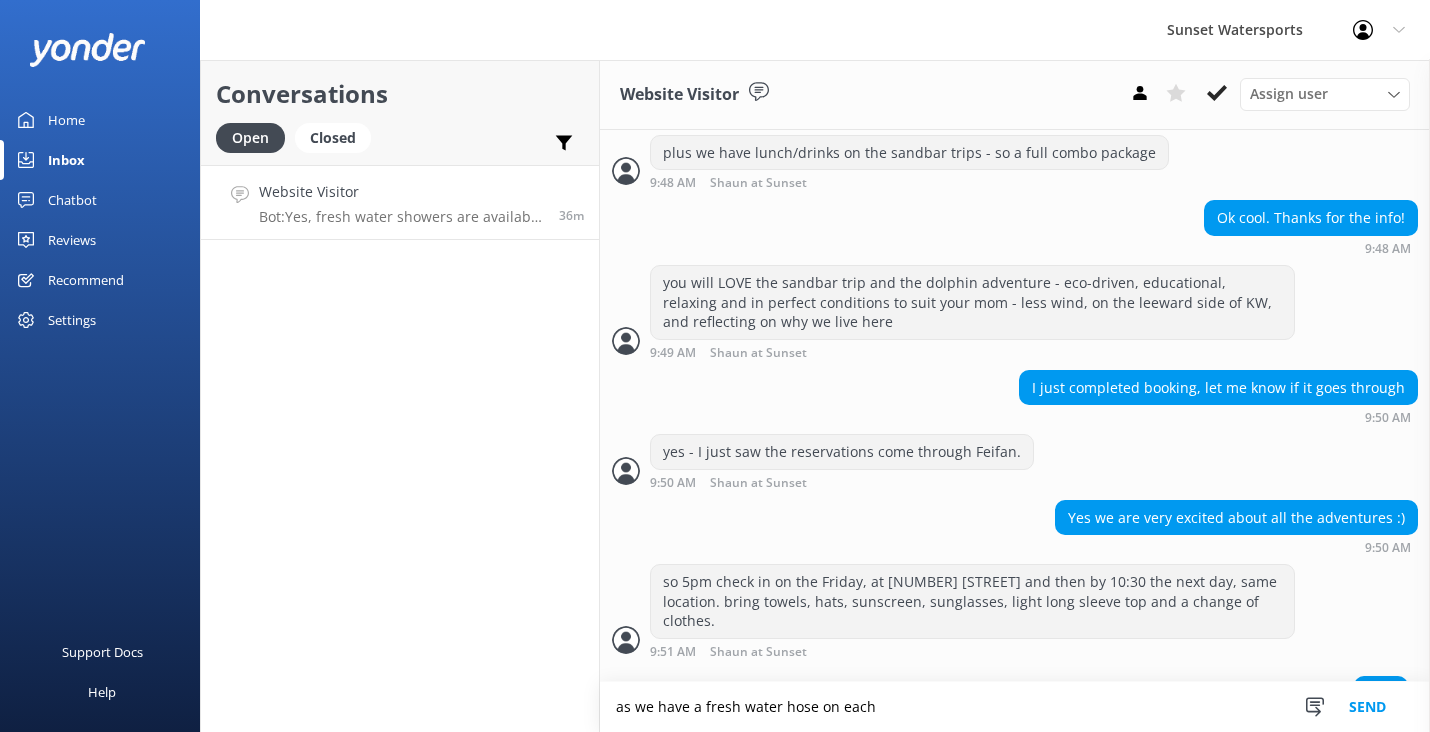 scroll, scrollTop: 3823, scrollLeft: 0, axis: vertical 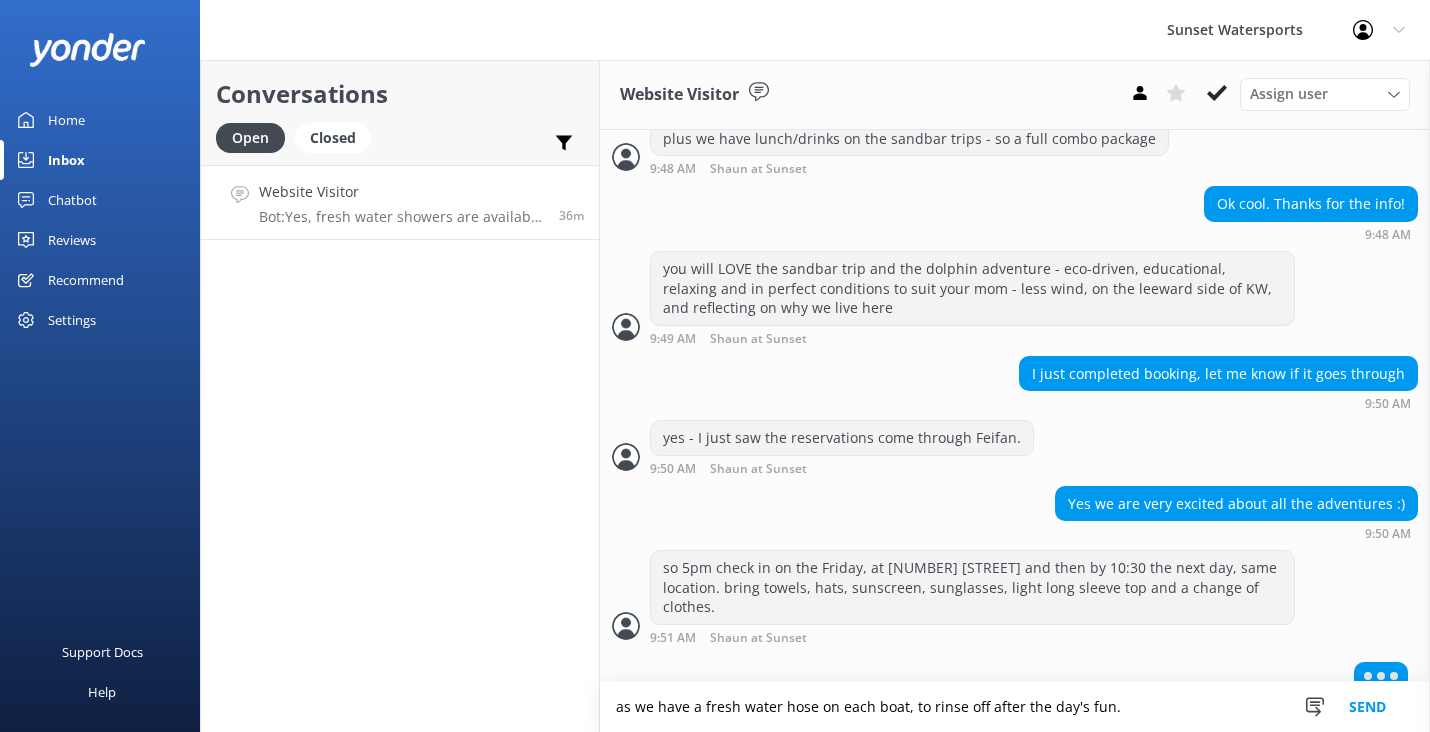 type on "as we have a fresh water hose on each boat, to rinse off after the day's fun." 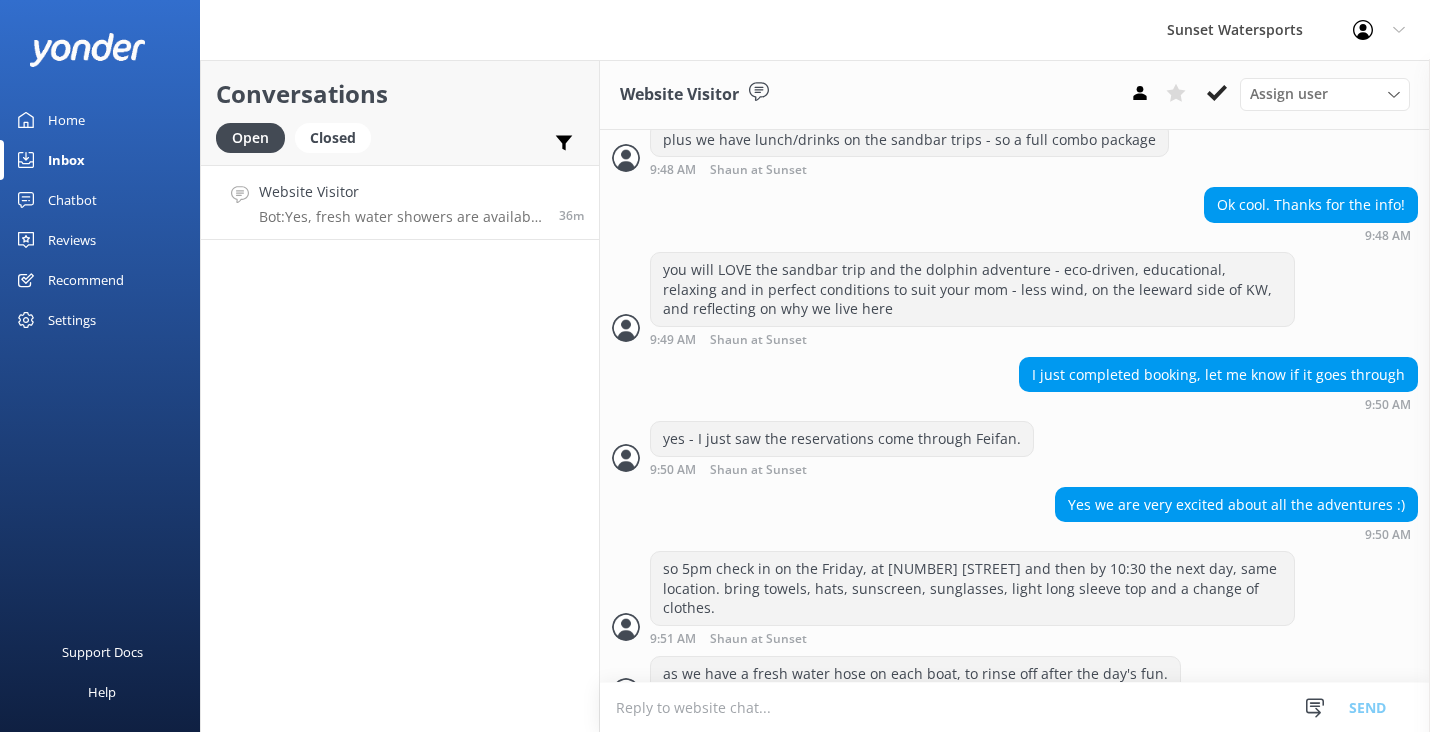 scroll, scrollTop: 3888, scrollLeft: 0, axis: vertical 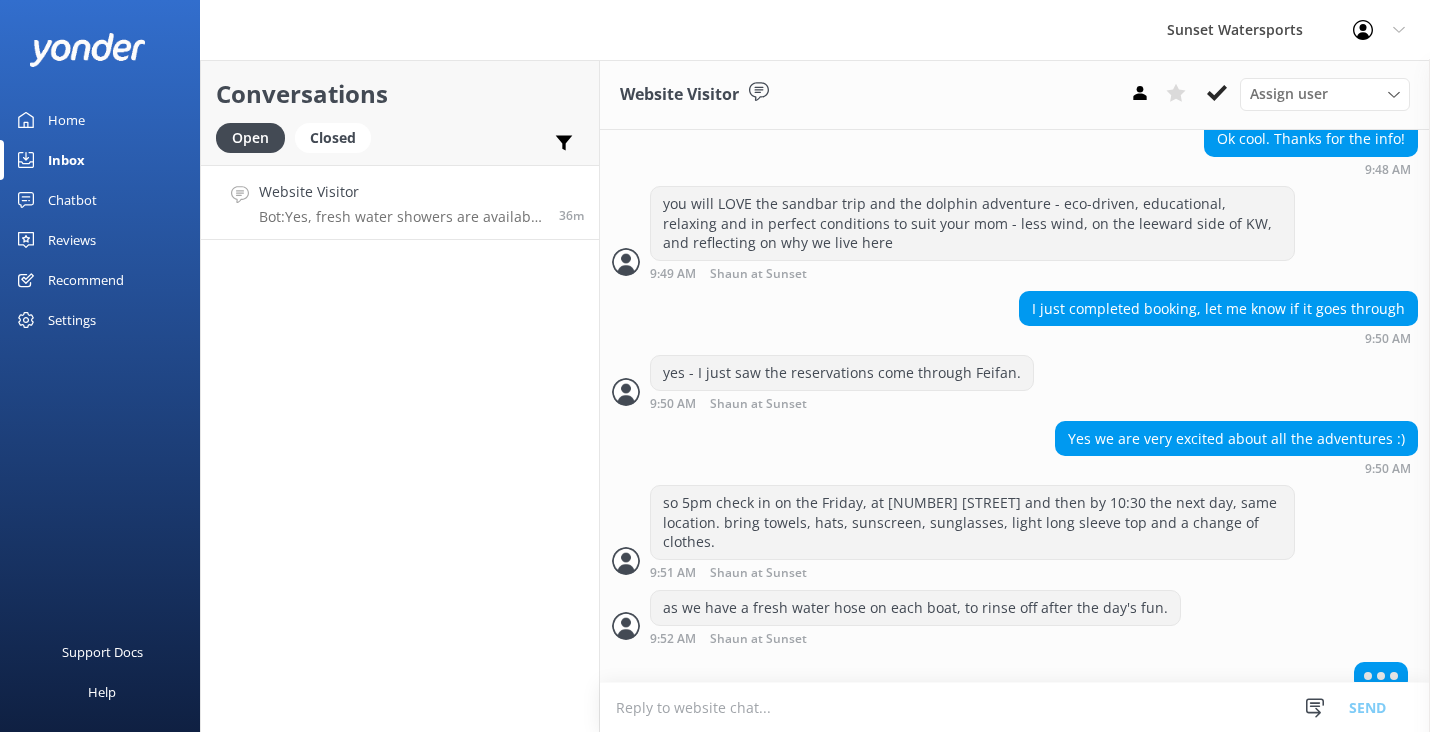 click at bounding box center [1015, 707] 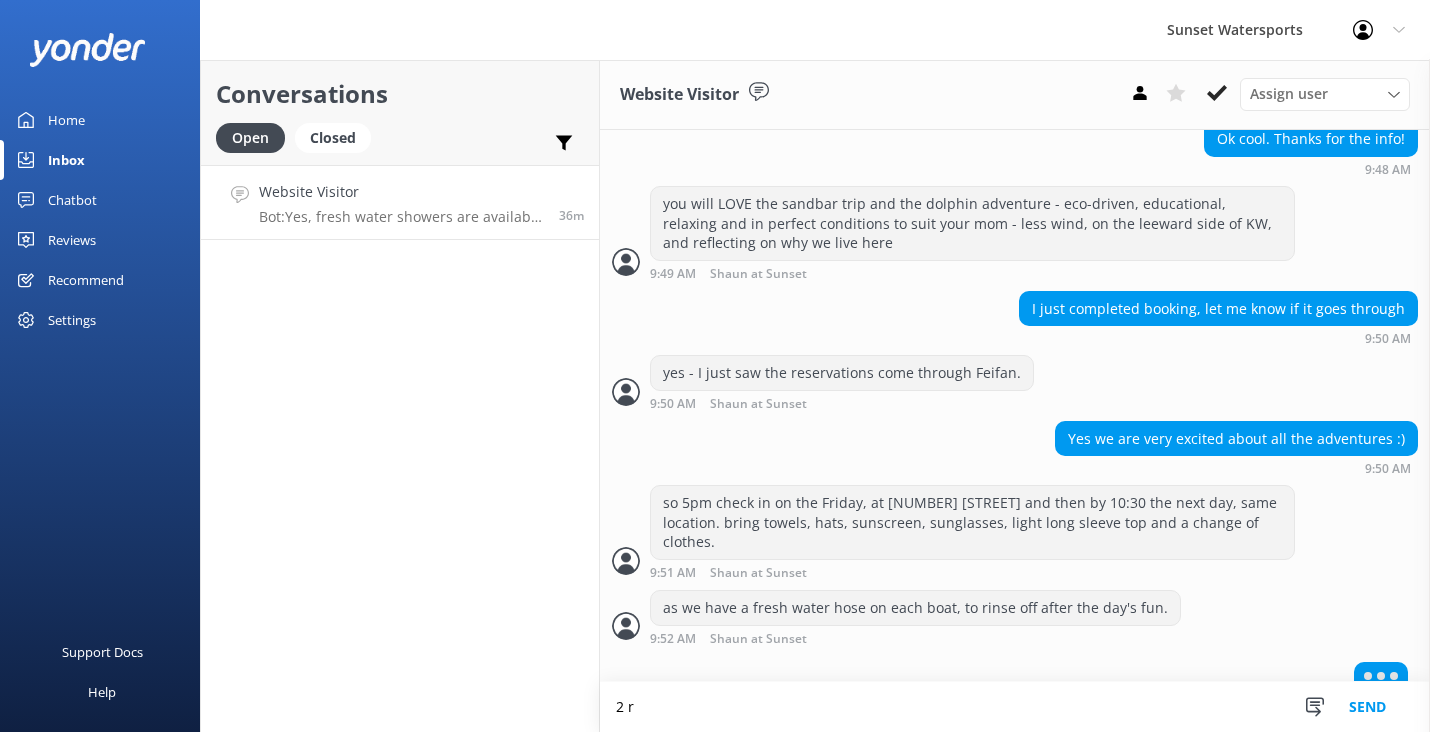 scroll, scrollTop: 3889, scrollLeft: 0, axis: vertical 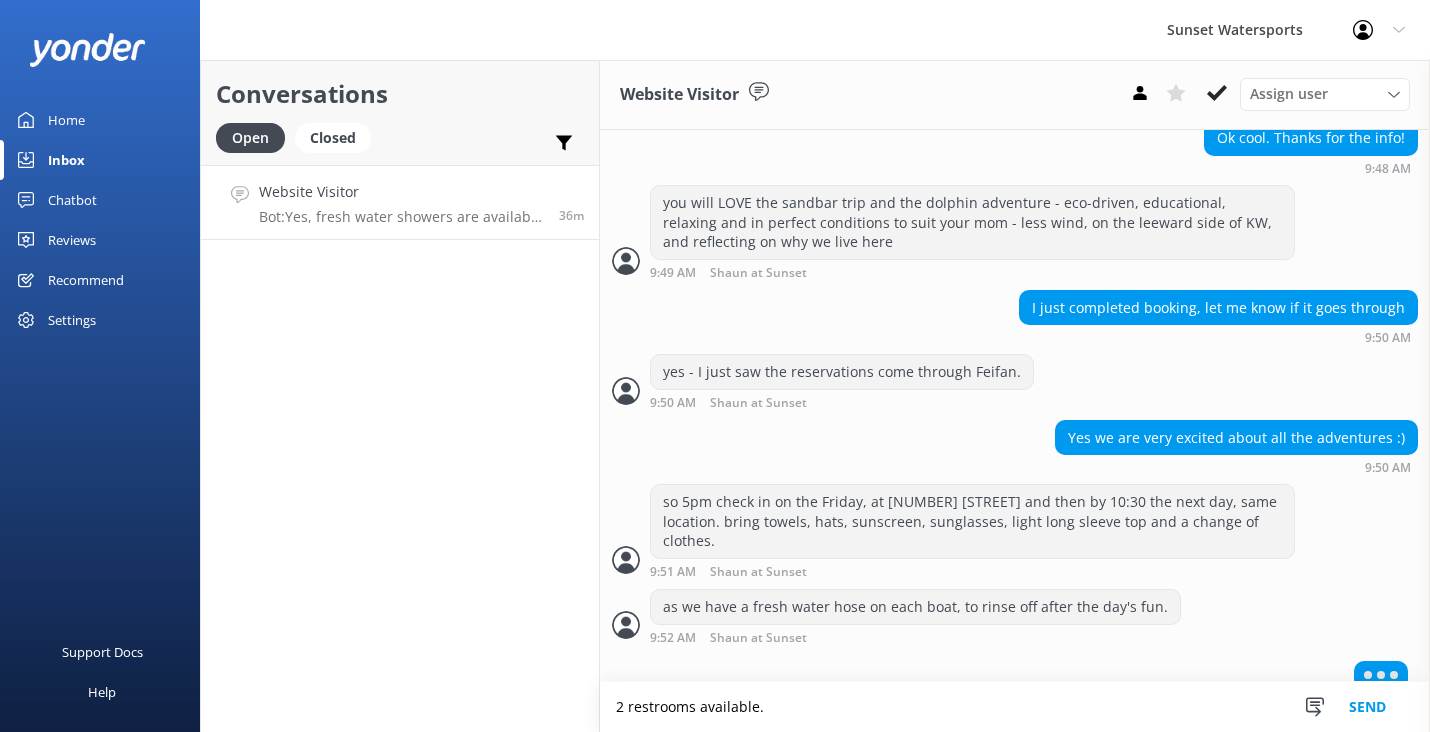 type on "2 restrooms available." 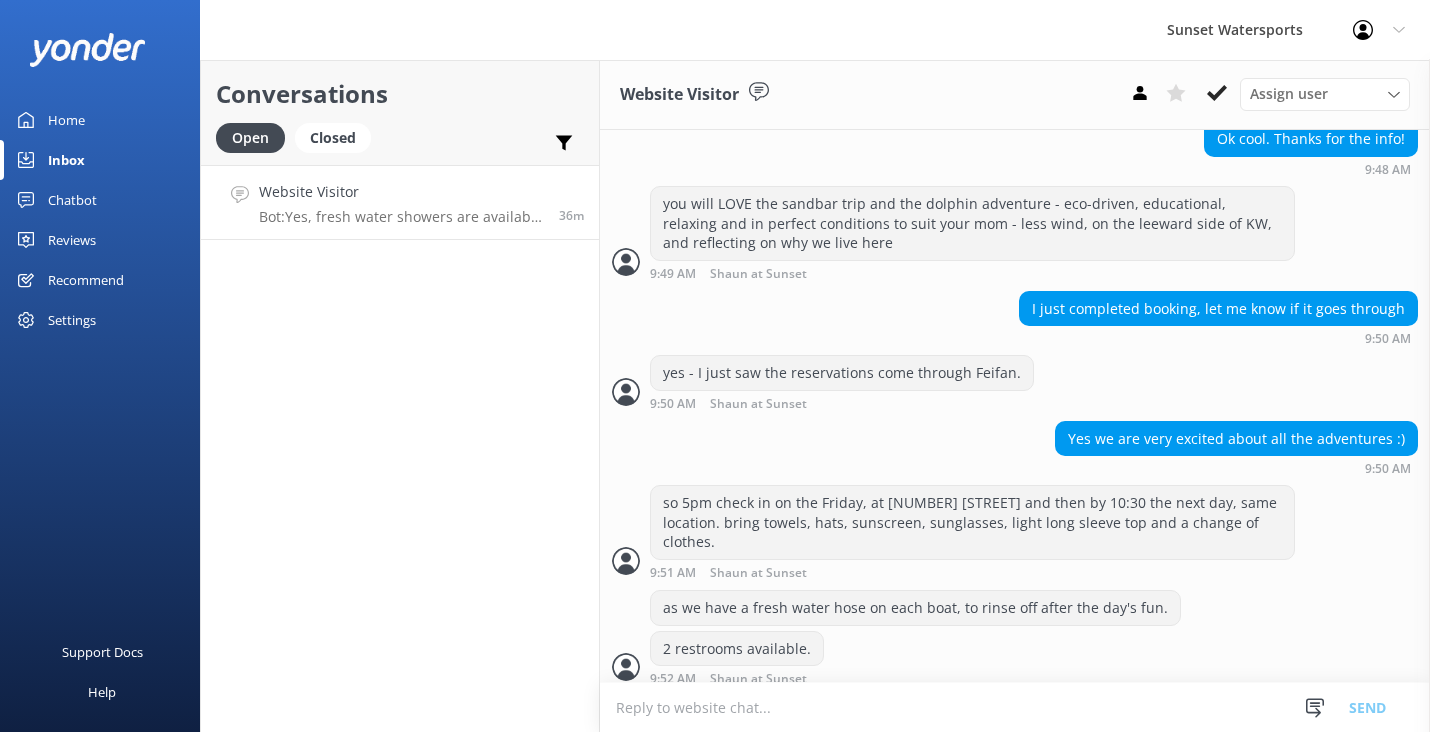 scroll, scrollTop: 3928, scrollLeft: 0, axis: vertical 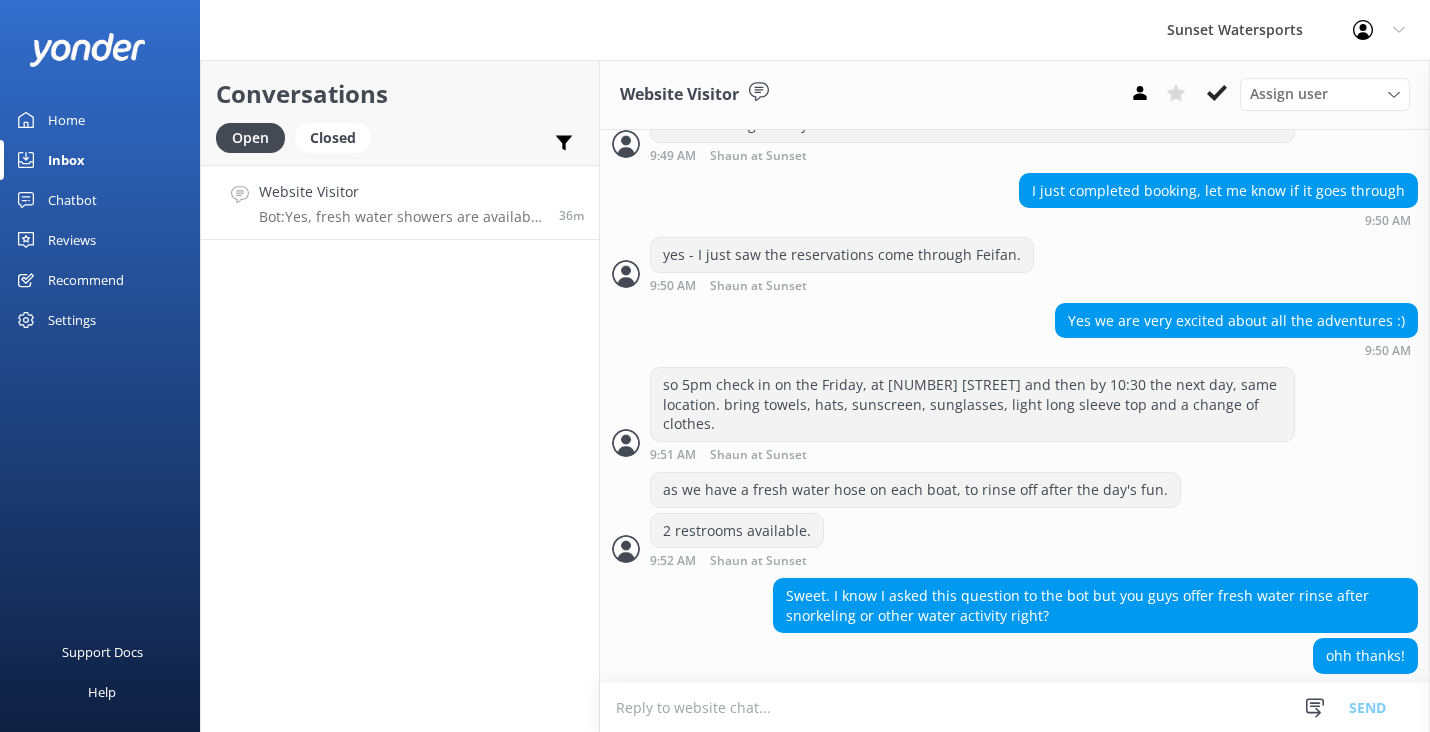 click at bounding box center (1015, 707) 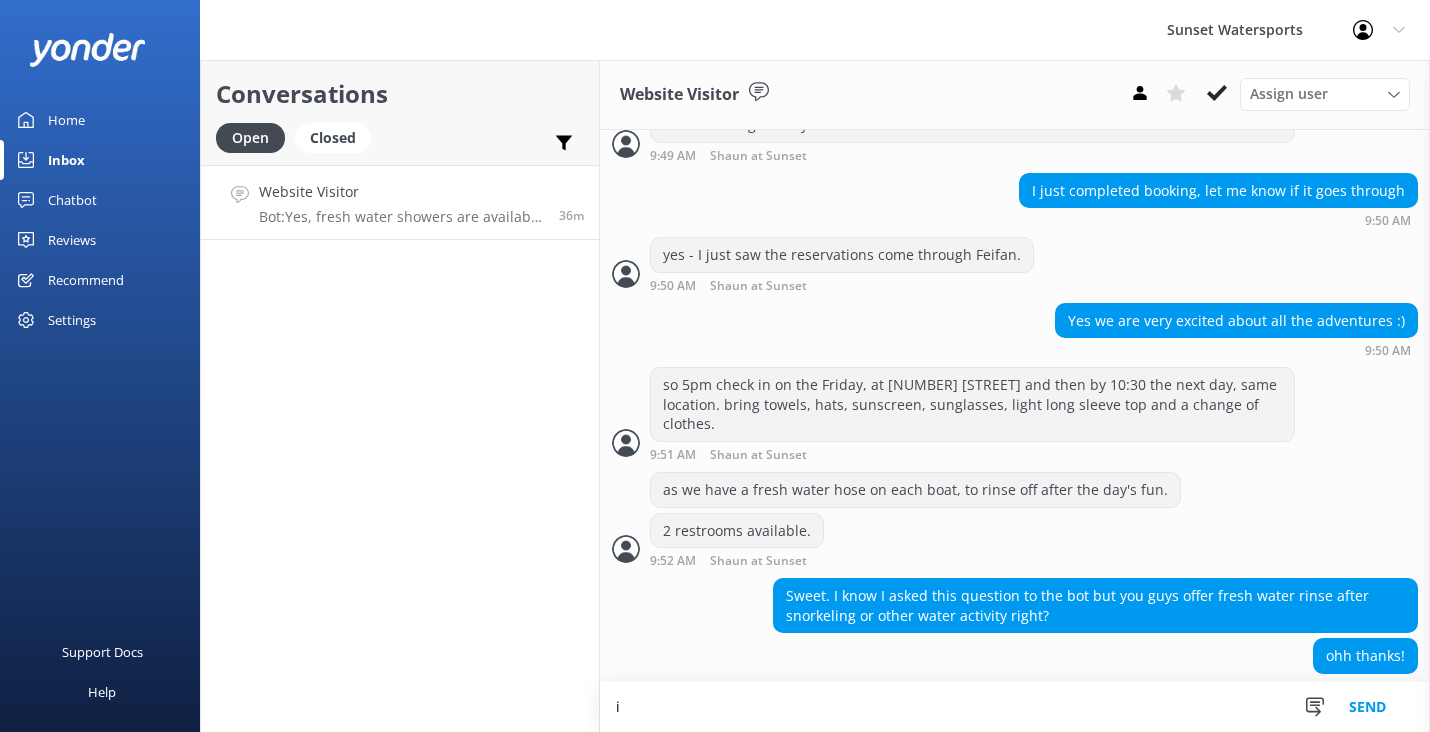 scroll, scrollTop: 0, scrollLeft: 0, axis: both 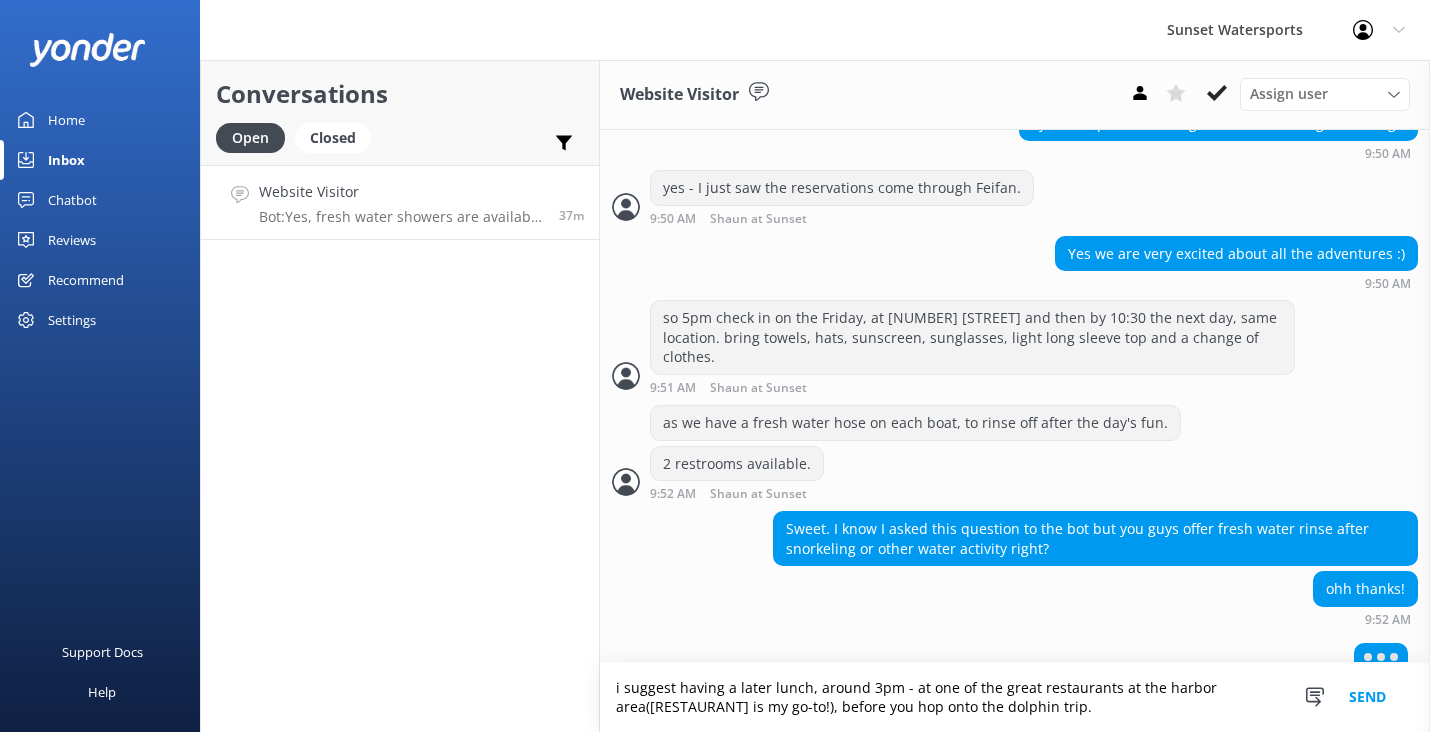 type on "i suggest having a later lunch, around 3pm - at one of the great restaurants at the harbor area([RESTAURANT] is my go-to!), before you hop onto the dolphin trip." 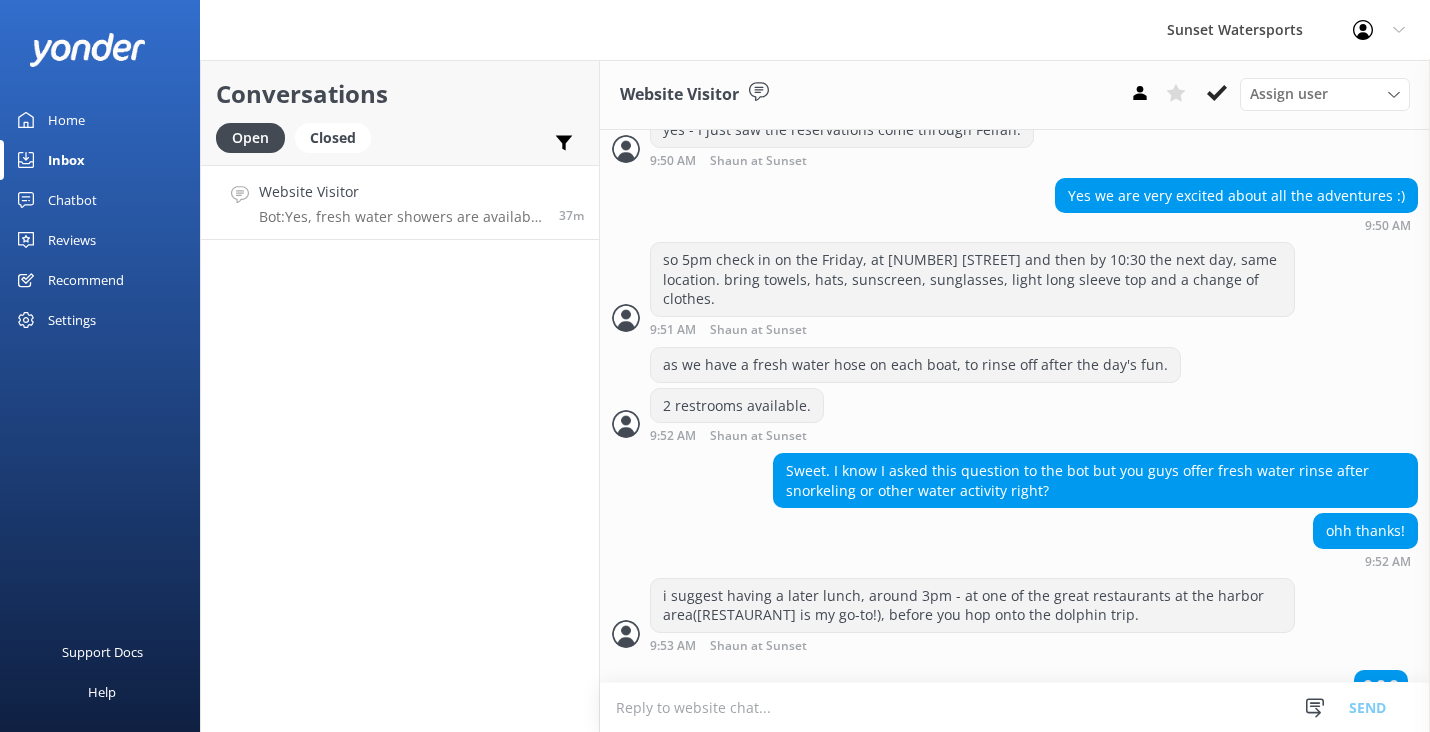 scroll, scrollTop: 4138, scrollLeft: 0, axis: vertical 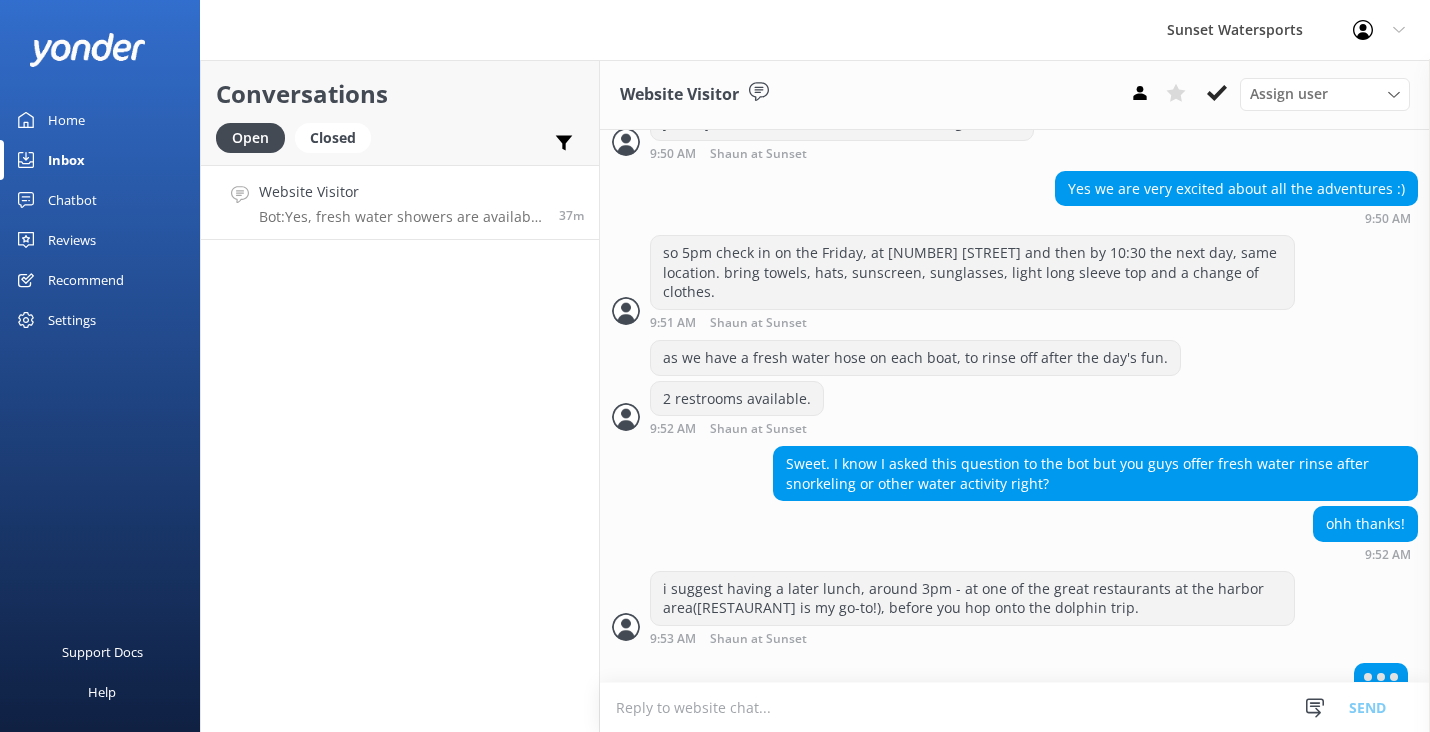 click at bounding box center (1015, 707) 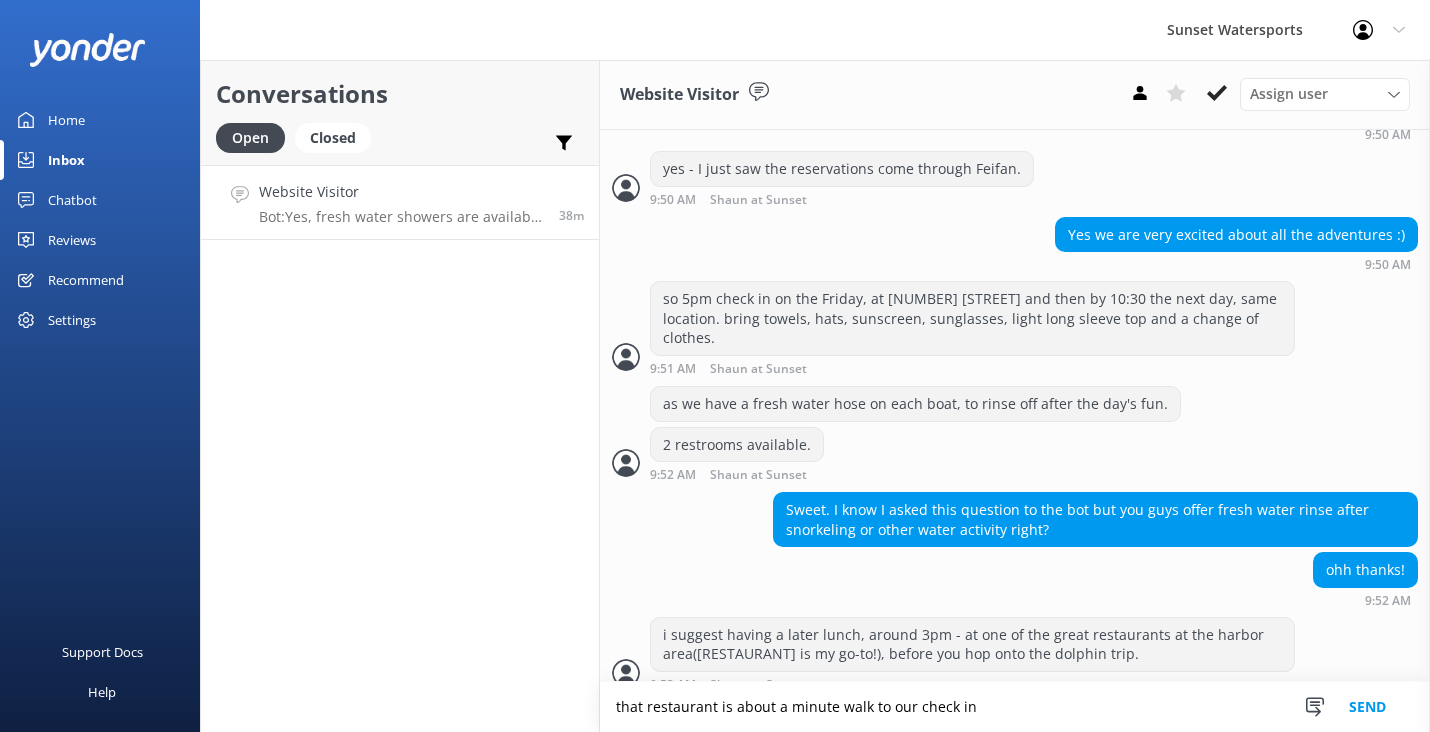 scroll, scrollTop: 4139, scrollLeft: 0, axis: vertical 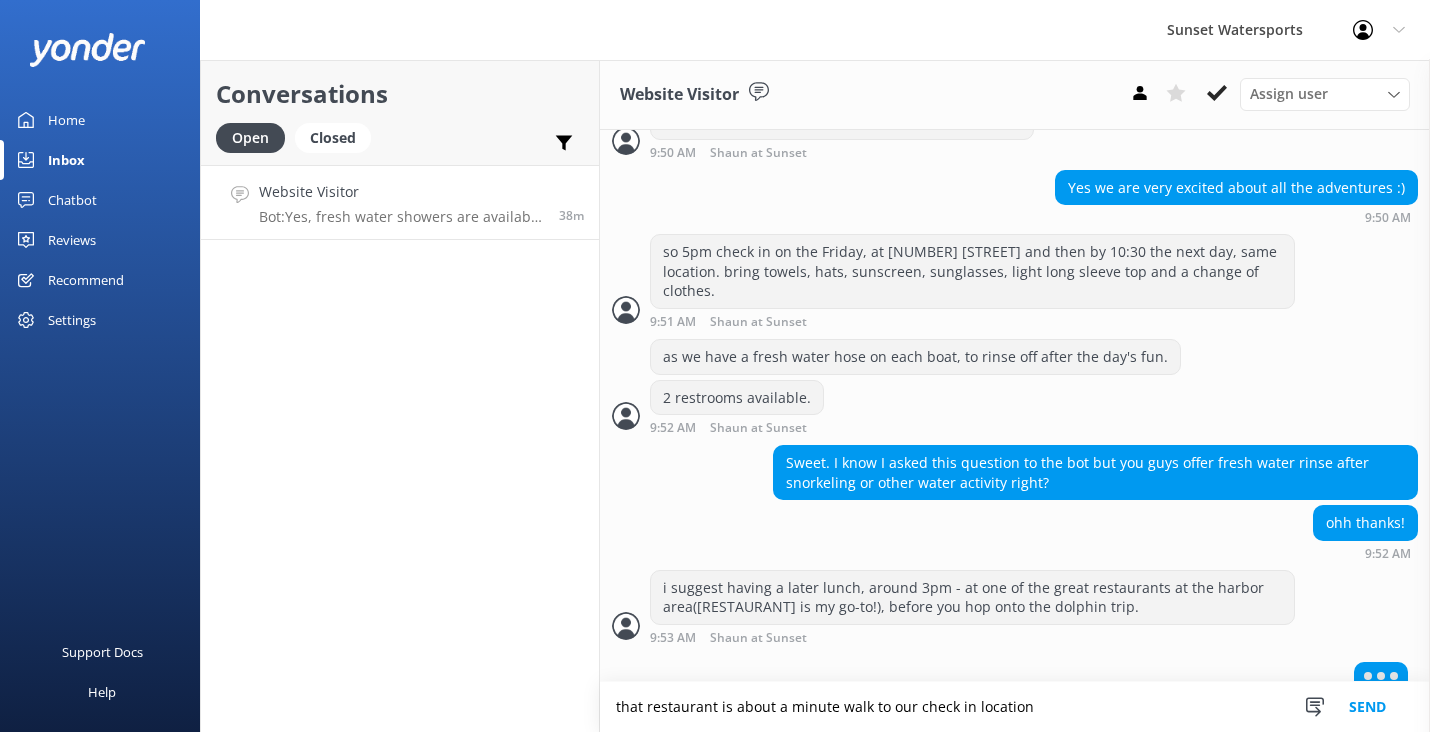 type on "that restaurant is about a minute walk to our check in location" 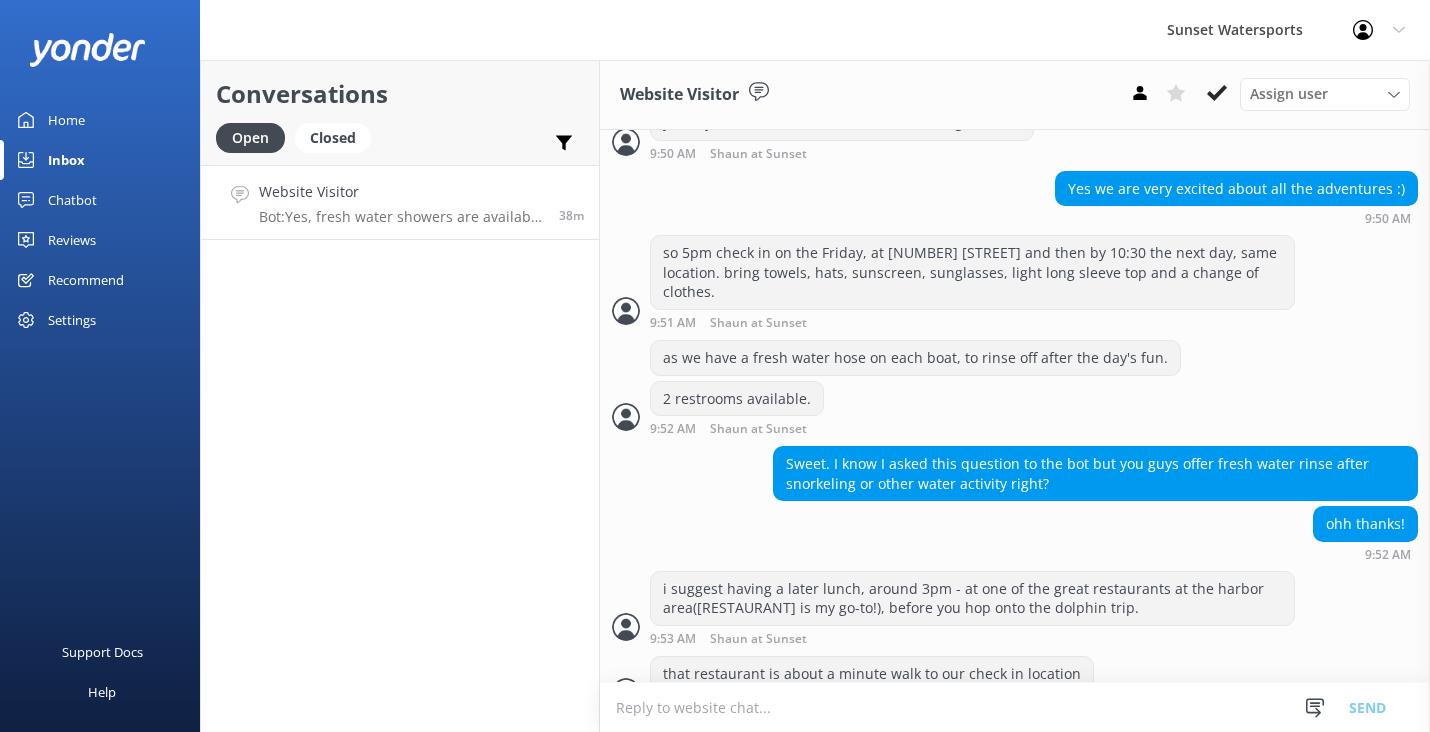 scroll, scrollTop: 4204, scrollLeft: 0, axis: vertical 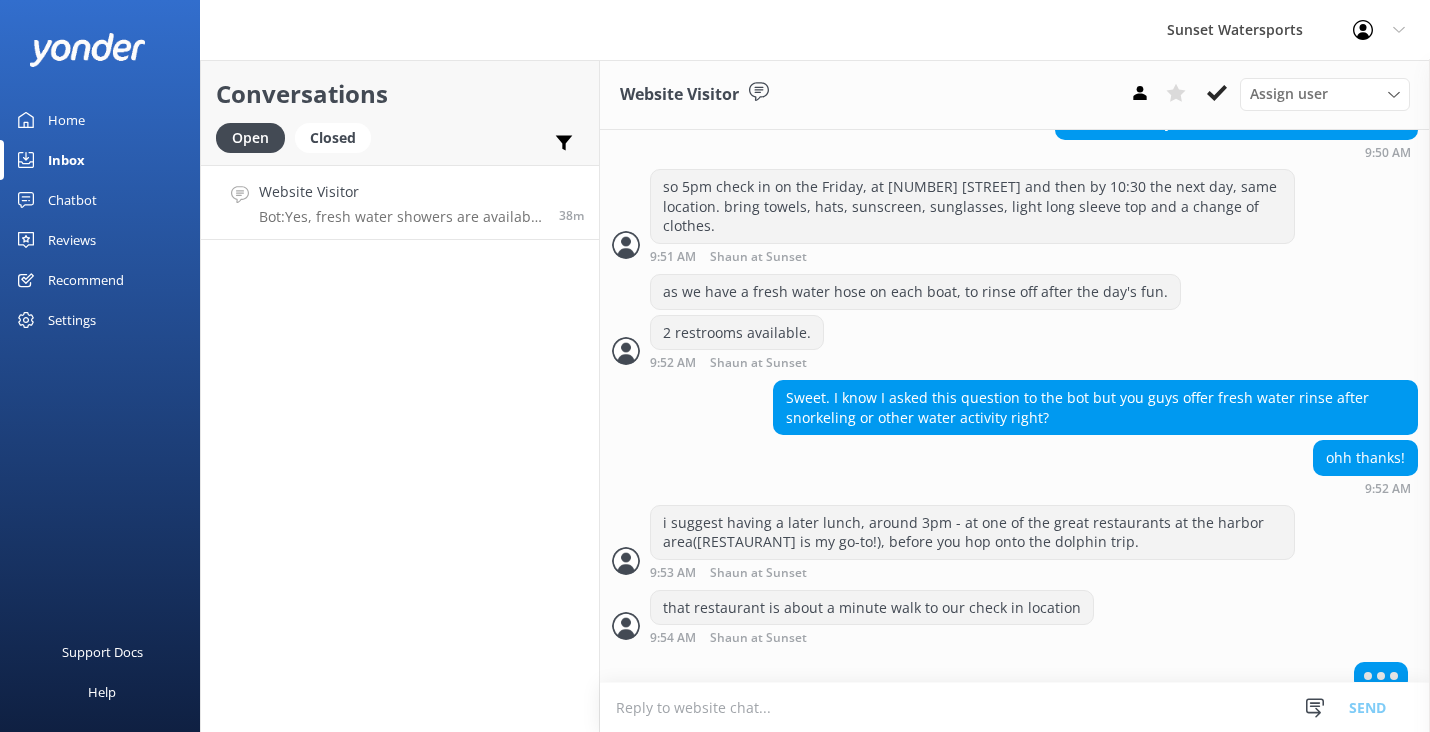 click at bounding box center (1015, 707) 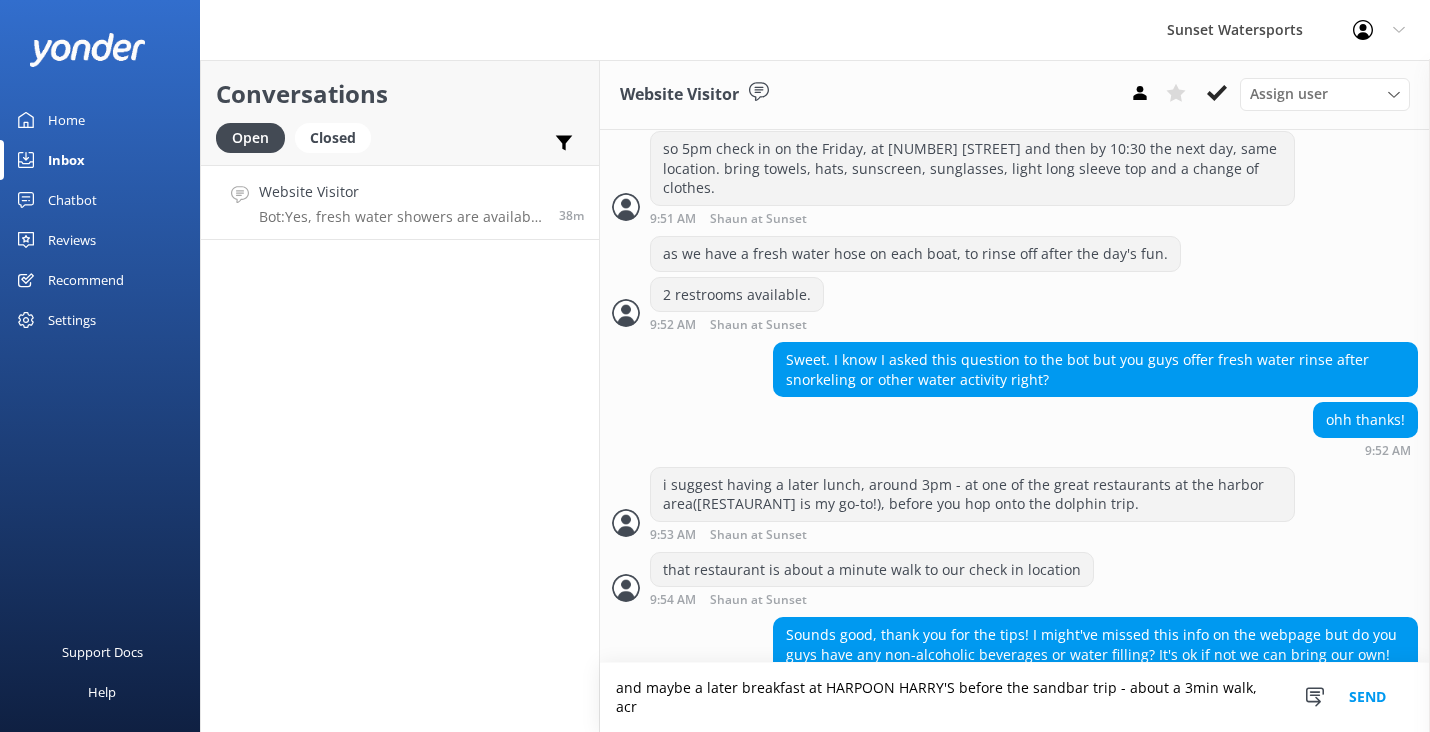 scroll, scrollTop: 4261, scrollLeft: 0, axis: vertical 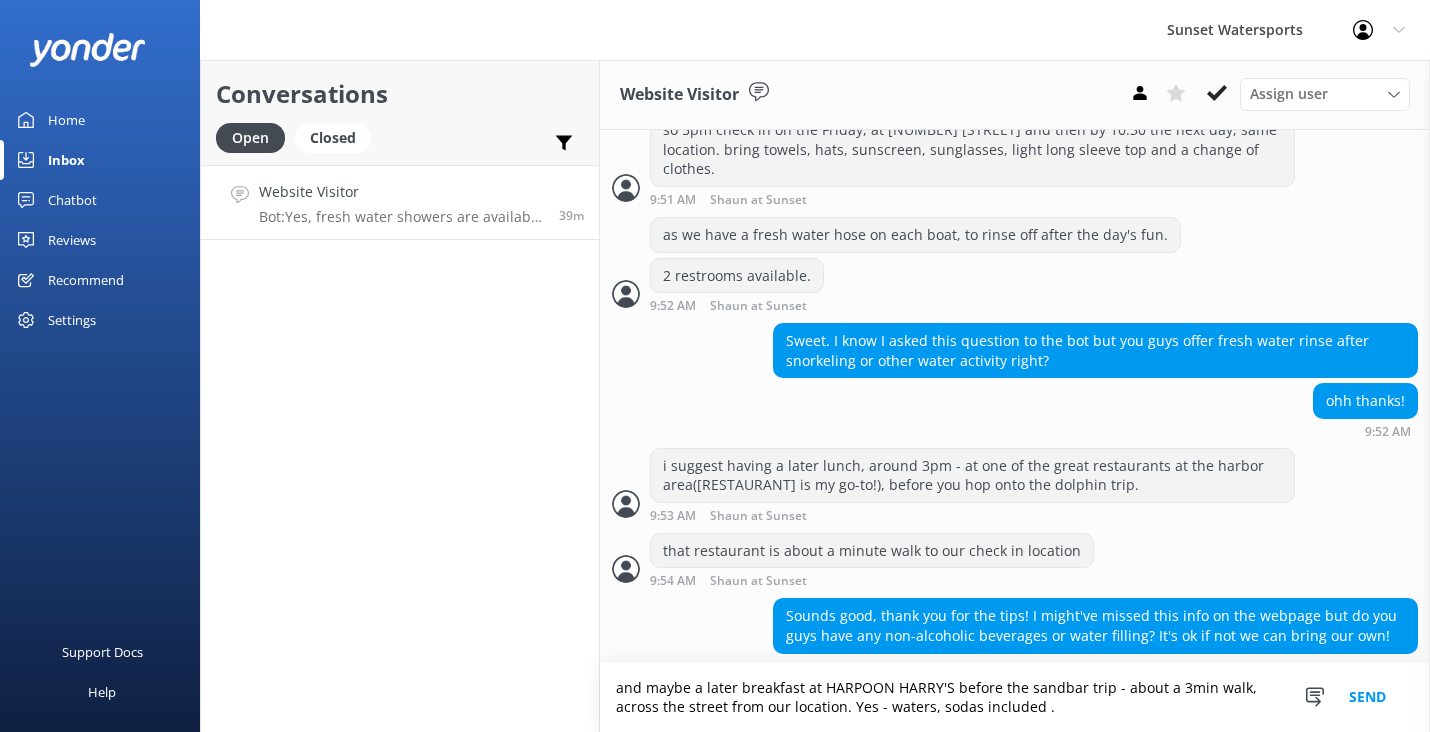 type on "and maybe a later breakfast at HARPOON HARRY'S before the sandbar trip - about a 3min walk, across the street from our location. Yes - waters, sodas included ." 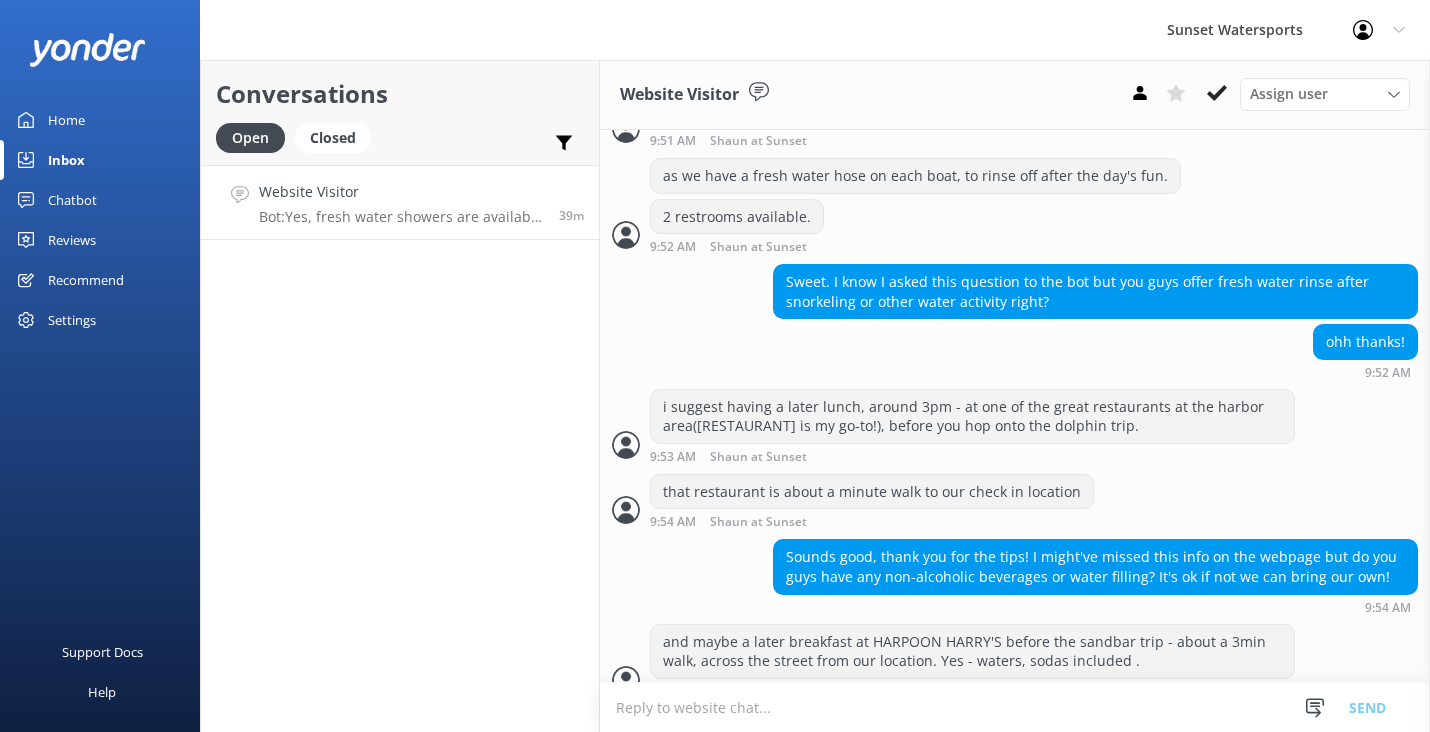 scroll, scrollTop: 4326, scrollLeft: 0, axis: vertical 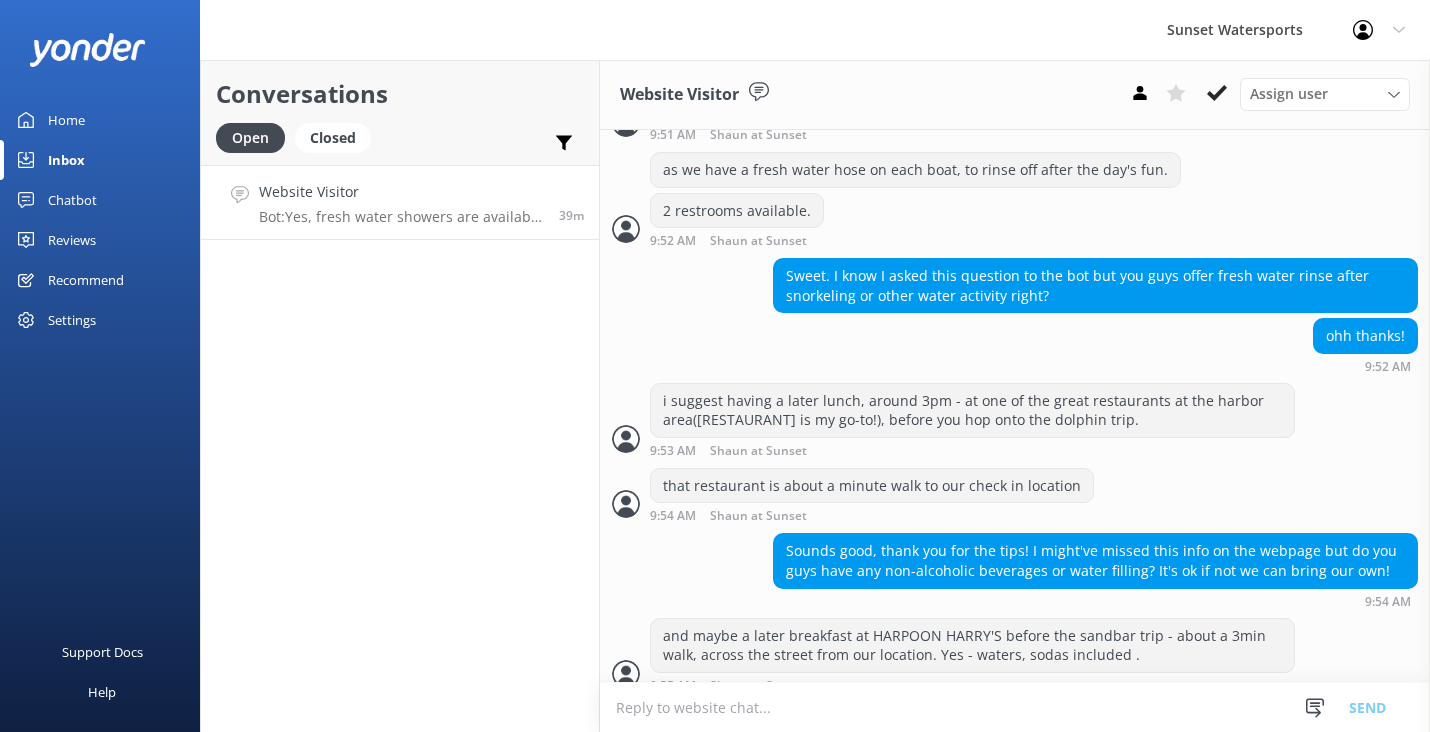 click at bounding box center (1015, 707) 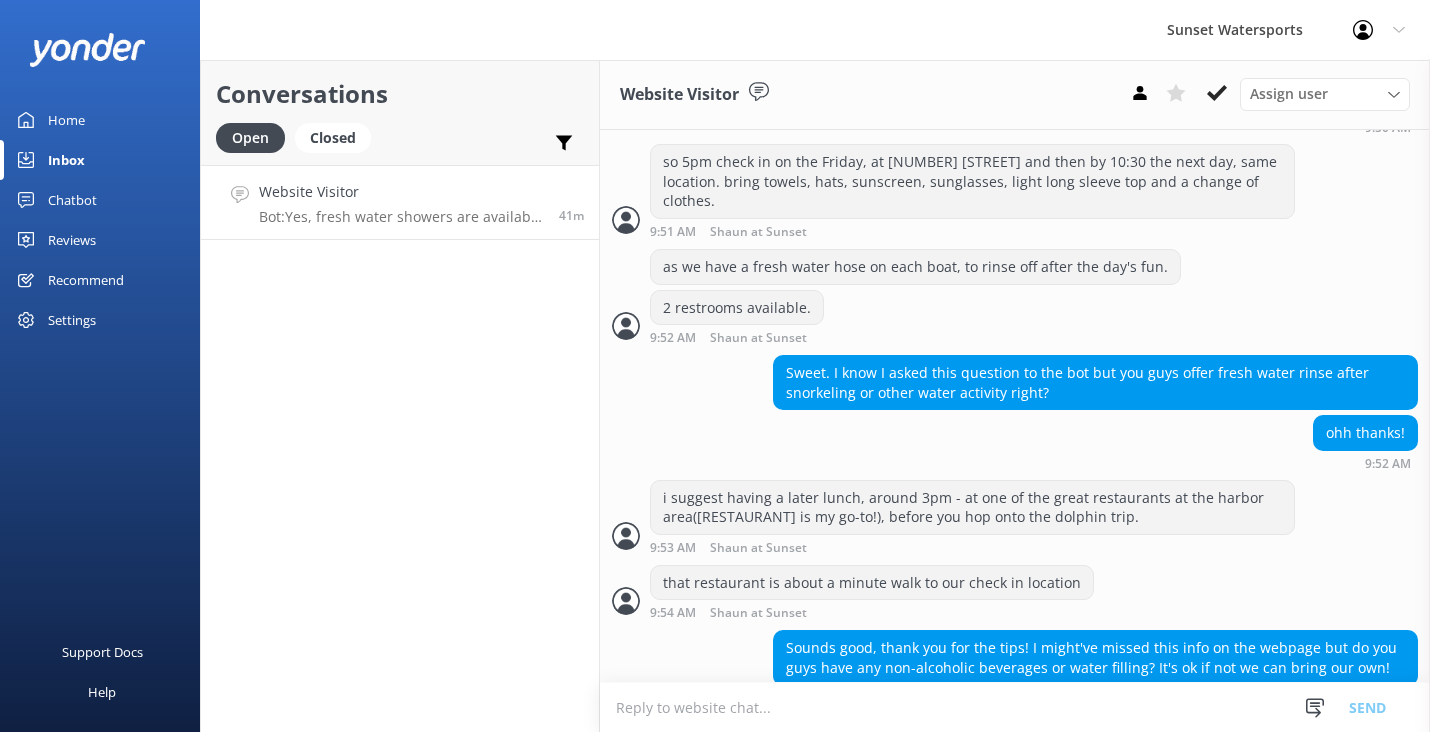 scroll, scrollTop: 4326, scrollLeft: 0, axis: vertical 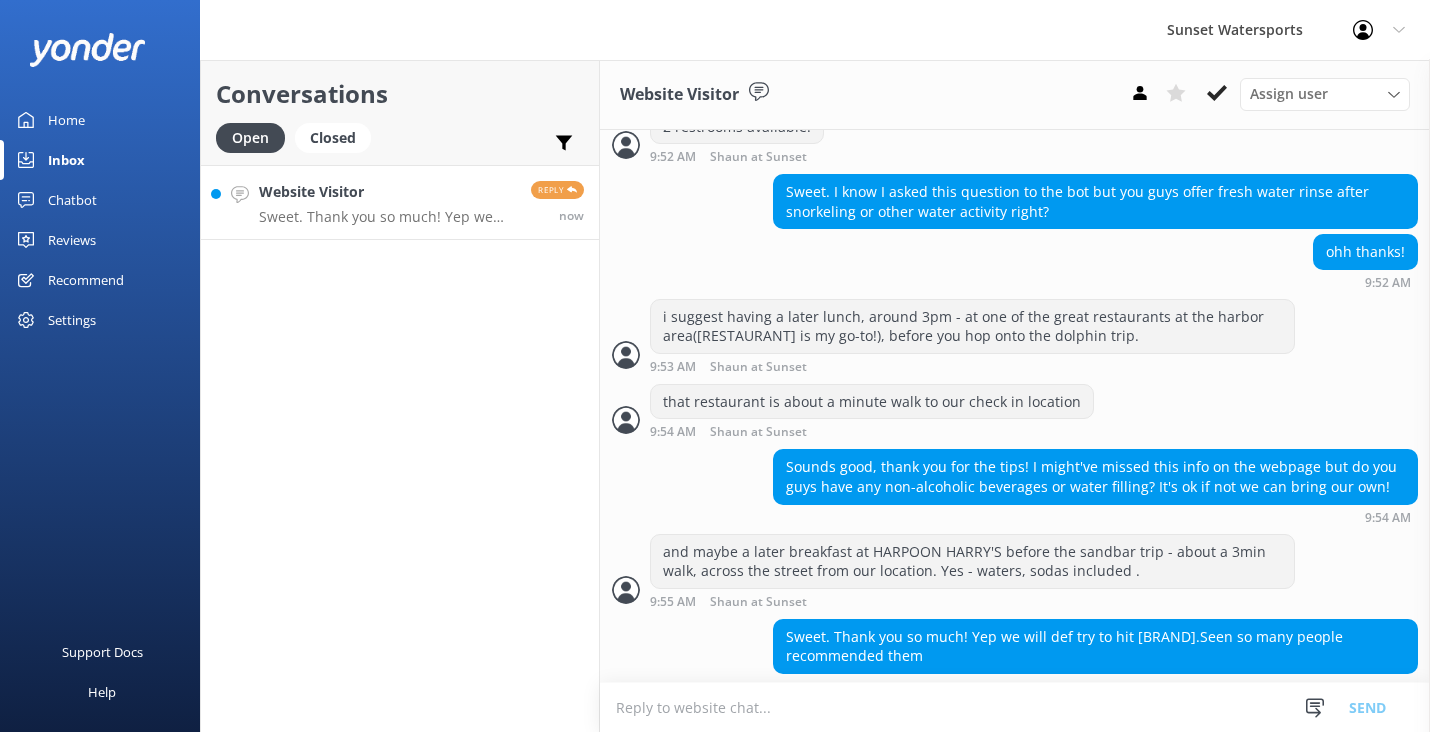 click at bounding box center [1015, 707] 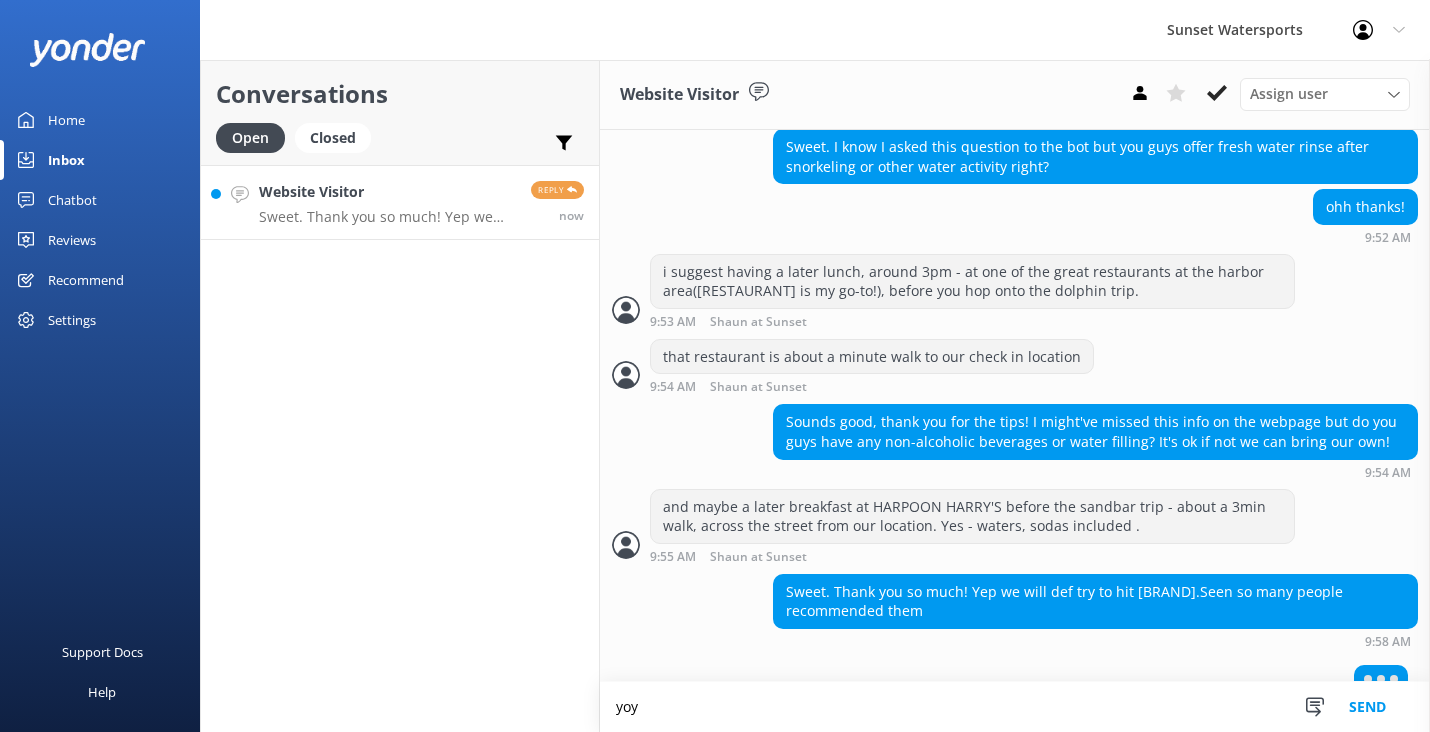 scroll, scrollTop: 4458, scrollLeft: 0, axis: vertical 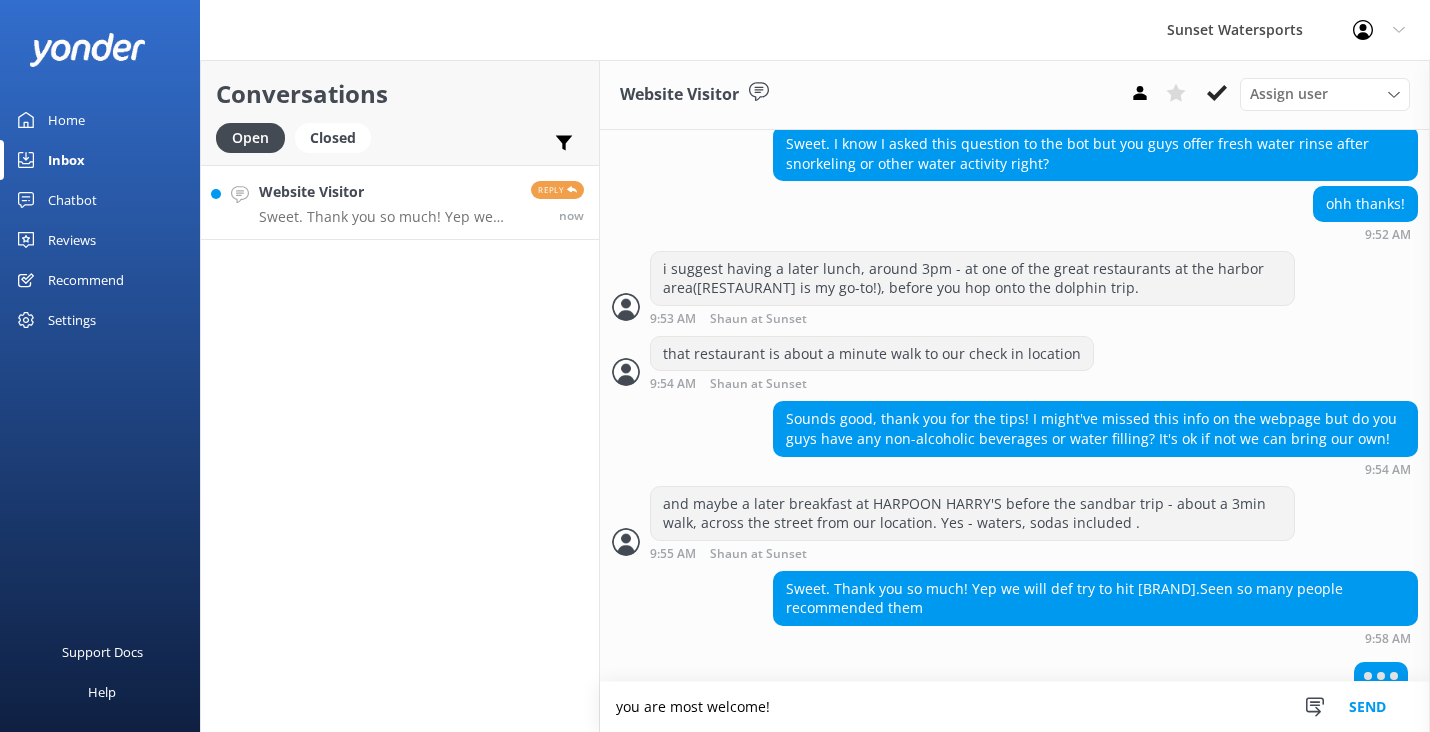 type on "you are most welcome!" 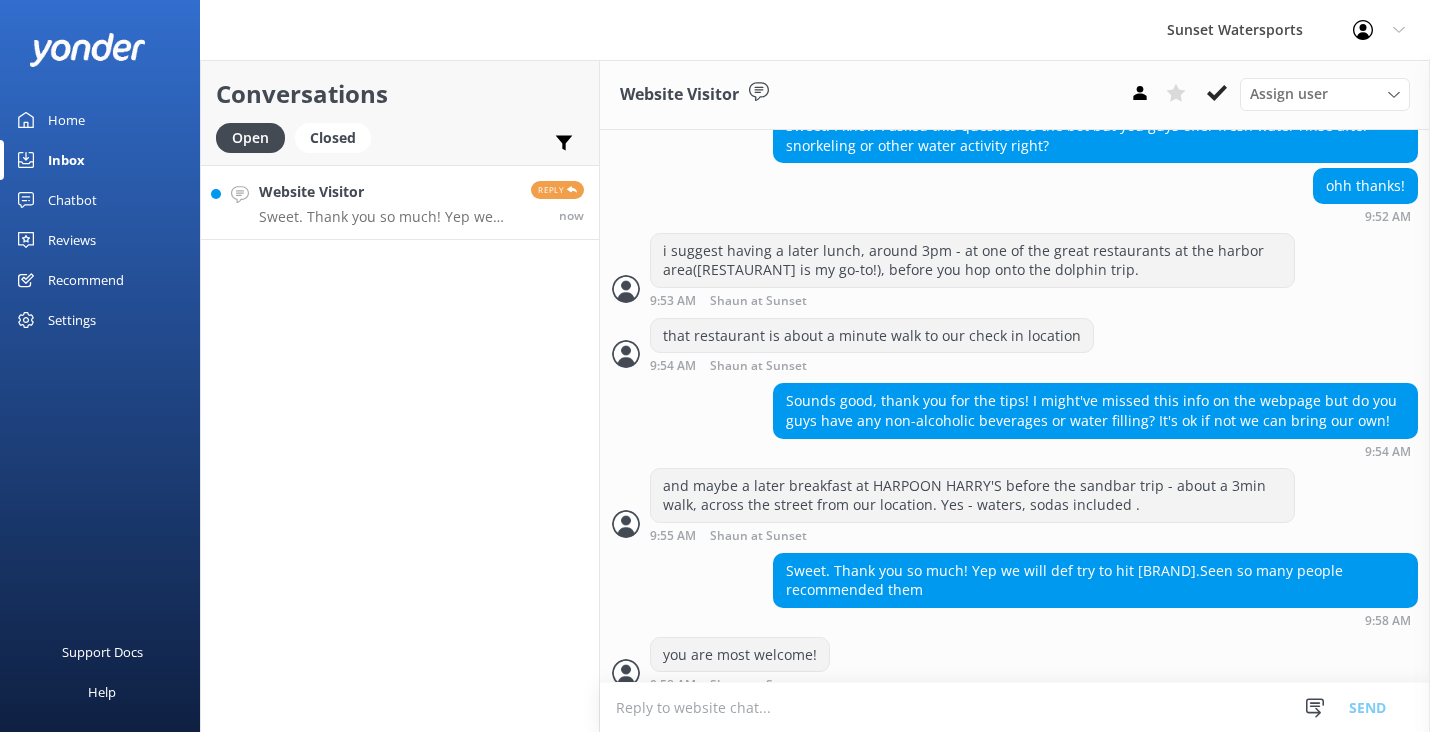 scroll, scrollTop: 4523, scrollLeft: 0, axis: vertical 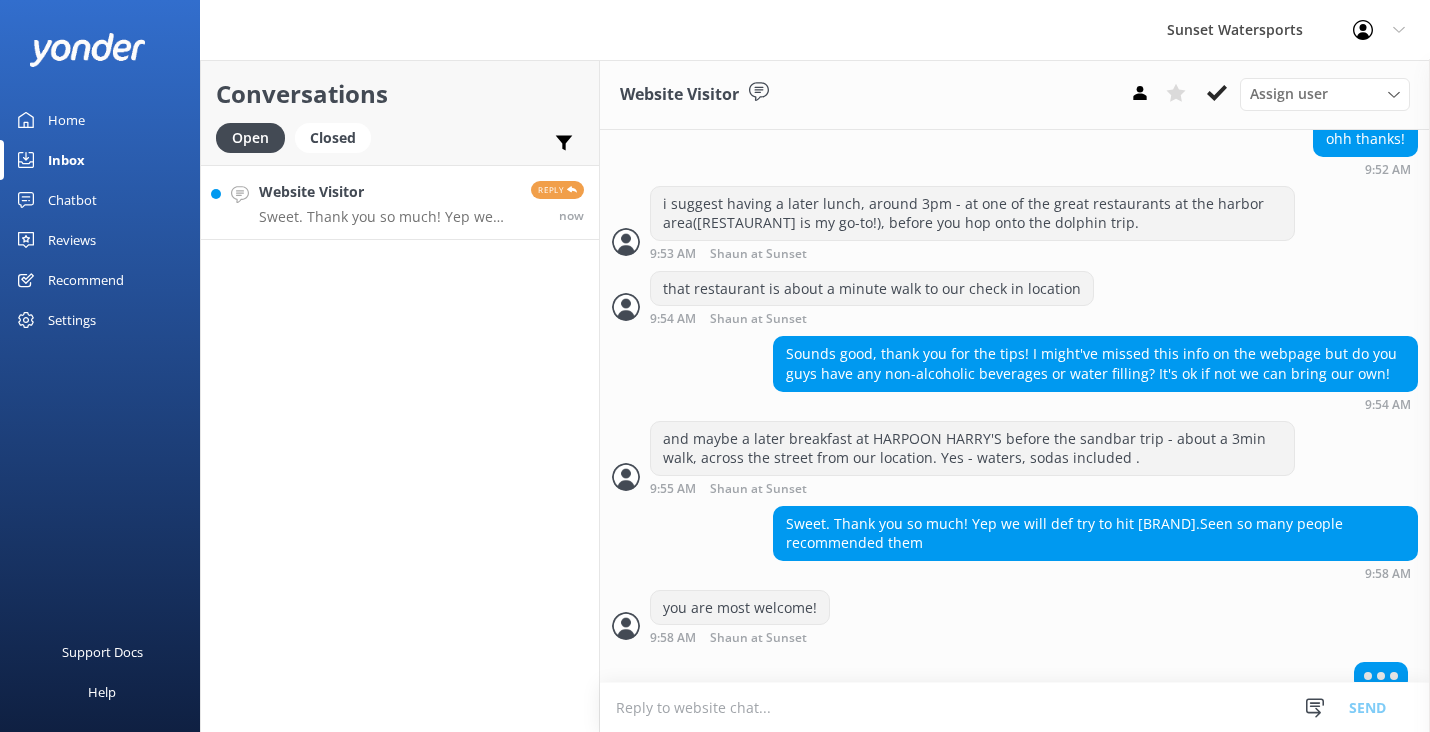 click at bounding box center [1015, 707] 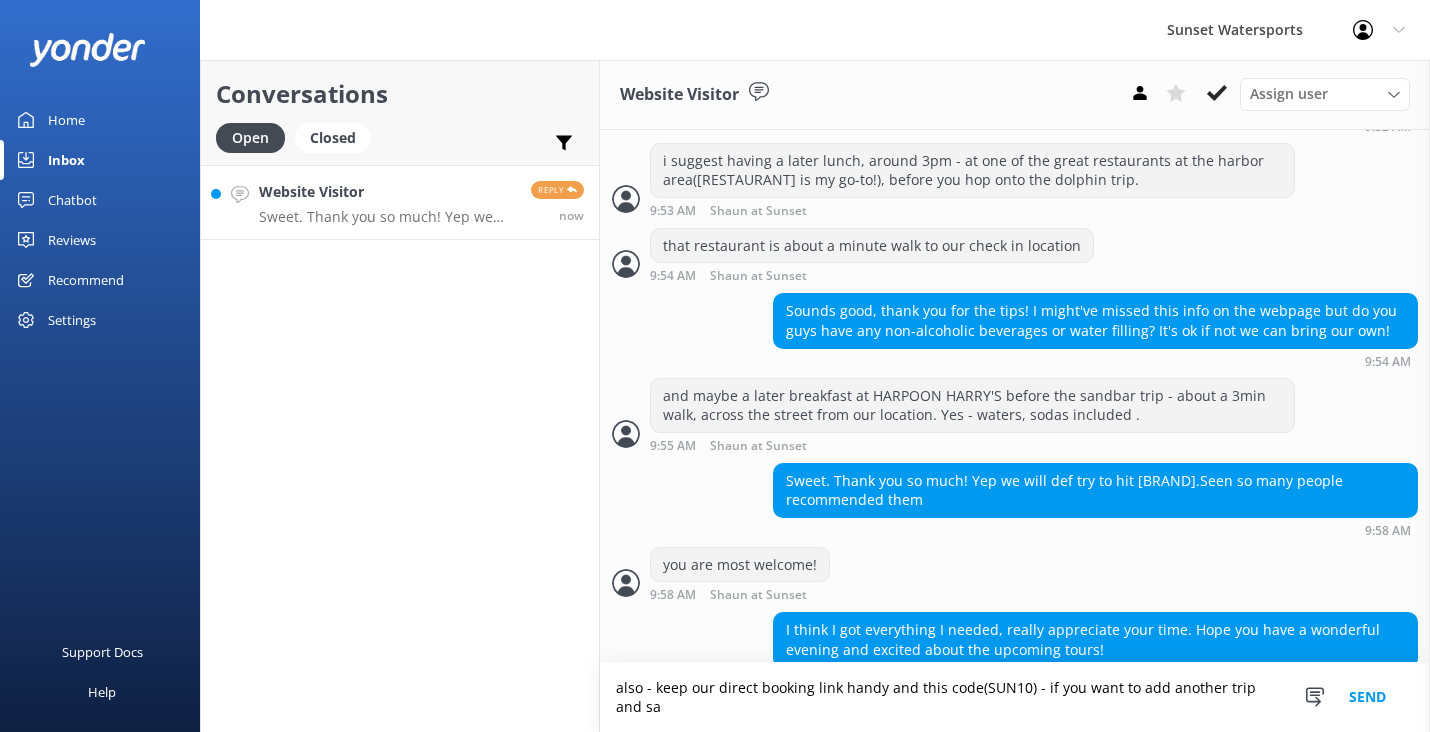 scroll, scrollTop: 4580, scrollLeft: 0, axis: vertical 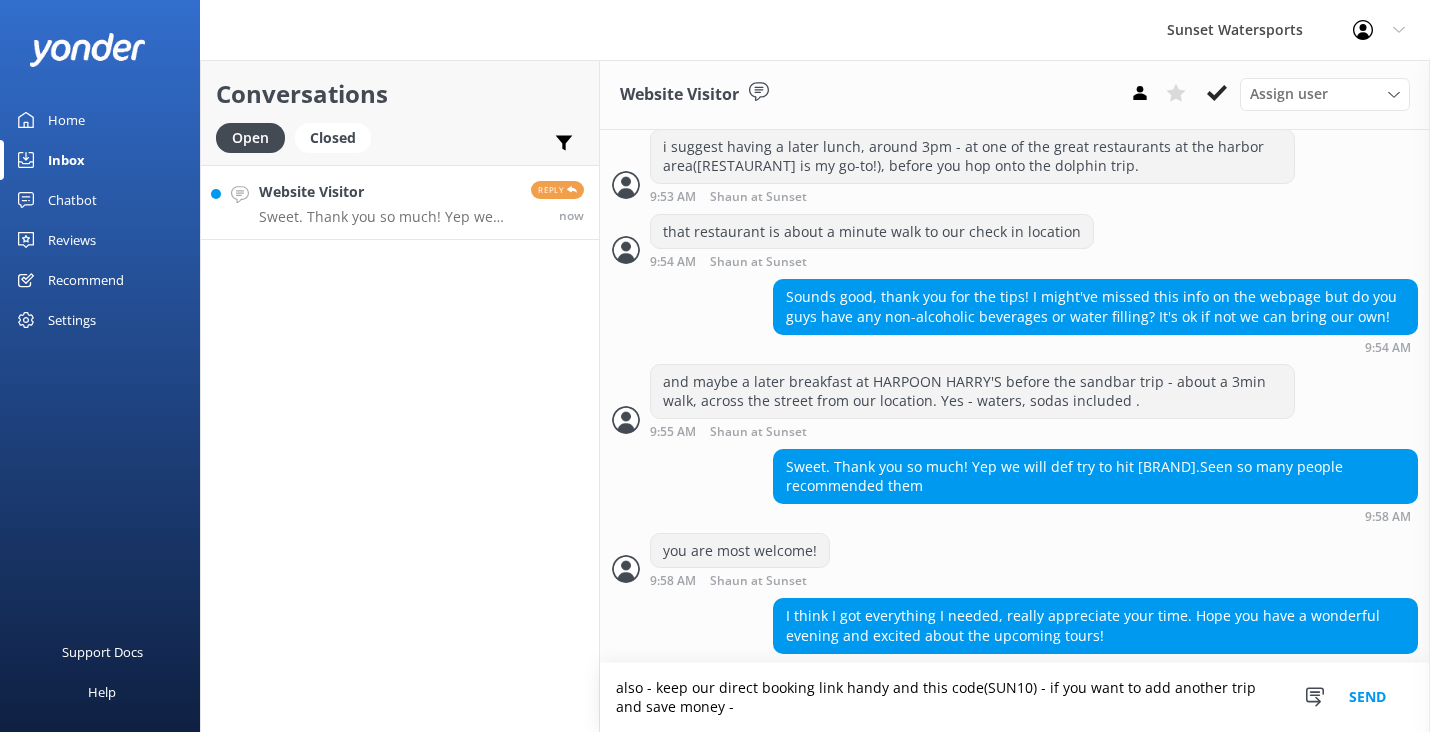 paste on "https://fareharbor.com/embeds/book/sunsetwatersportskeywest/items/?flow=634263&asn=[LASTNAME]&schedule=5548&full-items=yes&ref=QR" 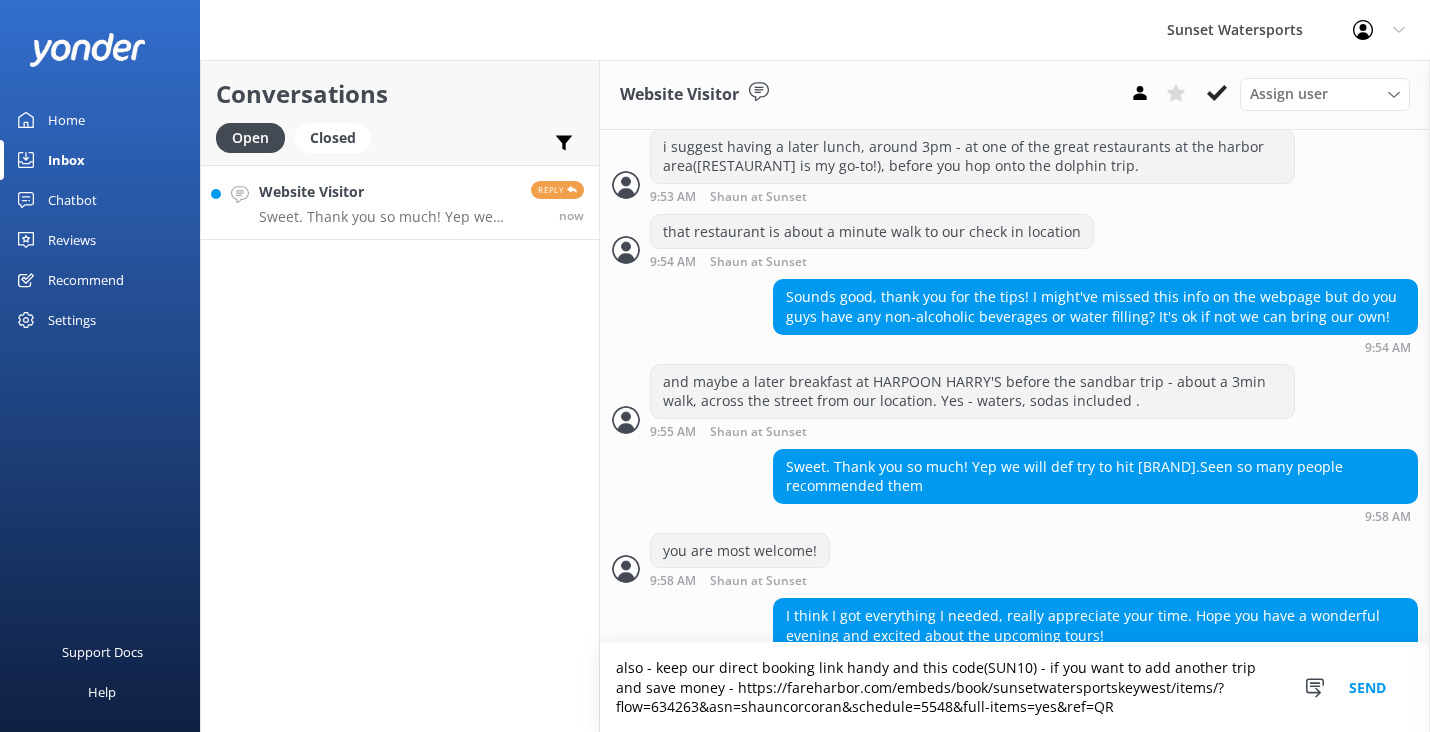 scroll, scrollTop: 4600, scrollLeft: 0, axis: vertical 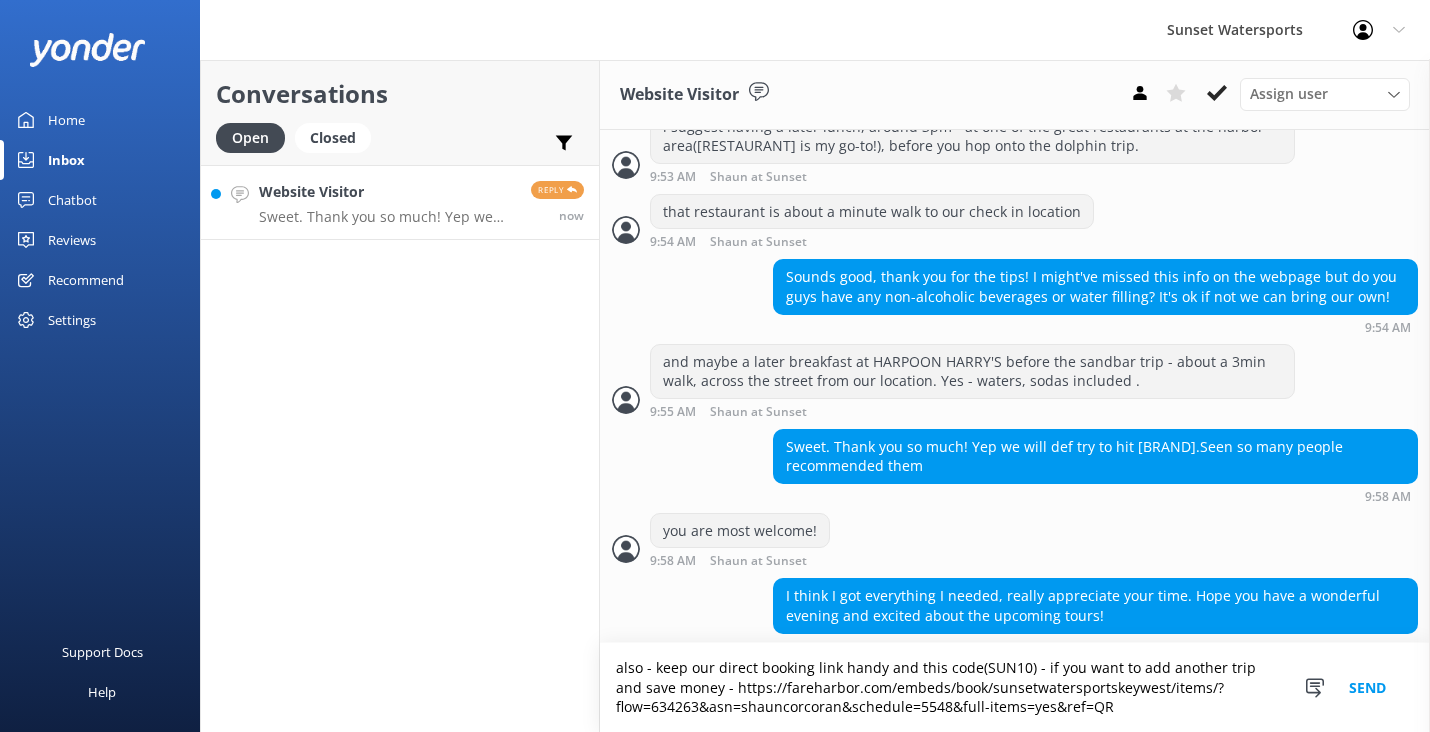 type on "also - keep our direct booking link handy and this code(SUN10) - if you want to add another trip and save money - https://fareharbor.com/embeds/book/sunsetwatersportskeywest/items/?flow=634263&asn=shauncorcoran&schedule=5548&full-items=yes&ref=QR" 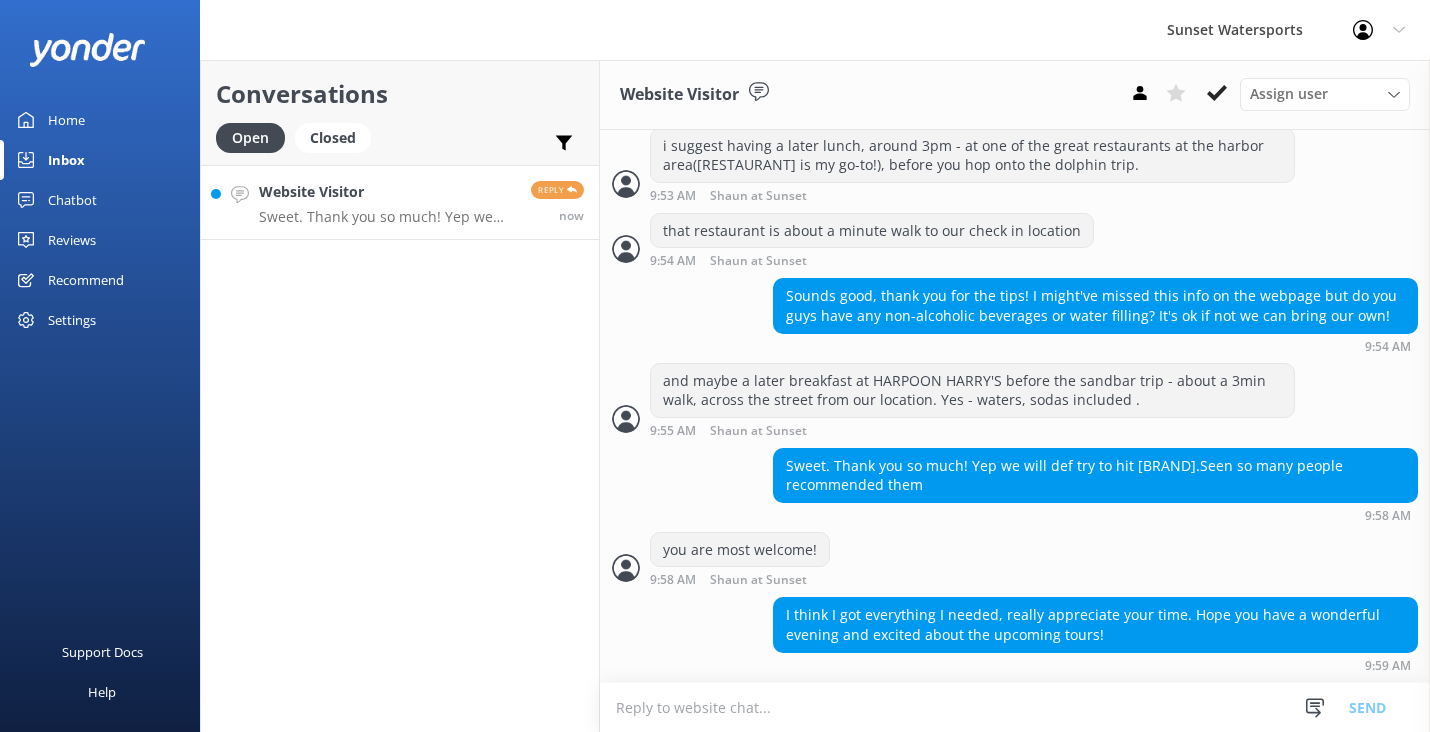 scroll, scrollTop: 4560, scrollLeft: 0, axis: vertical 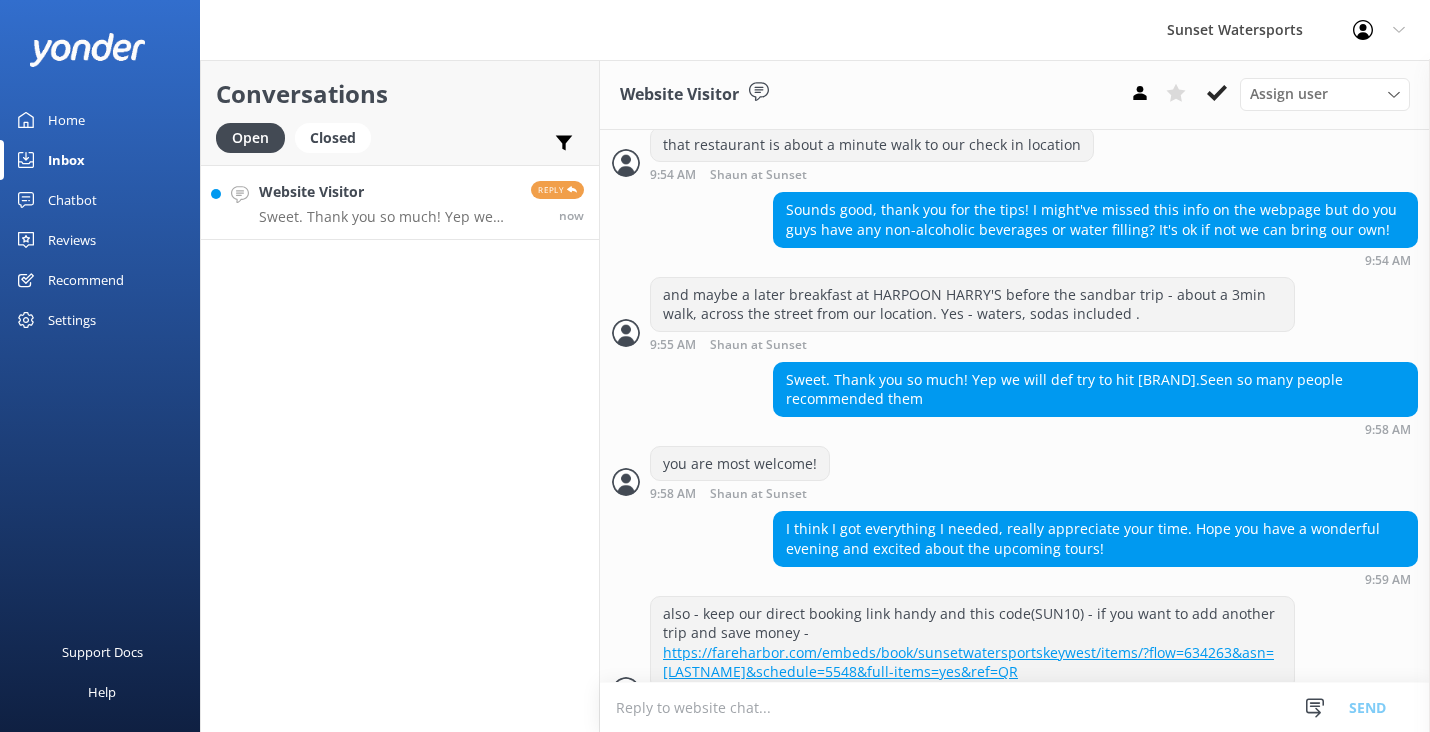 click at bounding box center [1015, 707] 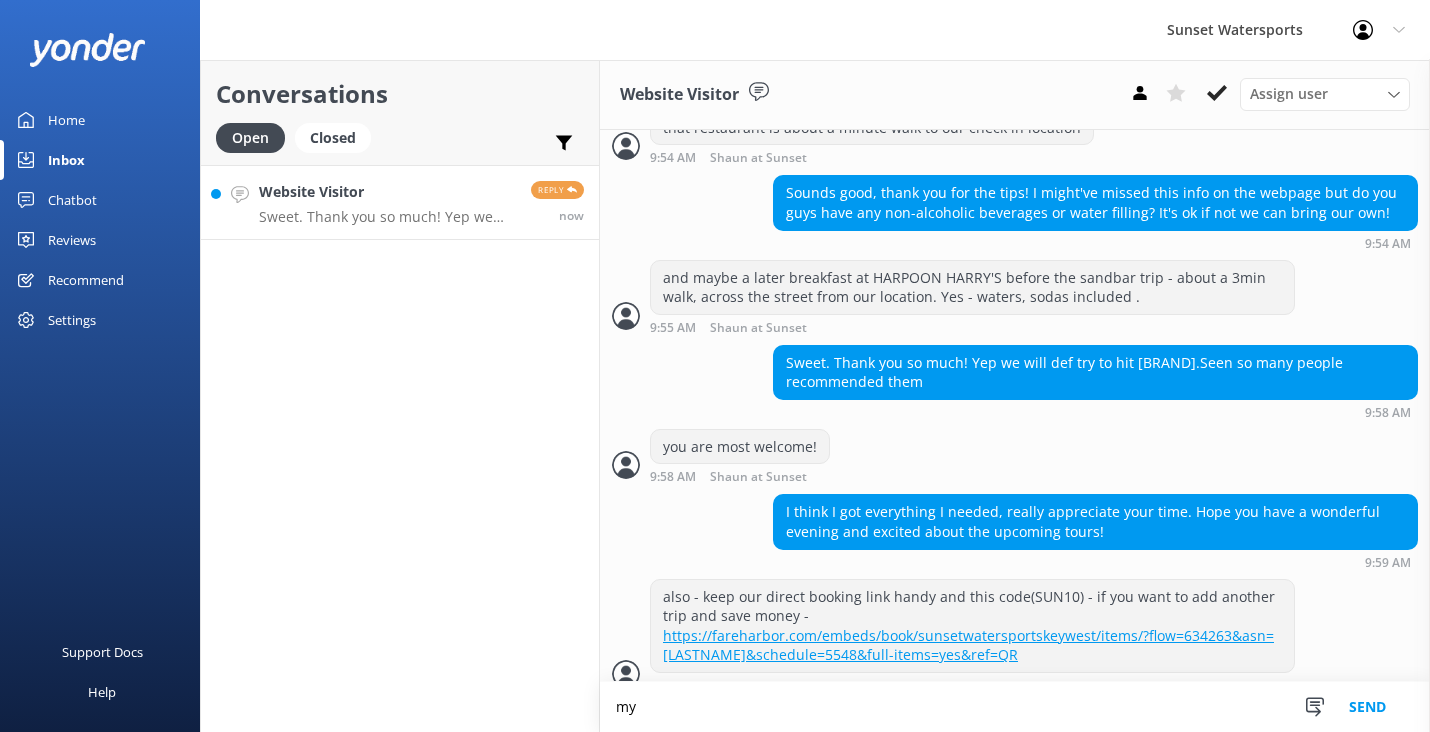 scroll, scrollTop: 4685, scrollLeft: 0, axis: vertical 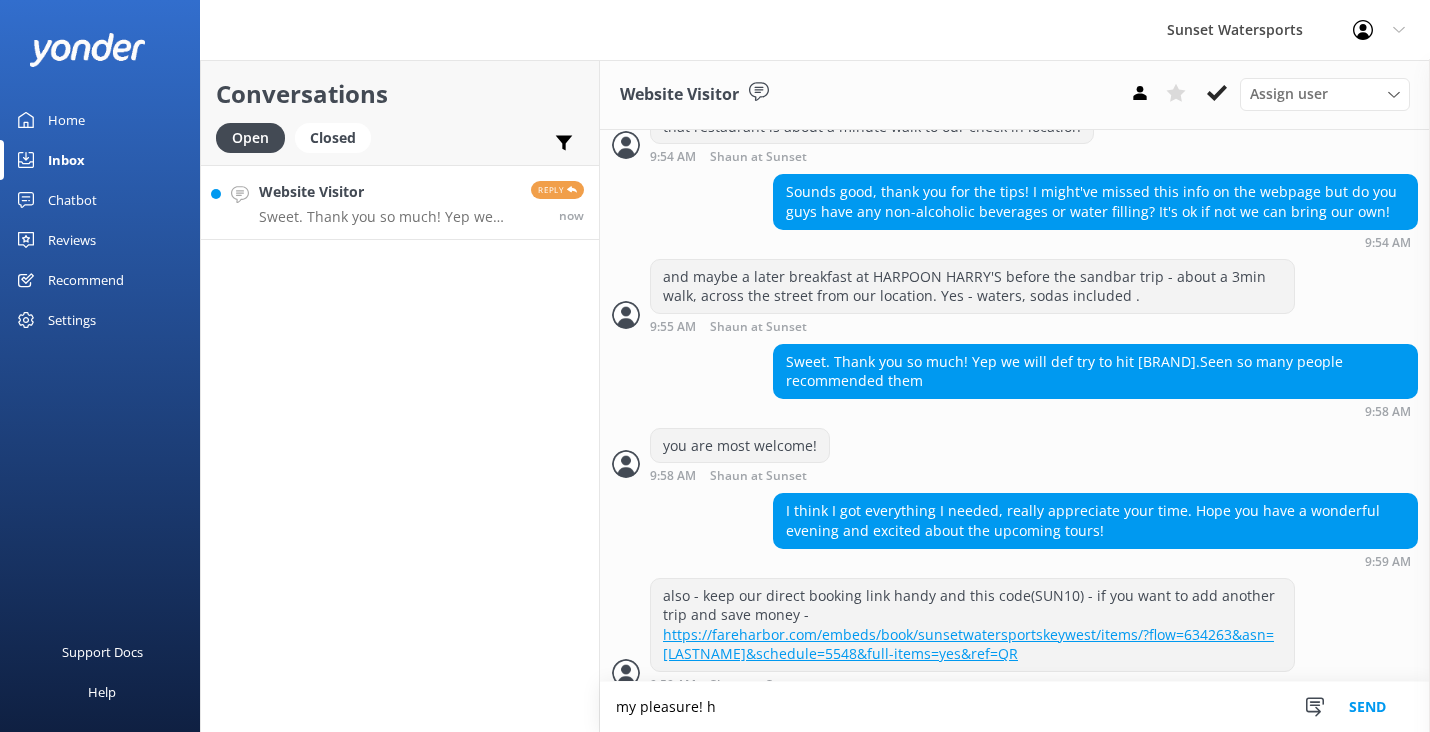 click on "my pleasure!" at bounding box center (1015, 707) 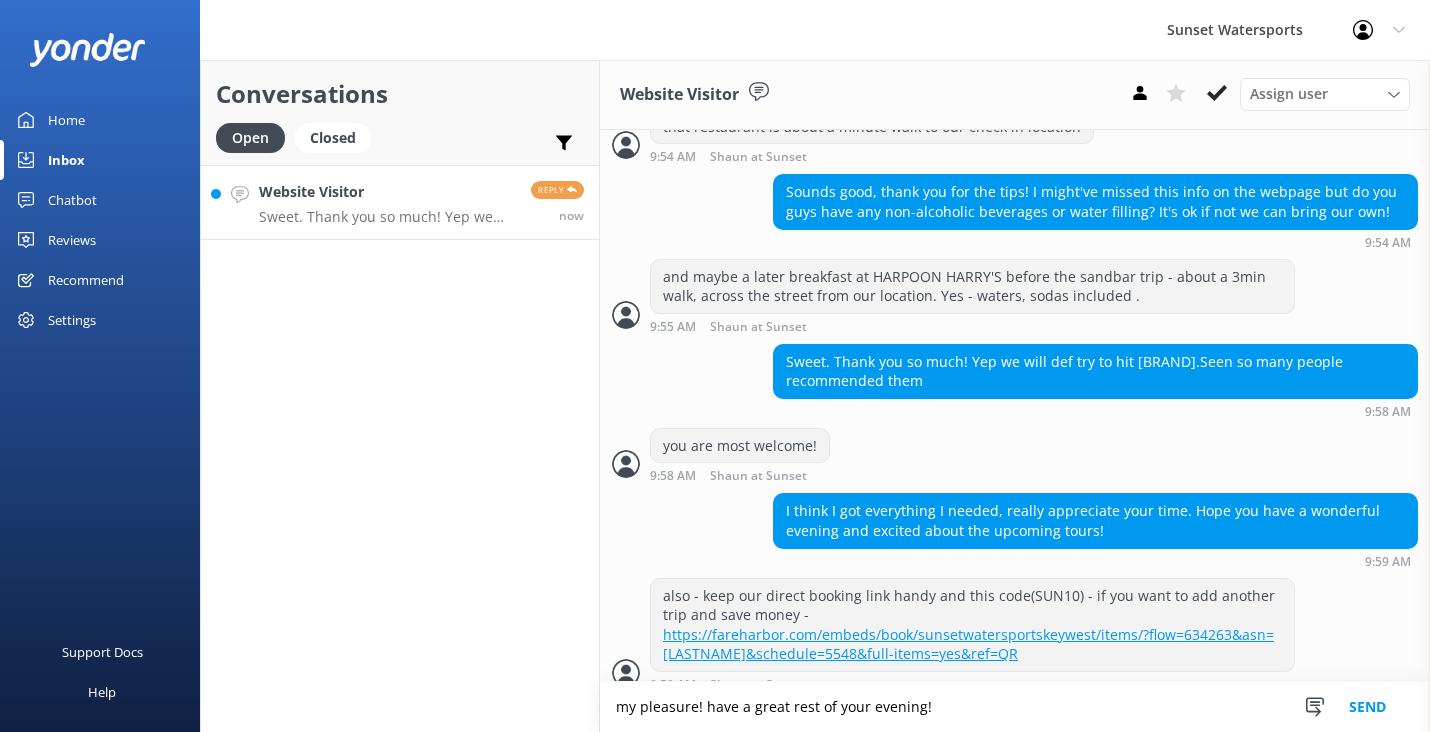 type on "my pleasure! have a great rest of your evening!" 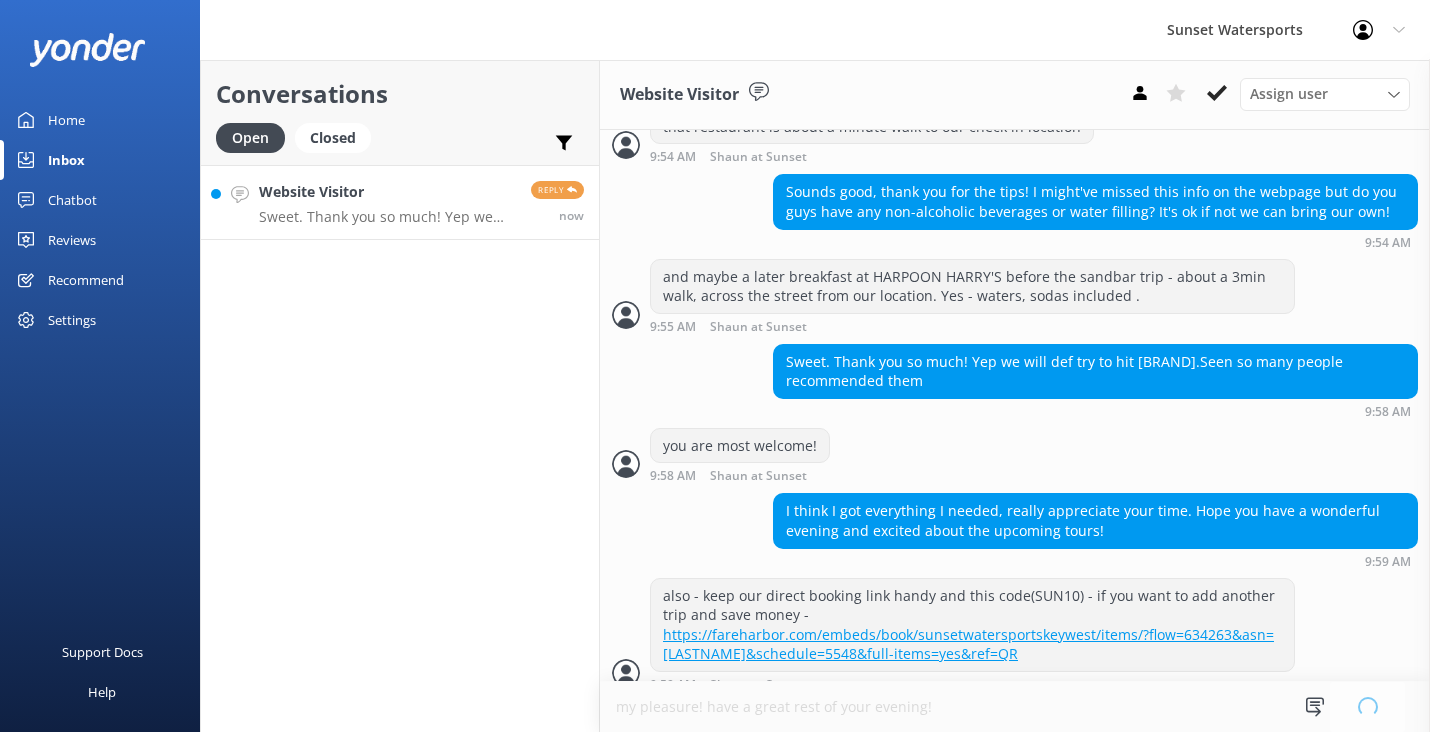 type 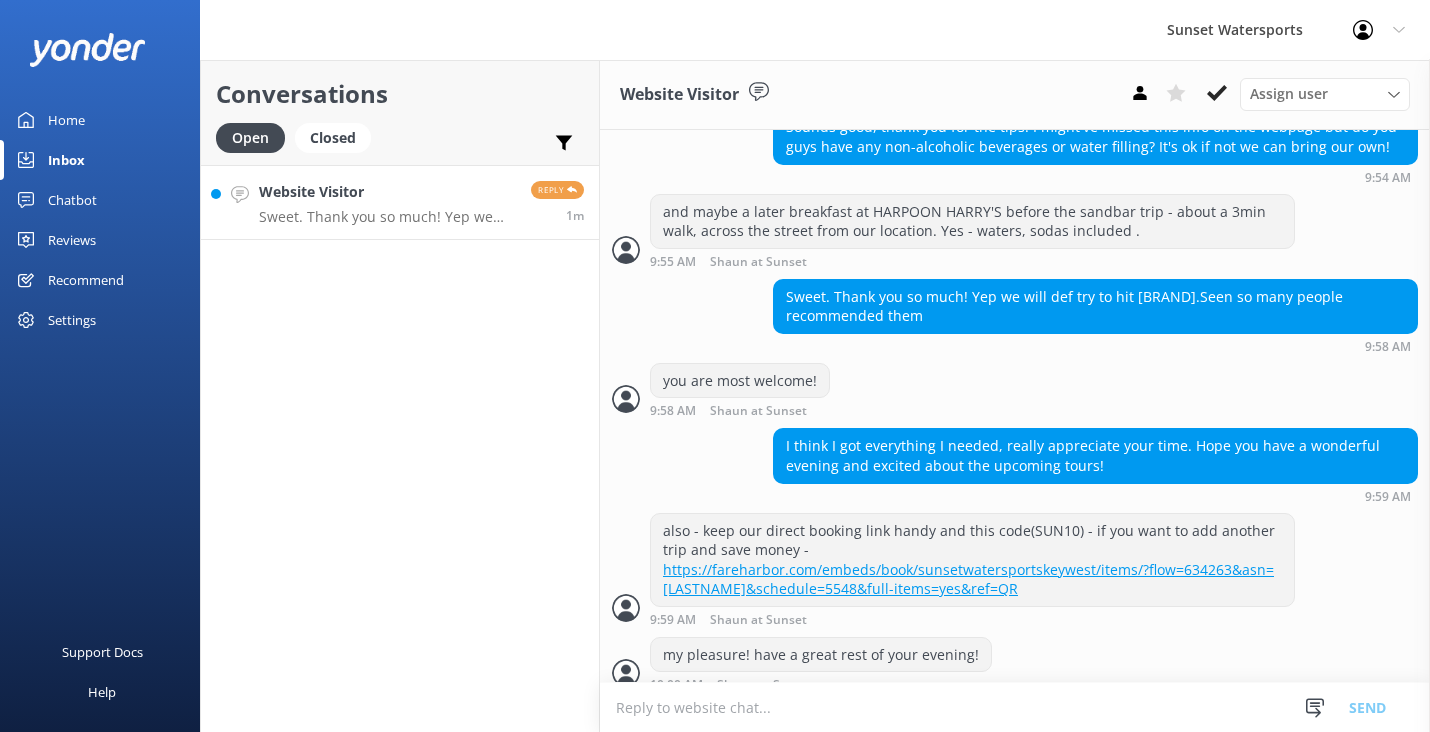 scroll, scrollTop: 4814, scrollLeft: 0, axis: vertical 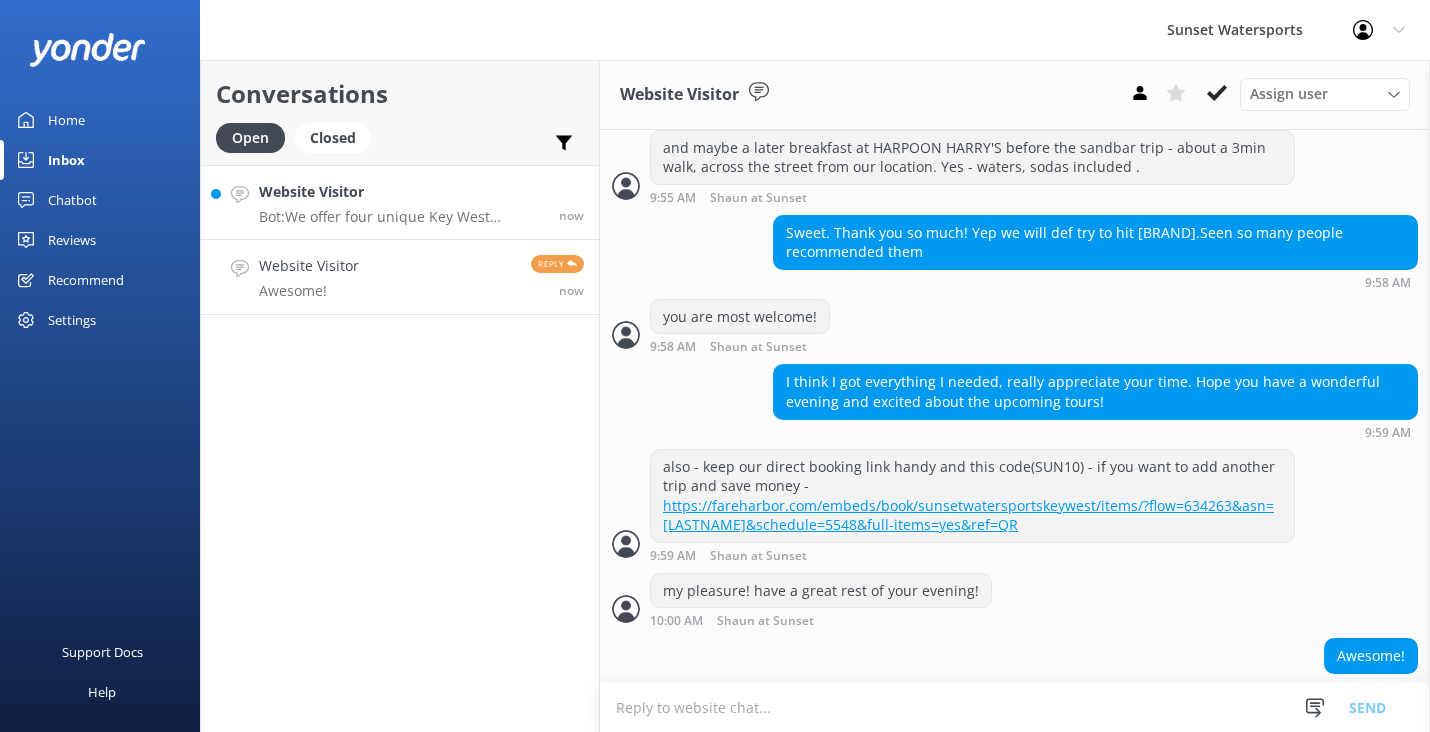 click on "Bot:  We offer four unique Key West snorkeling tours:
- **Rise & Reef Morning Snorkel**: A 3-hour trip with breakfast and unlimited mimosas and beer after snorkeling. More details at https://sunsetwatersportskeywest.com/snorkeling/rise-reef-morning-snorkel/.
- **Dip & Sip Afternoon Snorkel**: A 3-hour trip with unlimited drinks from the open well bar. Learn more at https://sunsetwatersportskeywest.com/snorkeling/dip-sip-afternoon-snorkel/.
- **Dolphin & Snorkel Combo**: Combines dolphin watching and snorkeling, with unlimited draft beer and soft drinks after snorkeling. More information at https://sunsetwatersportskeywest.com/snorkeling/dolphin-tour/.
- **Two Reef Snorkel Tour**: A late afternoon adventure visiting two reef locations, ending with a sunset cruise. Details at https://sunsetwatersportskeywest.com/snorkeling/sunset-snorkel-combo/.
For bookings and availability, please visit the respective links." at bounding box center [401, 217] 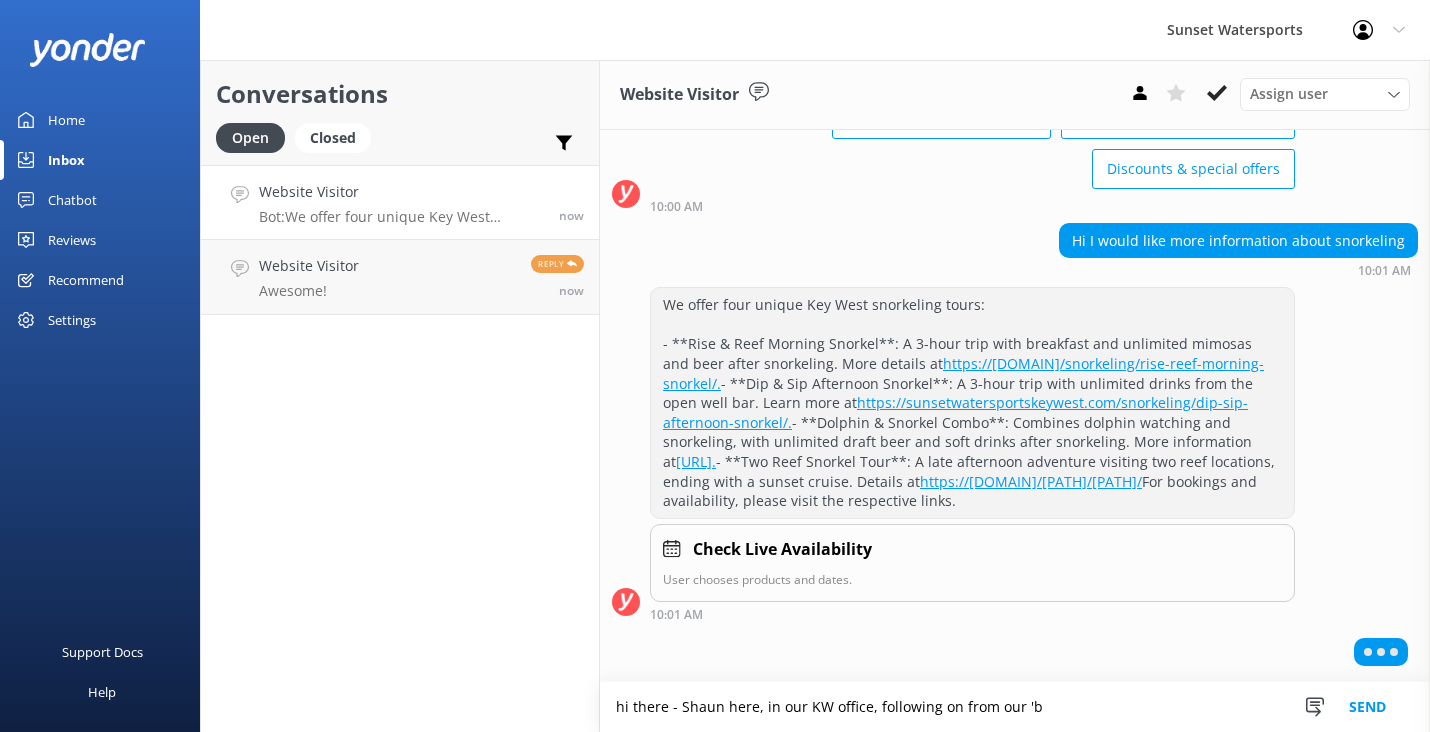 scroll, scrollTop: 232, scrollLeft: 0, axis: vertical 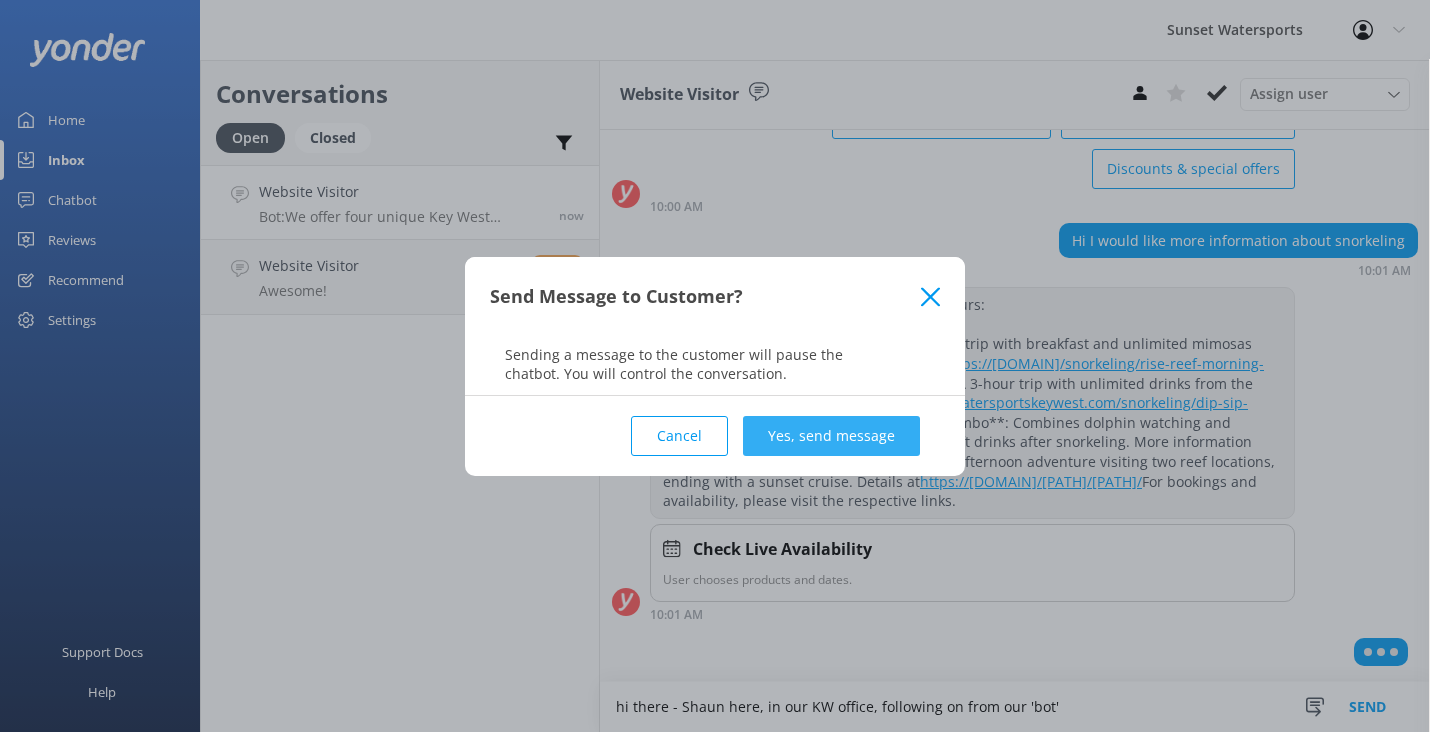 type on "hi there - Shaun here, in our KW office, following on from our 'bot'" 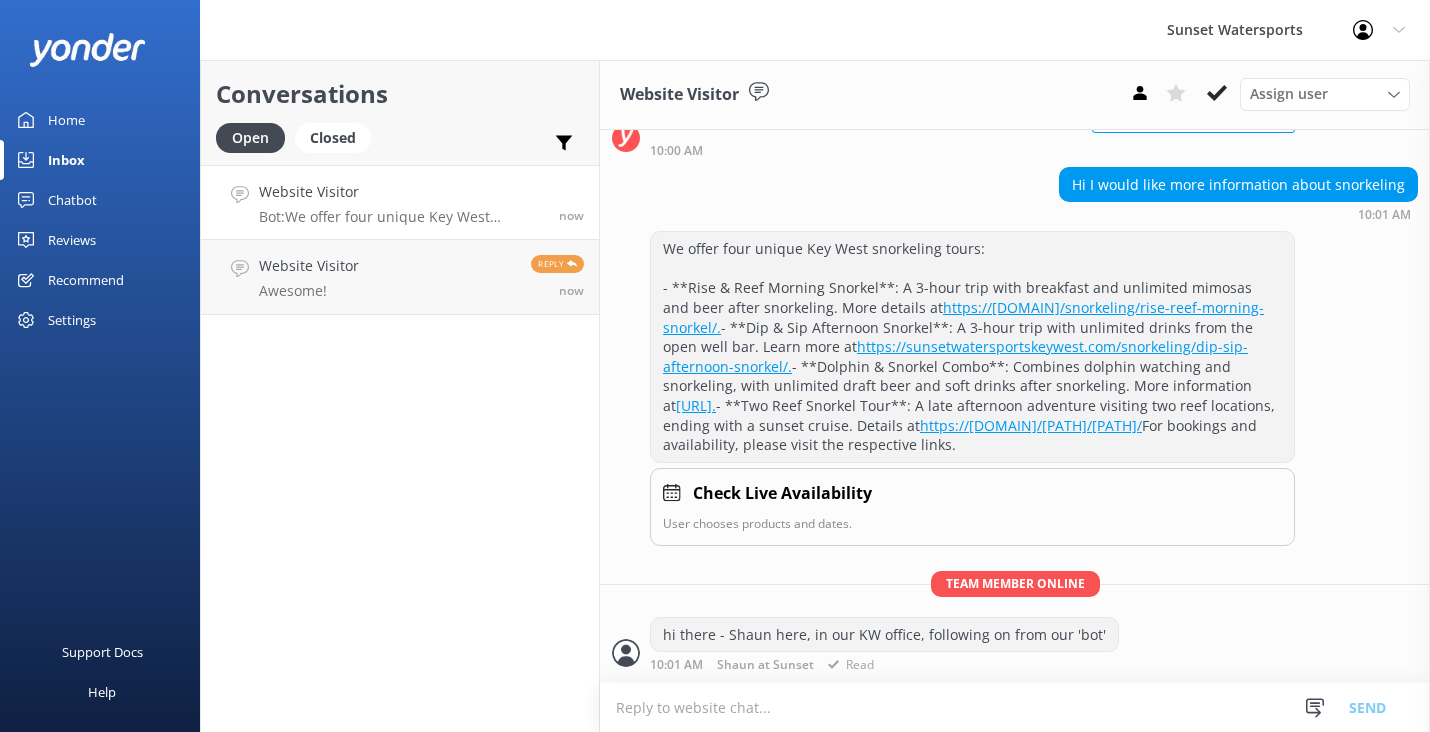 scroll, scrollTop: 291, scrollLeft: 0, axis: vertical 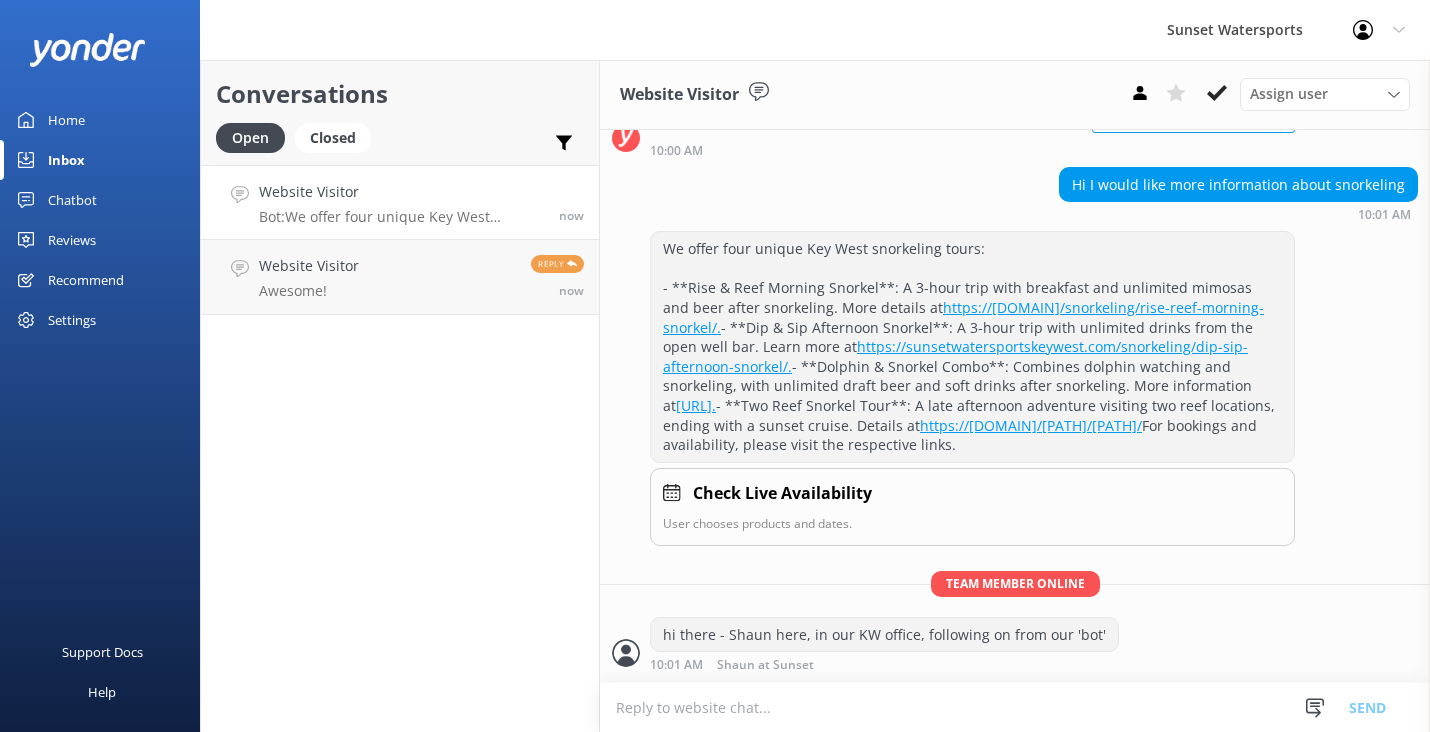 click at bounding box center (1015, 707) 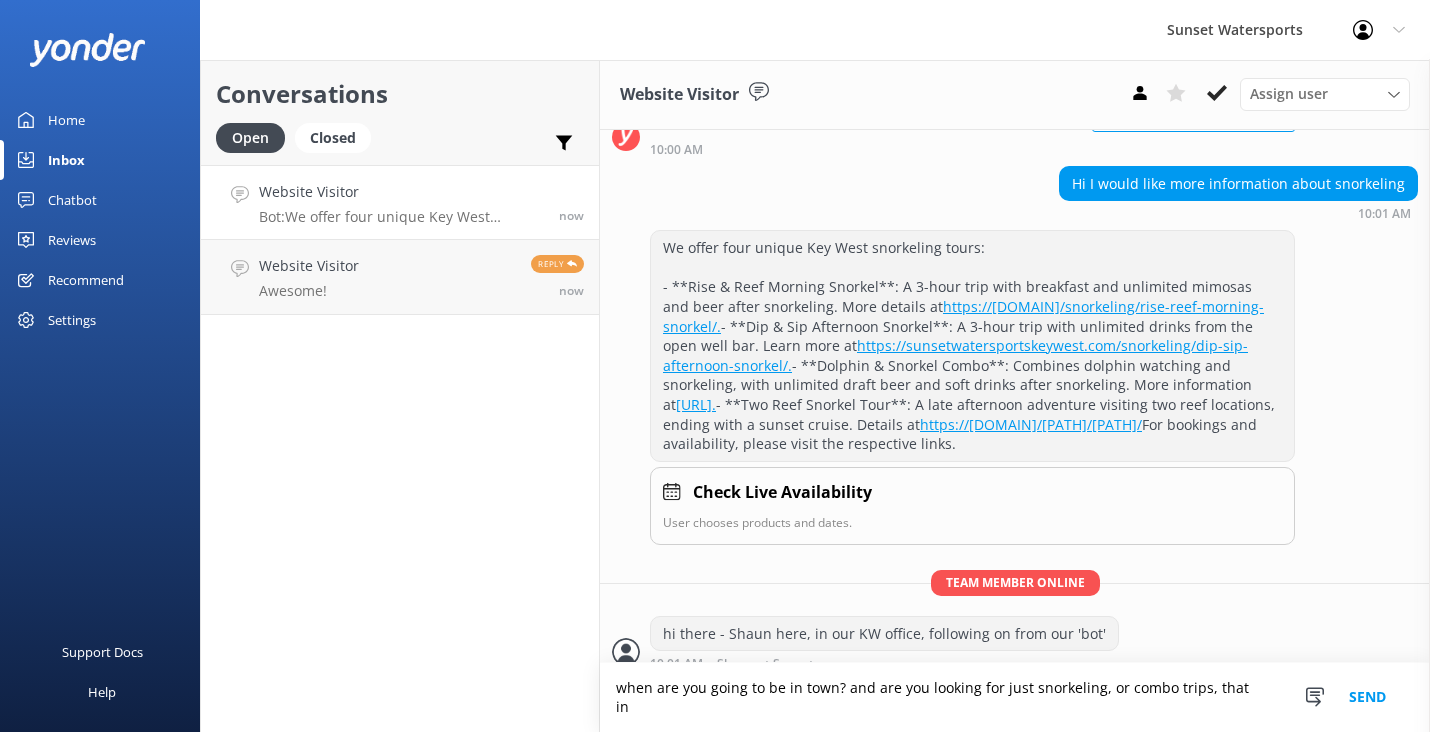 scroll, scrollTop: 339, scrollLeft: 0, axis: vertical 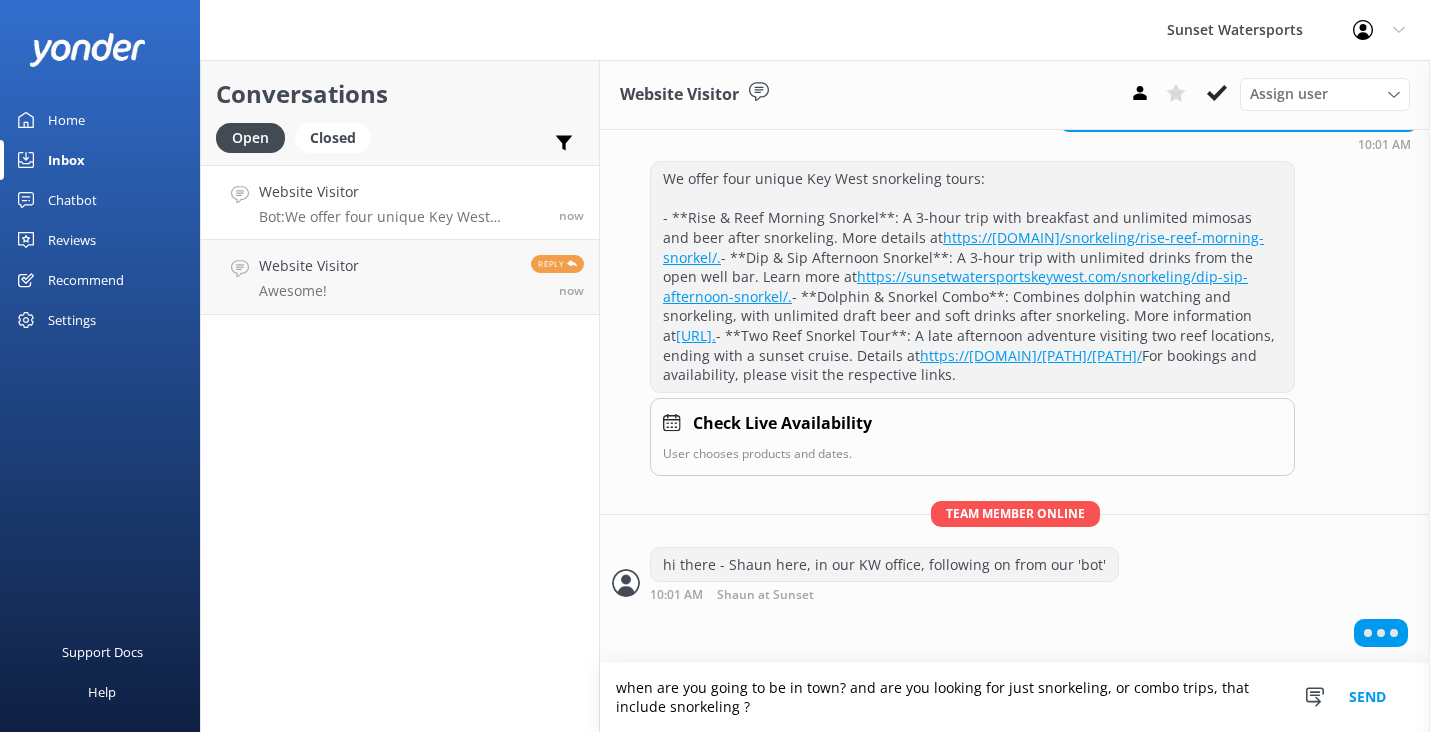 type on "when are you going to be in town? and are you looking for just snorkeling, or combo trips, that include snorkeling ?" 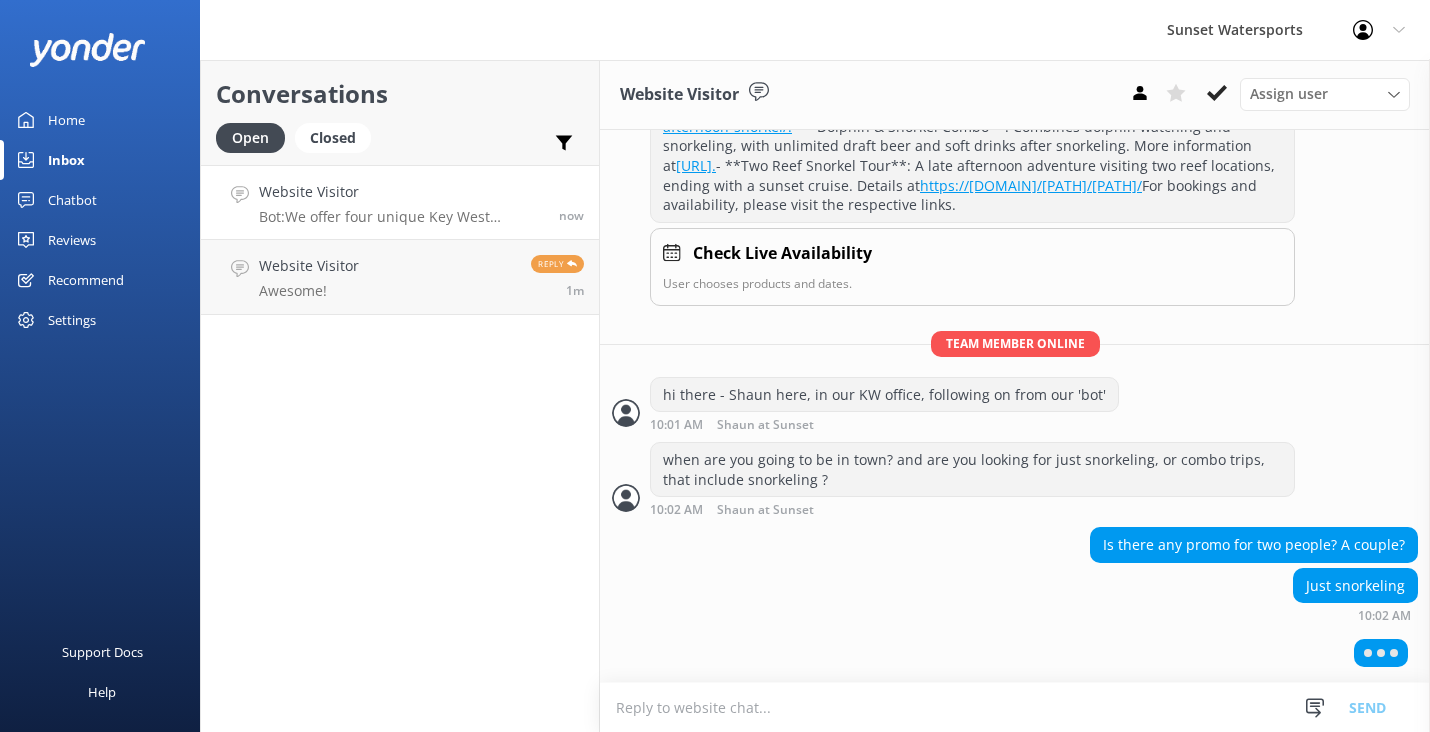 scroll, scrollTop: 528, scrollLeft: 0, axis: vertical 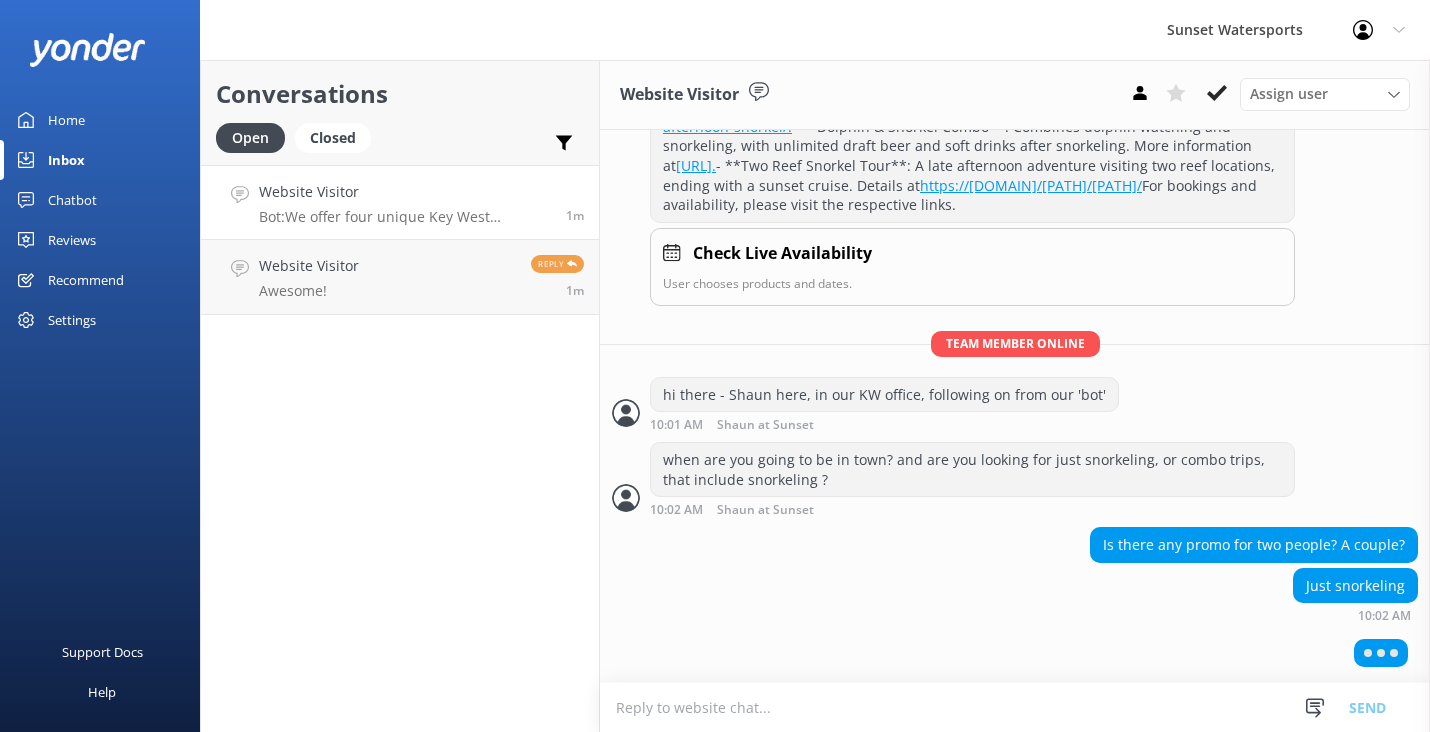 click at bounding box center [1015, 707] 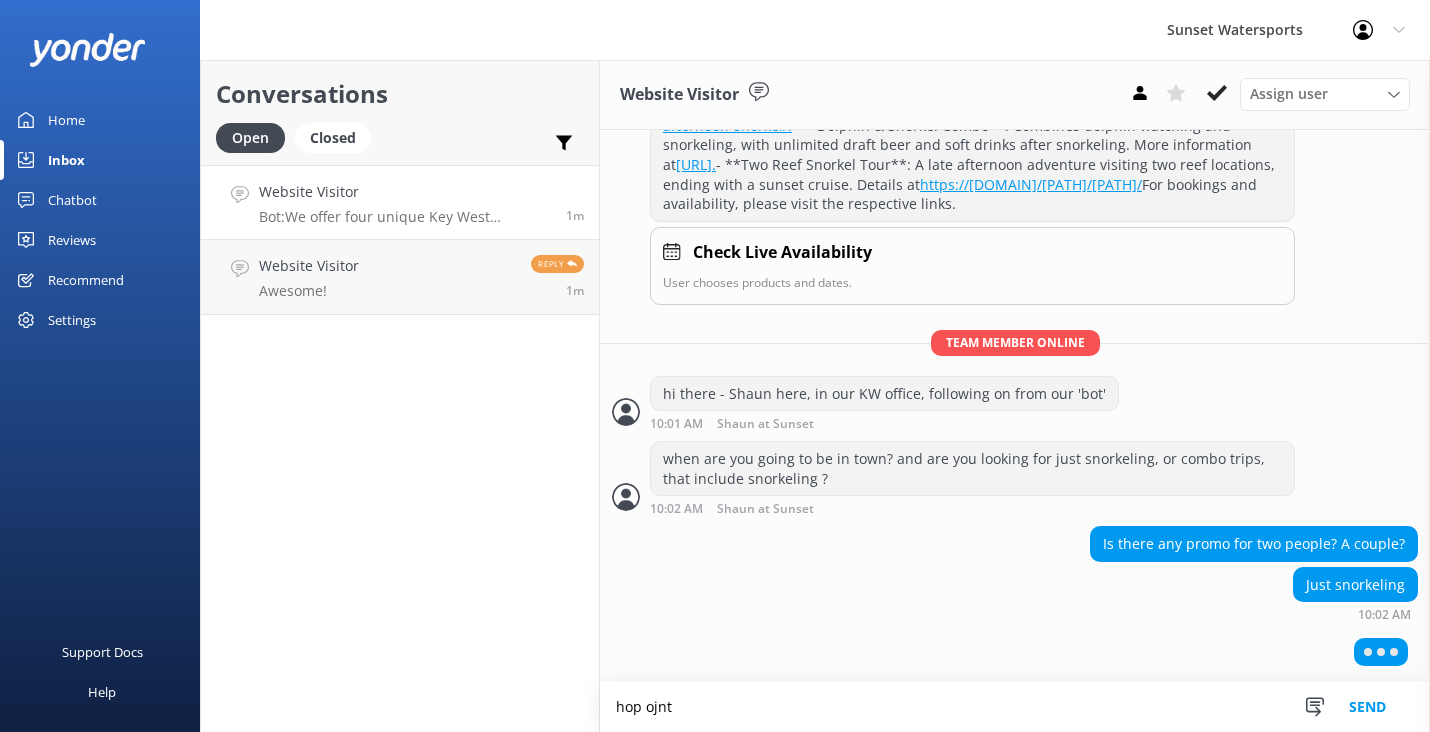 scroll, scrollTop: 529, scrollLeft: 0, axis: vertical 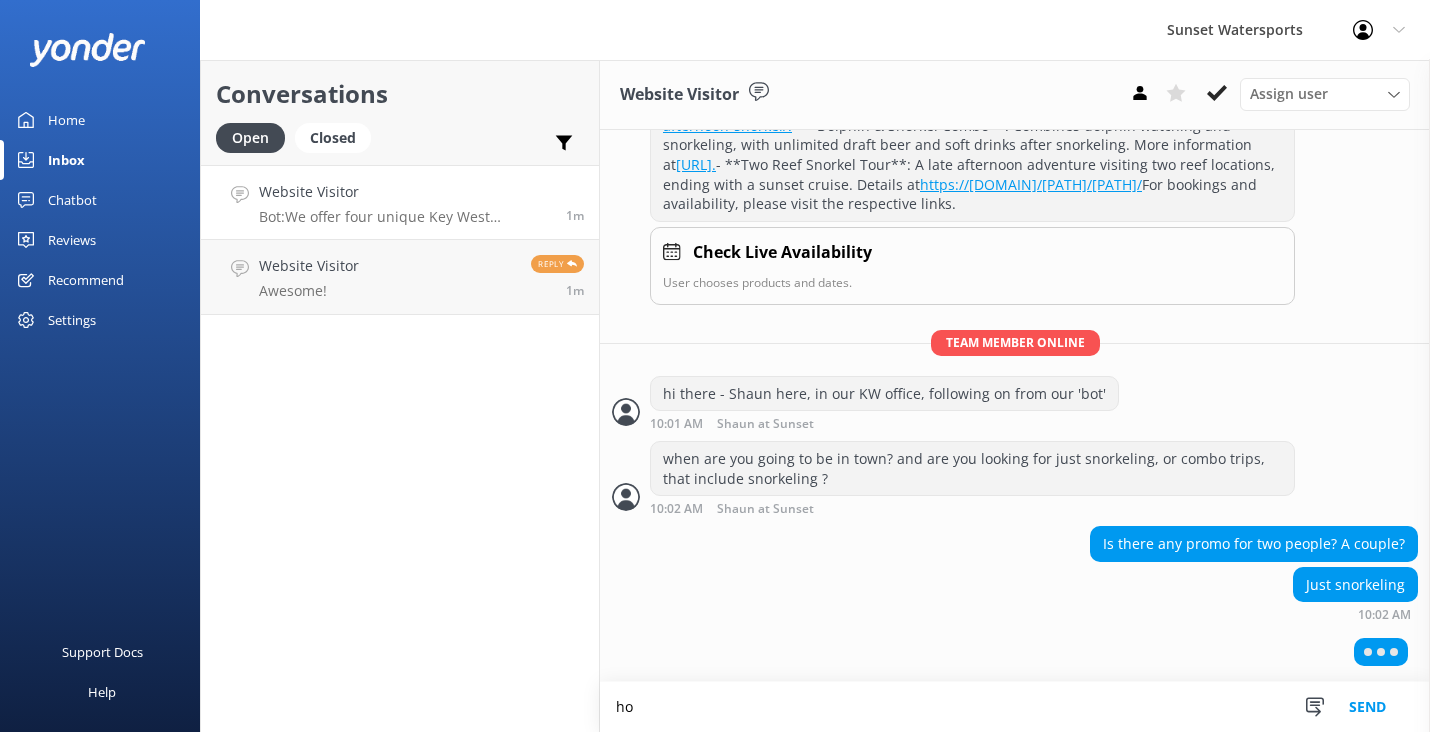type on "h" 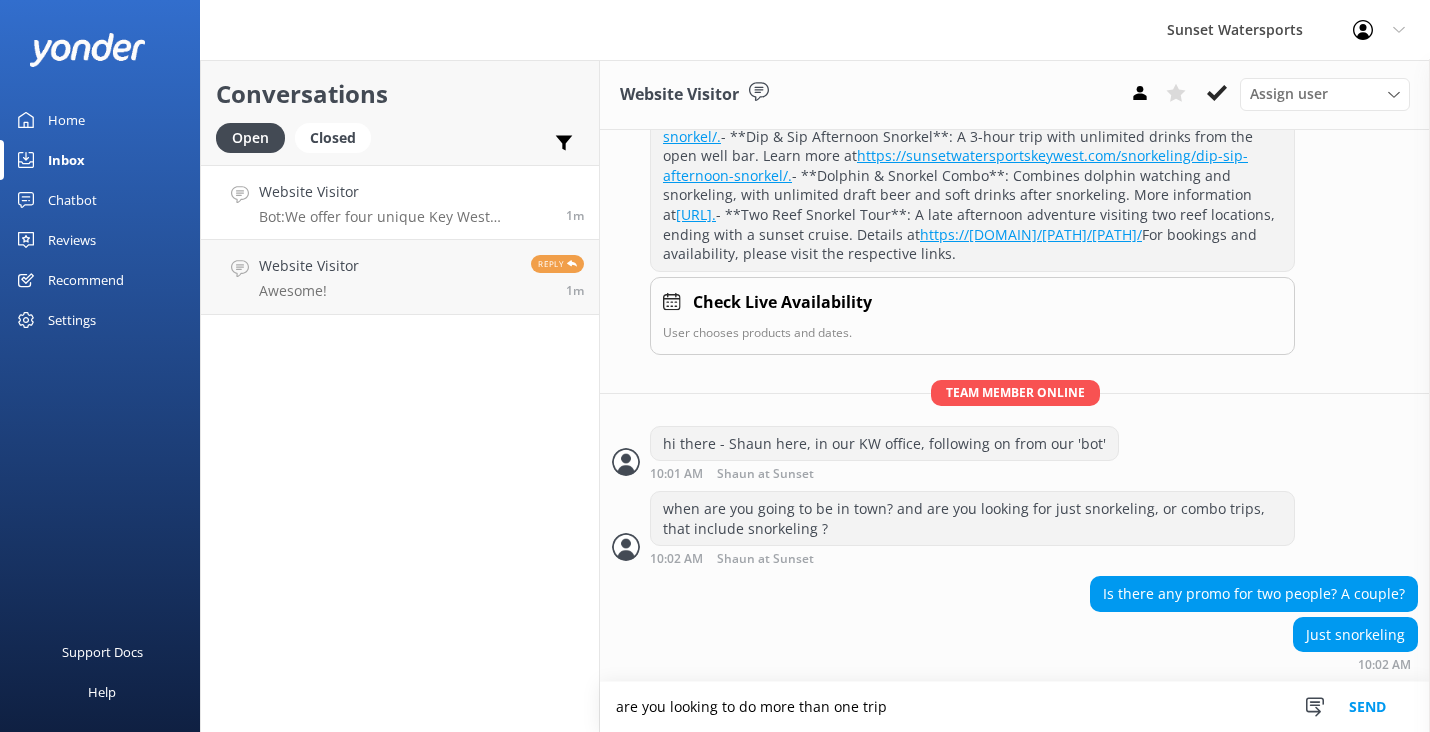 scroll, scrollTop: 529, scrollLeft: 0, axis: vertical 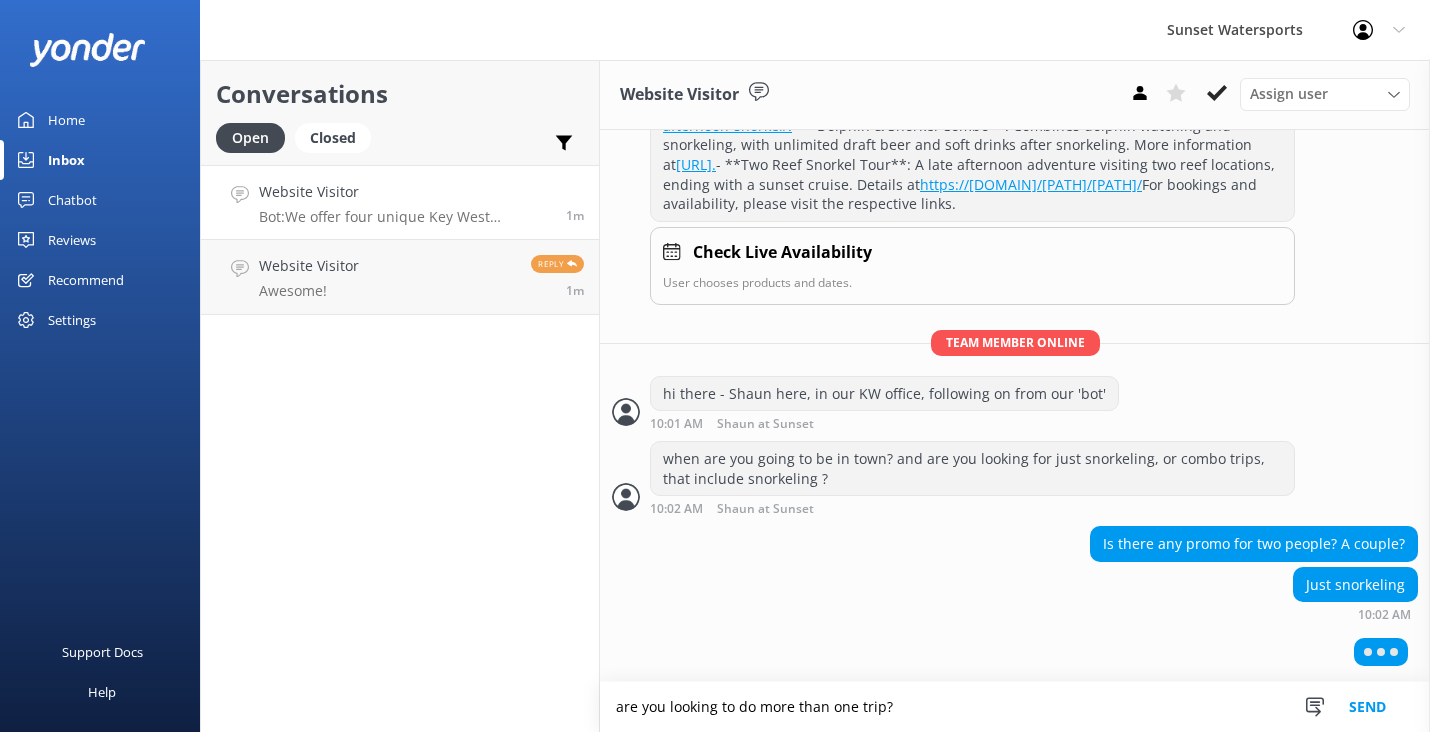 type on "are you looking to do more than one trip?" 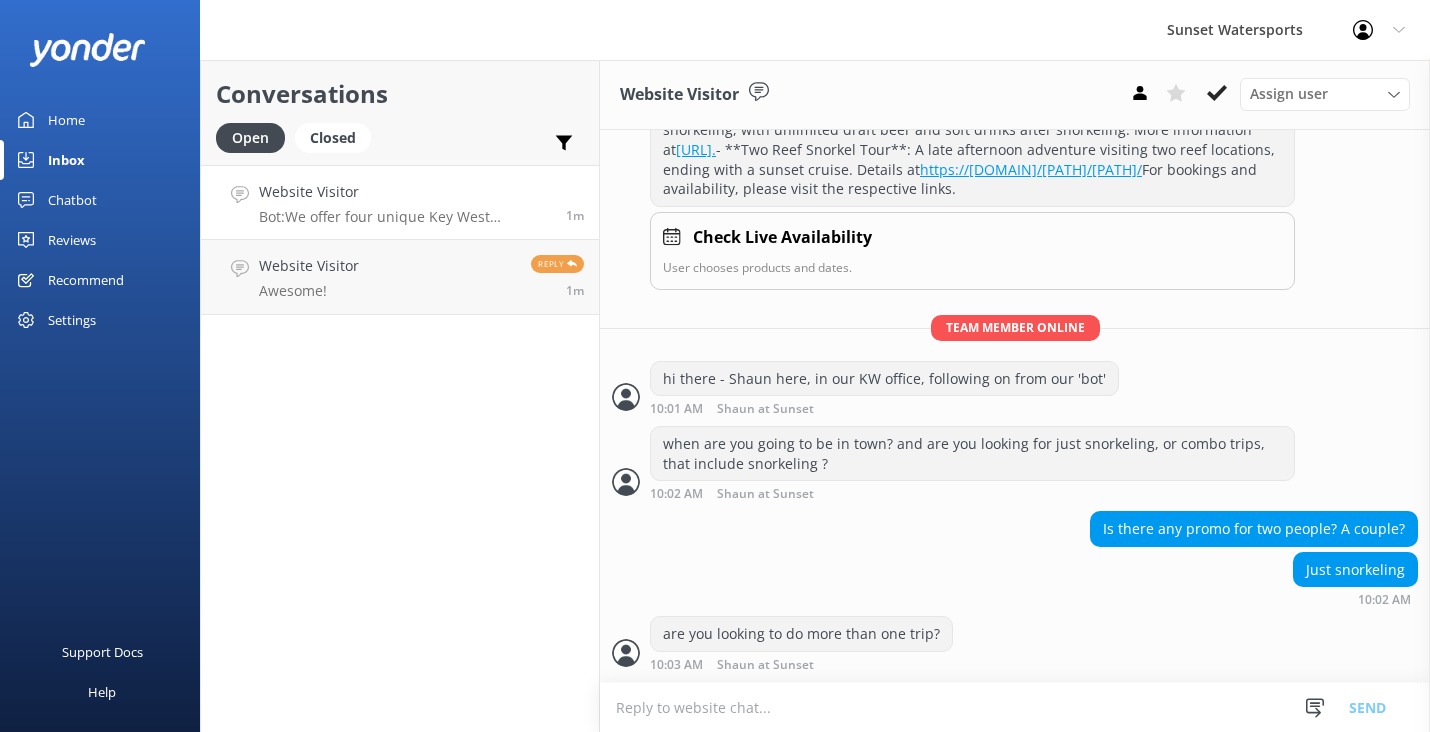 scroll, scrollTop: 547, scrollLeft: 0, axis: vertical 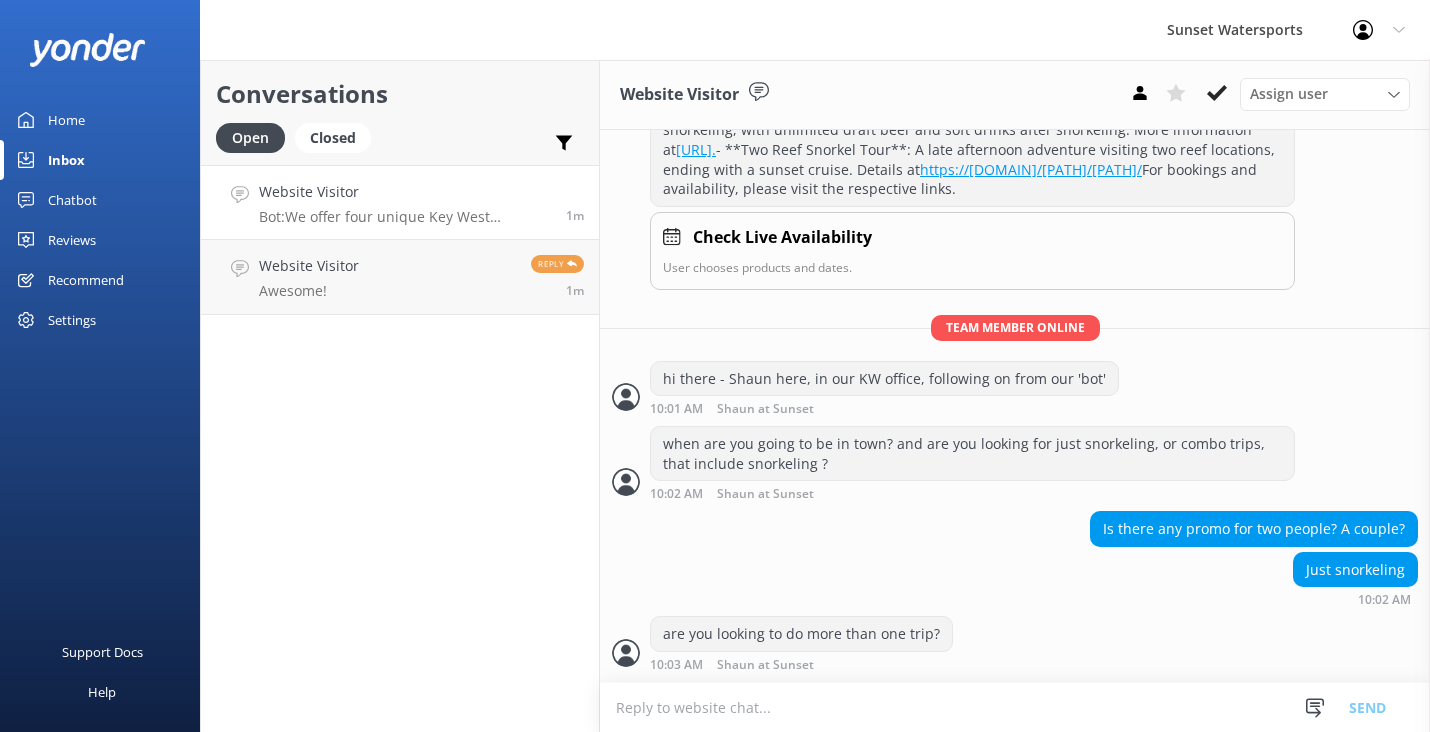 click at bounding box center (1015, 707) 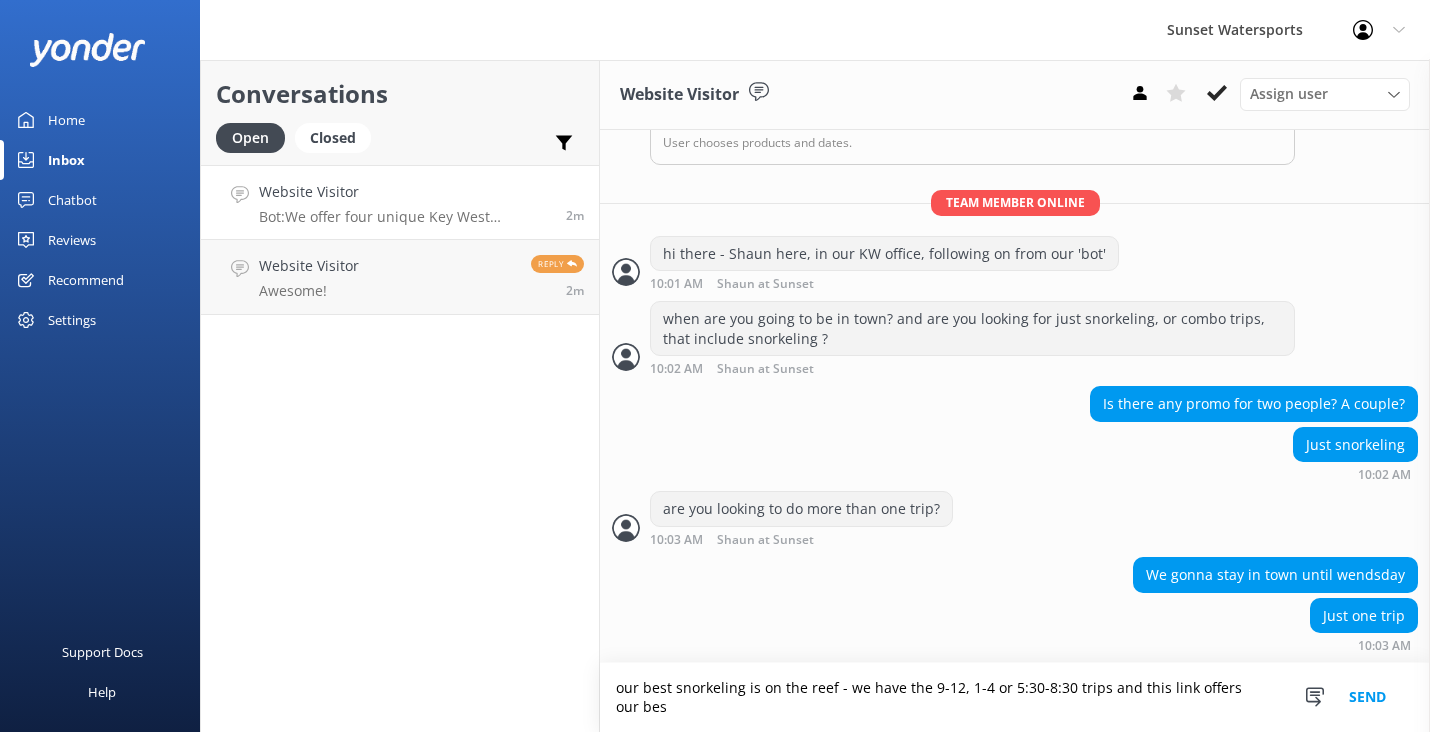 scroll, scrollTop: 672, scrollLeft: 0, axis: vertical 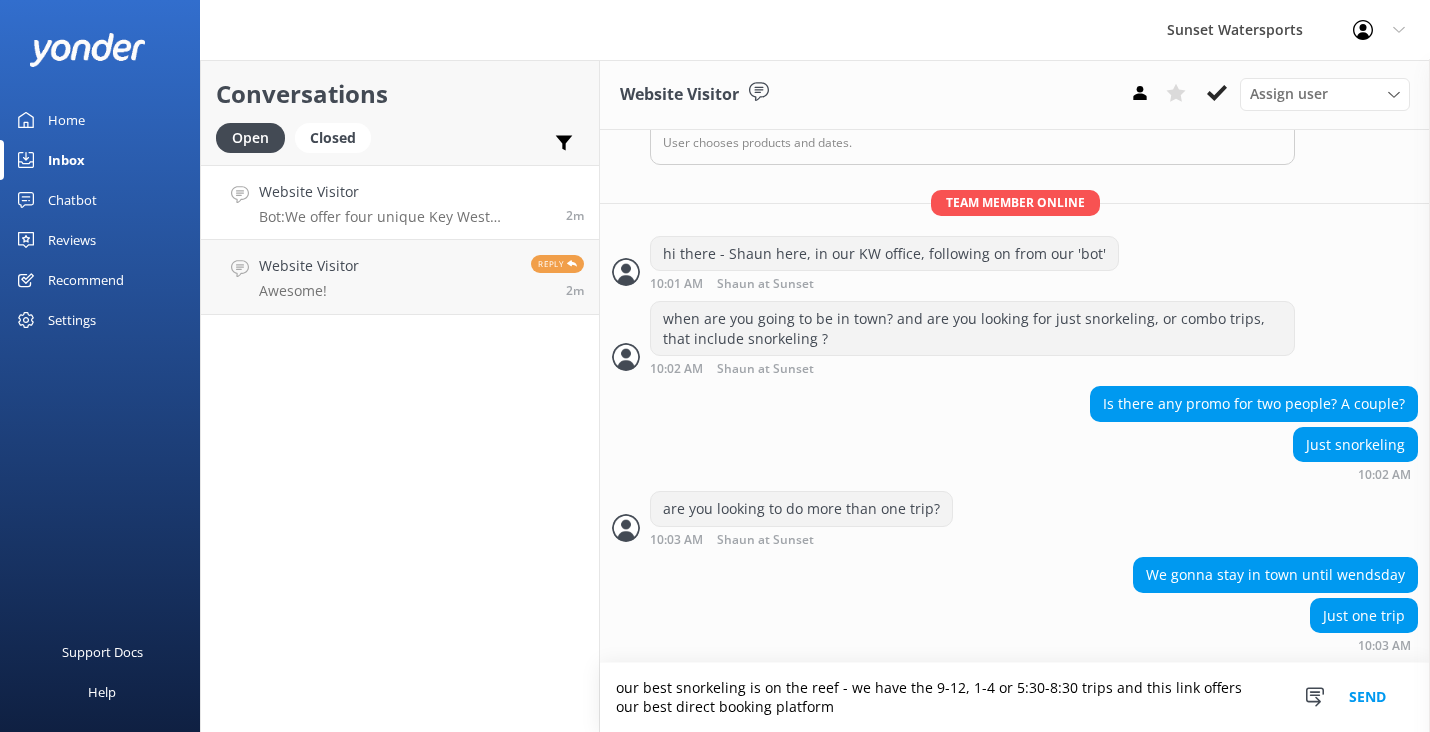 click on "our best snorkeling is on the reef - we have the 9-12, 1-4 or 5:30-8:30 trips and this link offers our best direct booking platform" at bounding box center (1015, 697) 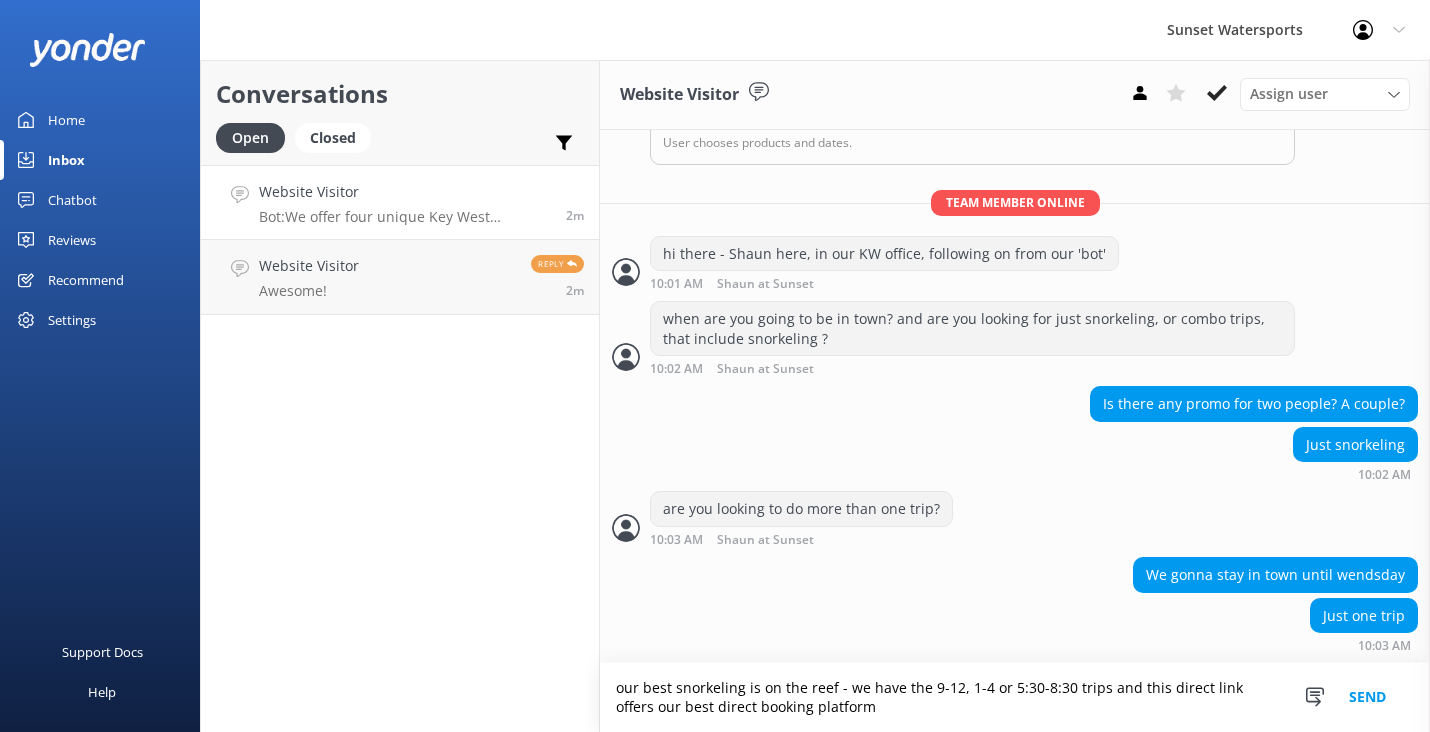 click on "our best snorkeling is on the reef - we have the 9-12, 1-4 or 5:30-8:30 trips and this direct link offers our best direct booking platform" at bounding box center (1015, 697) 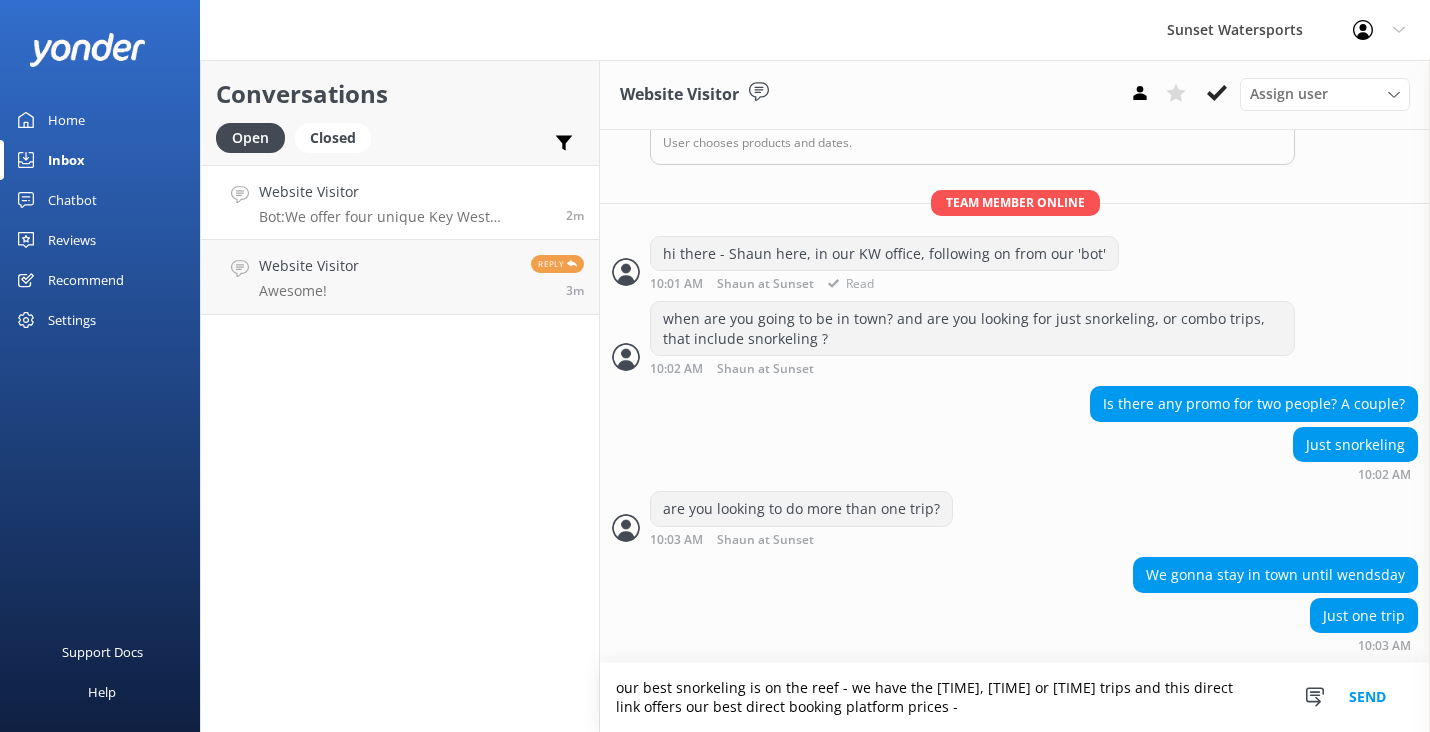 paste on "https://fareharbor.com/embeds/book/sunsetwatersportskeywest/items/?flow=634263&asn=[LASTNAME]&schedule=5548&full-items=yes&ref=QR" 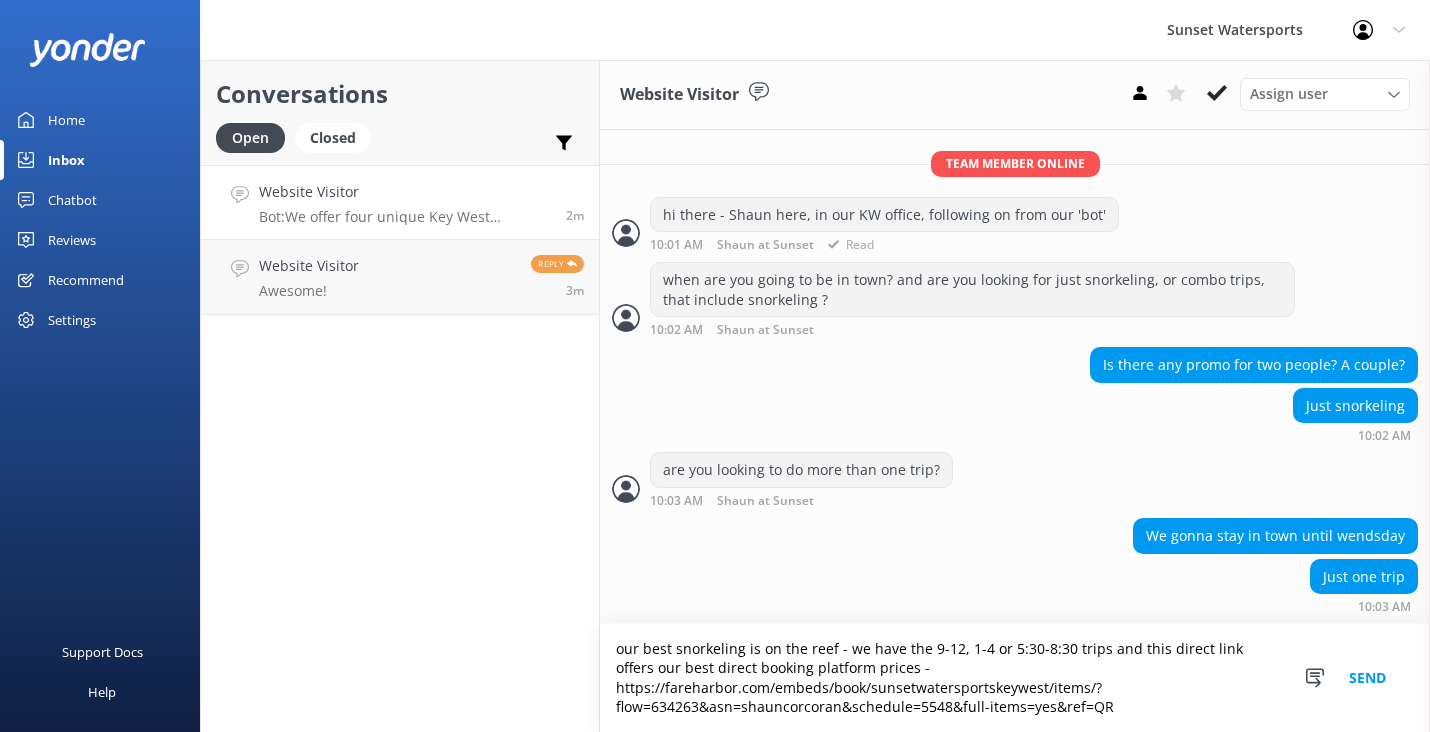 scroll, scrollTop: 711, scrollLeft: 0, axis: vertical 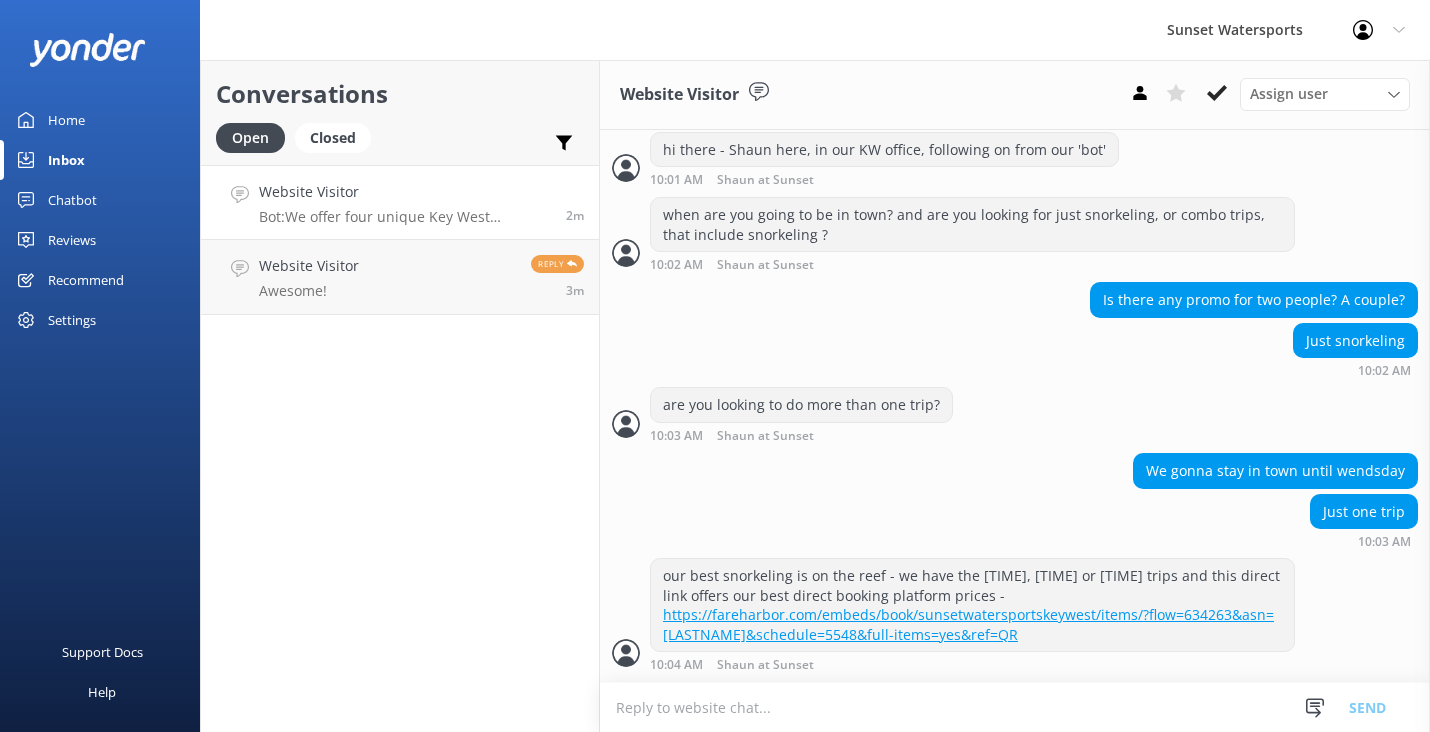 click at bounding box center (1015, 707) 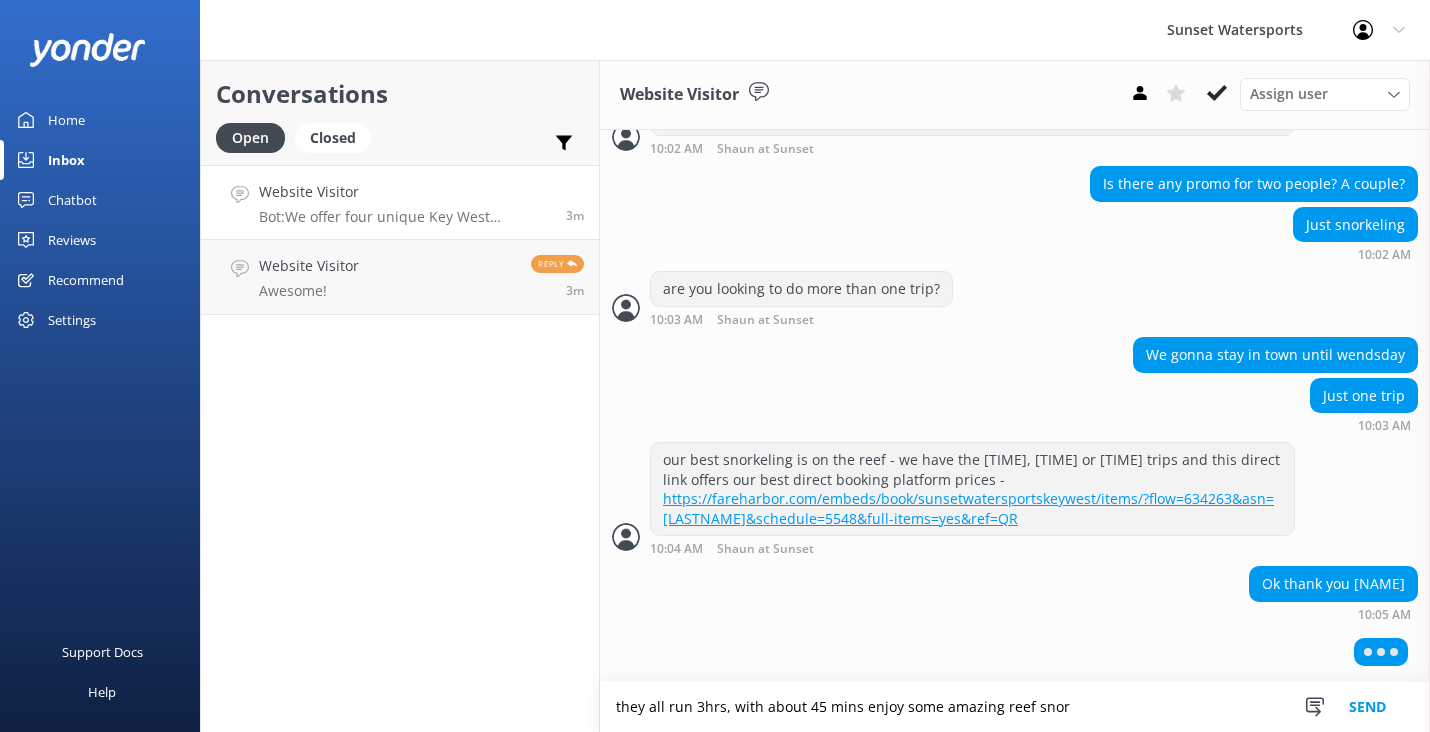 scroll, scrollTop: 889, scrollLeft: 0, axis: vertical 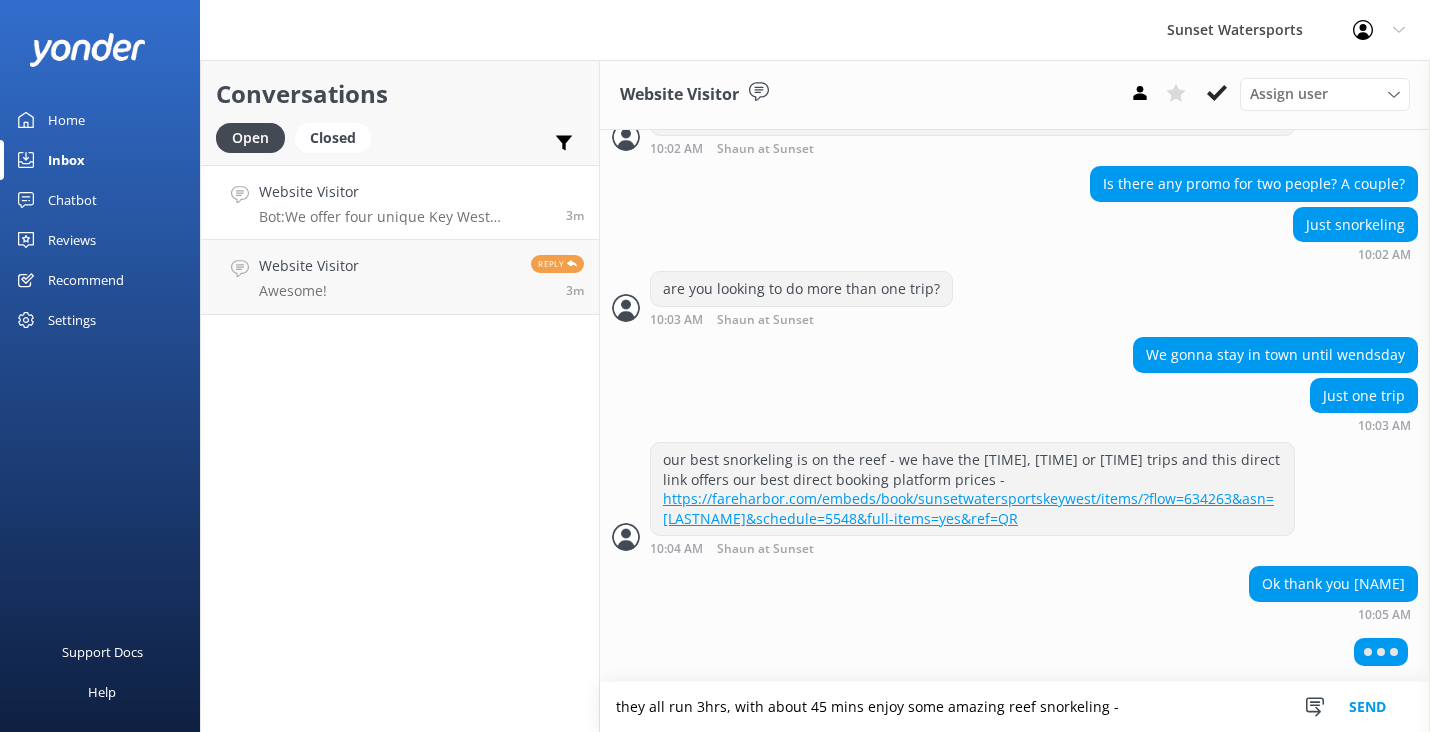 type on "they all run 3hrs, with about 45 mins enjoy some amazing reef snorkeling -" 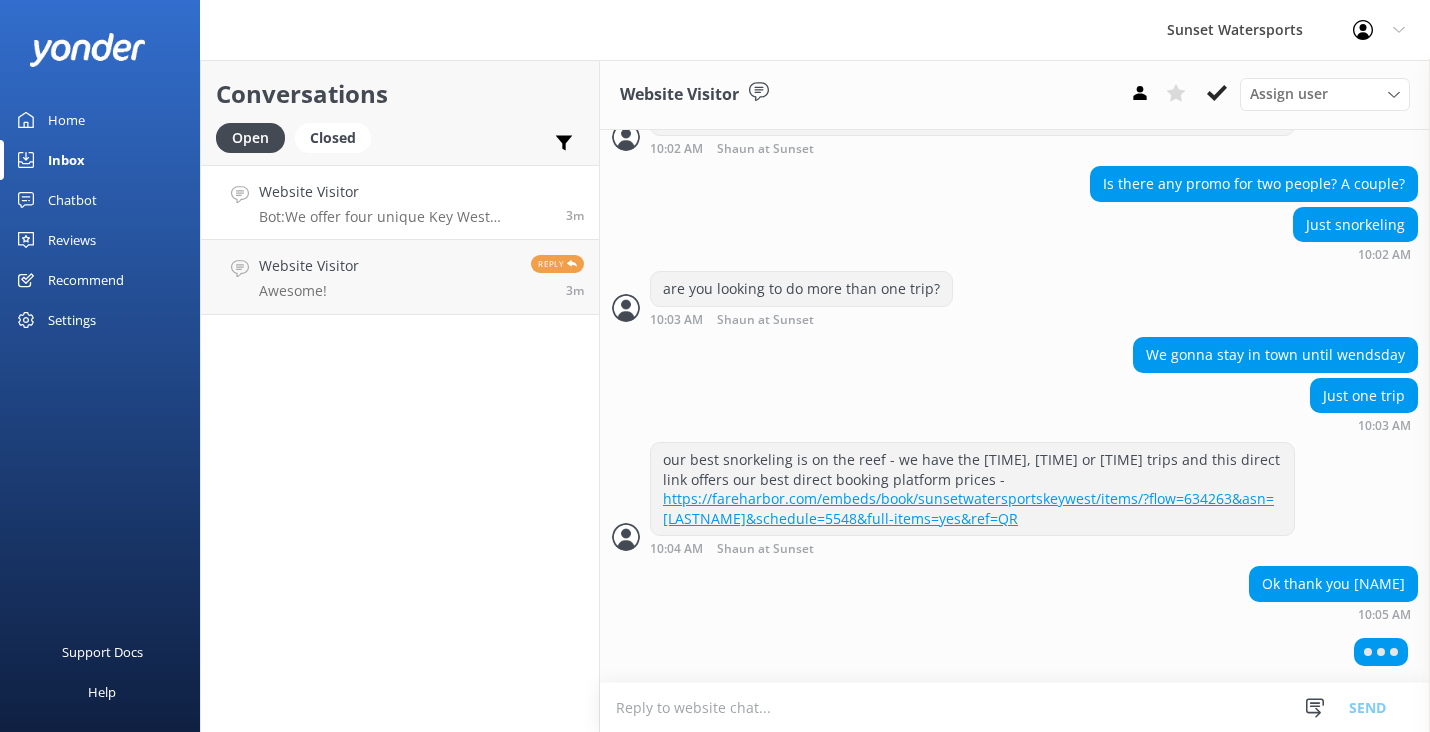 scroll, scrollTop: 889, scrollLeft: 0, axis: vertical 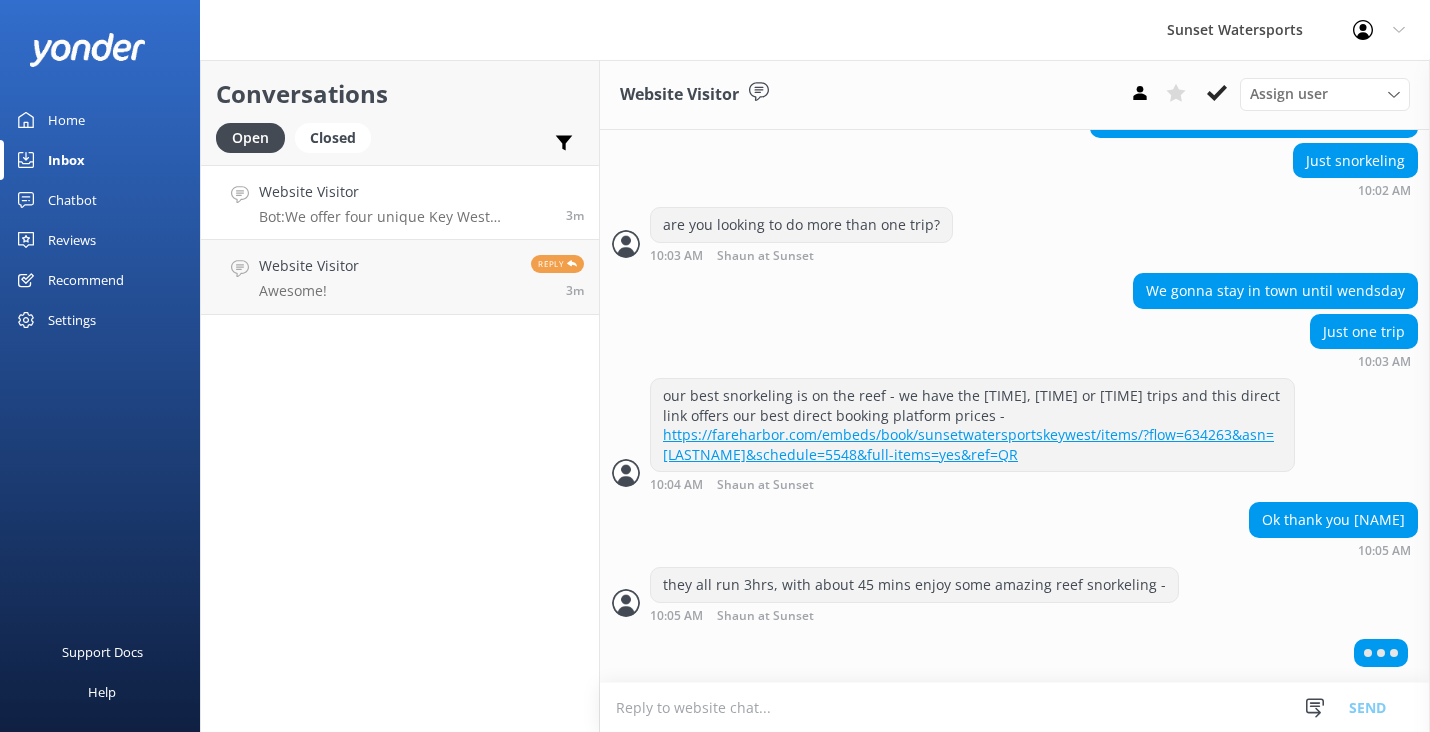 click at bounding box center (1015, 707) 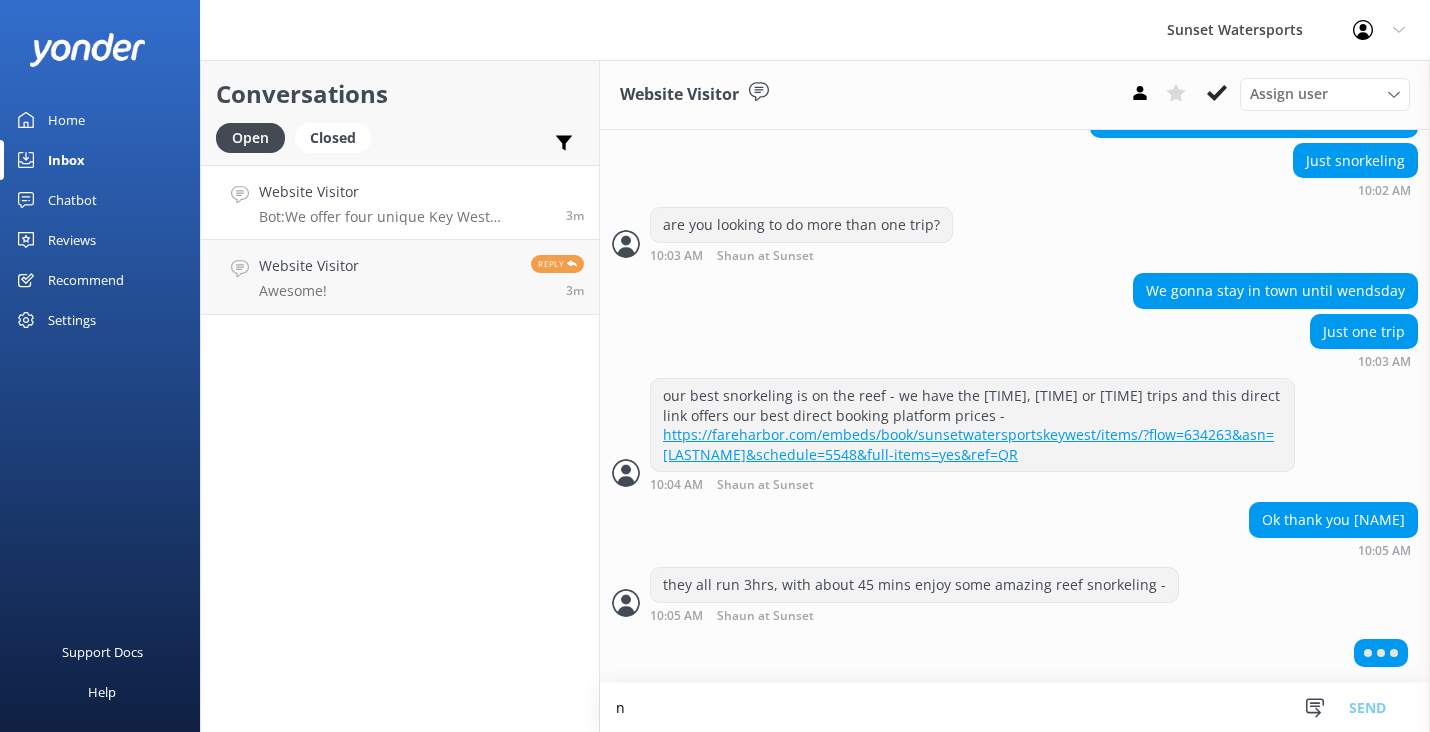 scroll, scrollTop: 0, scrollLeft: 0, axis: both 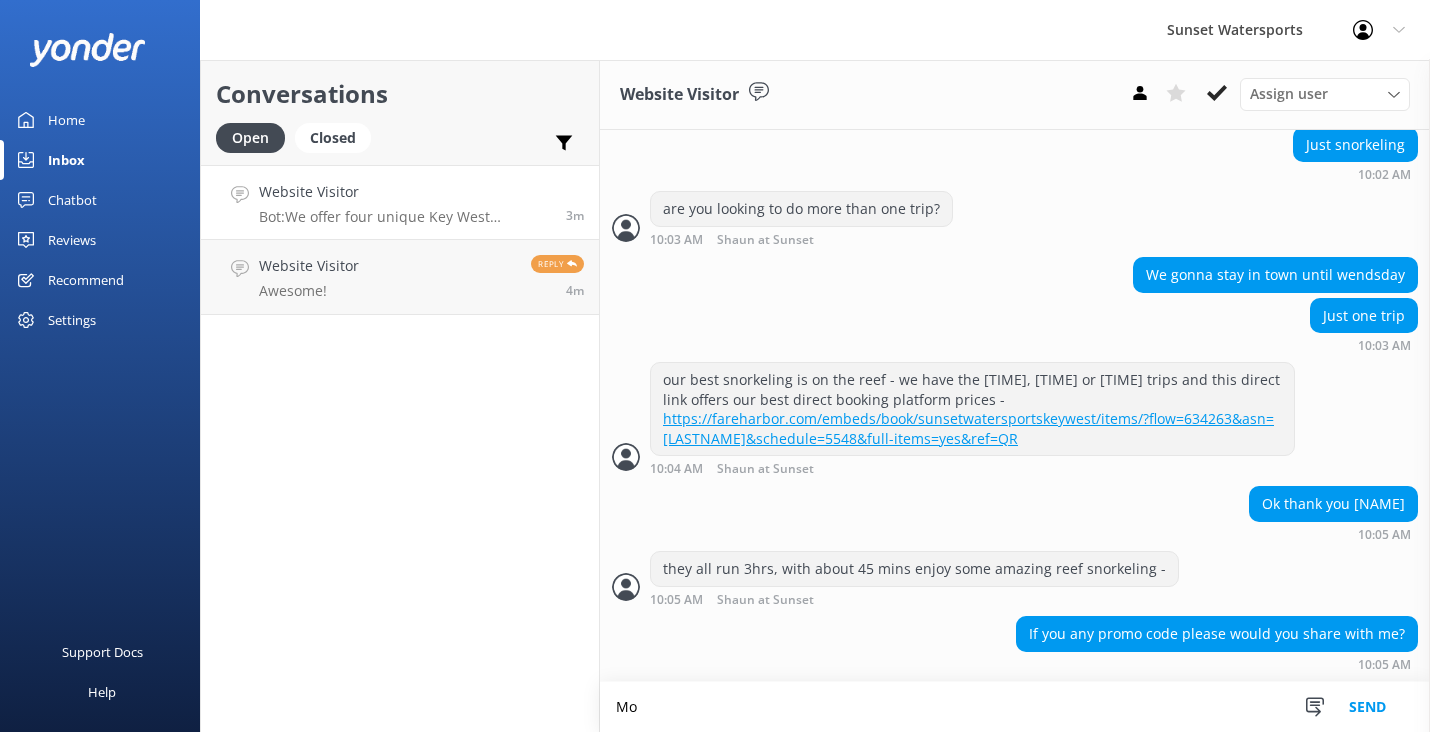 type on "M" 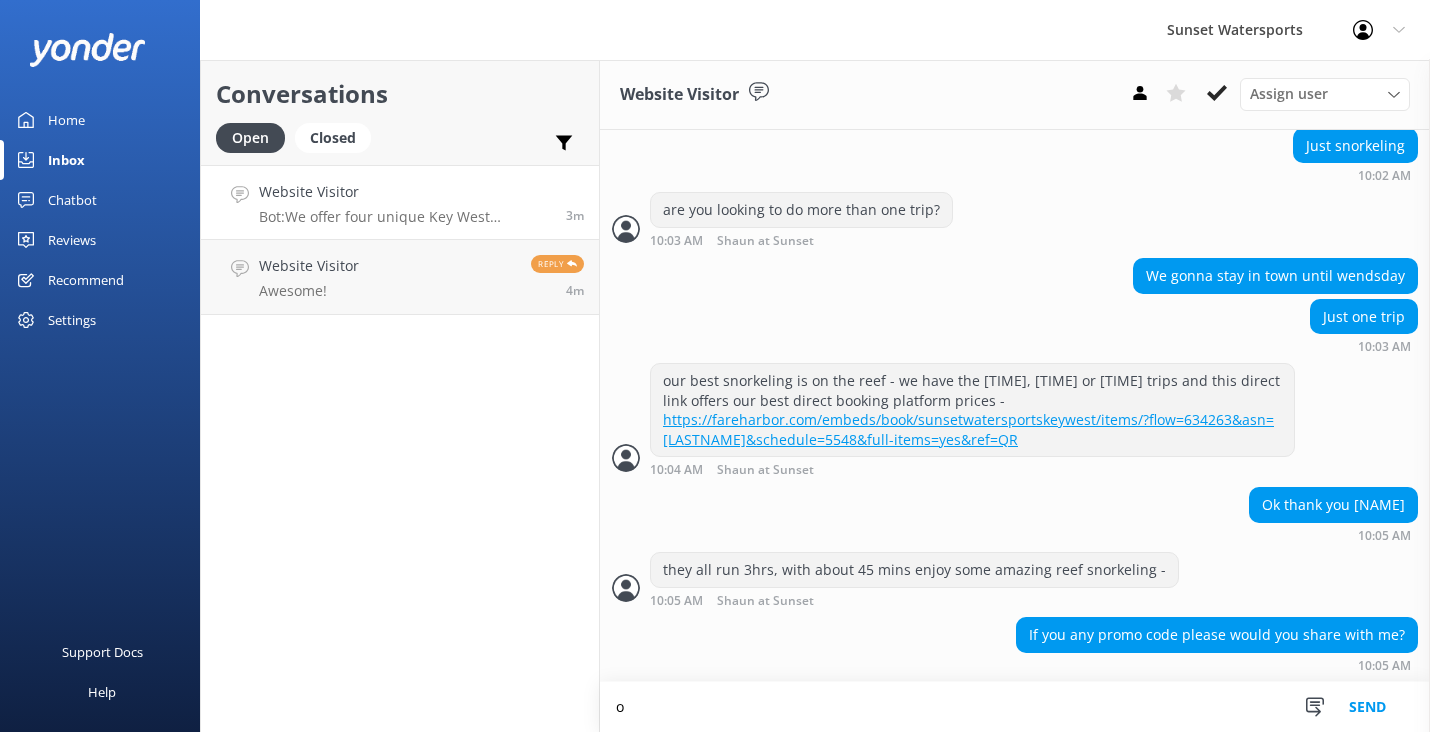 scroll, scrollTop: 972, scrollLeft: 0, axis: vertical 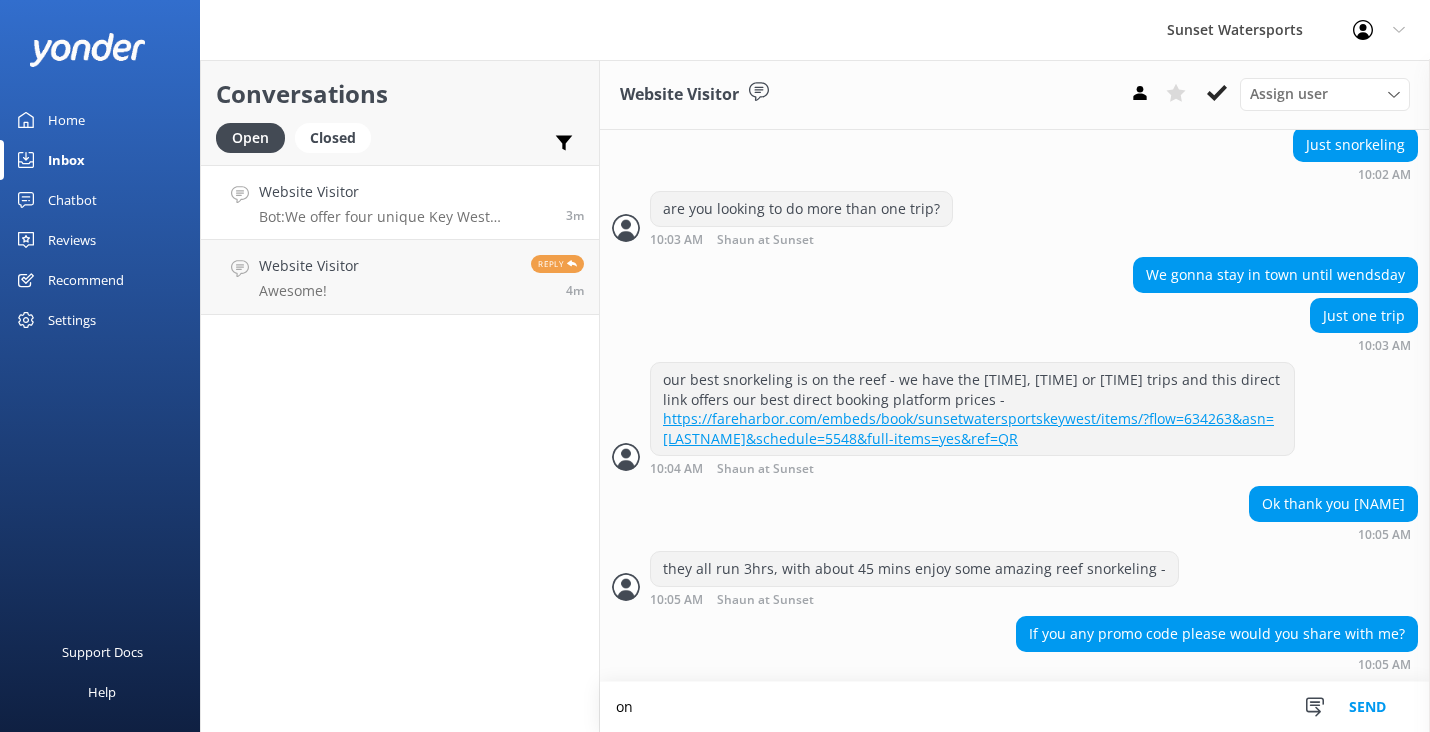type on "o" 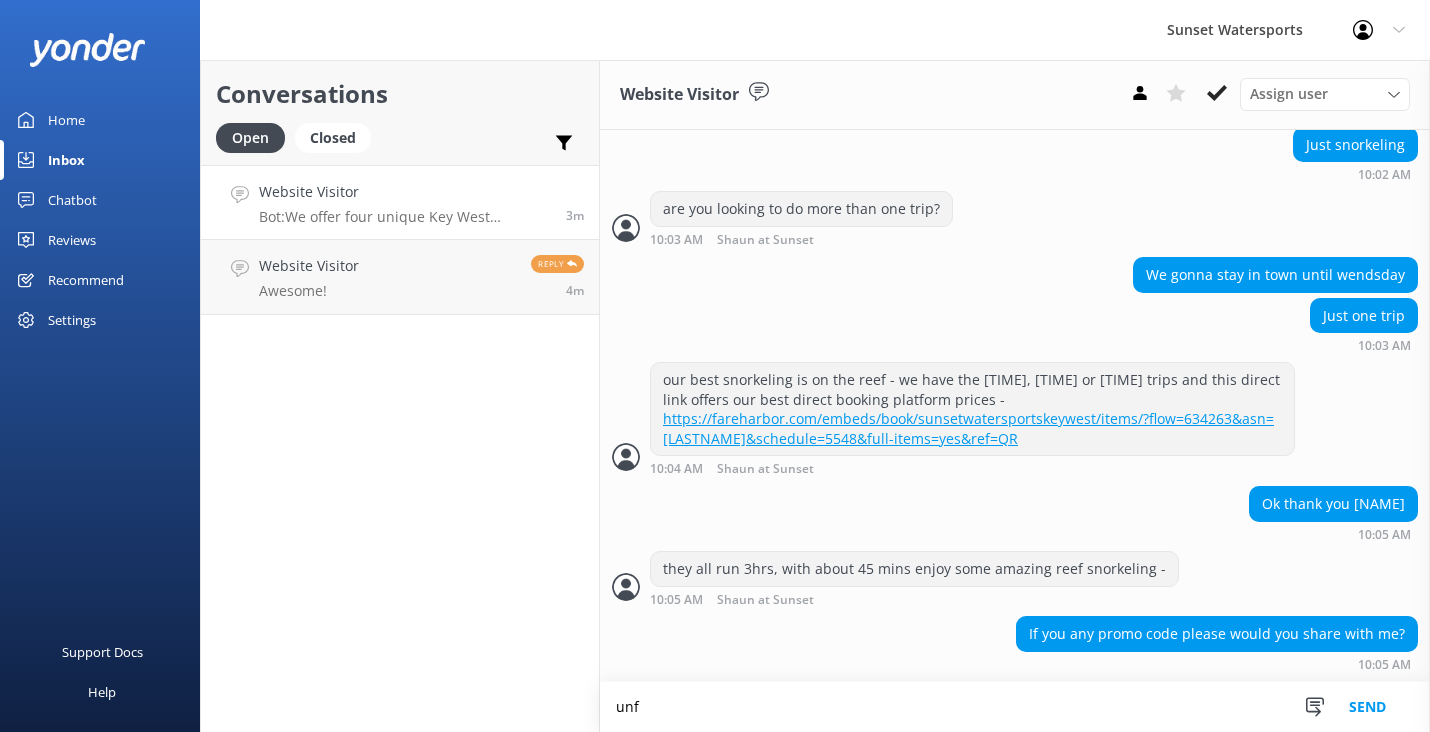 scroll, scrollTop: 972, scrollLeft: 0, axis: vertical 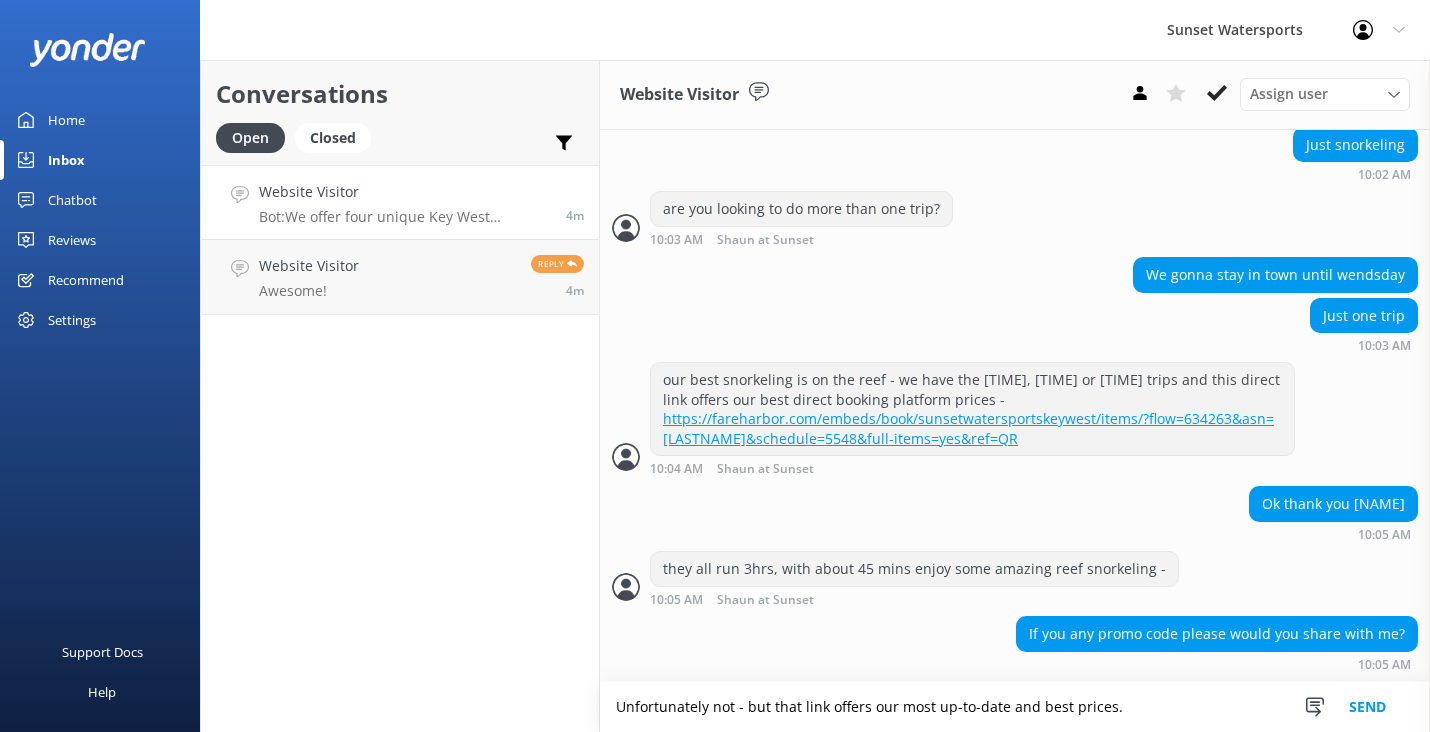 type on "Unfortunately not - but that link offers our most up-to-date and best prices." 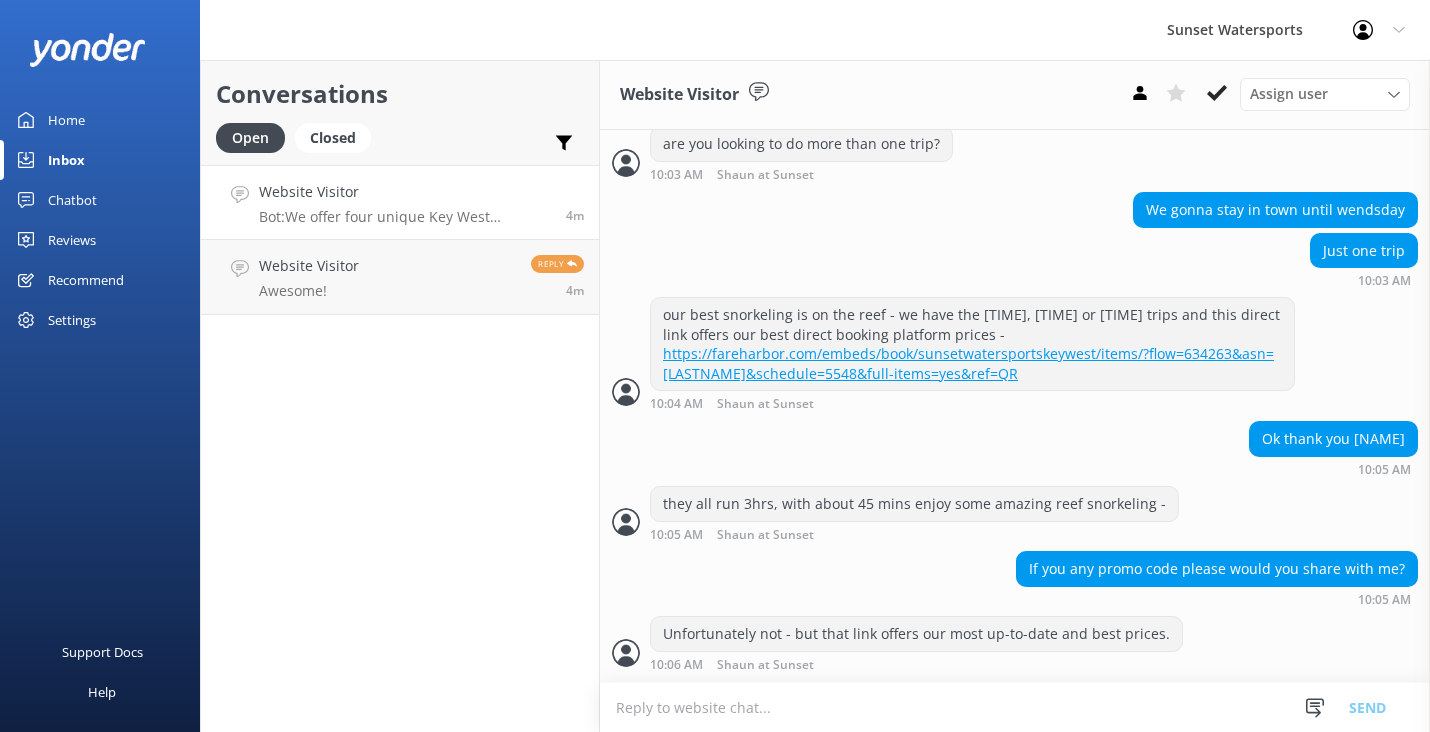 scroll, scrollTop: 1036, scrollLeft: 0, axis: vertical 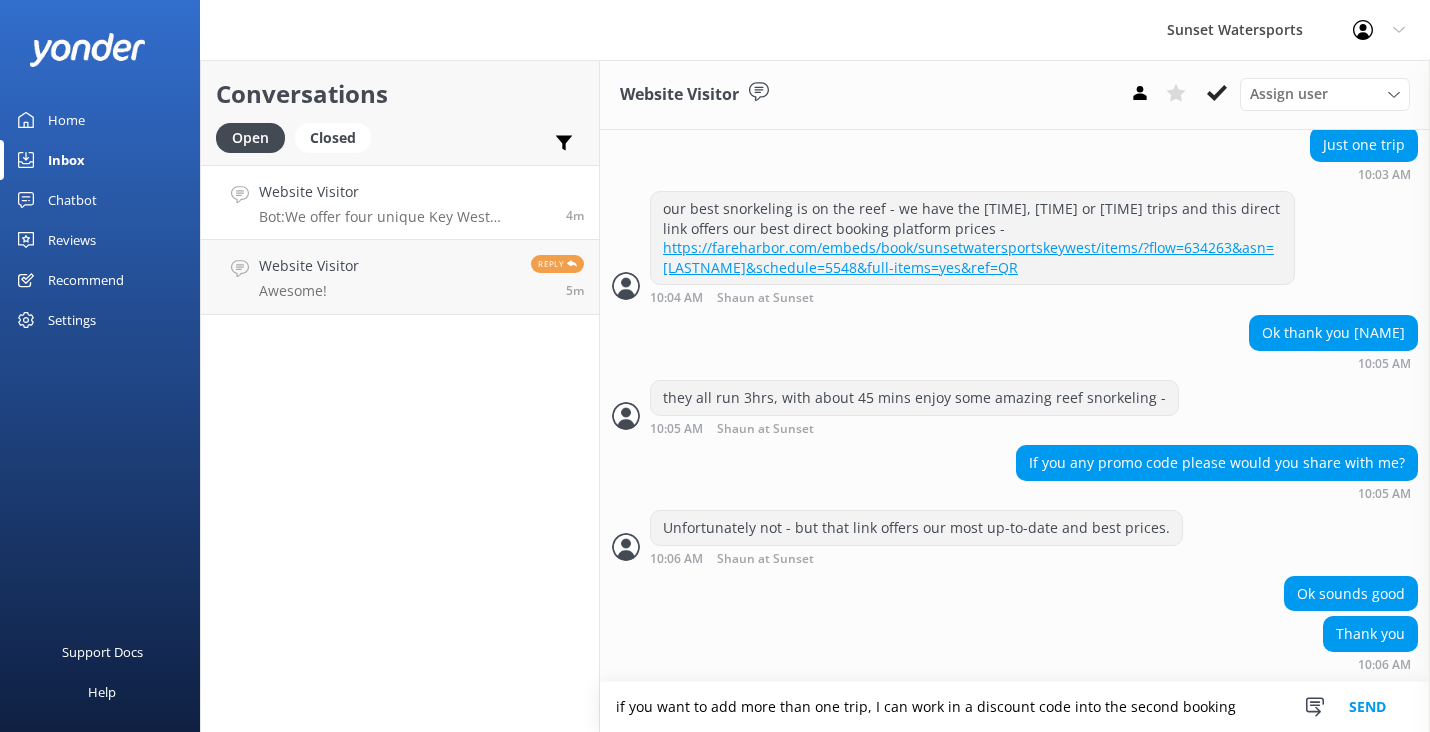 type on "if you want to add more than one trip, I can work in a discount code into the second booking" 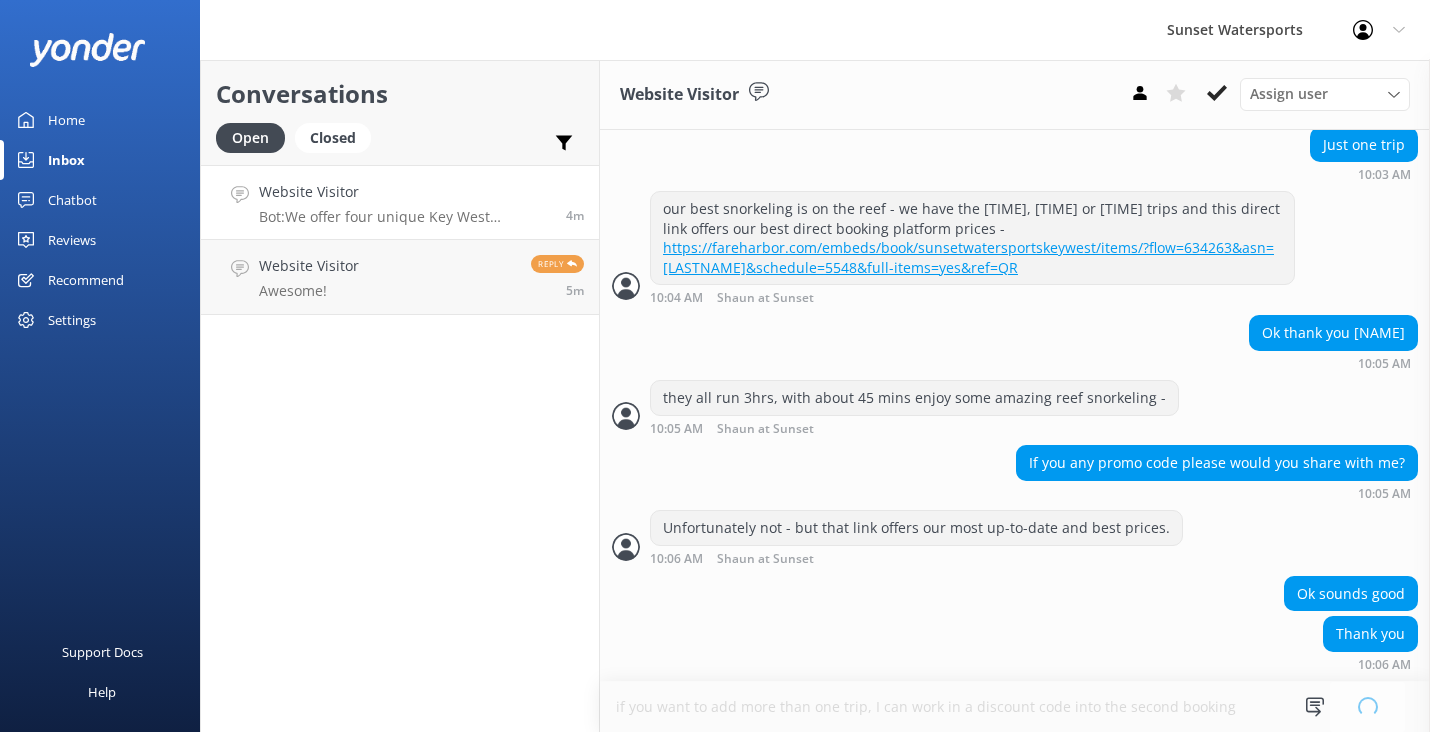 type 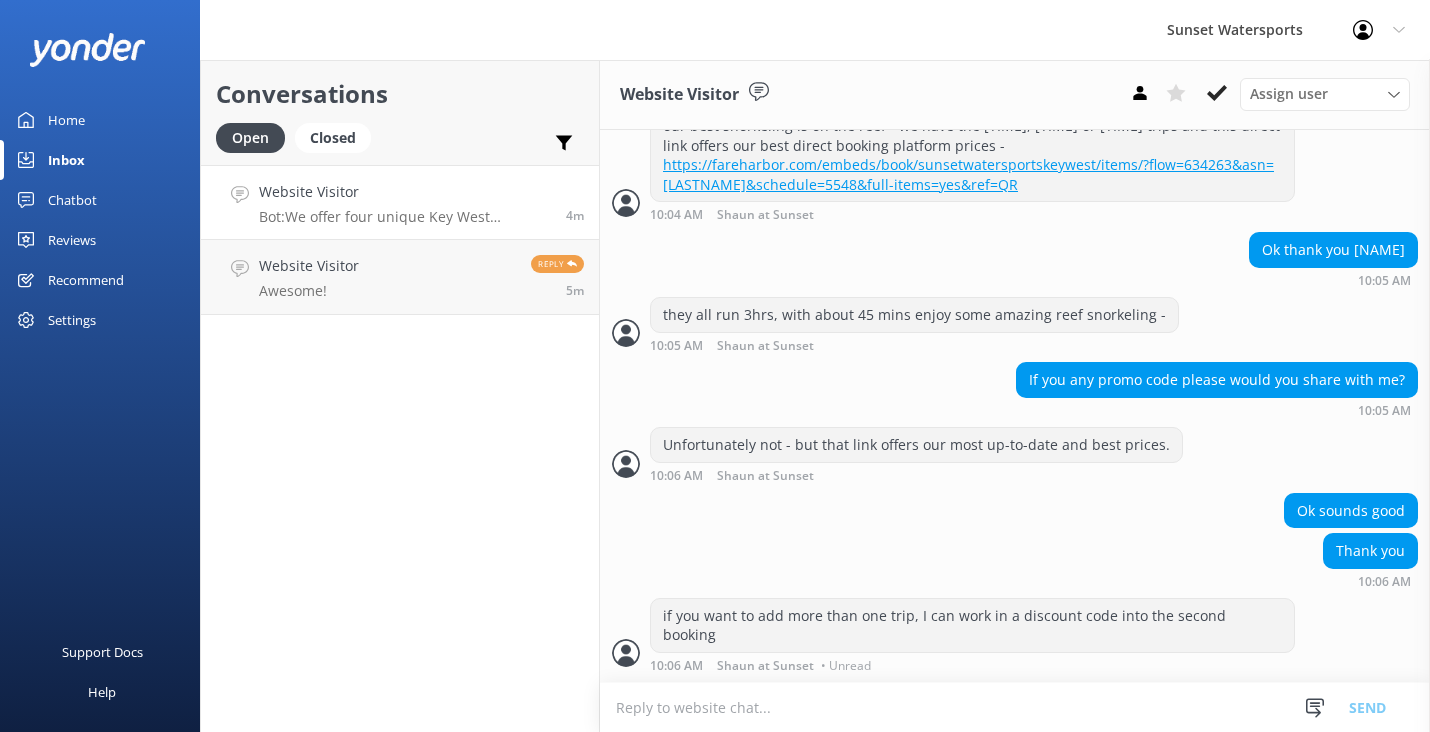 scroll, scrollTop: 1207, scrollLeft: 0, axis: vertical 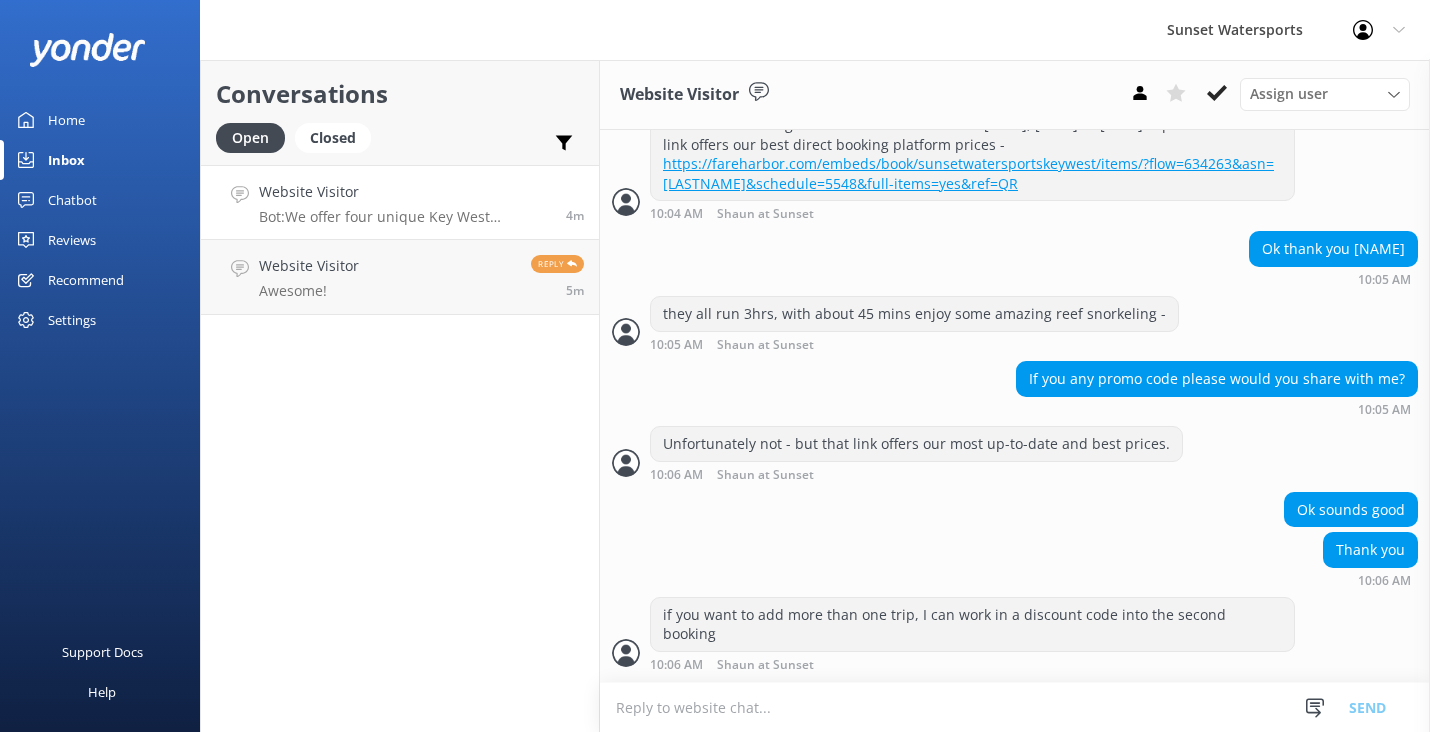 click on "Conversations Open Closed Important Assigned to me Unassigned Website Visitor Bot:  We offer four unique Key West snorkeling tours:
- **Rise & Reef Morning Snorkel**: A 3-hour trip with breakfast and unlimited mimosas and beer after snorkeling. More details at https://sunsetwatersportskeywest.com/snorkeling/rise-reef-morning-snorkel/.
- **Dip & Sip Afternoon Snorkel**: A 3-hour trip with unlimited drinks from the open well bar. Learn more at https://sunsetwatersportskeywest.com/snorkeling/dip-sip-afternoon-snorkel/.
- **Dolphin & Snorkel Combo**: Combines dolphin watching and snorkeling, with unlimited draft beer and soft drinks after snorkeling. More information at https://sunsetwatersportskeywest.com/snorkeling/dolphin-tour/.
- **Two Reef Snorkel Tour**: A late afternoon adventure visiting two reef locations, ending with a sunset cruise. Details at https://sunsetwatersportskeywest.com/snorkeling/sunset- snorkel-combo/.
For bookings and availability, please visit the respective links. 4m Website Visitor 5m" at bounding box center (400, 396) 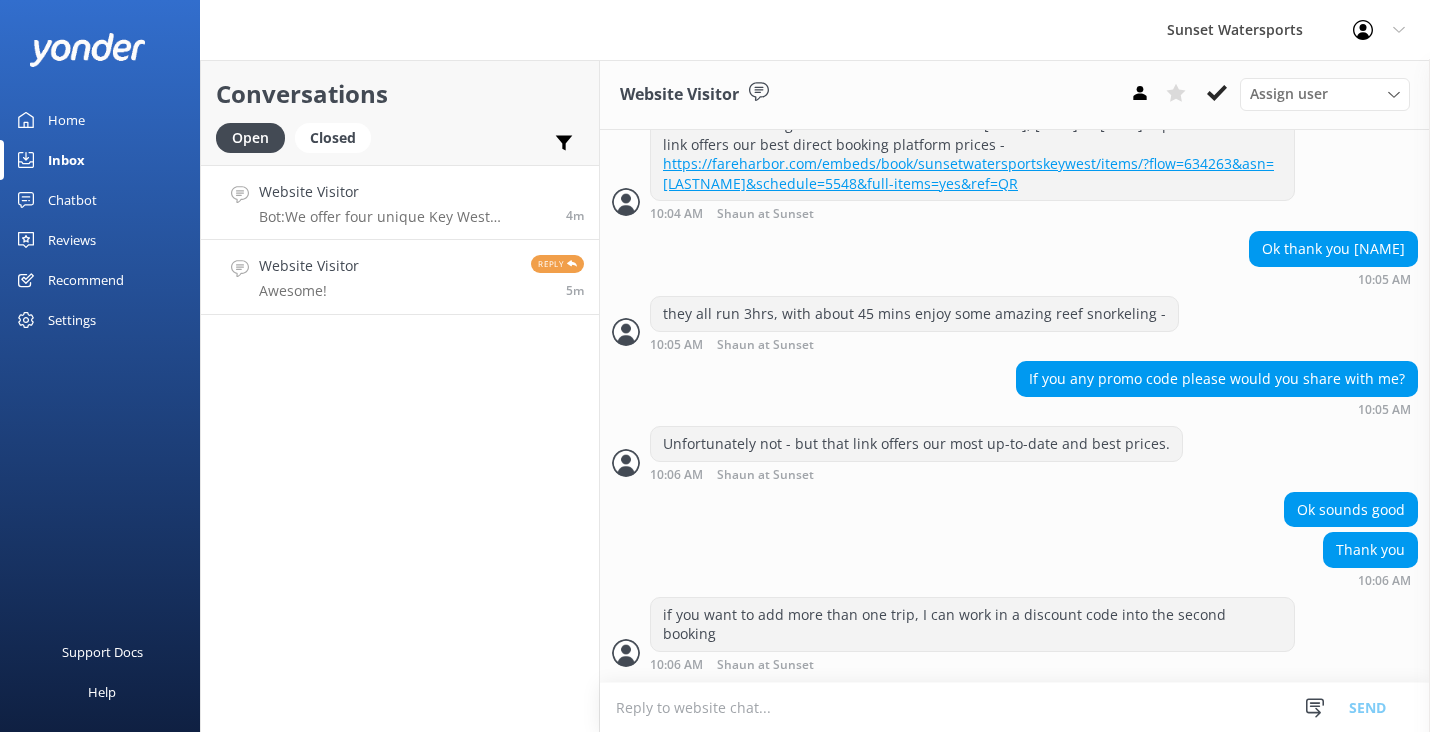click on "Website Visitor Awesome!  Reply 5m" at bounding box center (400, 277) 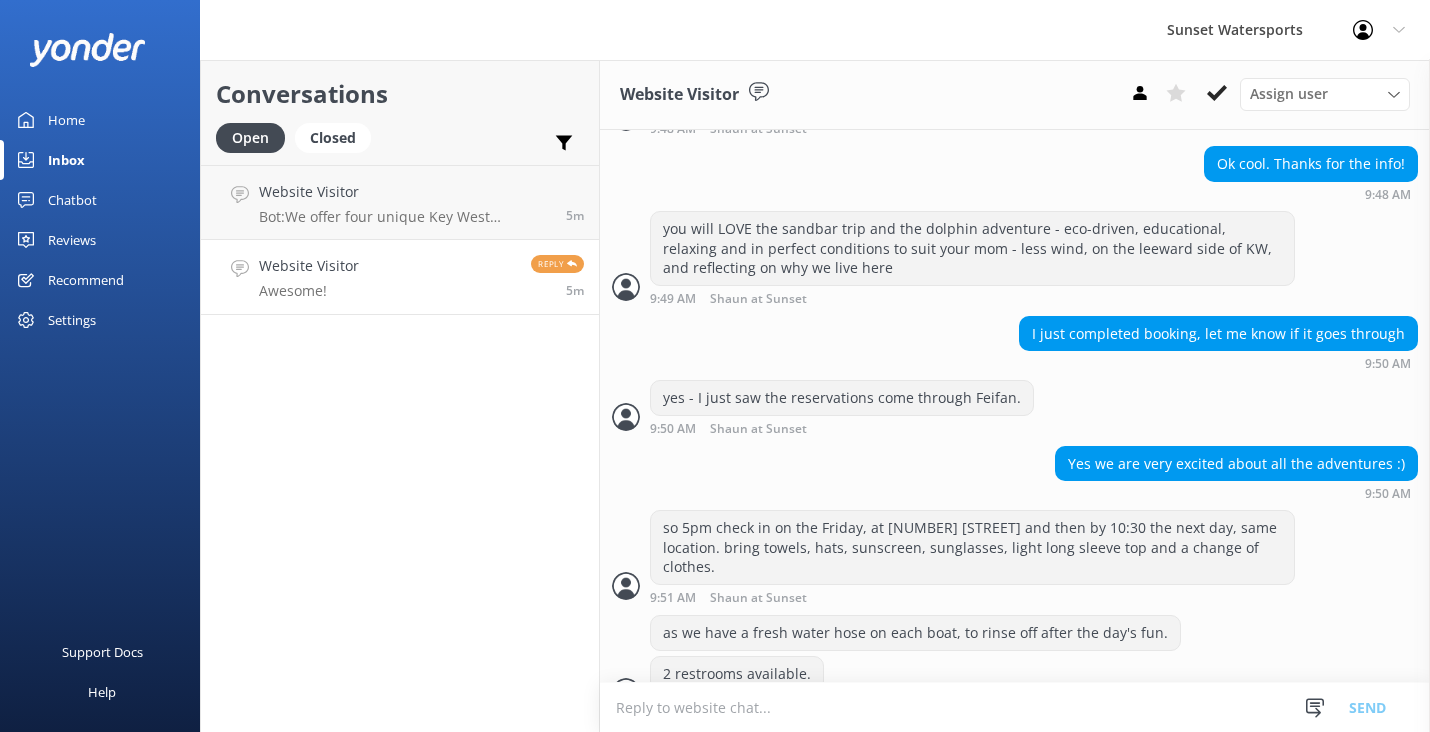 scroll, scrollTop: 4814, scrollLeft: 0, axis: vertical 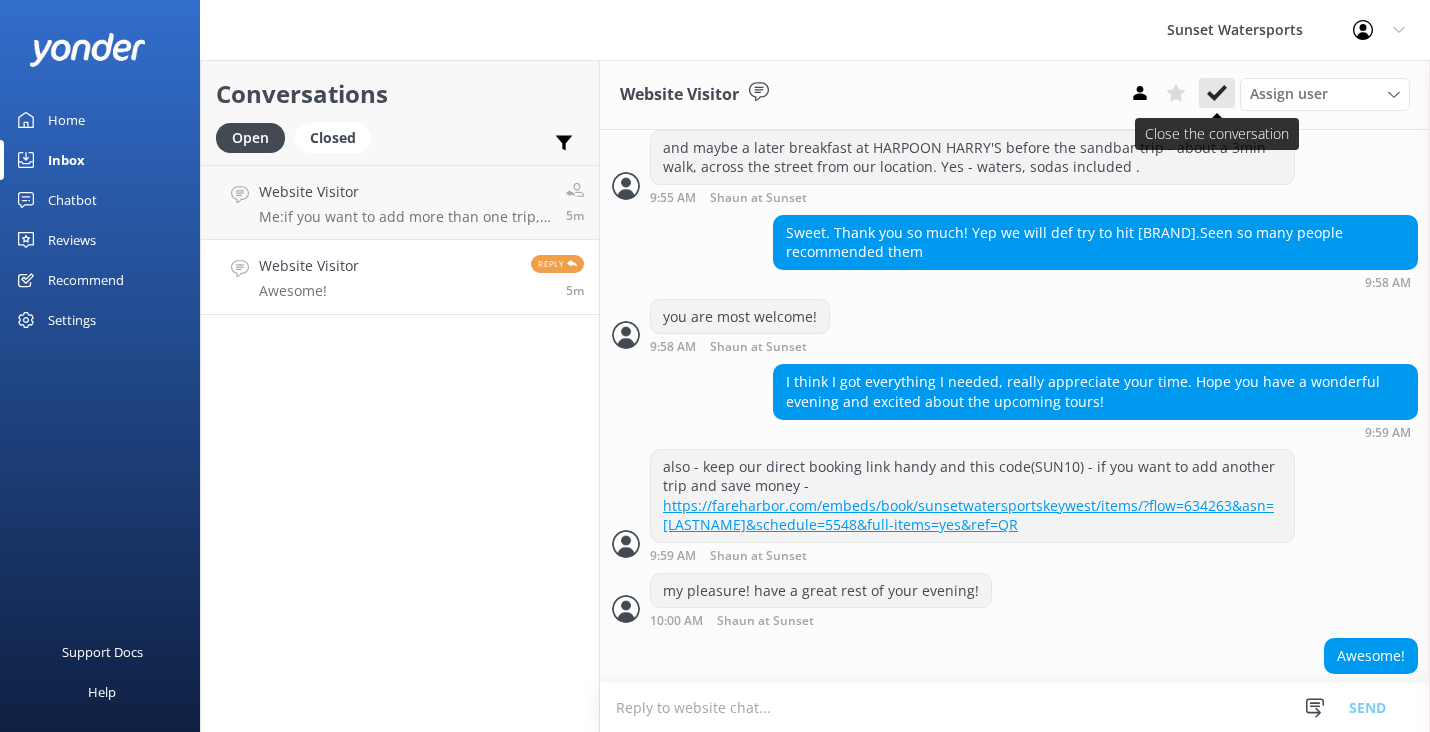 click 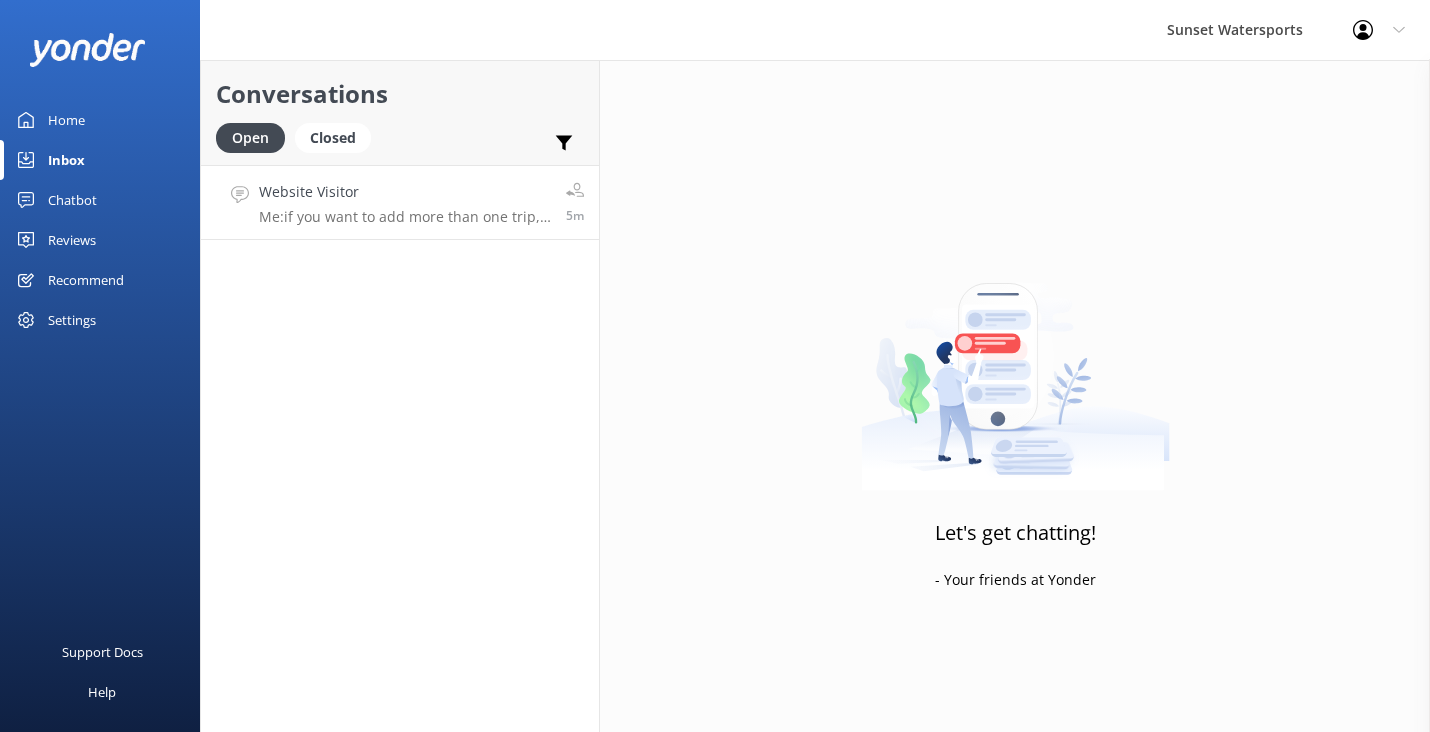 click on "Website Visitor Me: if you want to add more than one trip, I can work in a discount code into the second booking" at bounding box center (405, 202) 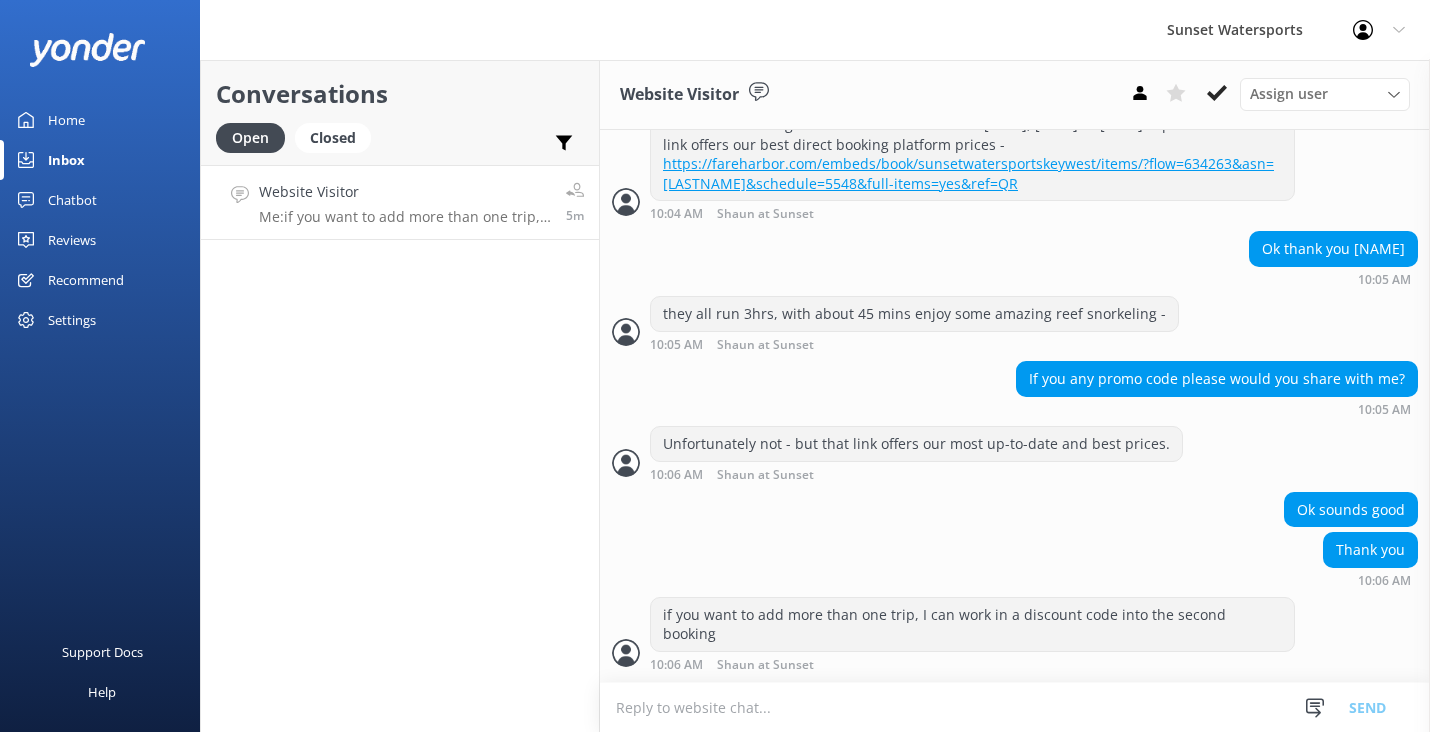 scroll, scrollTop: 1207, scrollLeft: 0, axis: vertical 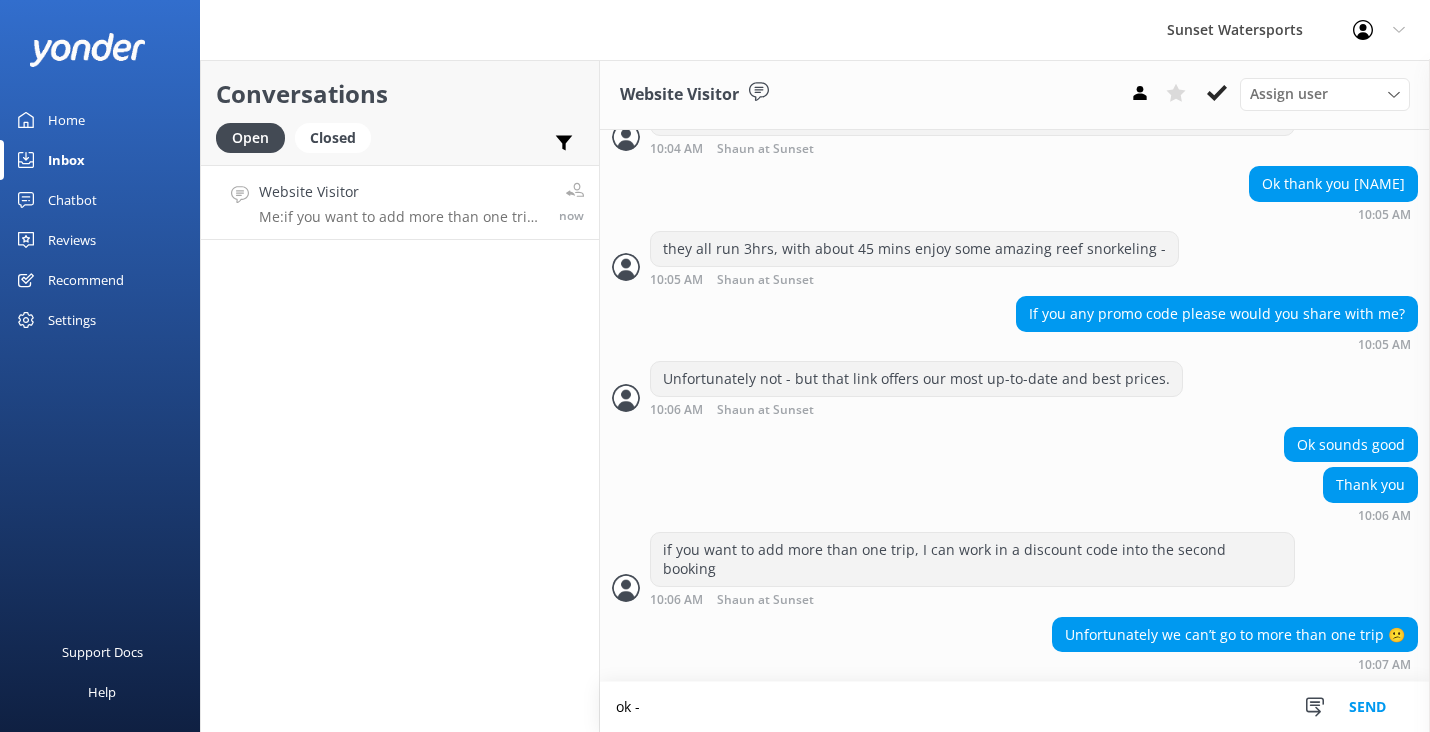 type on "ok -" 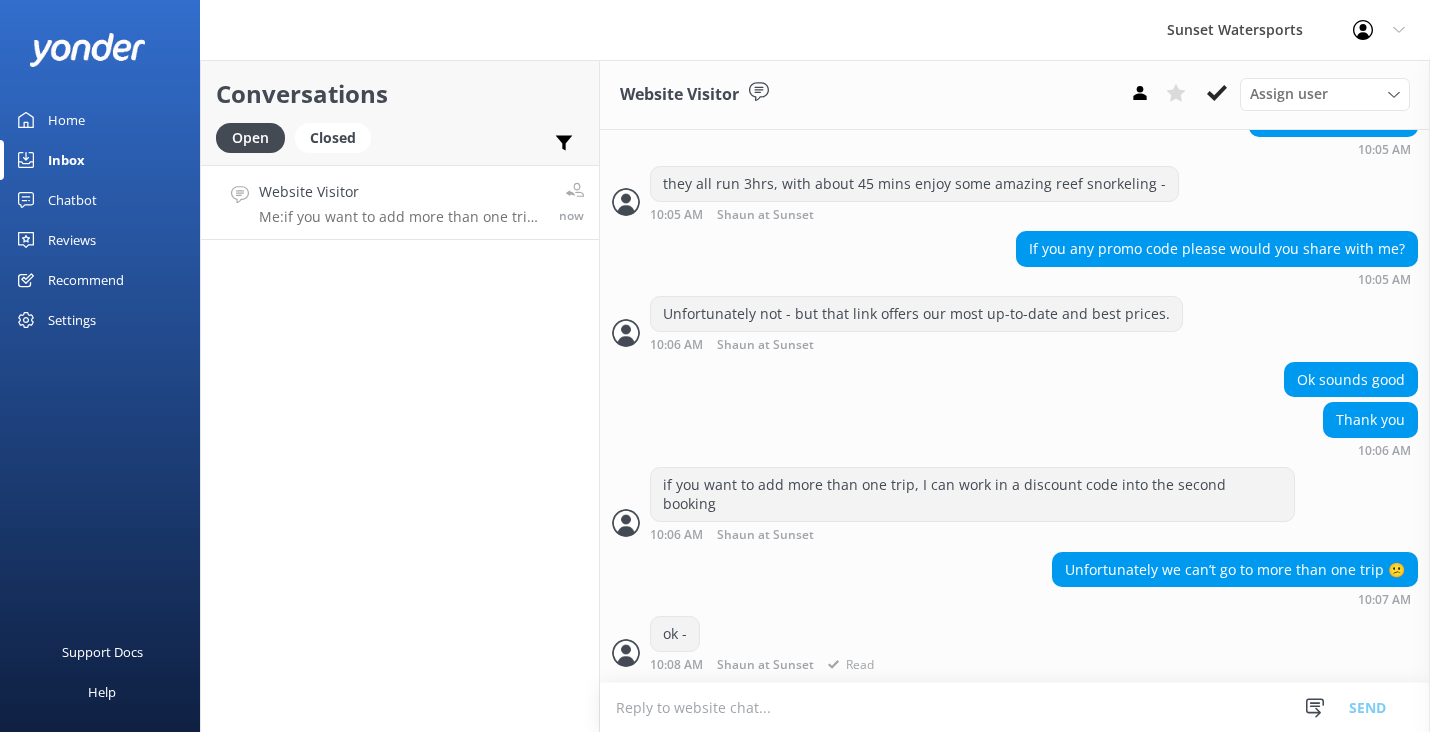 scroll, scrollTop: 1337, scrollLeft: 0, axis: vertical 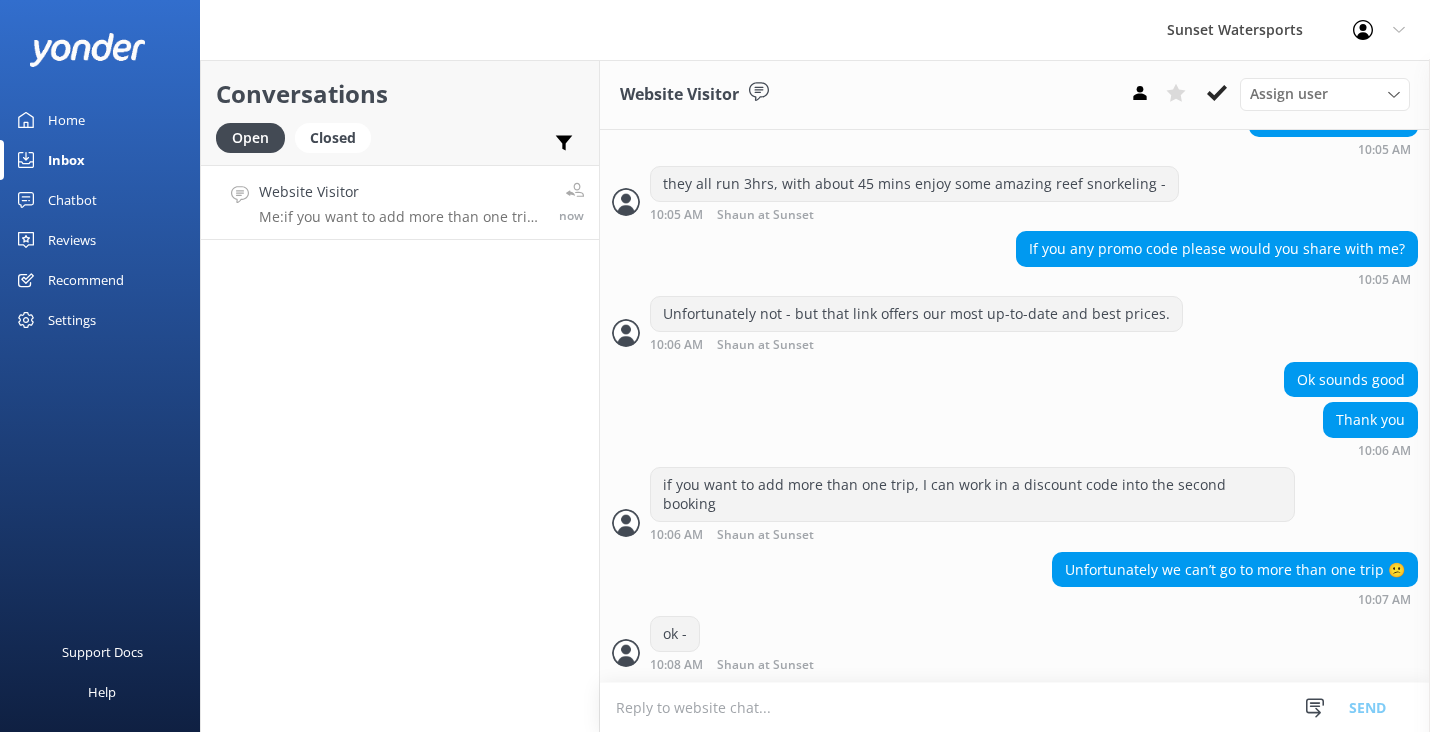 click at bounding box center [1015, 707] 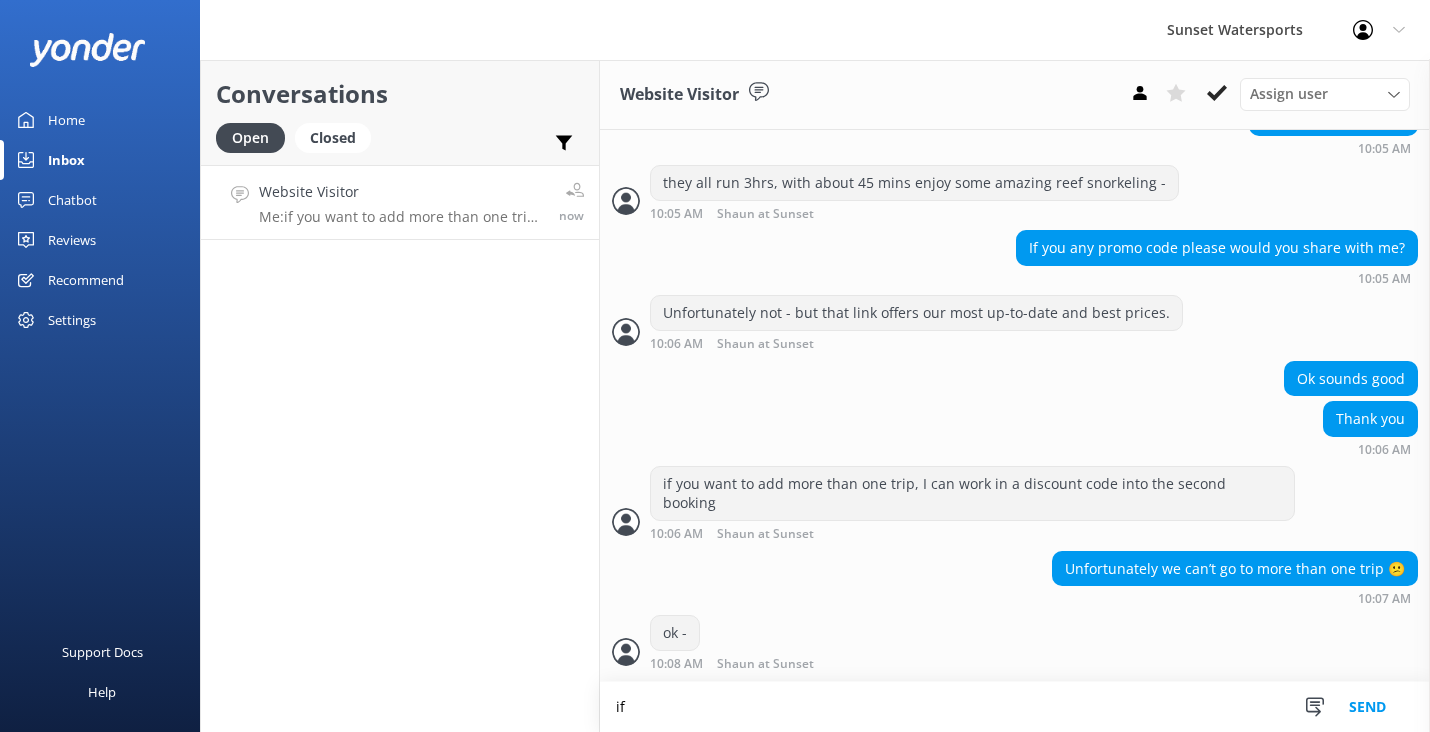 scroll, scrollTop: 1338, scrollLeft: 0, axis: vertical 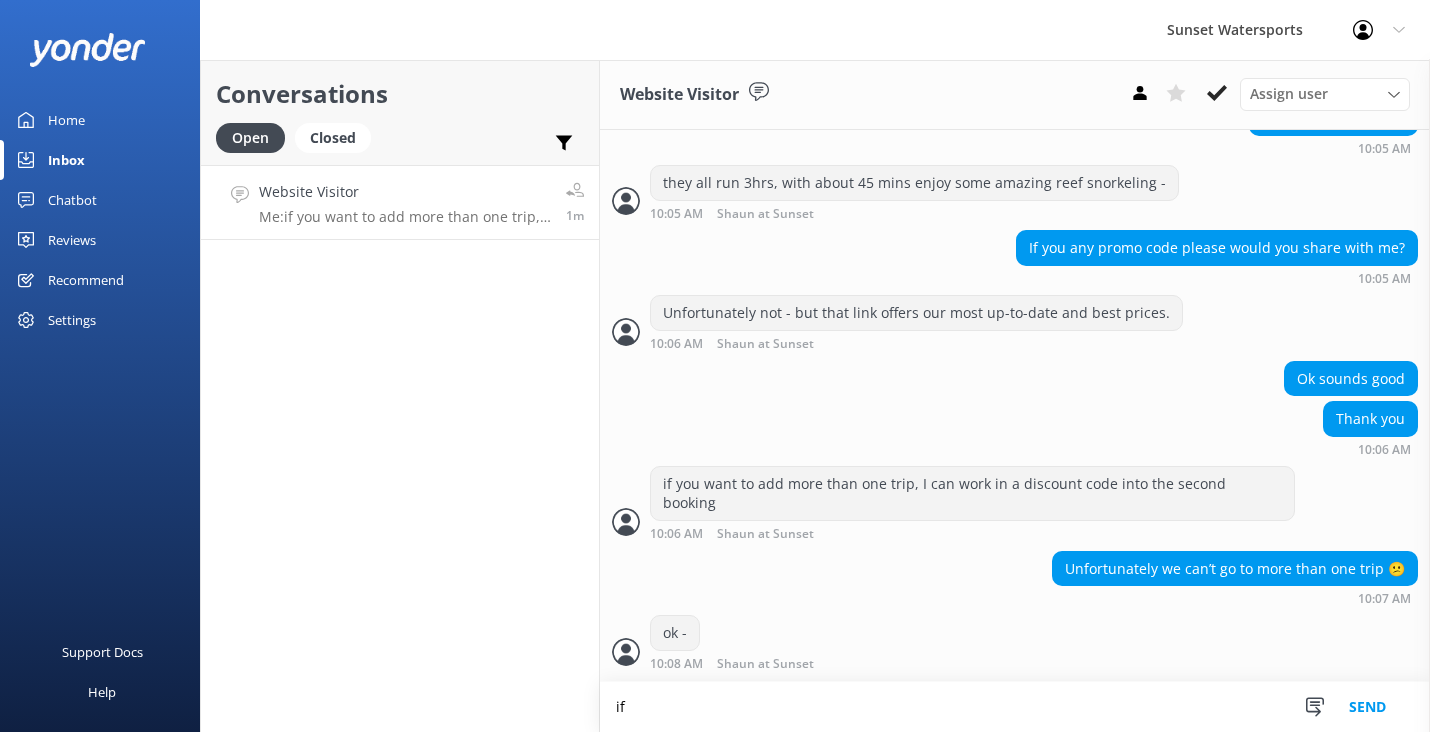type on "i" 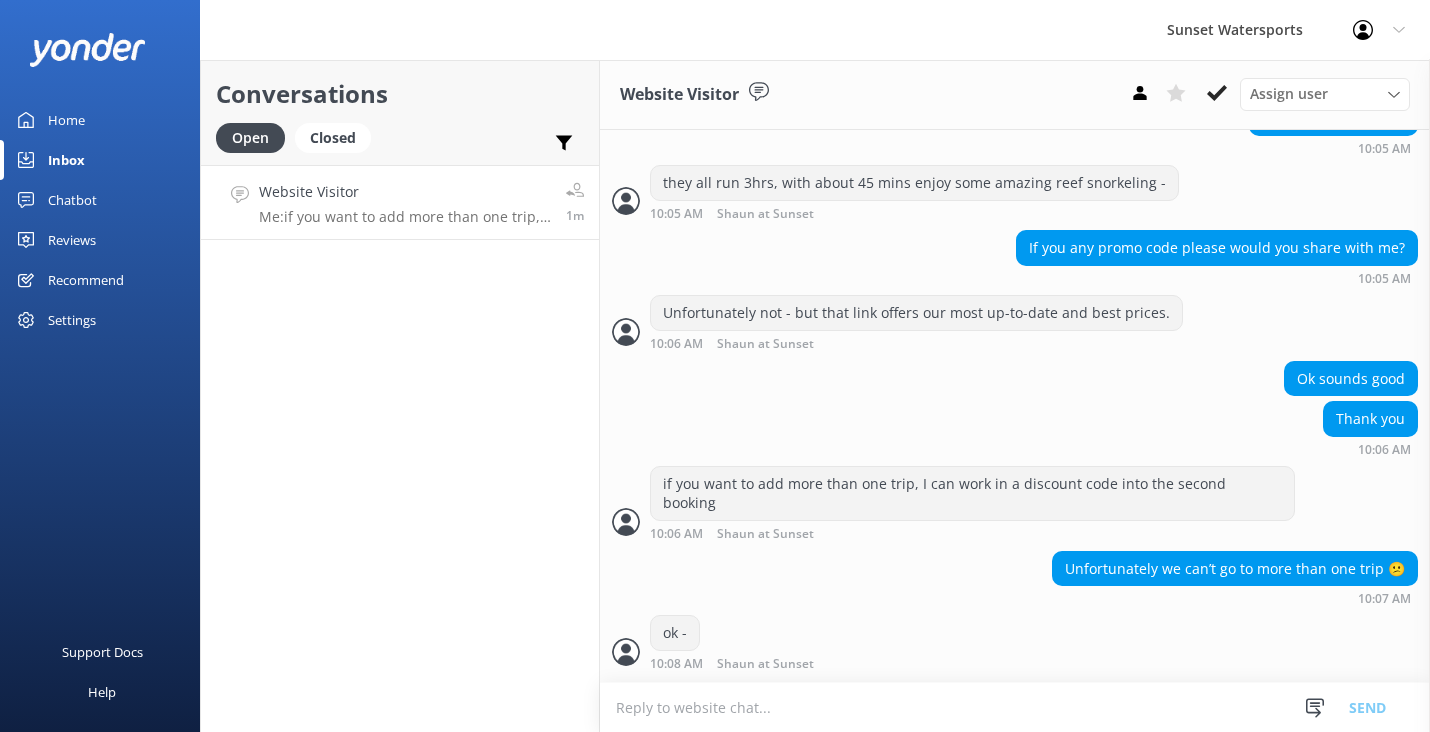 scroll, scrollTop: 1337, scrollLeft: 0, axis: vertical 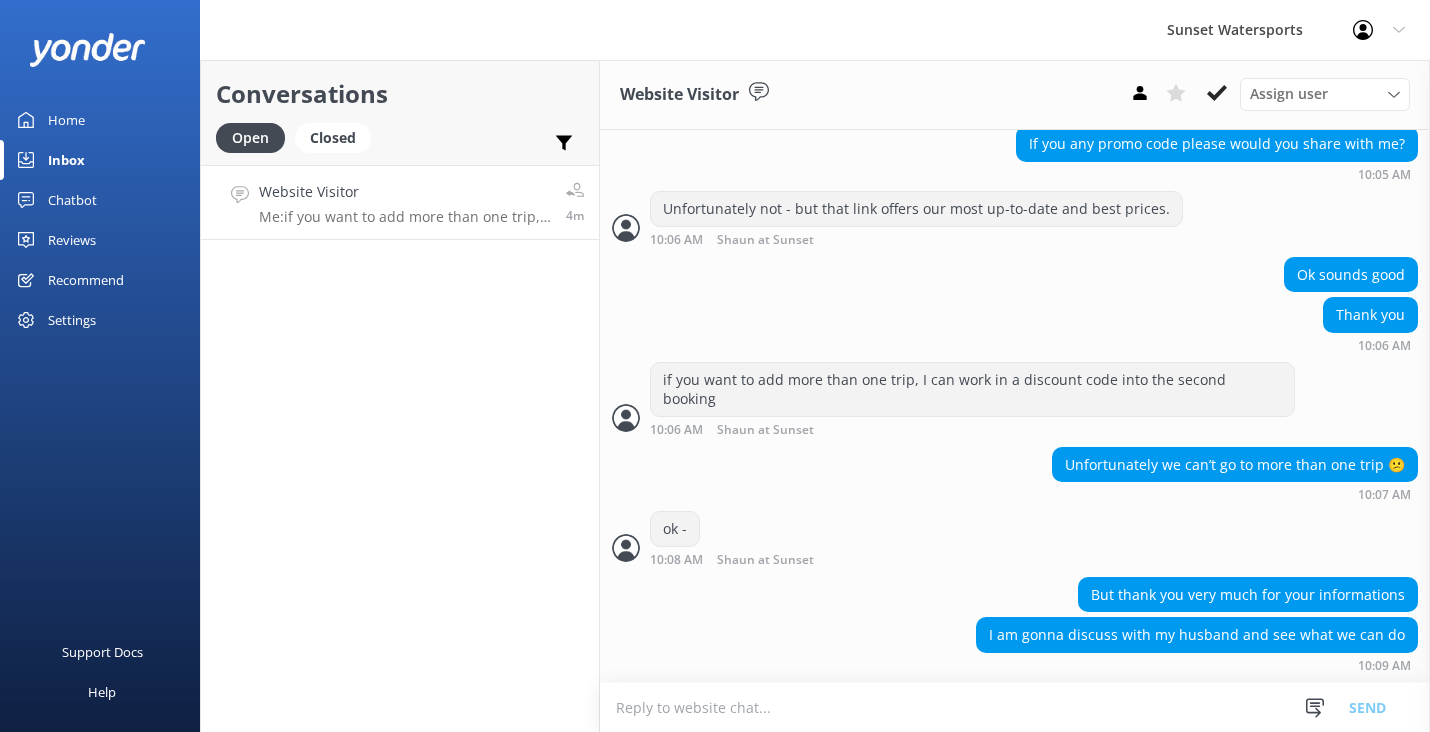 click at bounding box center [1015, 707] 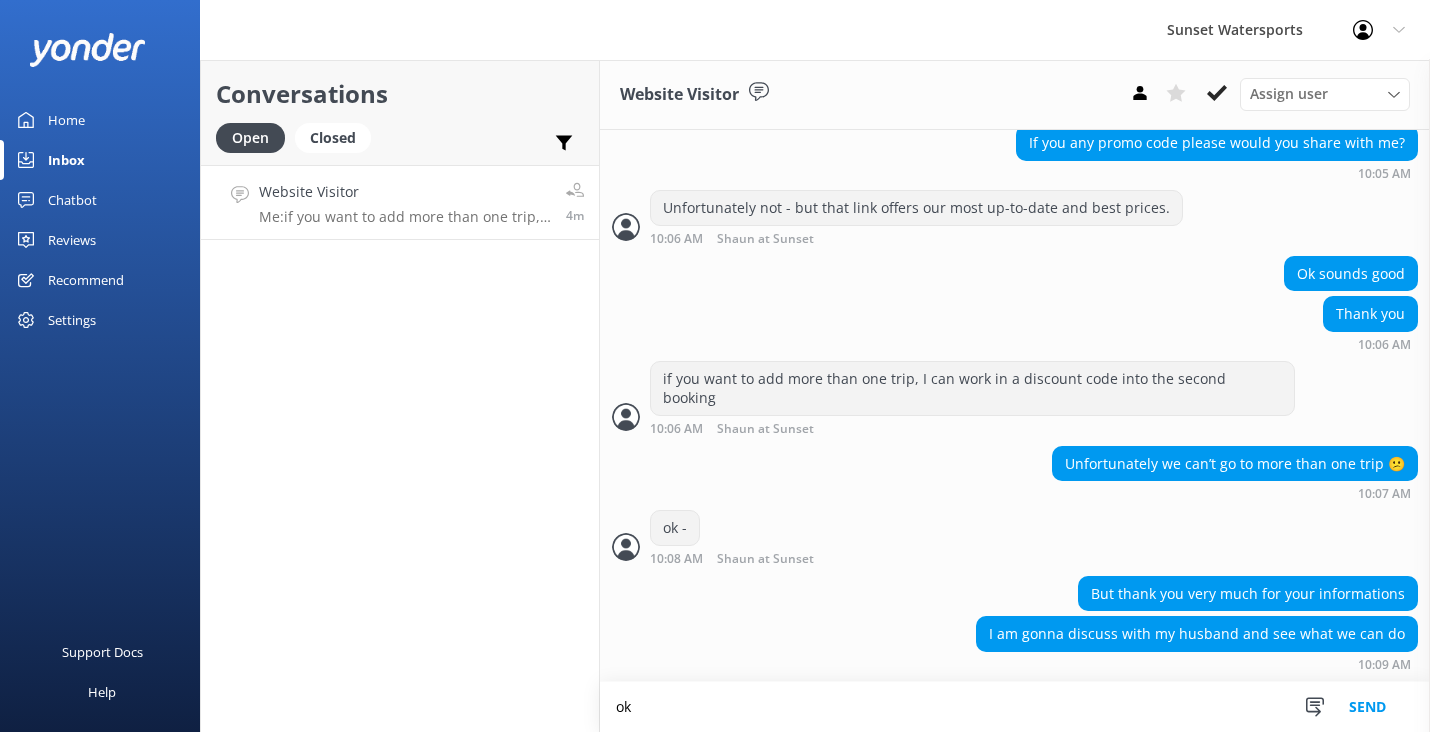 type on "o" 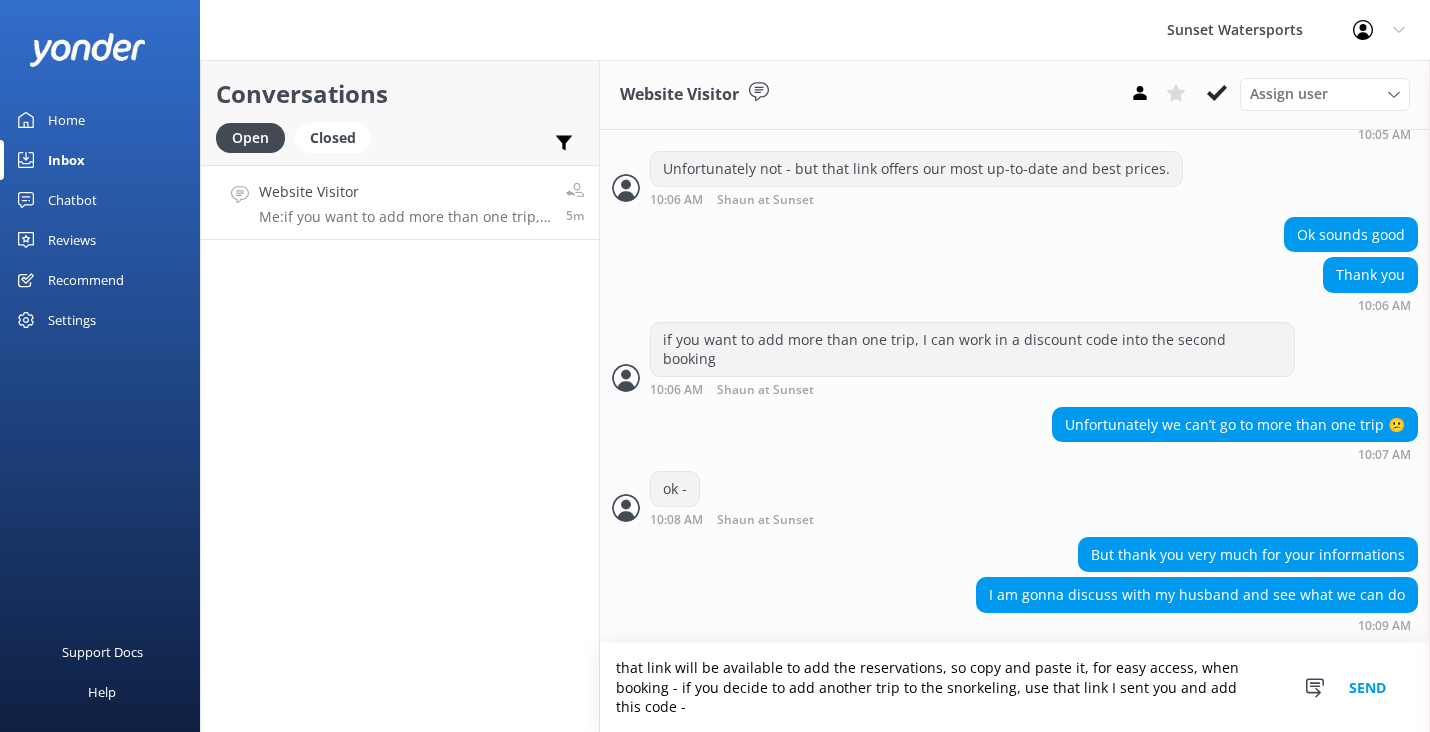 scroll, scrollTop: 1482, scrollLeft: 0, axis: vertical 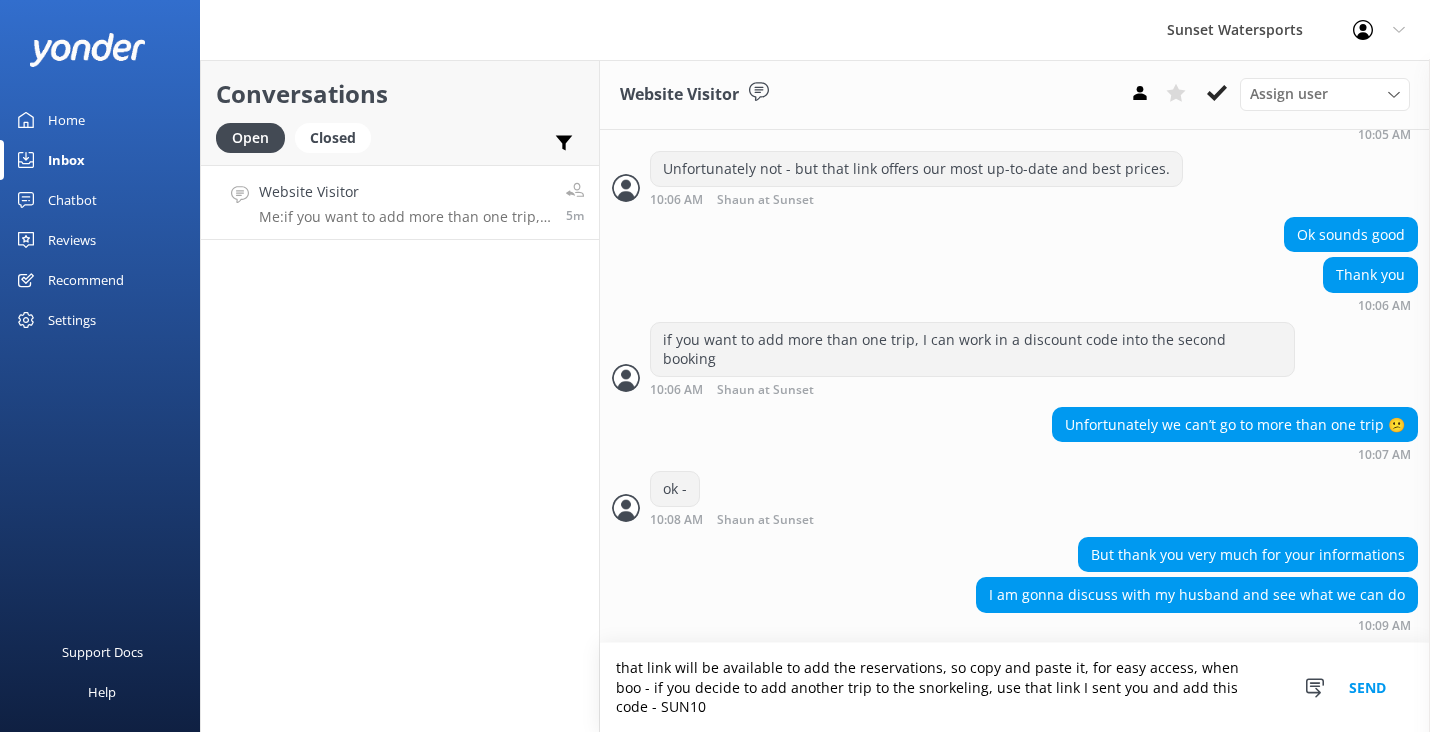 type on "that link will be available to add the reservations, so copy and paste it, for easy access, when boo - if you decide to add another trip to the snorkeling, use that link I sent you and add this code - SUN10" 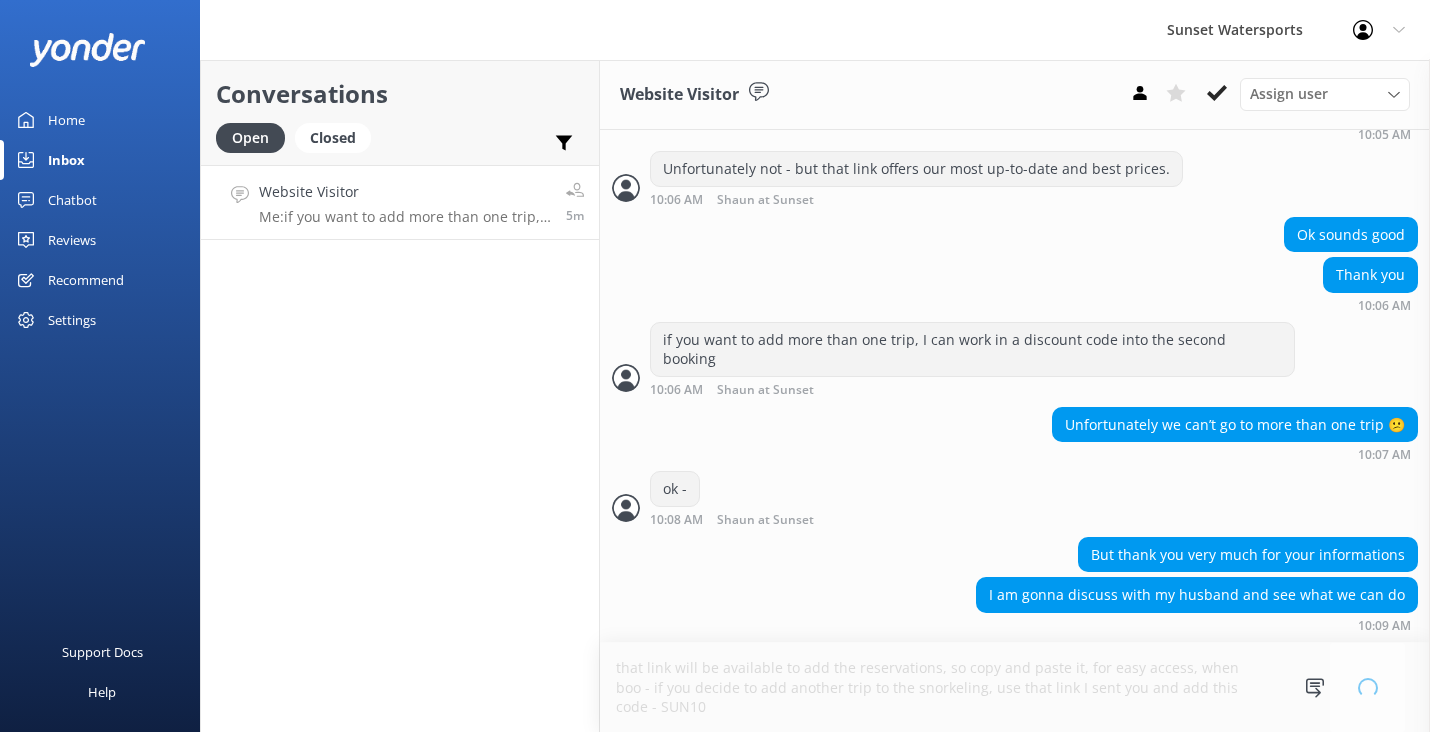 type 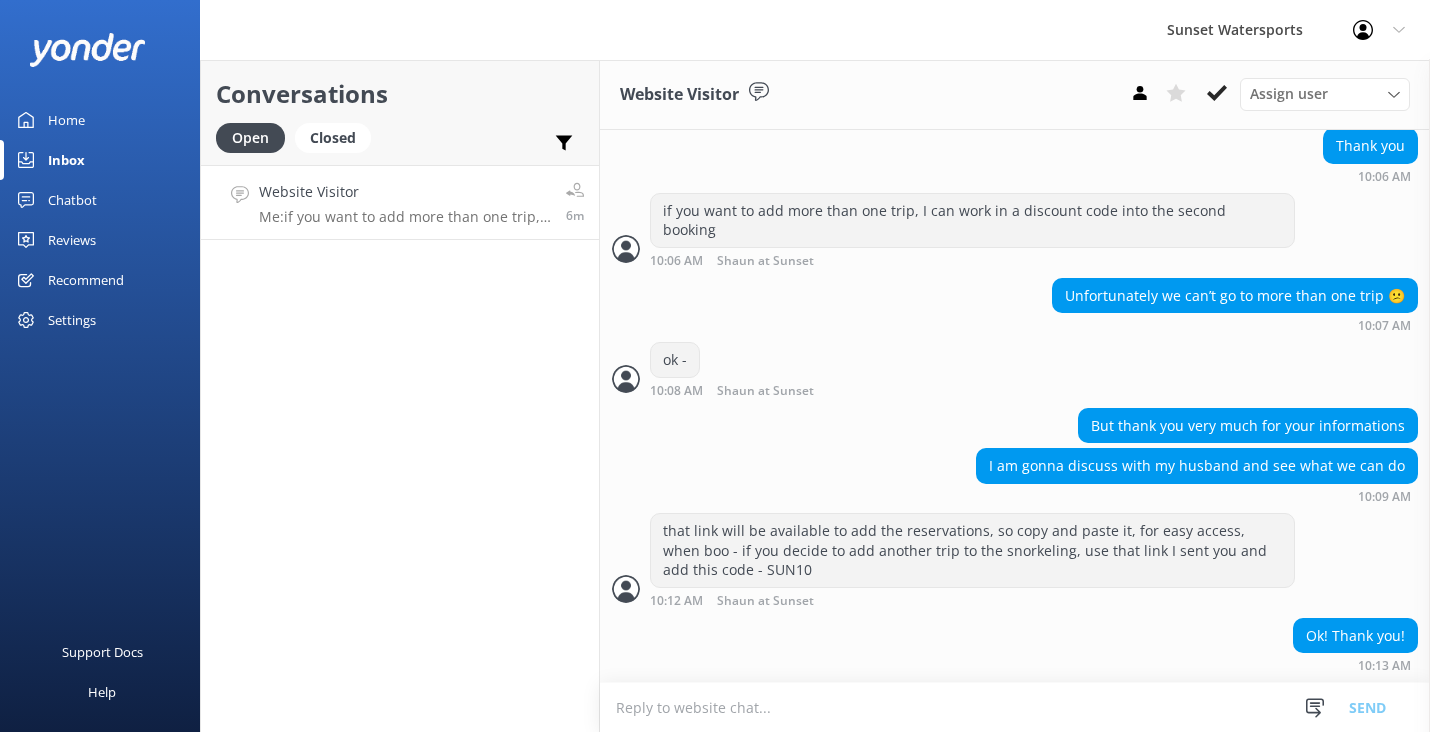 scroll, scrollTop: 1612, scrollLeft: 0, axis: vertical 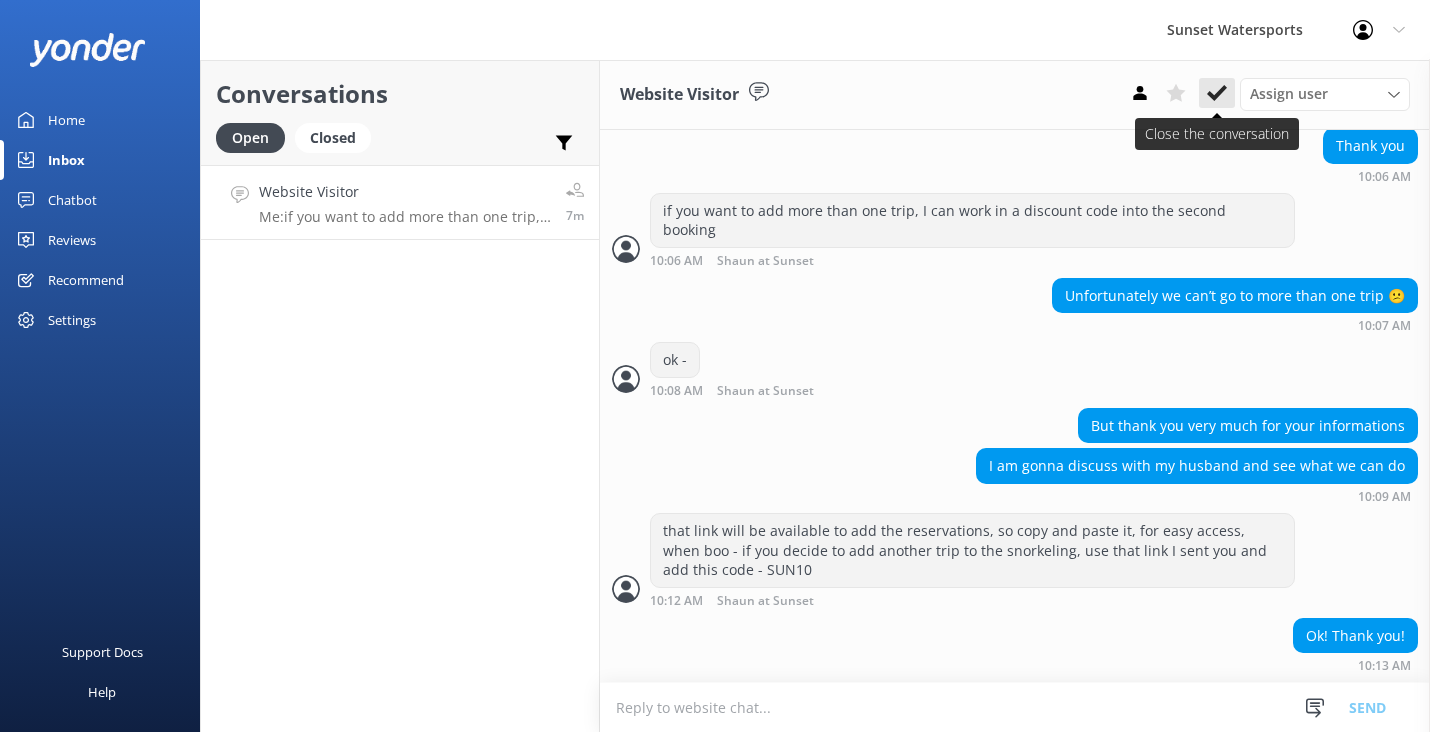 click 